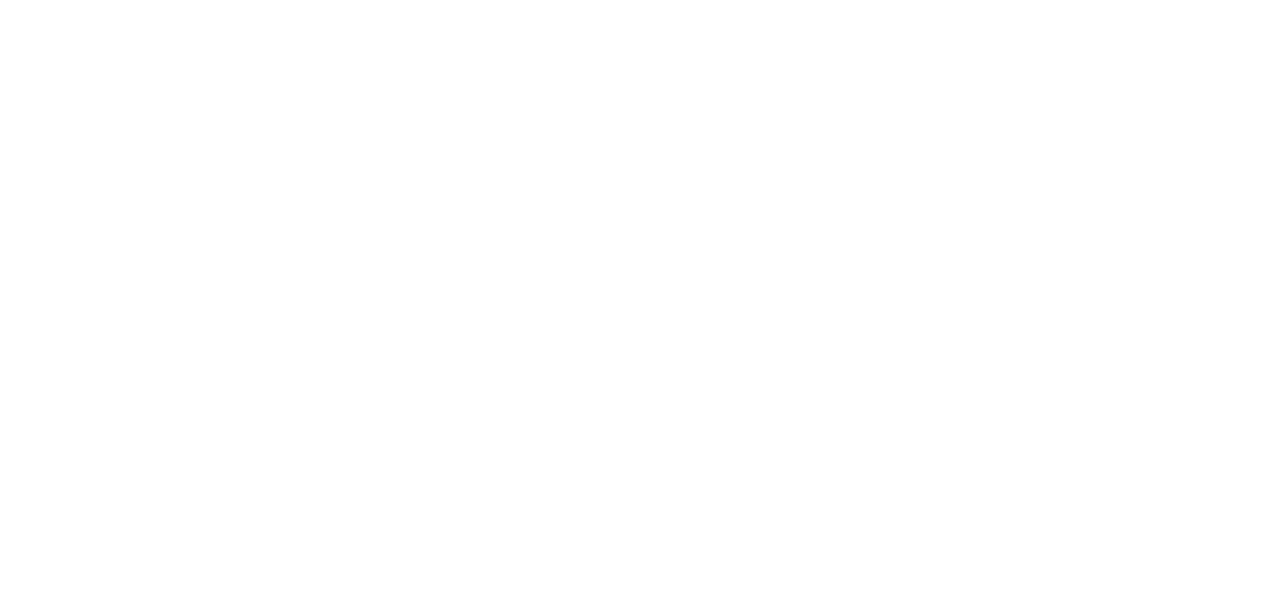 scroll, scrollTop: 0, scrollLeft: 0, axis: both 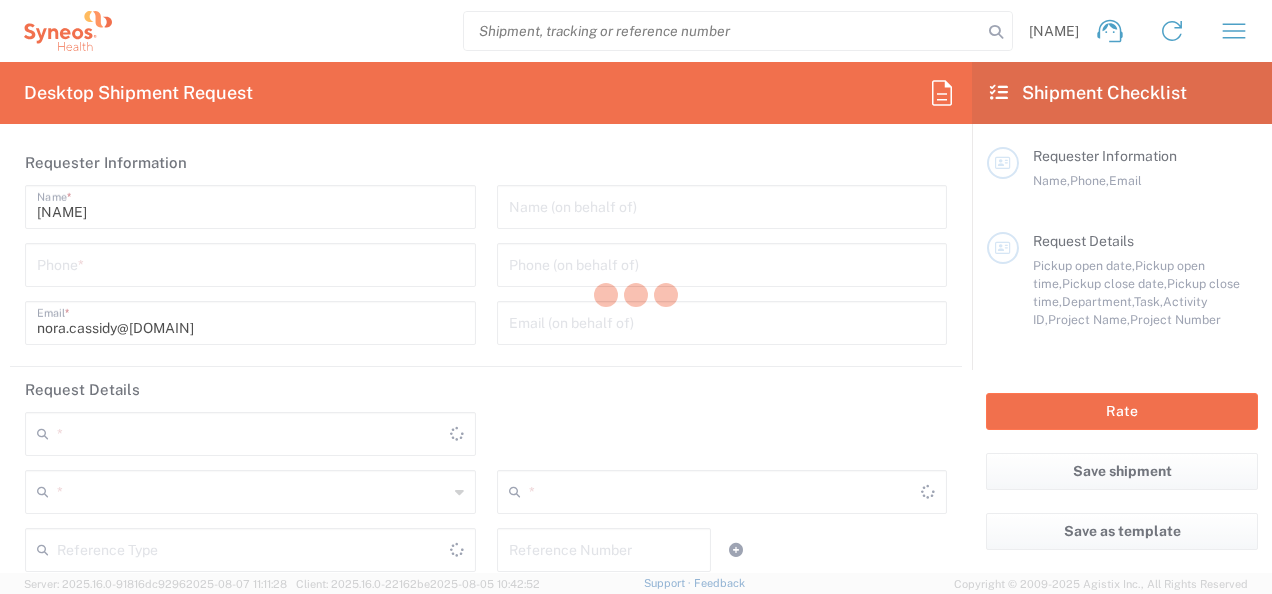 type on "8000" 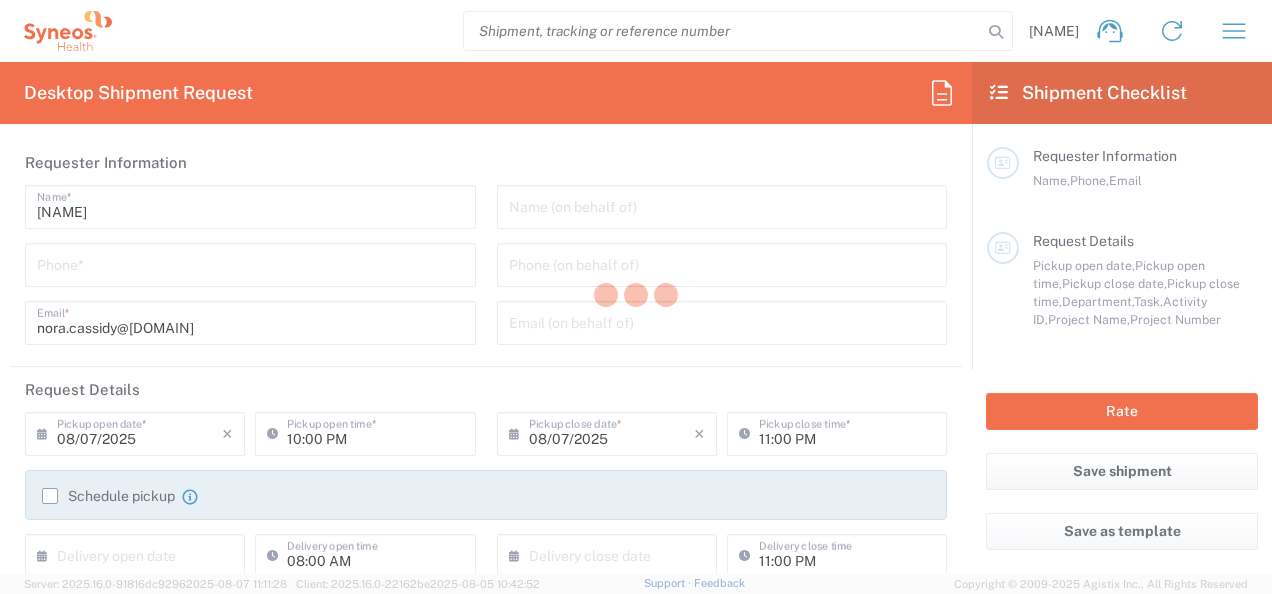 type on "North Carolina" 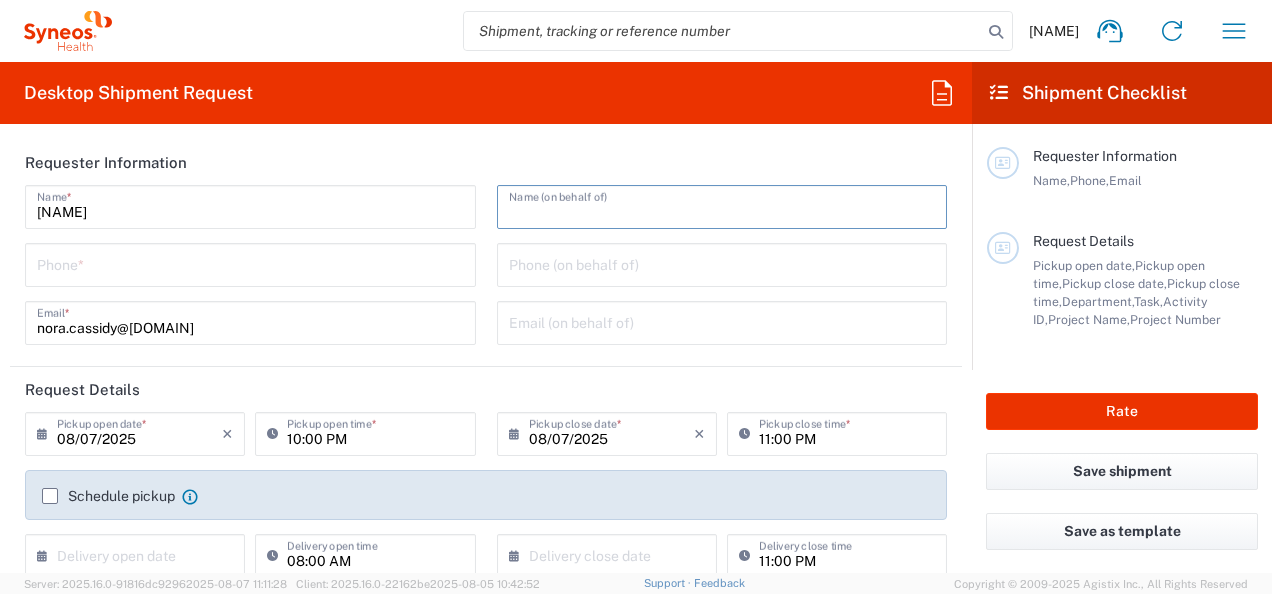 click at bounding box center (722, 205) 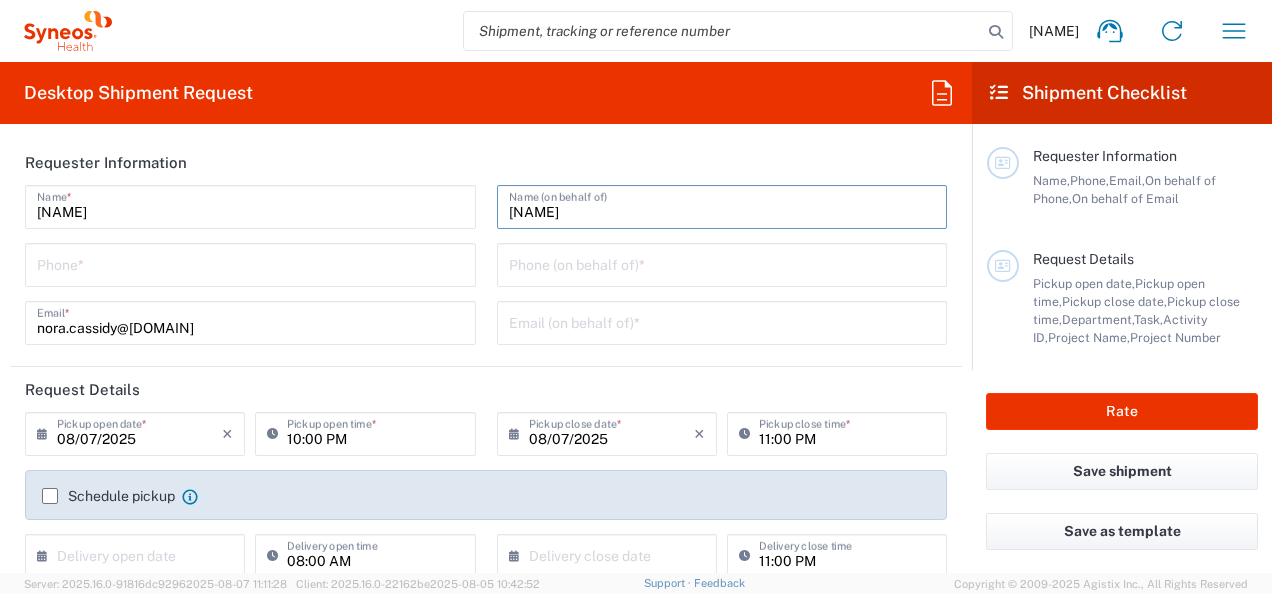 type on "[PERSON]" 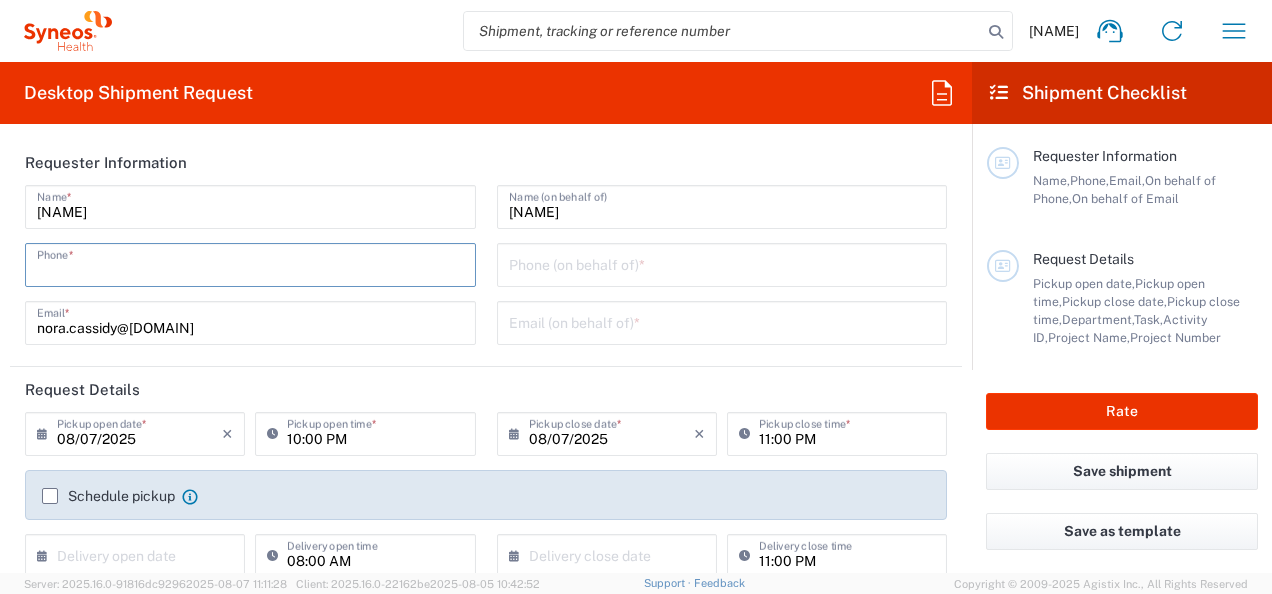 type on "6463615094" 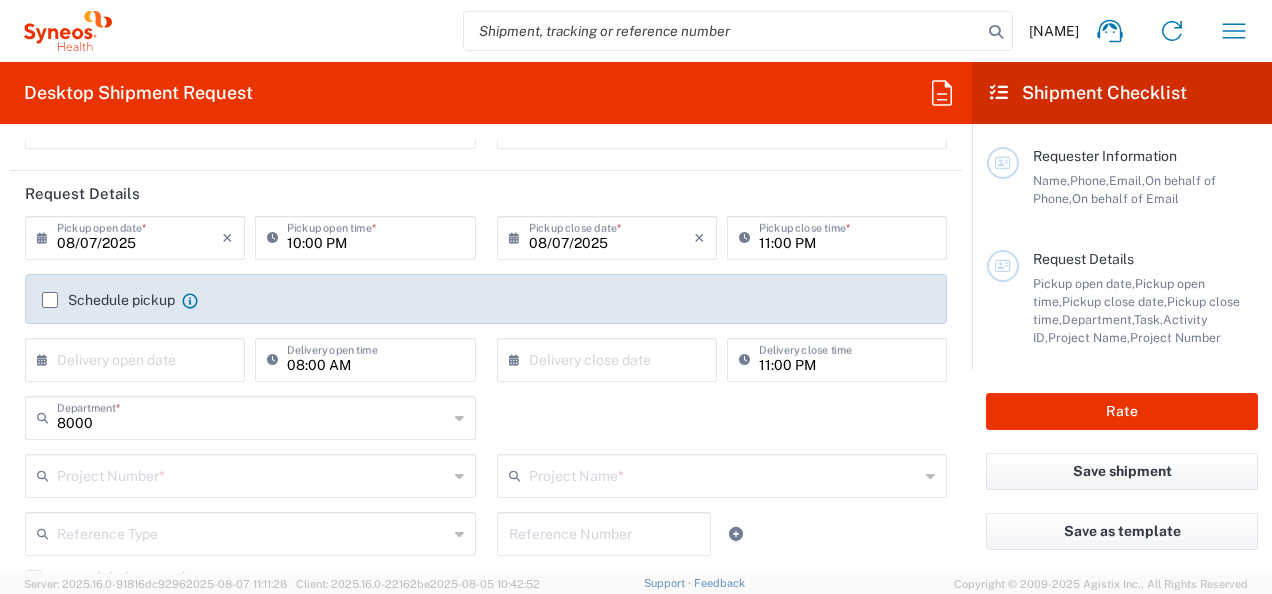 scroll, scrollTop: 200, scrollLeft: 0, axis: vertical 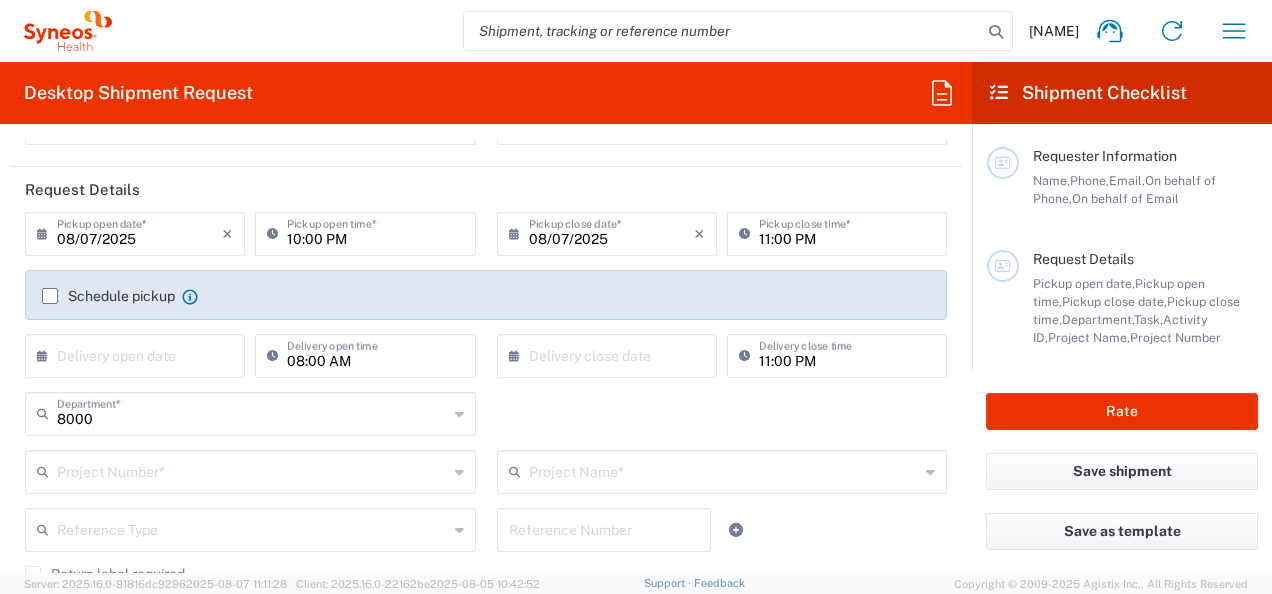 click on "08/07/2025" at bounding box center (139, 232) 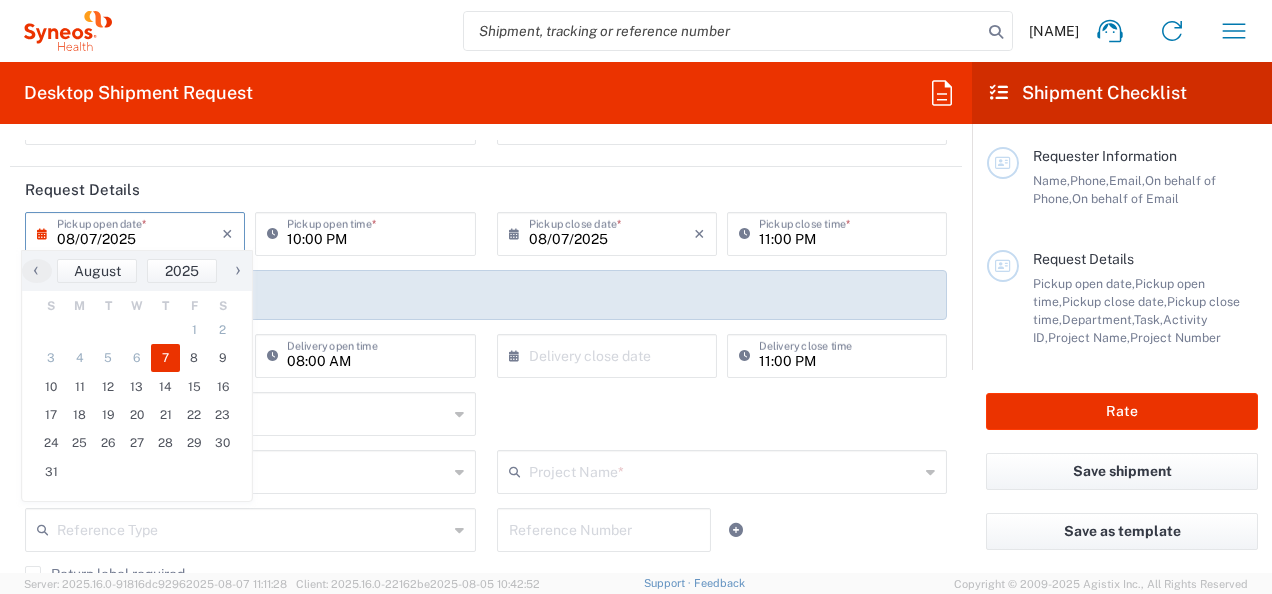 click on "08/07/2025" at bounding box center (139, 232) 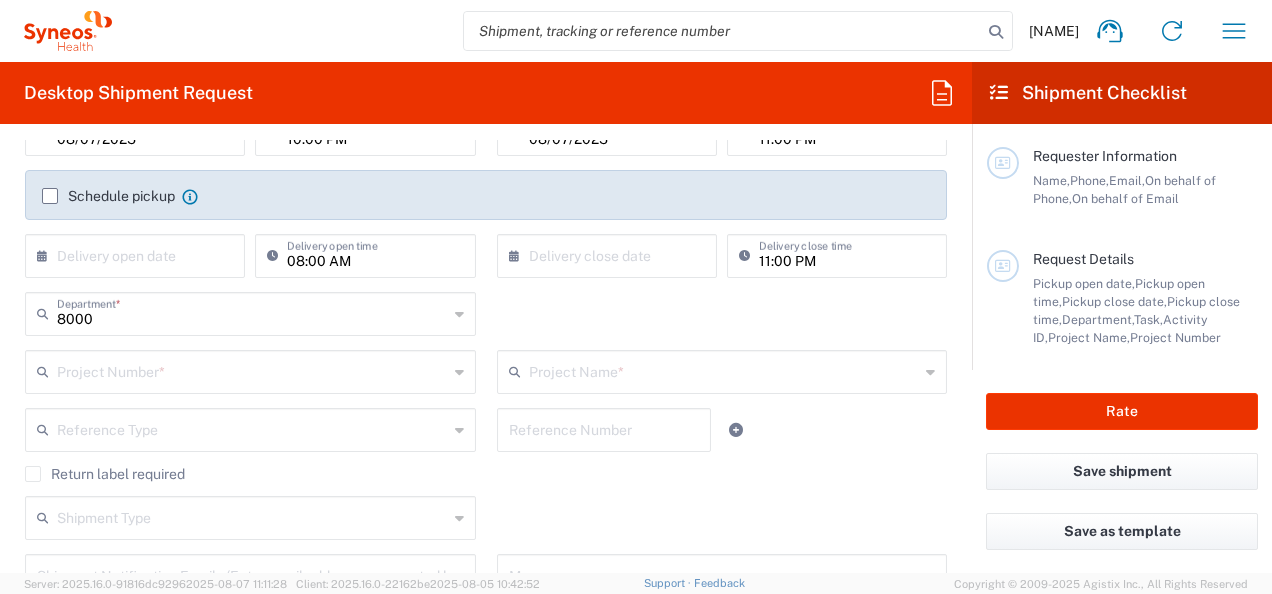 scroll, scrollTop: 200, scrollLeft: 0, axis: vertical 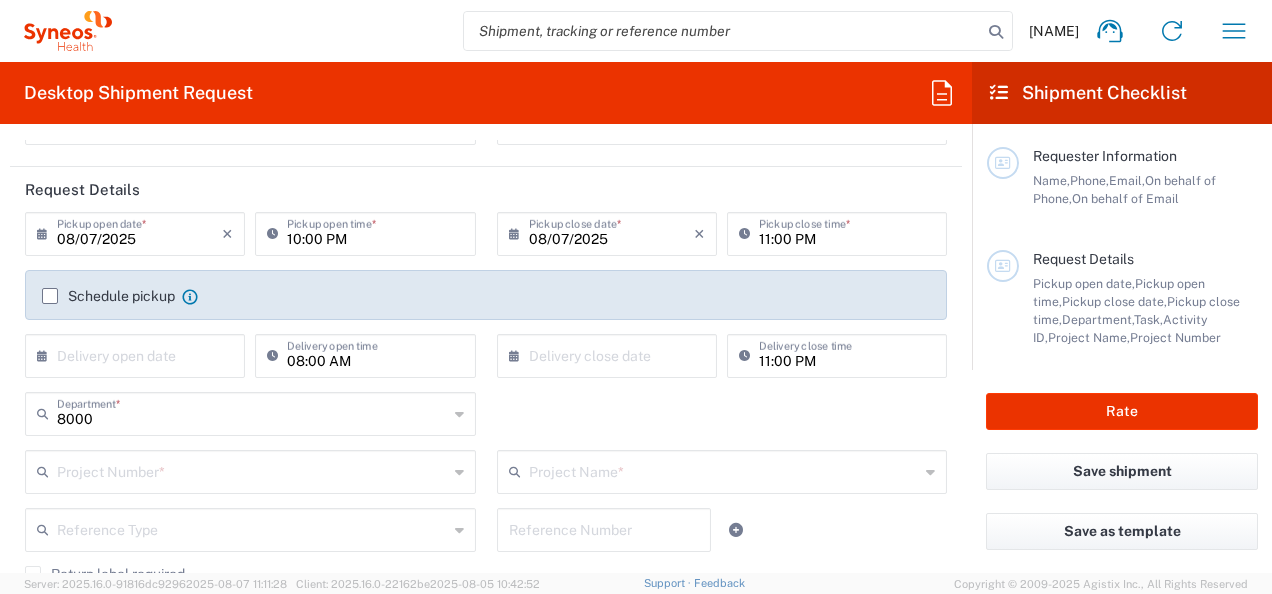 click on "08/07/2025" at bounding box center (139, 232) 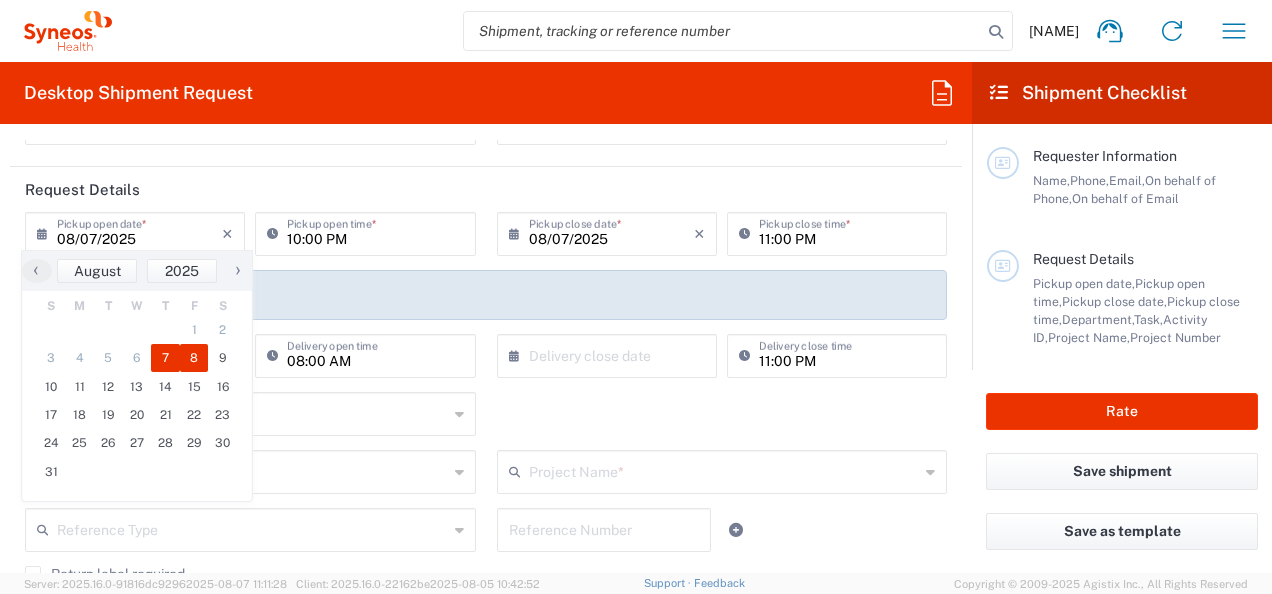 click on "8" 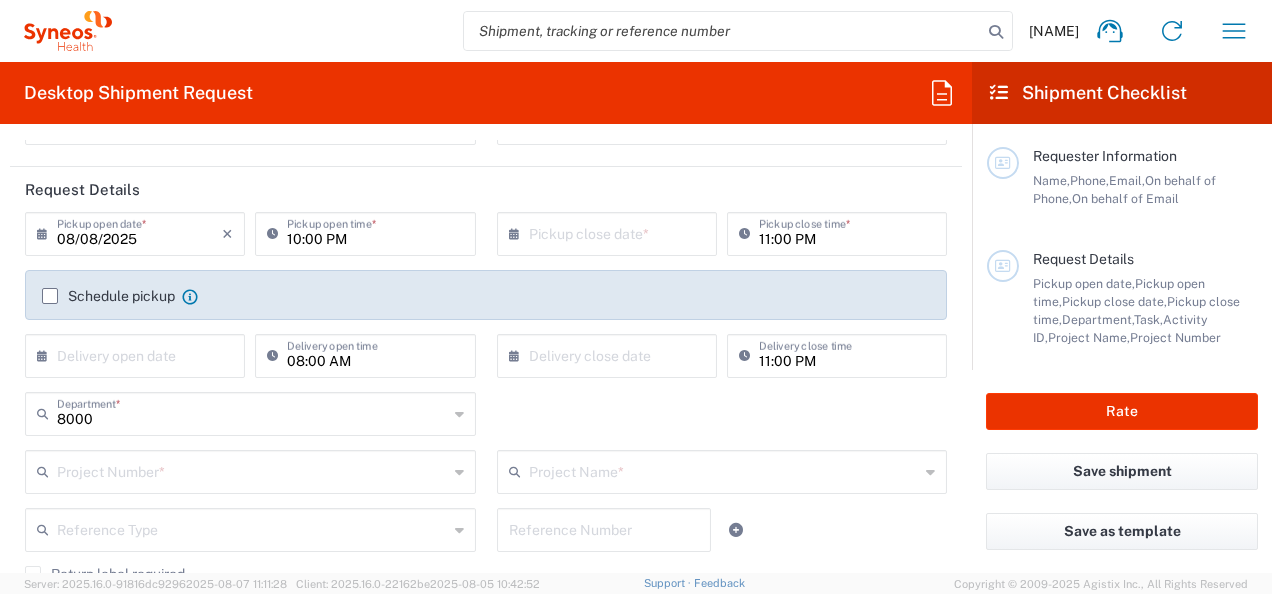 click on "10:00 PM" at bounding box center (375, 232) 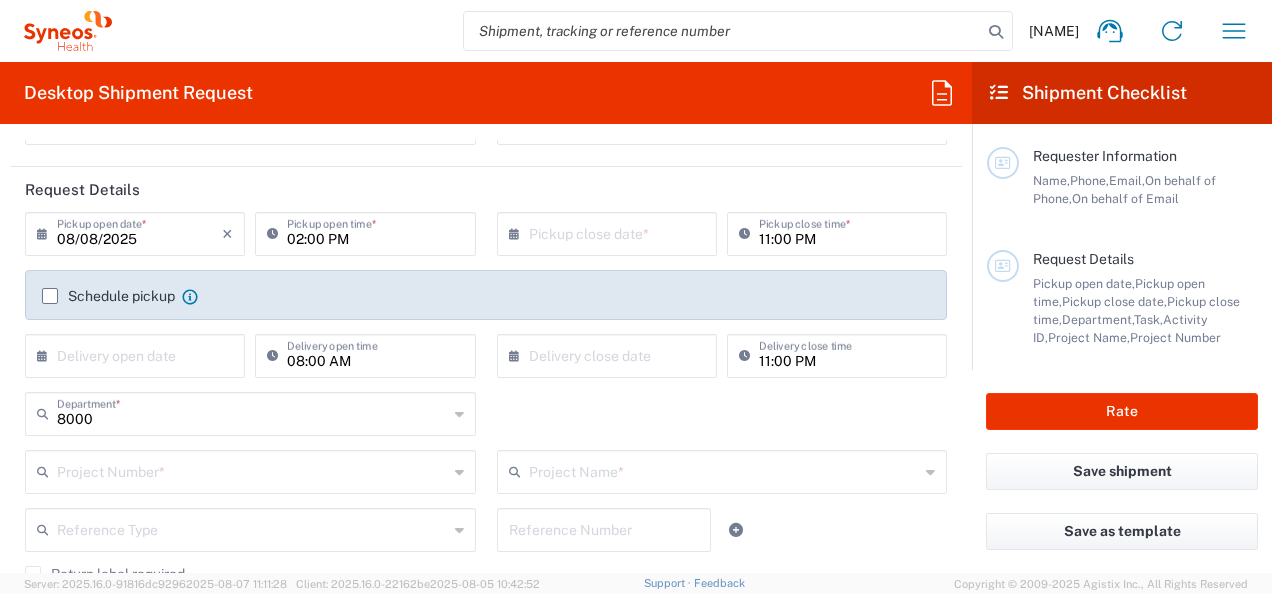 click 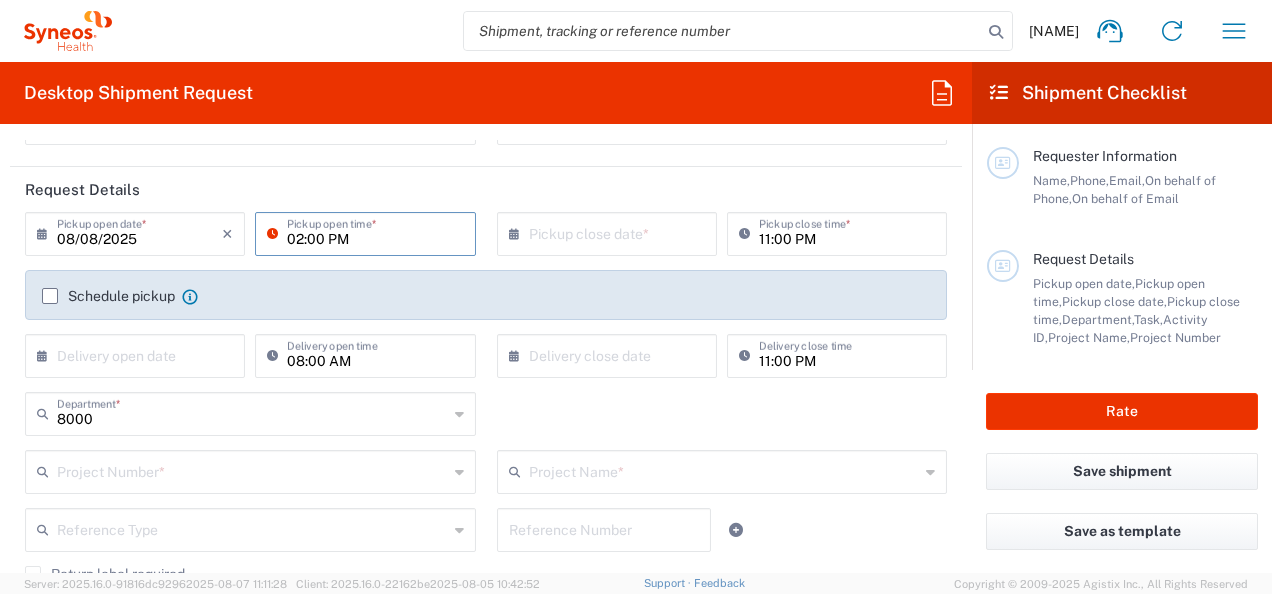 click on "02:00 PM" at bounding box center [375, 232] 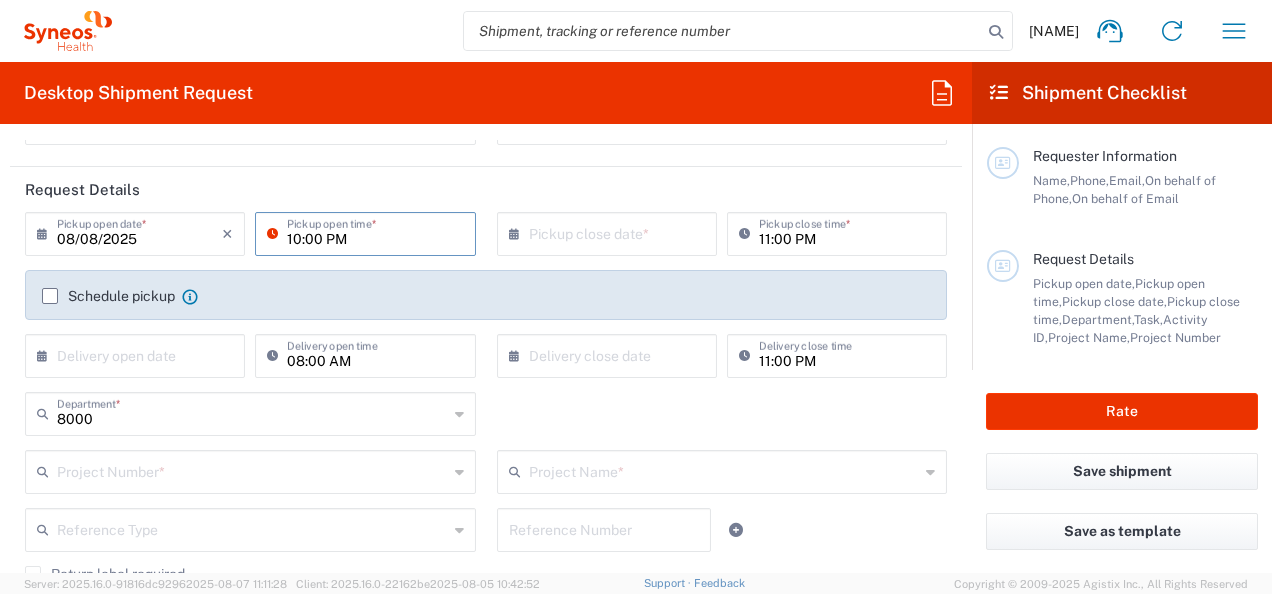 click on "10:00 PM" at bounding box center (375, 232) 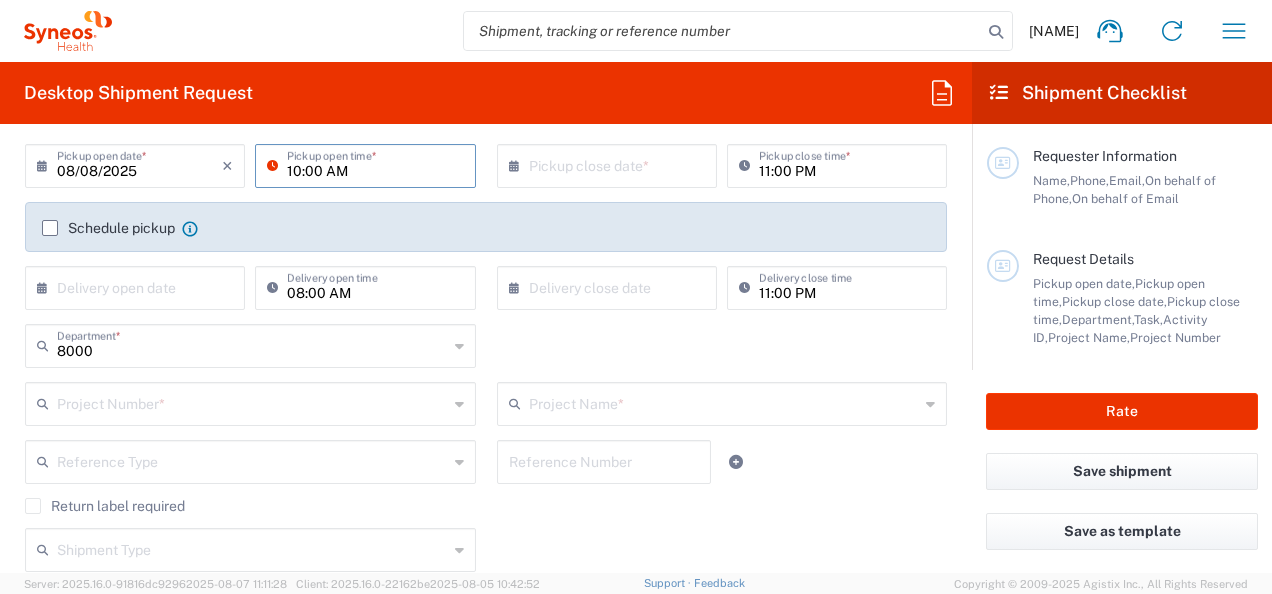 scroll, scrollTop: 300, scrollLeft: 0, axis: vertical 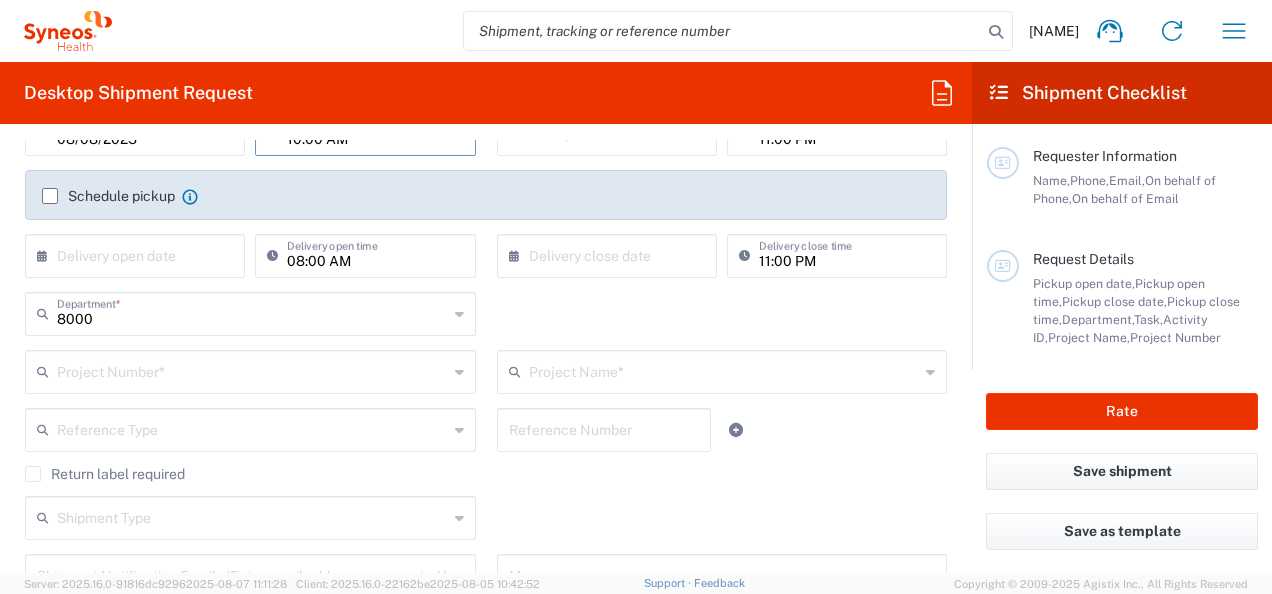 type on "10:00 AM" 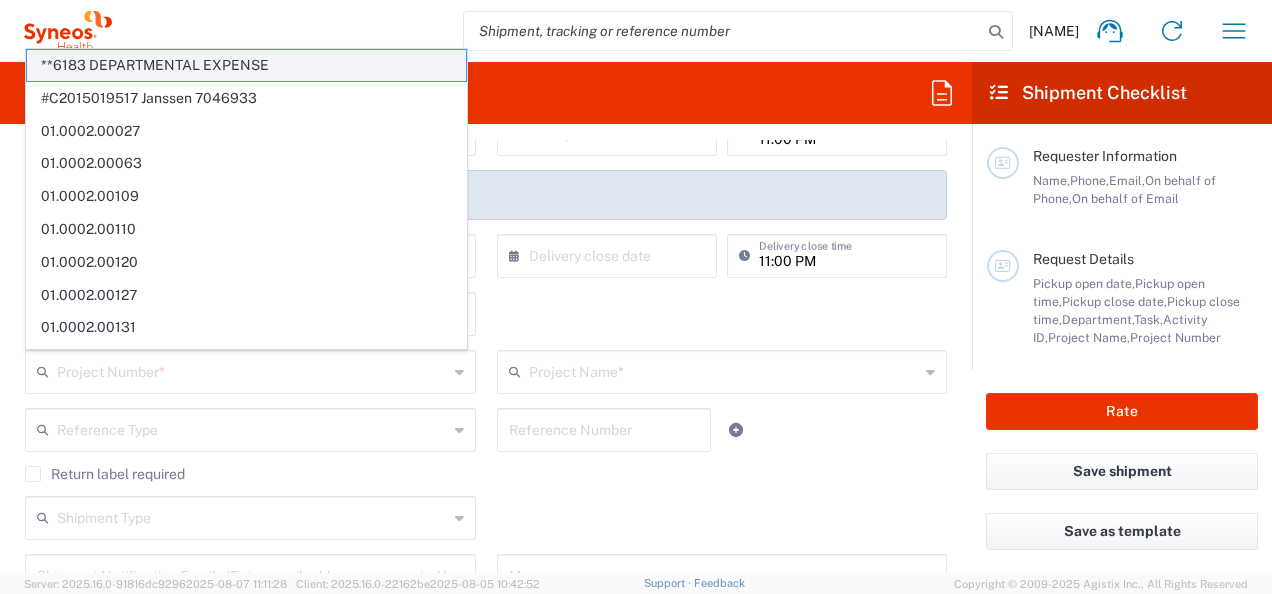click on "**6183 DEPARTMENTAL EXPENSE" 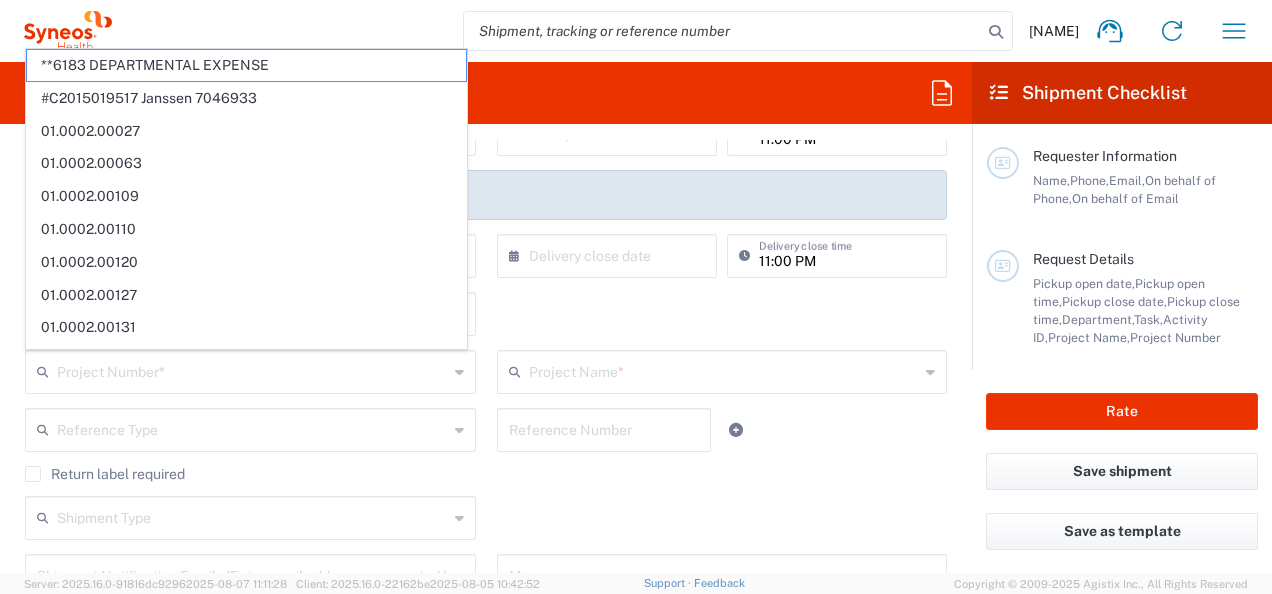 type on "**6183 DEPARTMENTAL EXPENSE" 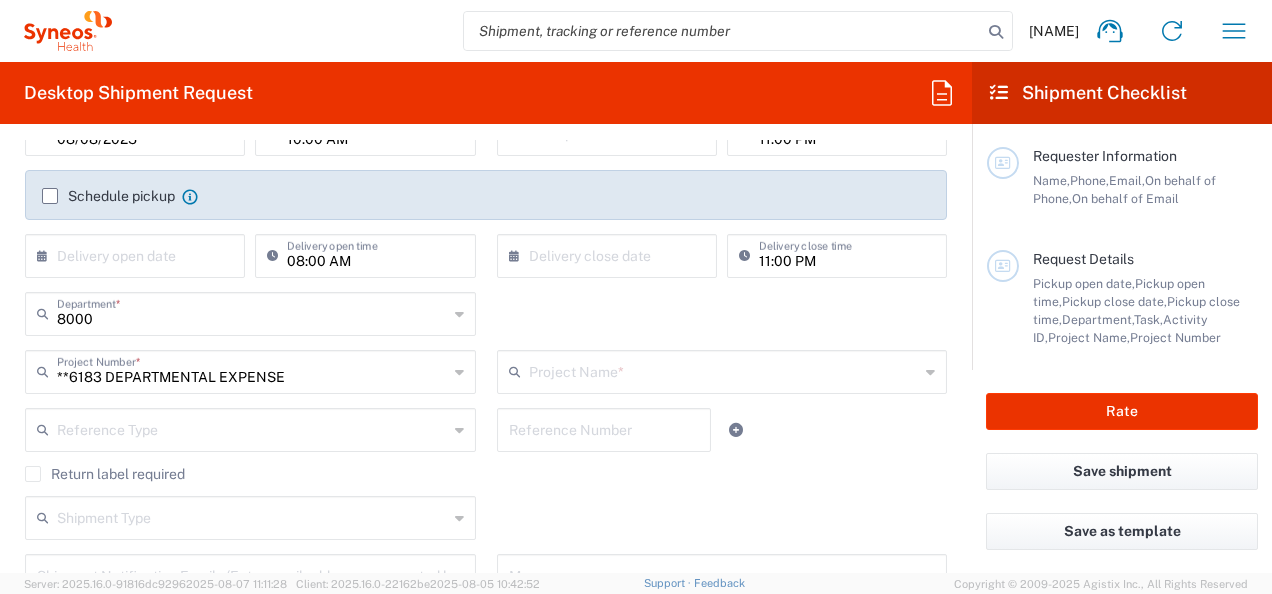 click at bounding box center [724, 370] 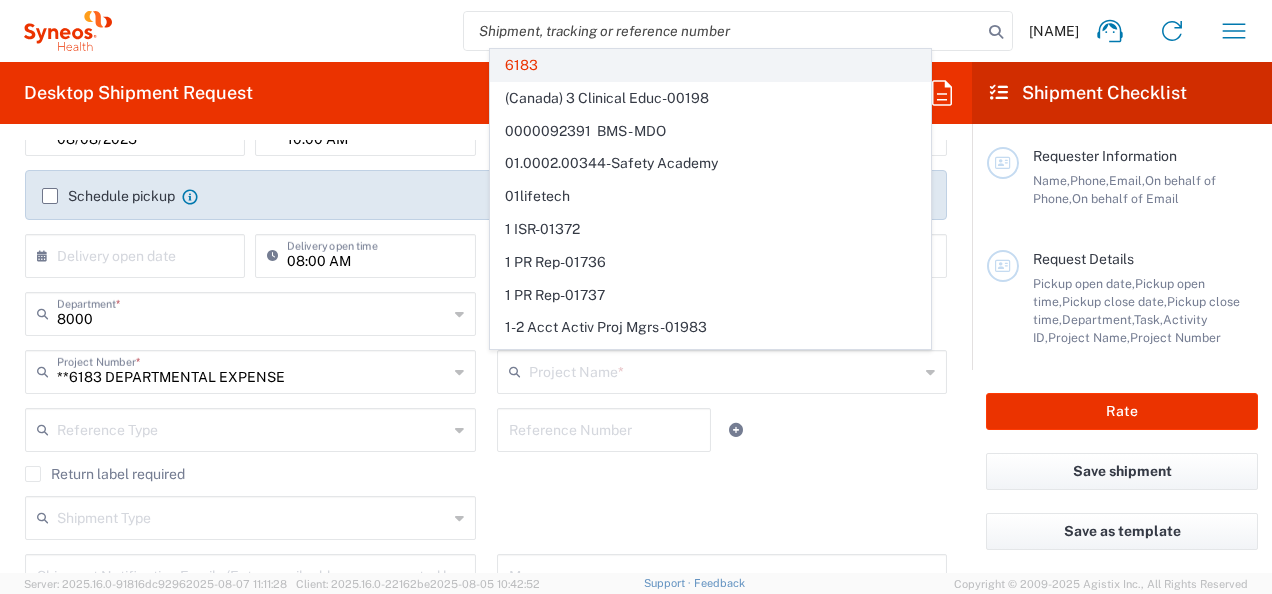click on "6183" 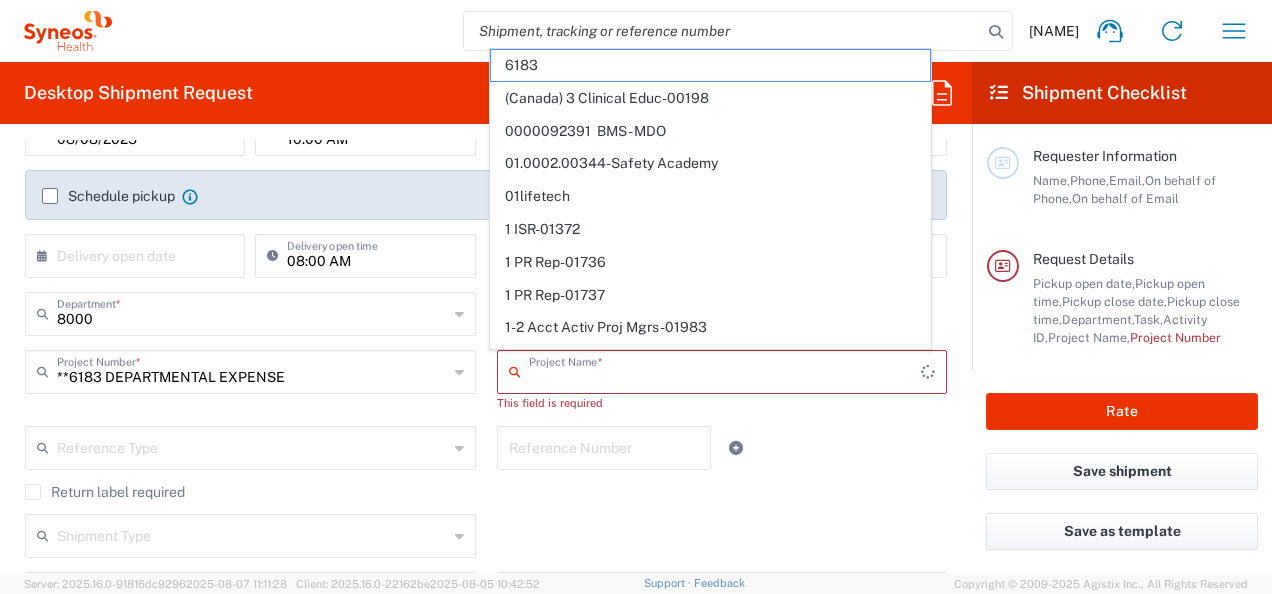 click at bounding box center (725, 370) 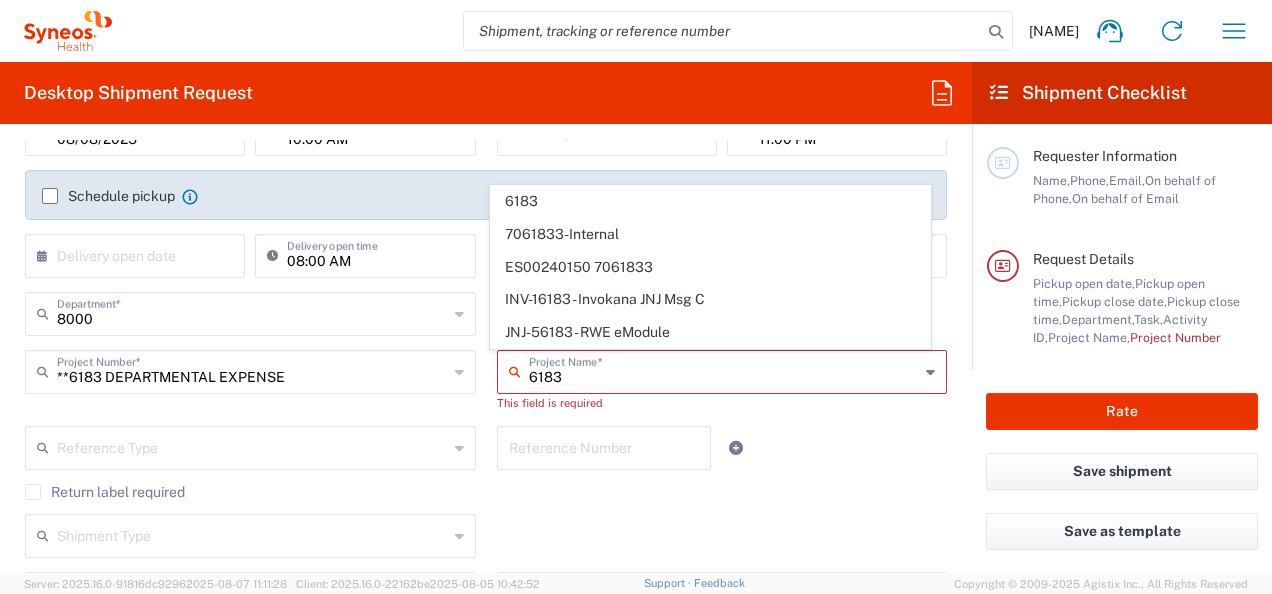 type on "6183" 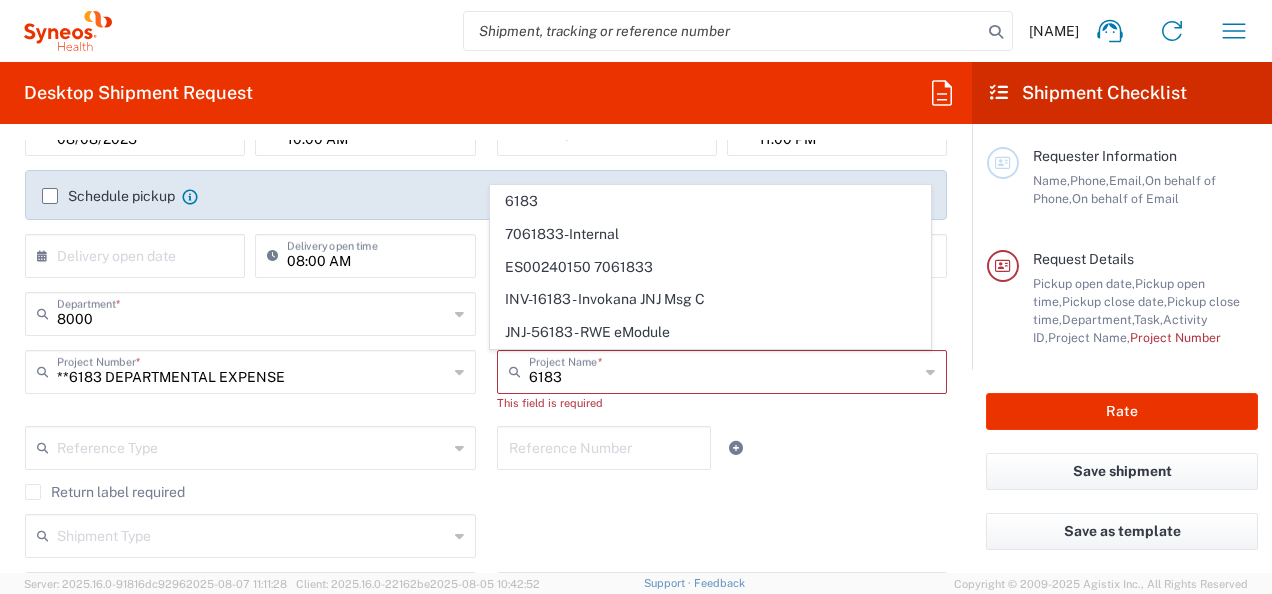 click on "Reference Type  Account Type Activity ID Airline Appointment Number ASN Batch Request # Bill Of Lading Bin Booking Number Booking Request ID Cancel Pickup Location CBP Entry No Claim Container Number Customer Ref Delivery Number Department Document No Expenditure Export Reference Flight Number General GL Code House Airway Bill Internal Requisition Invoice Number ITN No Job Number License Lloyd's Code Lot Number Master Airway Bill Master Tracking Number Material Requisition Order Number Organization Packing Slip Pickup Number Pickup Request PO Line Item No PRO # Problem File Number Project Project Number Protocol Number Purchase Order Quote Number Release Number RMA Route Sales Order Seal Number Serial No Shipment Id Number Shipment Line No Study Number Task Tender ID VAT Number Vessel Name VIN Voyage Number Waybill Number Work Order  Reference Number" 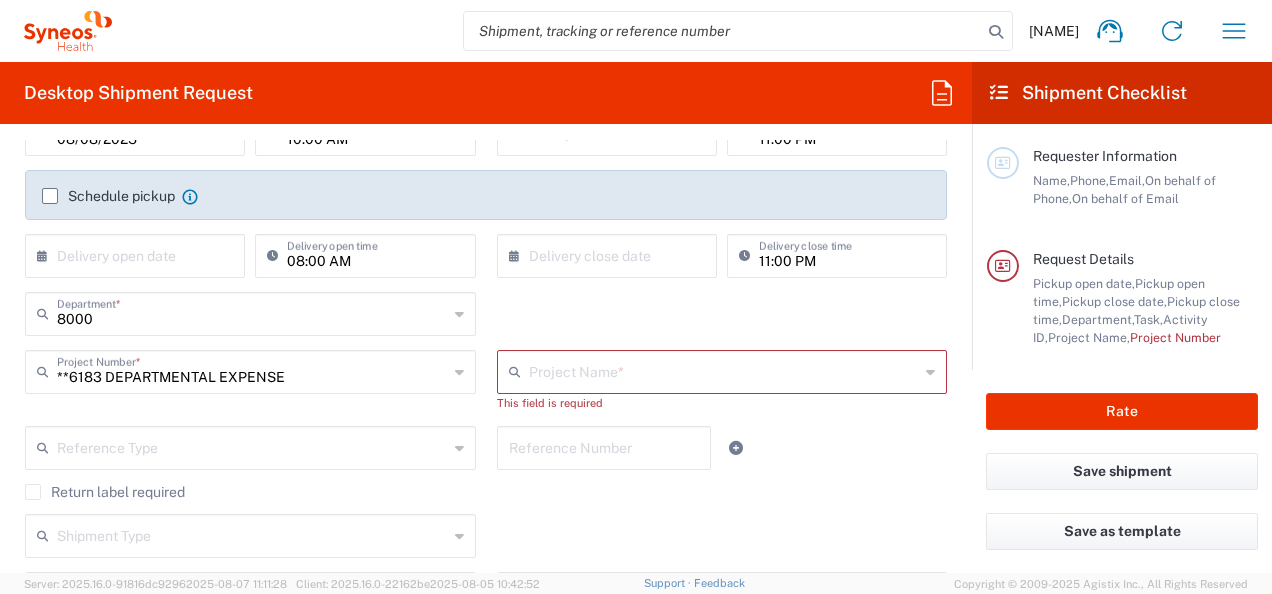 click at bounding box center (724, 370) 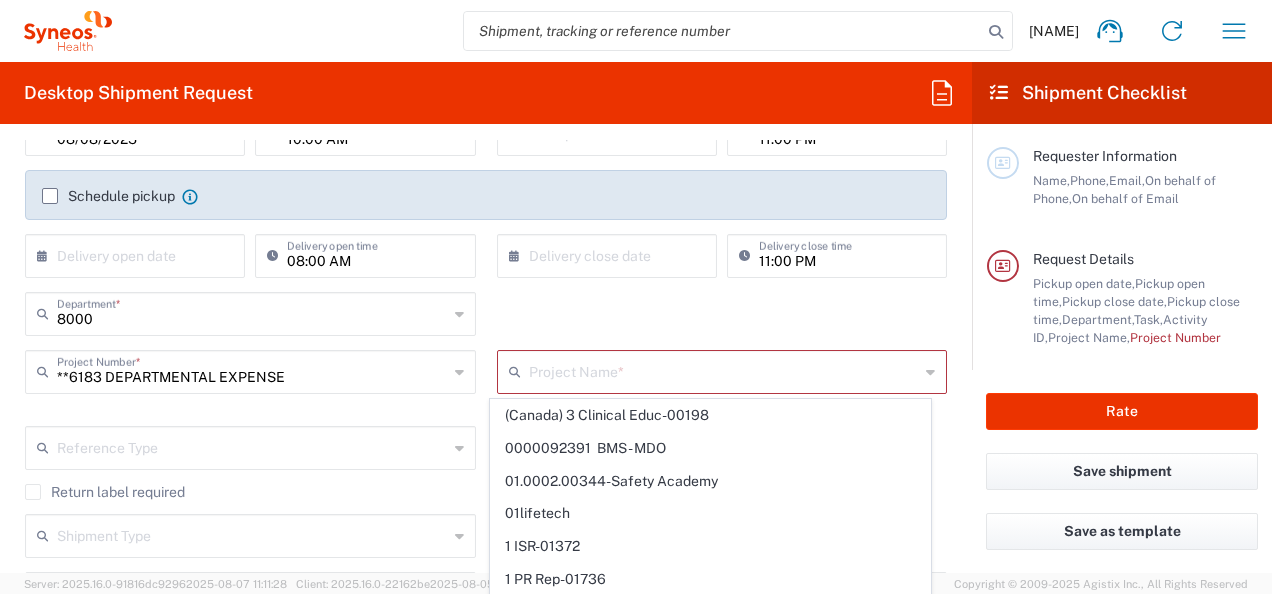 click on "(Canada) 3 Clinical Educ-00198" 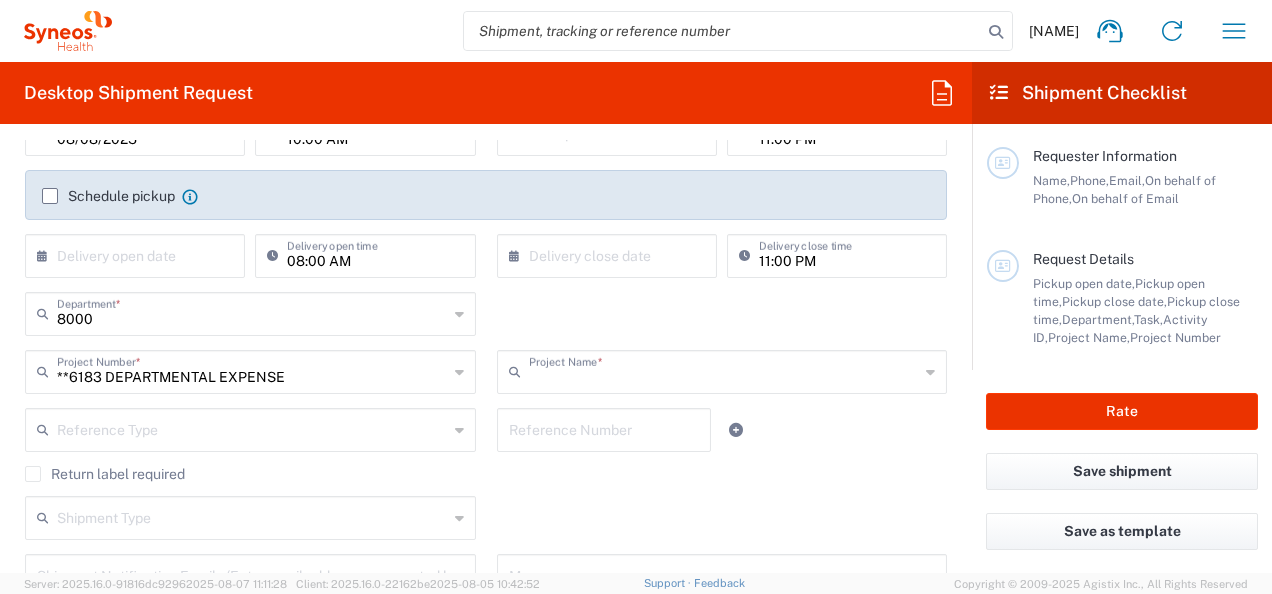 type on "(Canada) 3 Clinical Educ-00198" 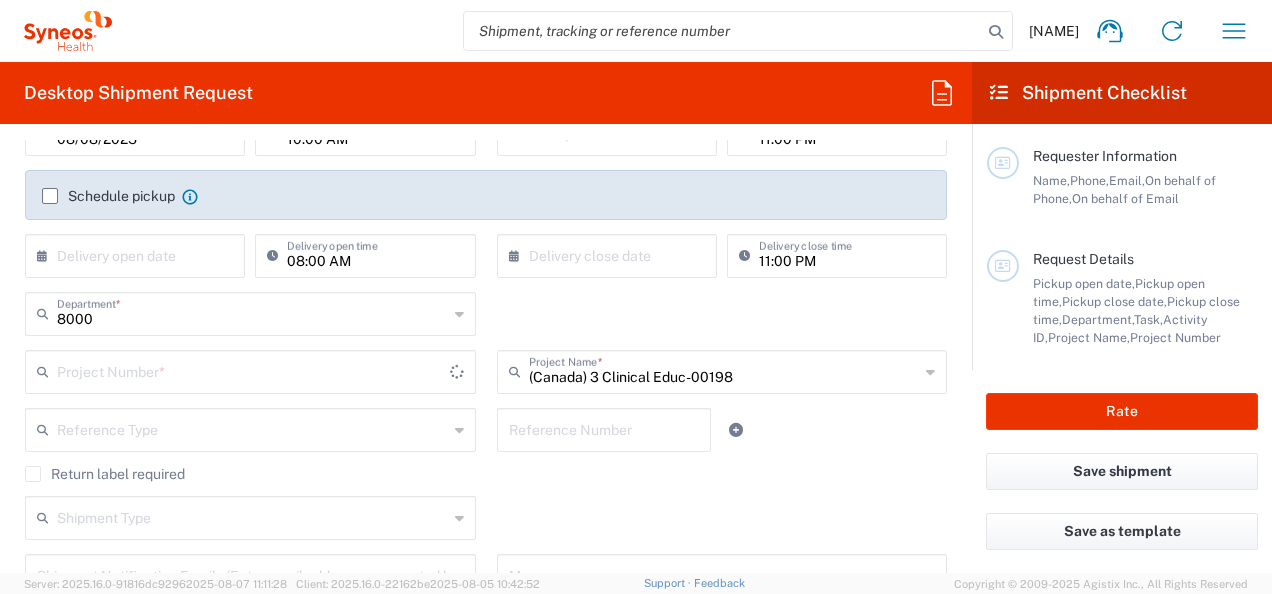 type on "400000198" 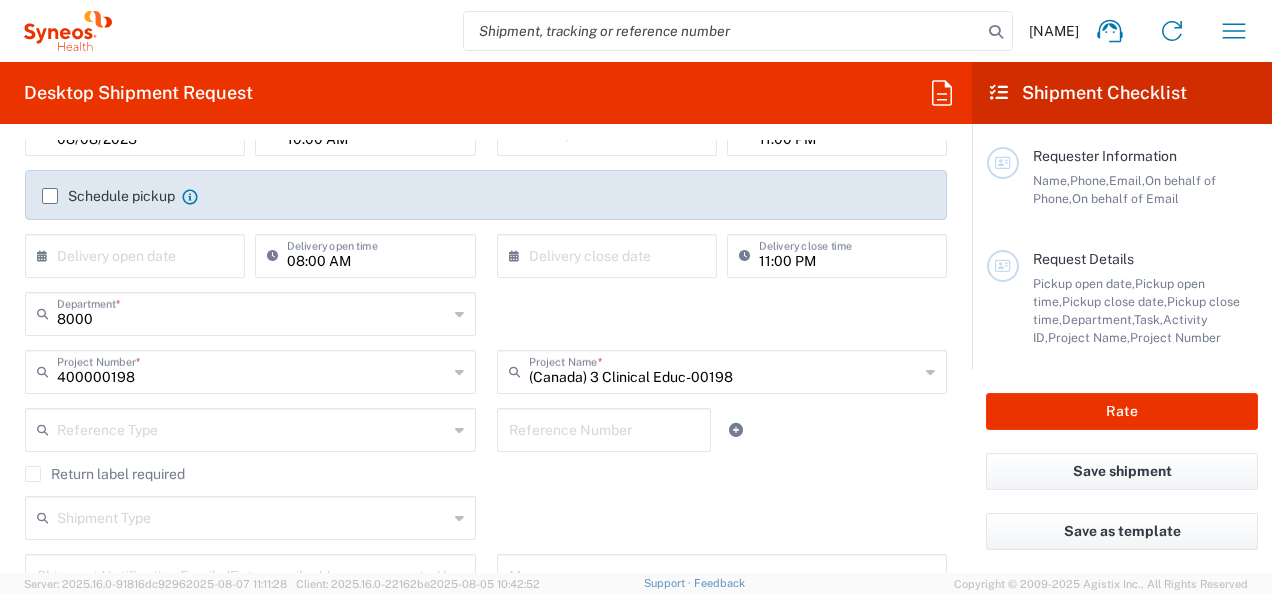 click 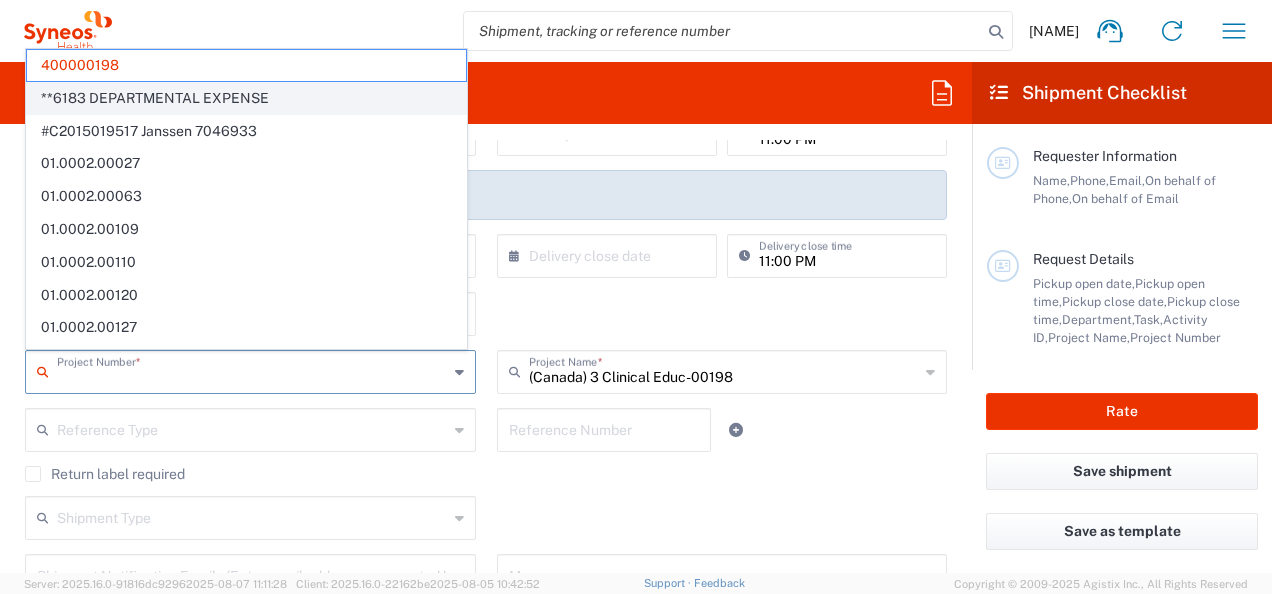 click on "**6183 DEPARTMENTAL EXPENSE" 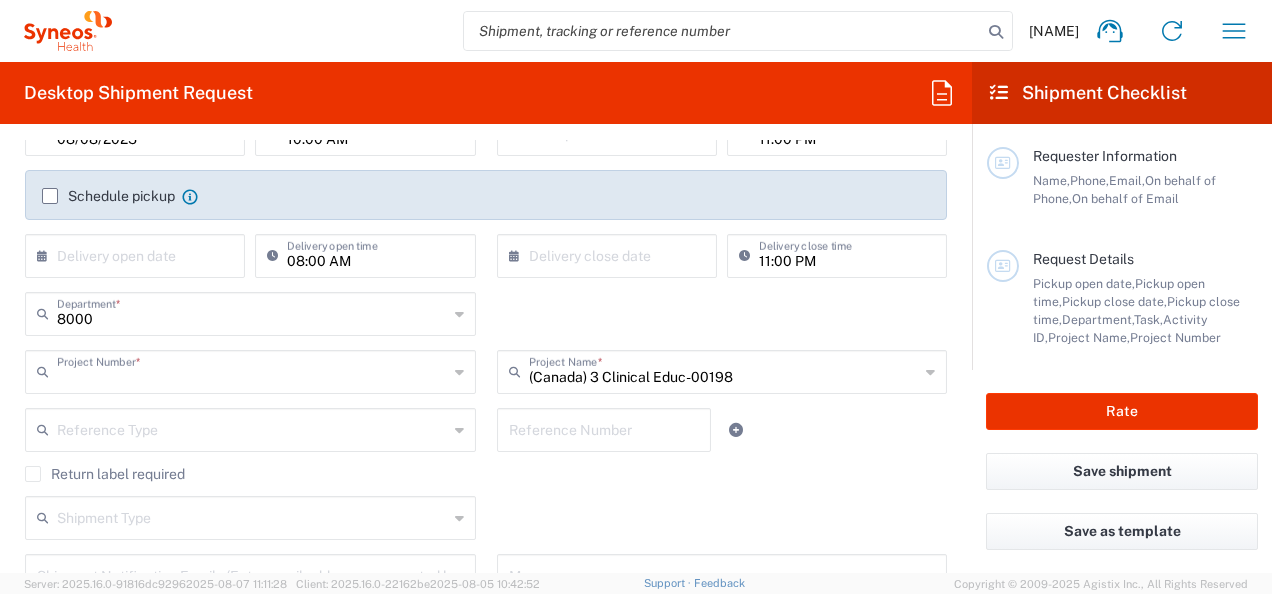 type on "**6183 DEPARTMENTAL EXPENSE" 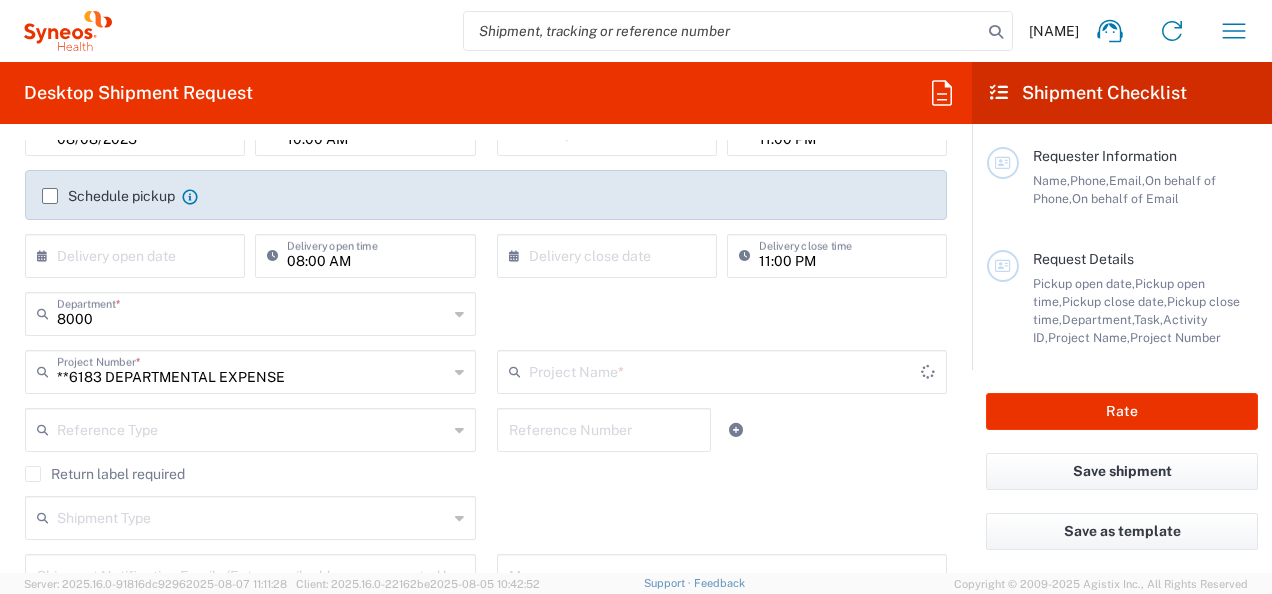 type on "6183" 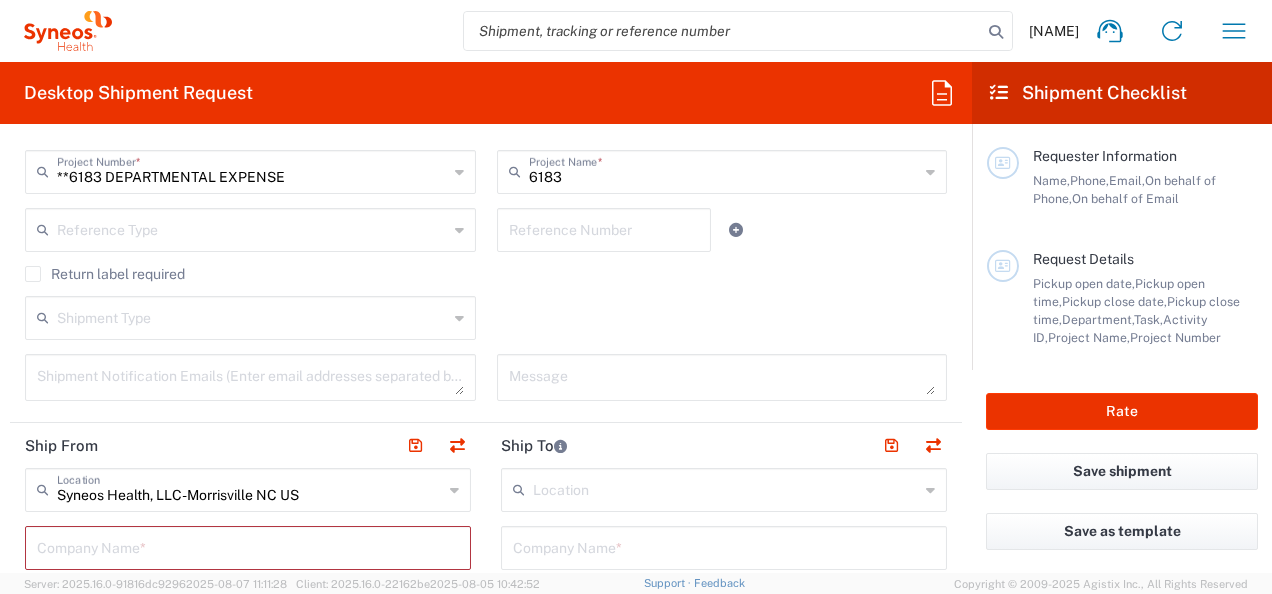 scroll, scrollTop: 600, scrollLeft: 0, axis: vertical 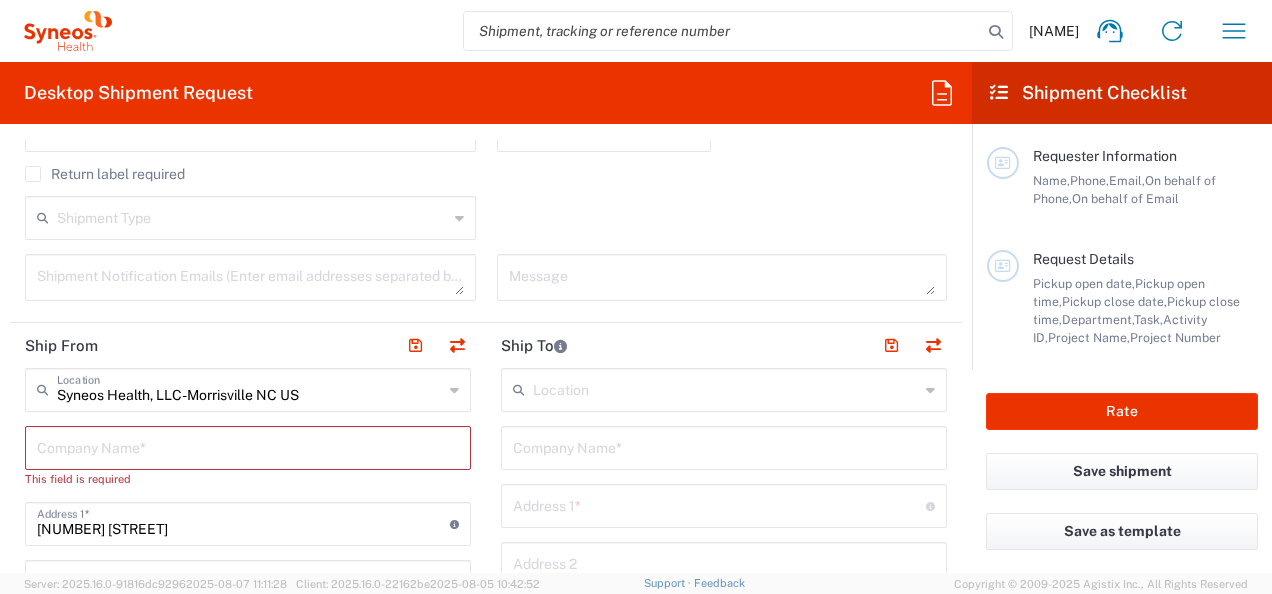 click at bounding box center (726, 388) 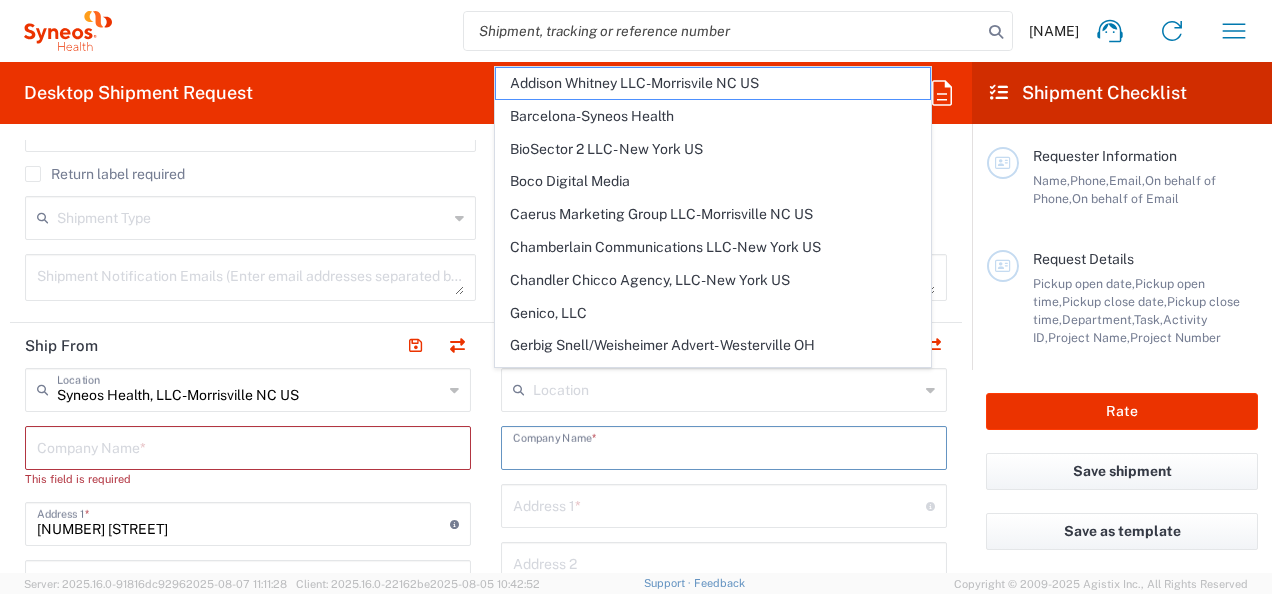 click at bounding box center (724, 446) 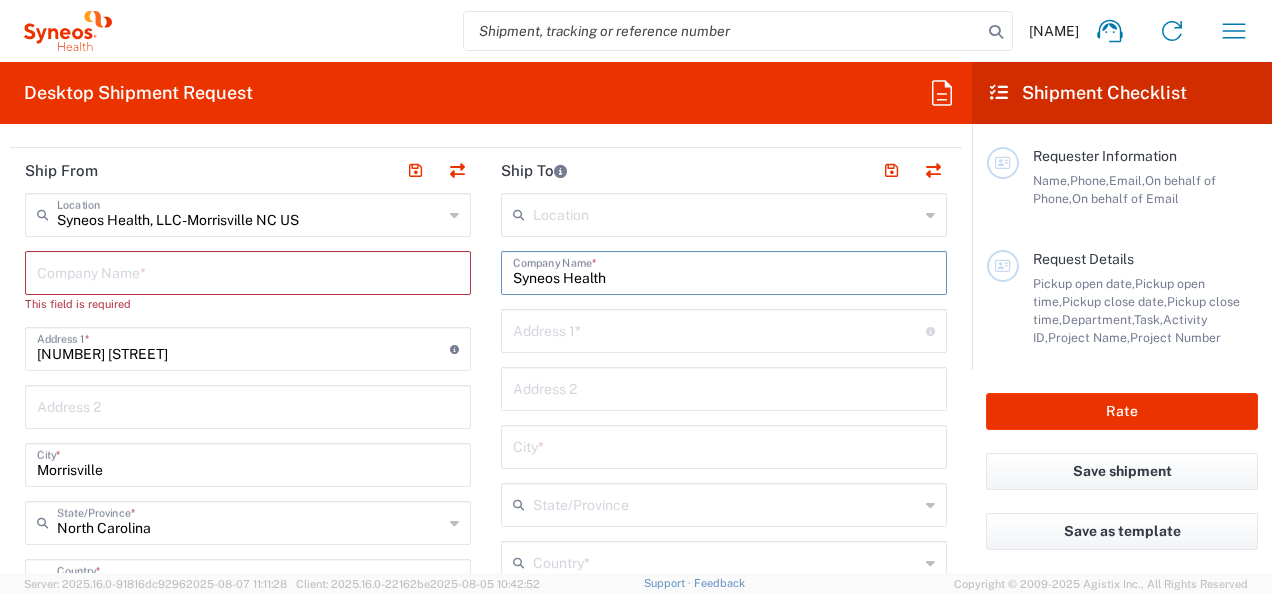 scroll, scrollTop: 800, scrollLeft: 0, axis: vertical 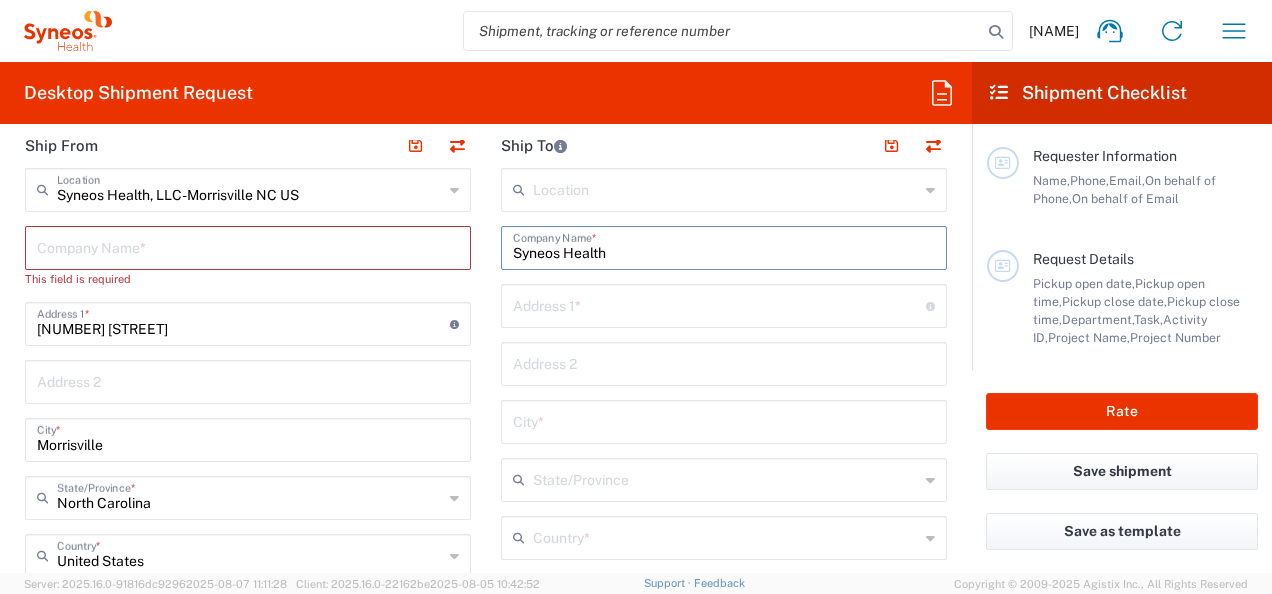 type on "Syneos Health" 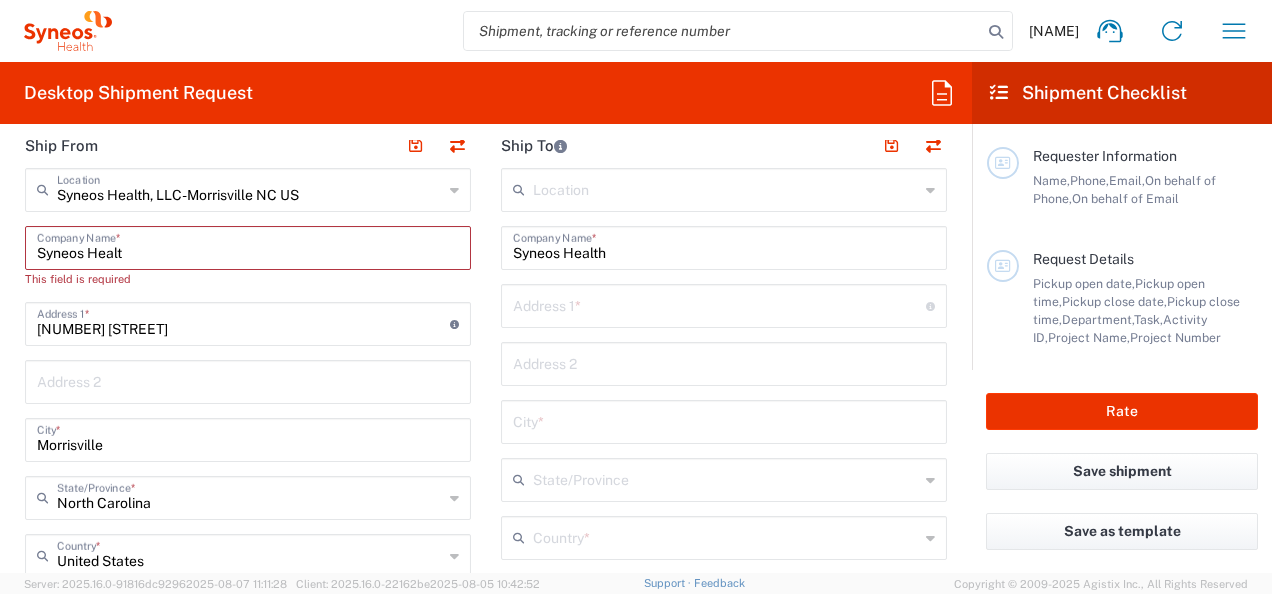 type on "Syneos Health" 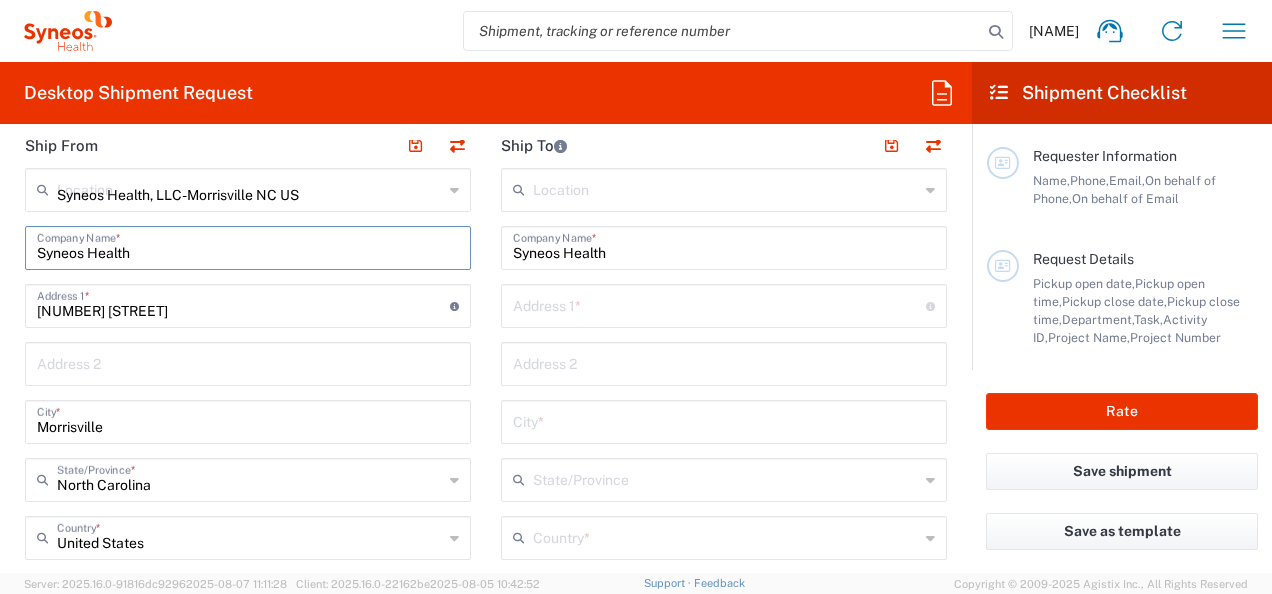 type 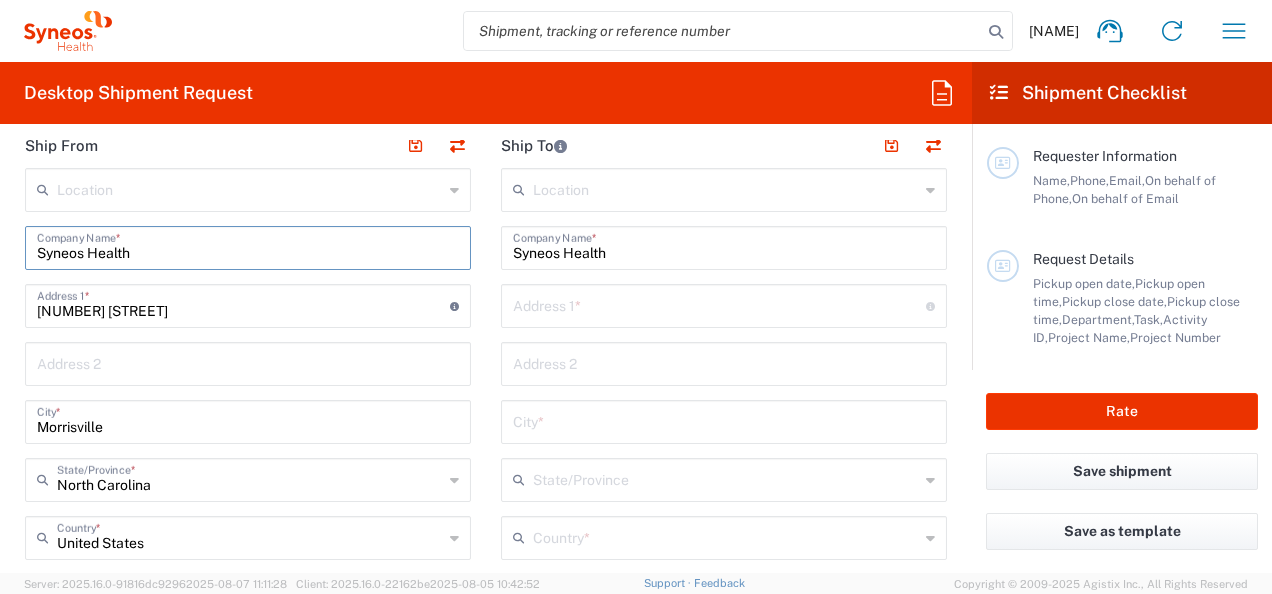 type on "Syneos Health" 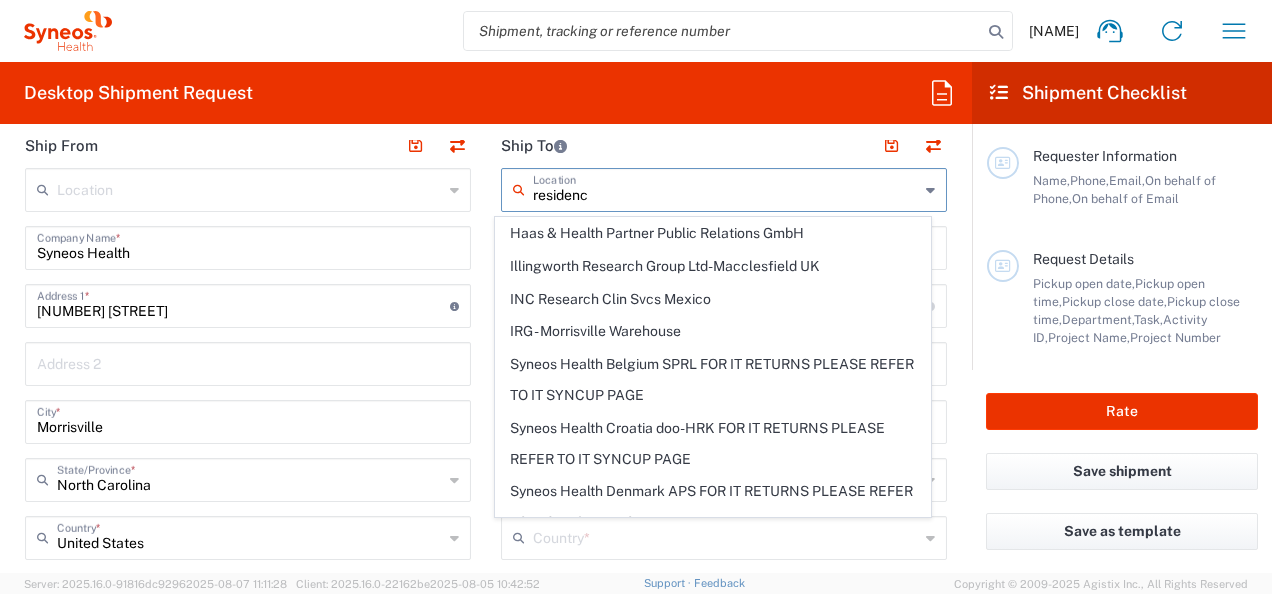 type on "residence" 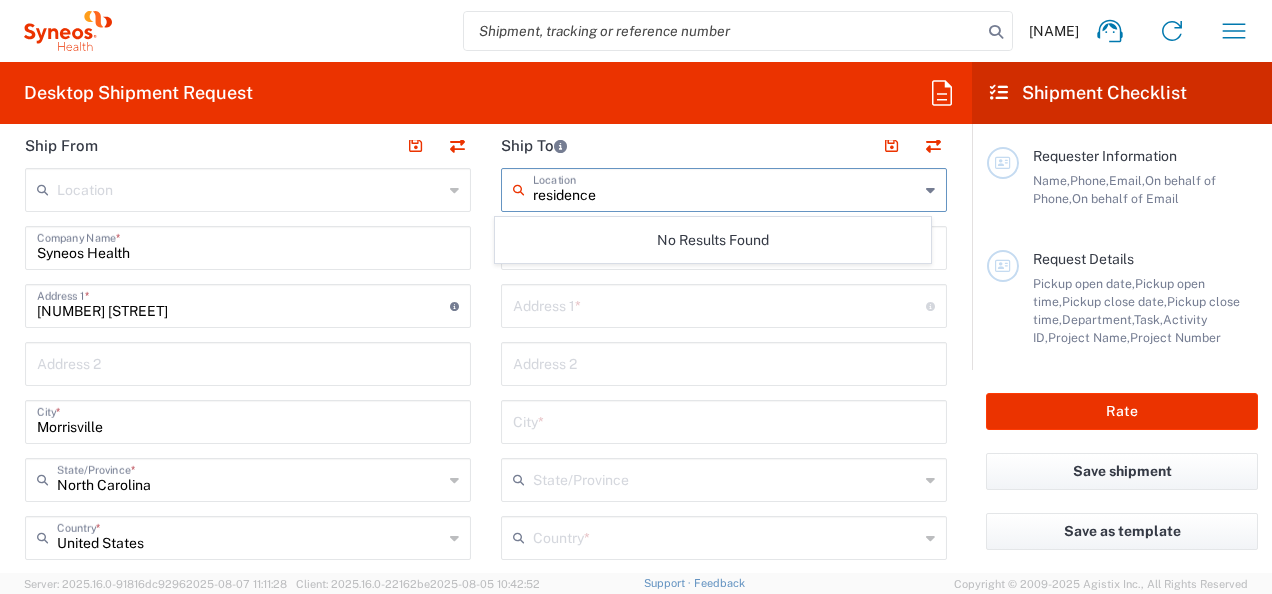 drag, startPoint x: 606, startPoint y: 201, endPoint x: 476, endPoint y: 212, distance: 130.46455 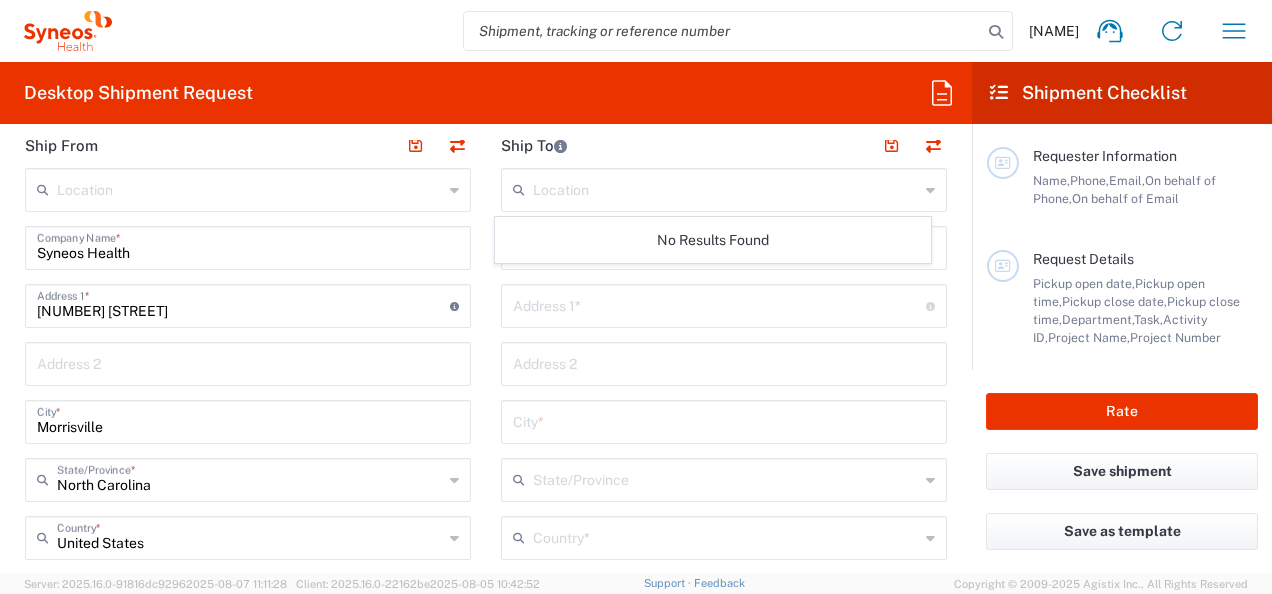 click on "Location  No Results Found Syneos Health  Company Name  *  Address 1  * For cross streets use street names with '&' or 'and' in between. For example 'Walnut St & S 13th St'  Address 2   City  *  State/Province  No Results Found  Country  * Afghanistan Åland Islands Albania Algeria American Samoa Andorra Angola Anguilla Antarctica Antigua & Barbuda Argentina Armenia Aruba Australia Austria Azerbaijan Bahamas Bahrain Bangladesh Barbados Belarus Belgium Belize Benin Bermuda Bhutan Bolivia Bosnia & Herzegovina Botswana Bouvet Island Brazil British Indian Ocean Territory British Virgin Islands Brunei Bulgaria Burkina Faso Burundi Cambodia Cameroon Canada Cape Verde Caribbean Netherlands Cayman Islands Central African Republic Chad Chile China Christmas Island Cocos (Keeling) Islands Colombia Comoros Congo - Brazzaville Congo - Kinshasa Cook Islands Costa Rica Côte d’Ivoire Croatia Cuba Curaçao Cyprus Czechia Denmark Djibouti Dominica Dominican Republic Ecuador Egypt El Salvador Equatorial Guinea Eritrea Fiji" 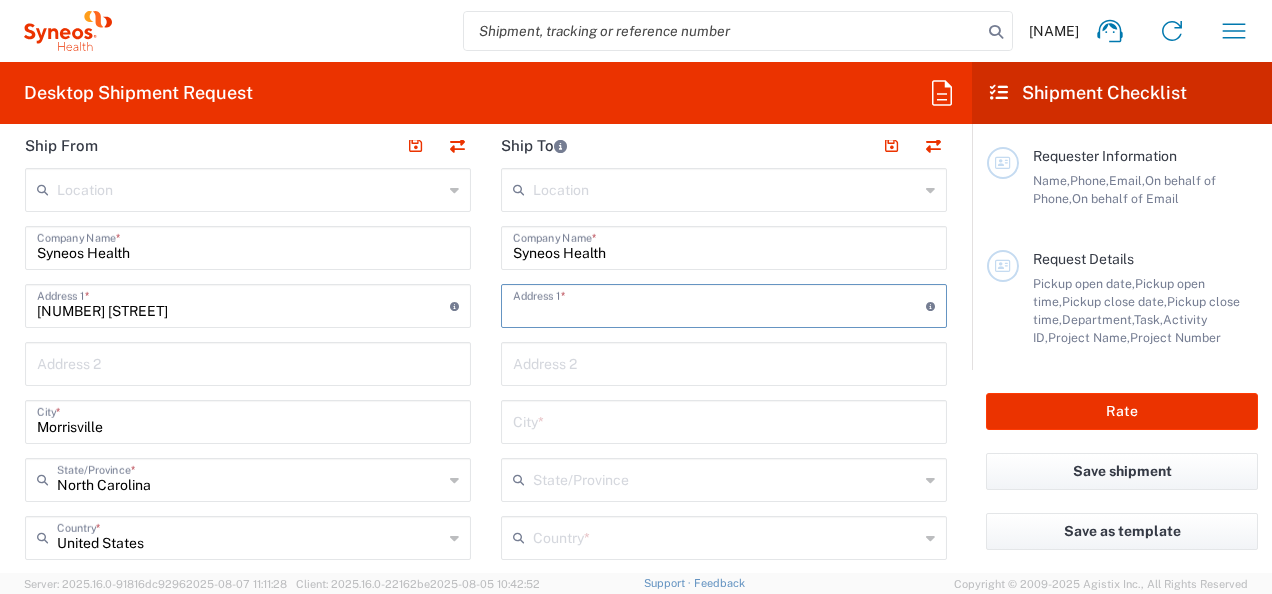 click at bounding box center [719, 304] 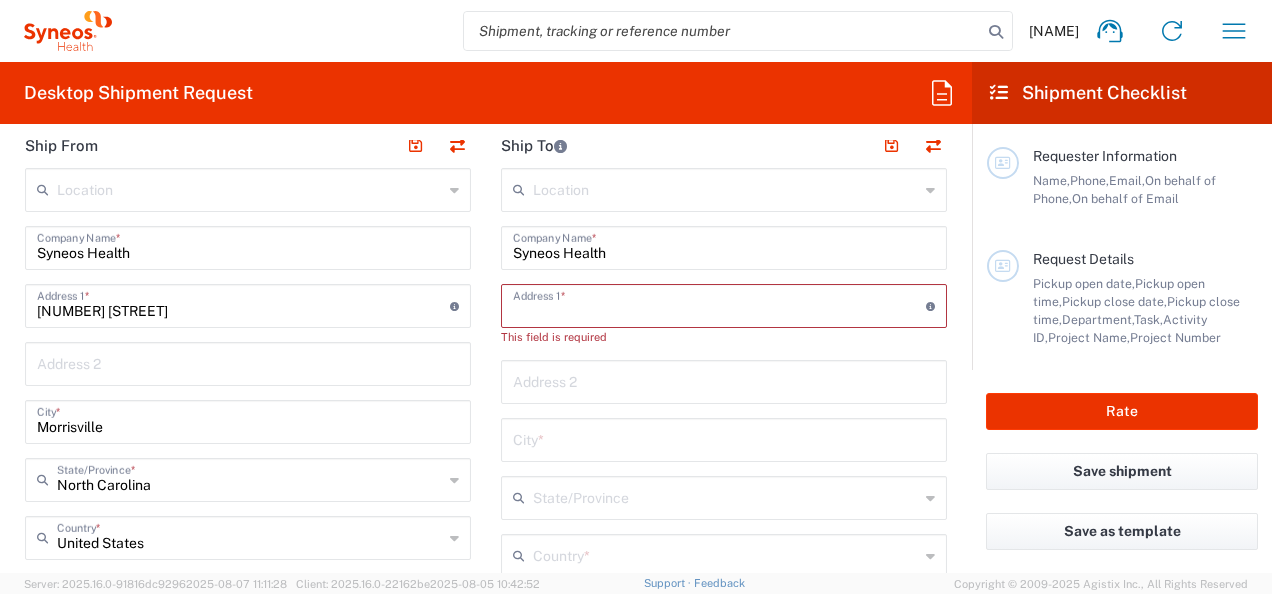 click at bounding box center (719, 304) 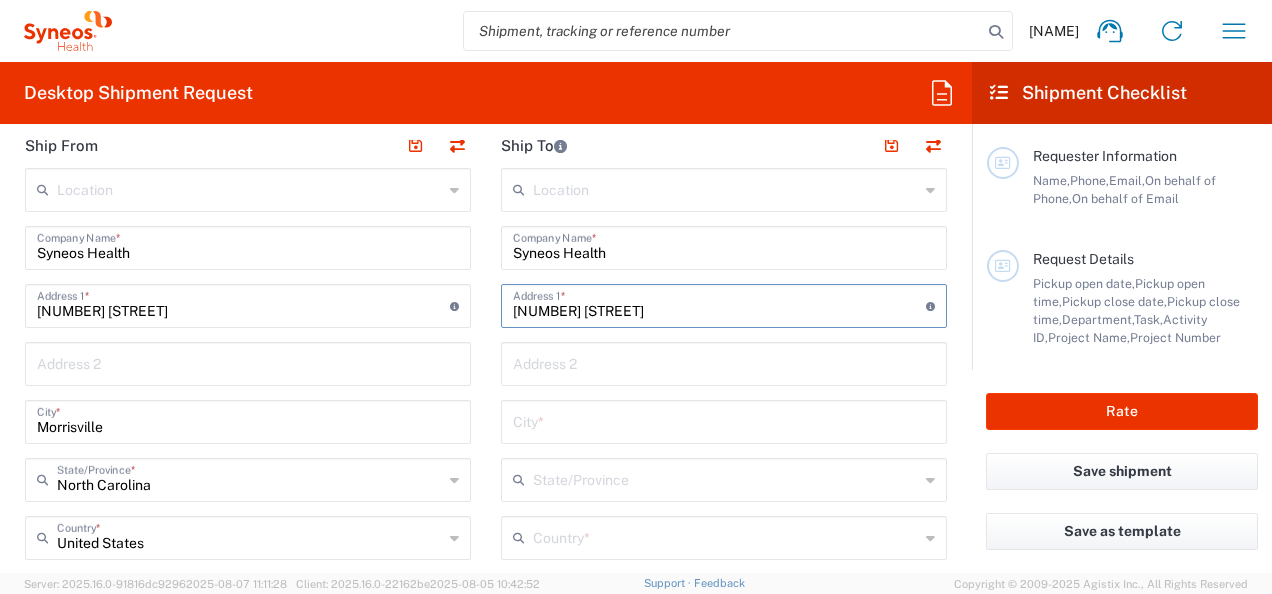 type on "[NUMBER] [STREET]" 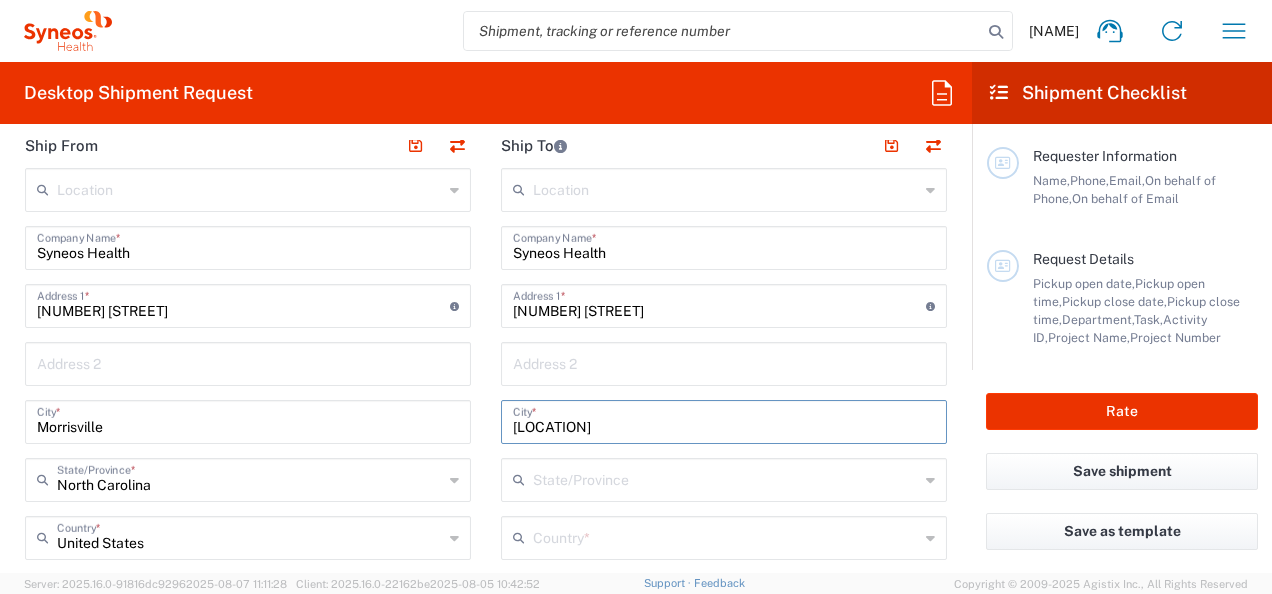 type on "[CITY]" 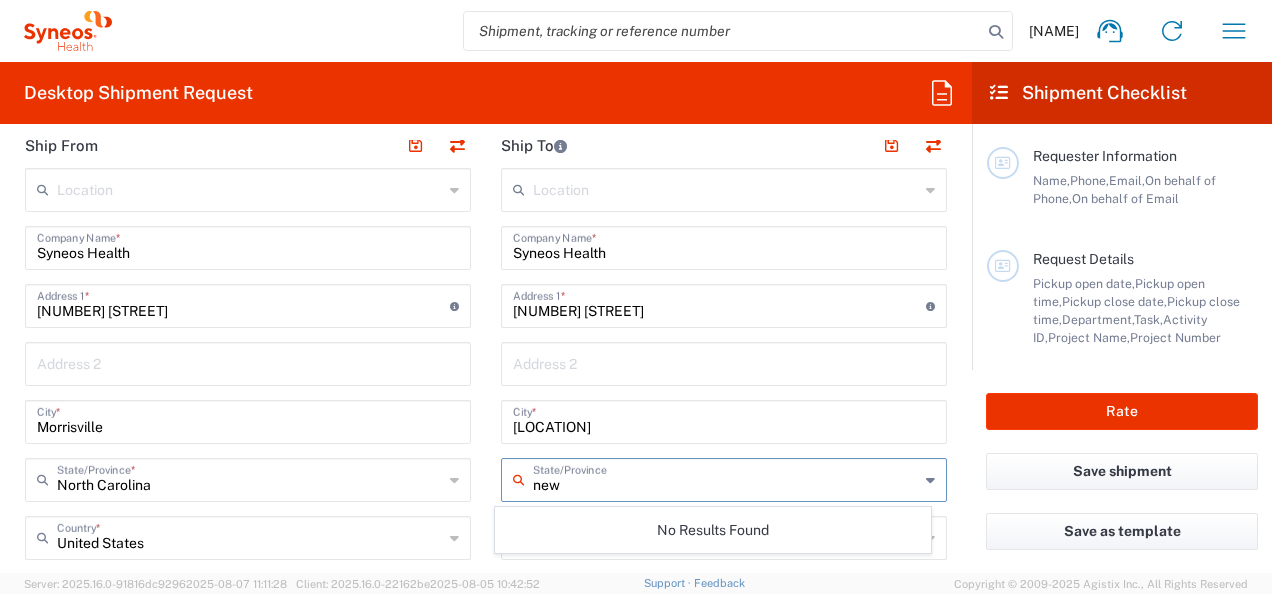 type on "new" 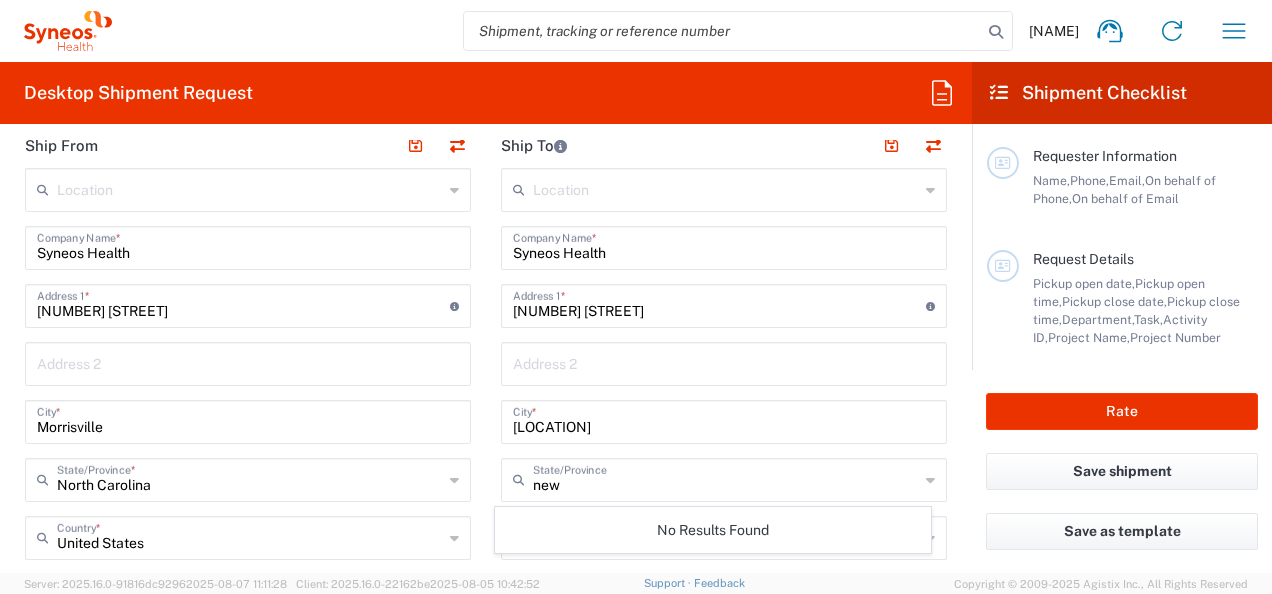 click 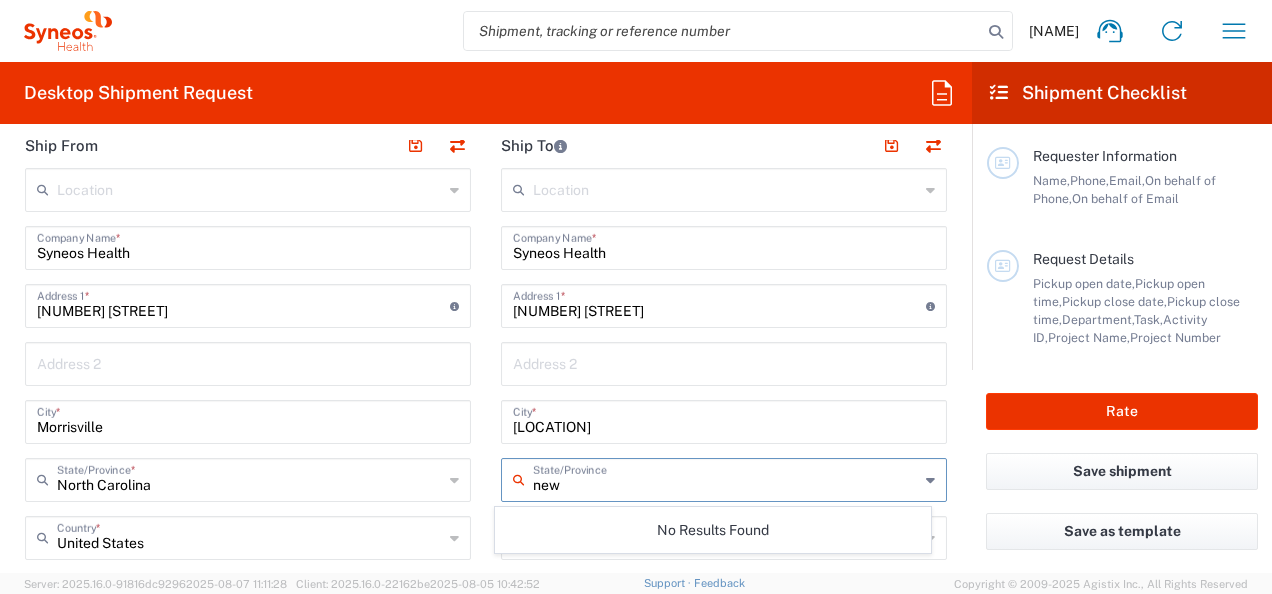 drag, startPoint x: 561, startPoint y: 476, endPoint x: 502, endPoint y: 481, distance: 59.211487 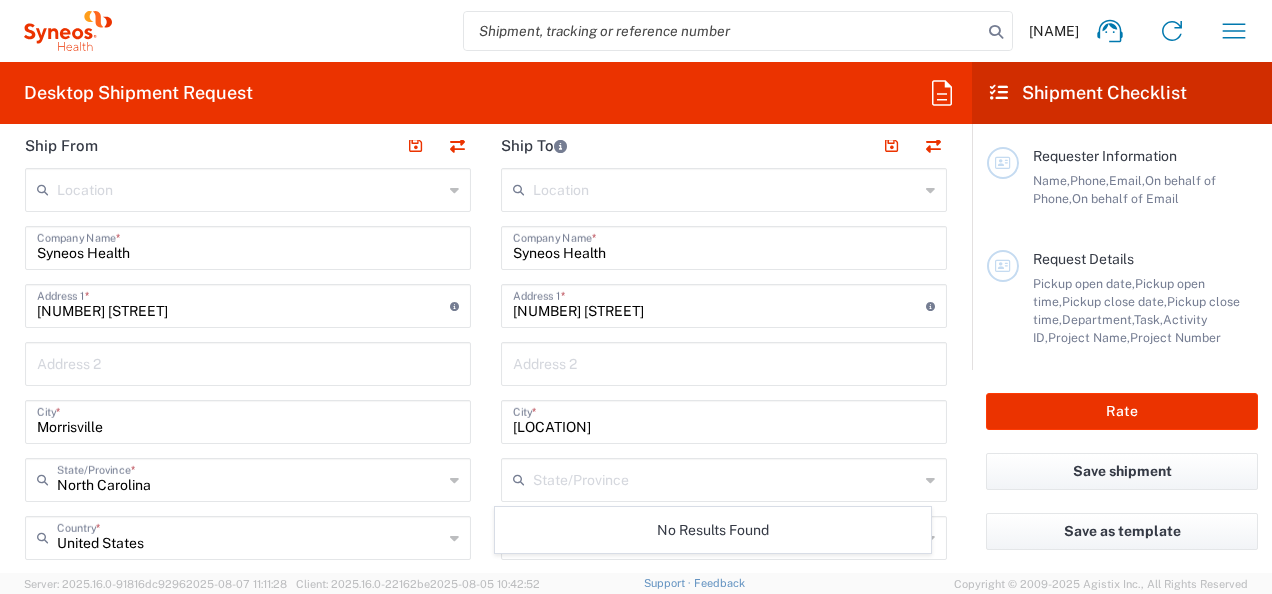 click on "State/Province" 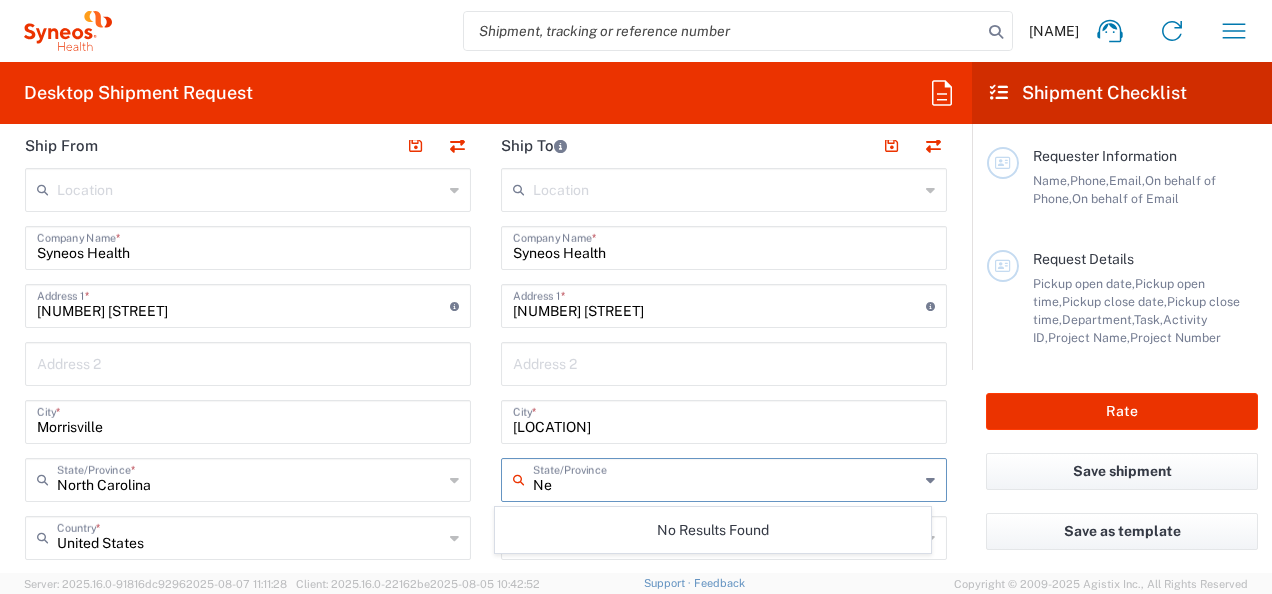 type on "N" 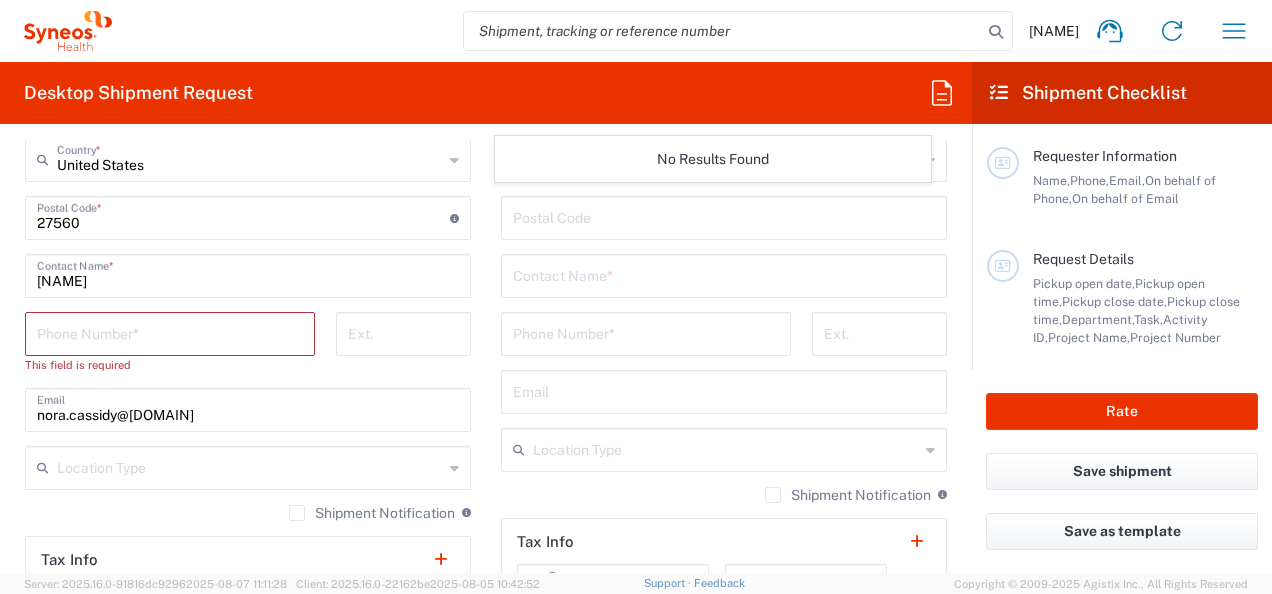 scroll, scrollTop: 978, scrollLeft: 0, axis: vertical 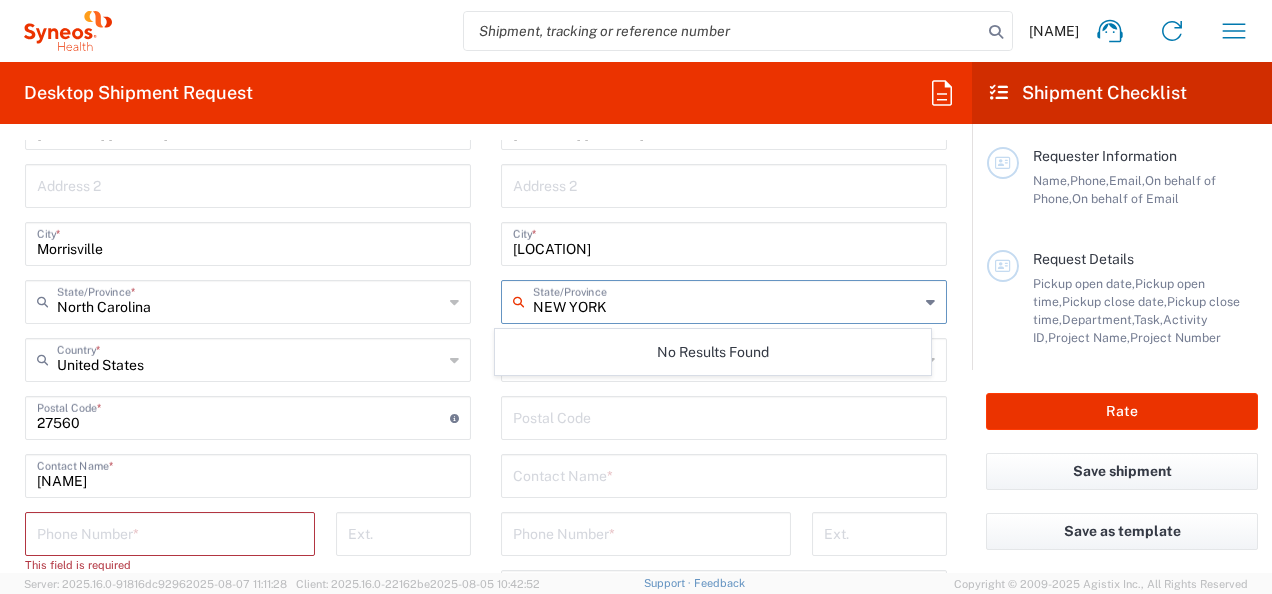 drag, startPoint x: 535, startPoint y: 304, endPoint x: 531, endPoint y: 467, distance: 163.04907 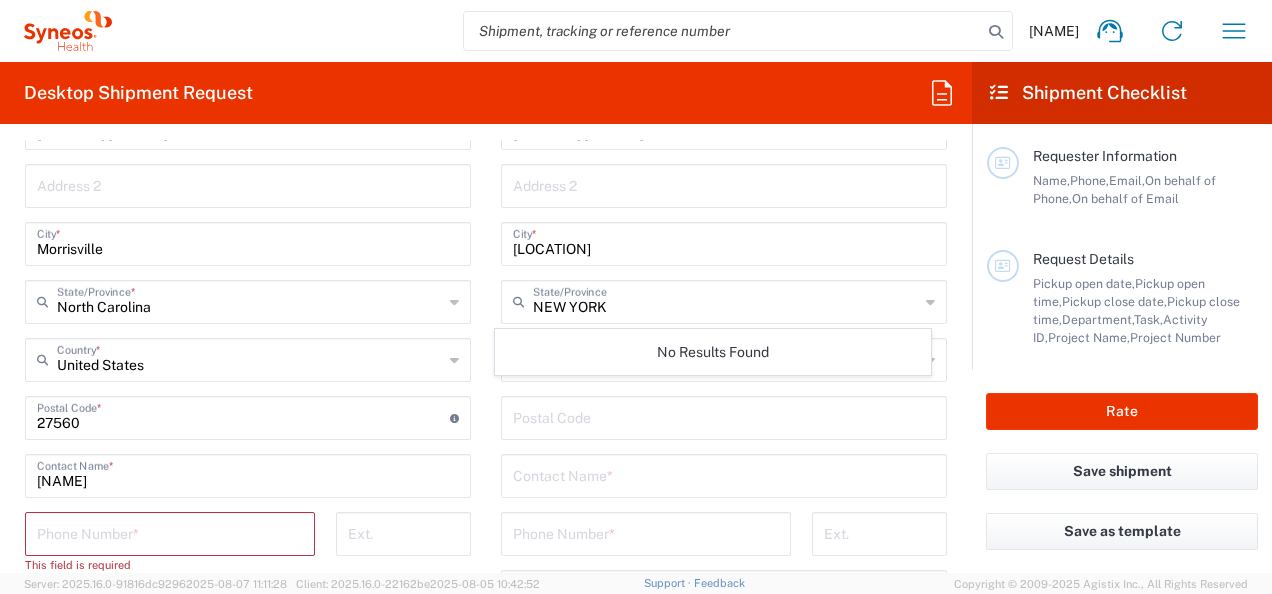 click on "Requester Information  Nora Cassidy  Name  * 6463615094  Phone  * nora.cassidy@syneoshealth.com  Email  * Phil Moussally  Name (on behalf of)   Phone (on behalf of)  *  Email (on behalf of)  *  Request Details  08/08/2025 ×  Pickup open date  * Cancel Apply 10:00 AM  Pickup open time  * ×  Pickup close date  * Cancel Apply 11:00 PM  Pickup close time  *  Schedule pickup  When scheduling a pickup please be sure to meet the following criteria:
1. Pickup window should start at least 2 hours after current time.
2.Pickup window needs to be at least 2 hours.
3.Pickup close time should not exceed business hours.
×  Delivery open date  Cancel Apply 08:00 AM  Delivery open time  ×  Delivery close date  Cancel Apply 11:00 PM  Delivery close time  8000  Department  * 8000 3000 3100 3109 3110 3111 3112 3125 3130 3135 3136 3150 3155 3165 3171 3172 3190 3191 3192 3193 3194 3200 3201 3202 3210 3211 Dept 3212 3213 3214 3215 3216 3218 3220 3221 3222 3223 3225 3226 3227 3228 3229 3230 3231 3232 3233 3234 3235 3236 *" 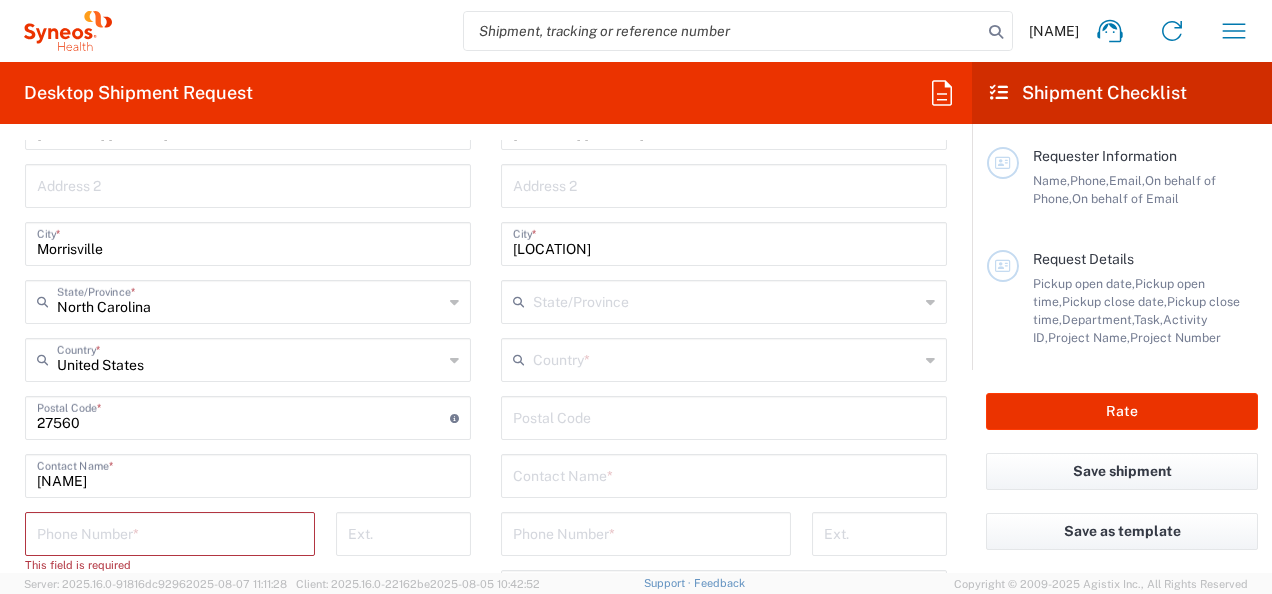 click at bounding box center (726, 300) 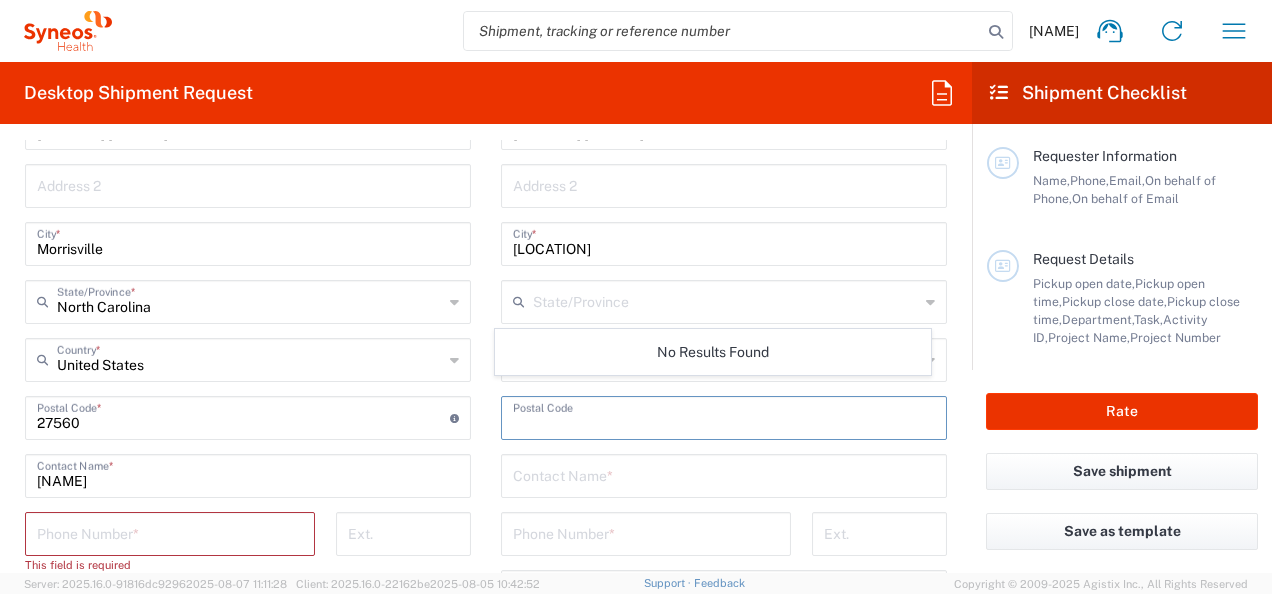 drag, startPoint x: 688, startPoint y: 424, endPoint x: 820, endPoint y: 482, distance: 144.18044 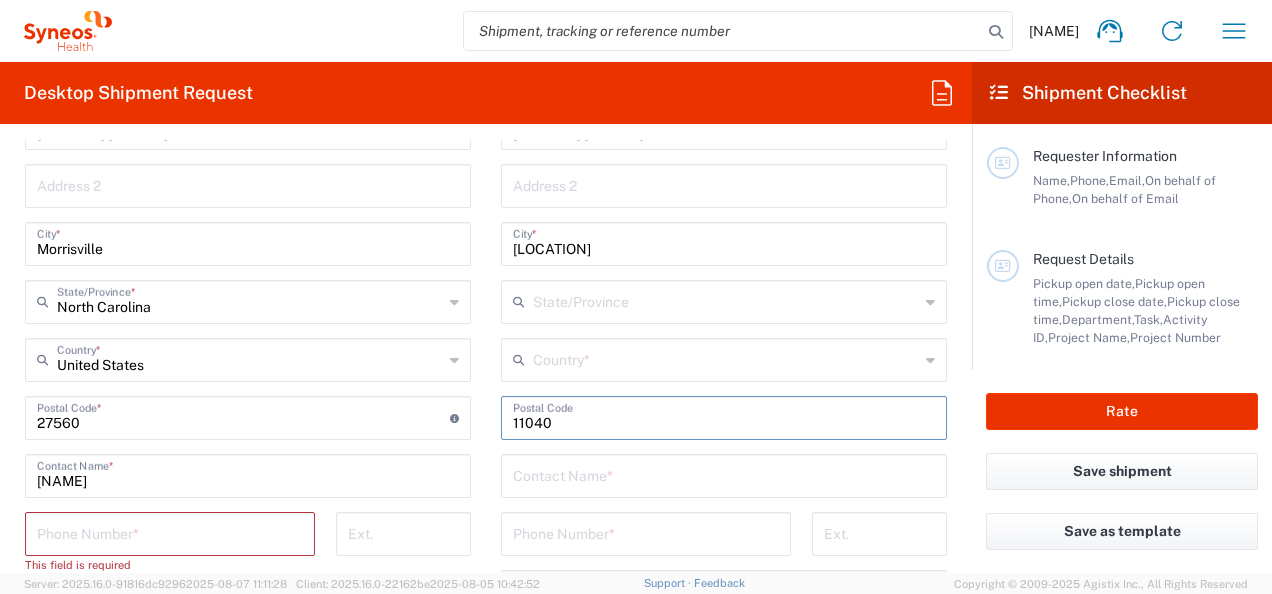 type on "[POSTAL_CODE]" 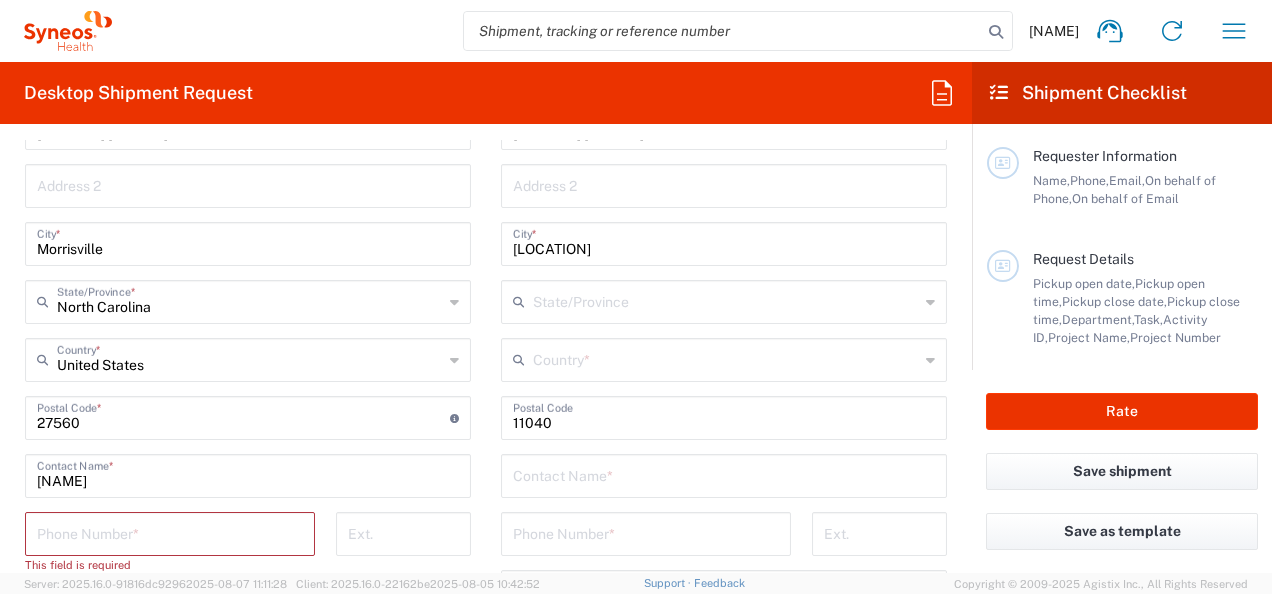 click on "Location  Addison Whitney LLC-Morrisvile NC US Barcelona-Syneos Health BioSector 2 LLC- New York US Boco Digital Media Caerus Marketing Group LLC-Morrisville NC US Chamberlain Communications LLC-New York US Chandler Chicco Agency, LLC-New York US Genico, LLC Gerbig Snell/Weisheimer Advert- Westerville OH Haas & Health Partner Public Relations GmbH Illingworth Research Group Ltd-Macclesfield UK Illingworth Rsrch Grp (France) Illingworth Rsrch Grp (Italy) Illingworth Rsrch Grp (Spain) Illingworth Rsrch Grp (USA) In Illingworth Rsrch Grp(Australi INC Research Clin Svcs Mexico inVentiv Health Philippines, Inc. IRG - Morrisville Warehouse IVH IPS Pvt Ltd- India IVH Mexico SA de CV NAVICOR GROUP, LLC- New York US PALIO + IGNITE, LLC- Westerville OH US Pharmaceutical Institute LLC- Morrisville NC US PT Syneos Health Indonesia Rx dataScience Inc-Morrisville NC US RxDataScience India Private Lt Syneos Health (Beijing) Inc.Lt Syneos Health (Shanghai) Inc. Ltd. Syneos Health (Thailand) Limit Syneos Health Argentina SA" 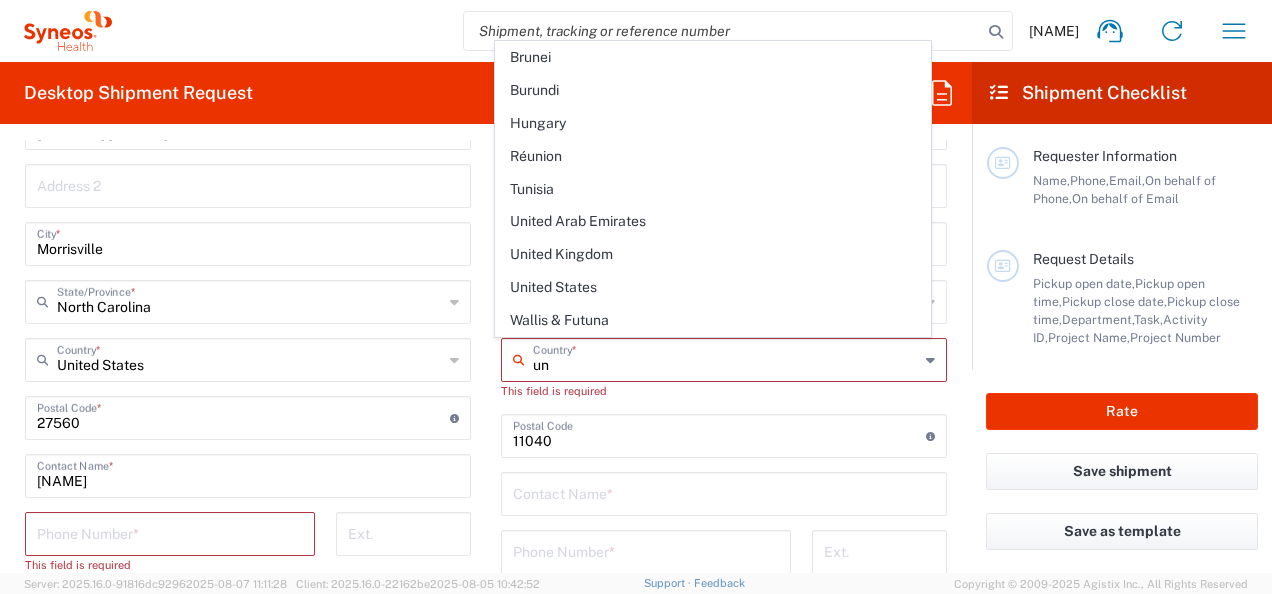 type on "United States" 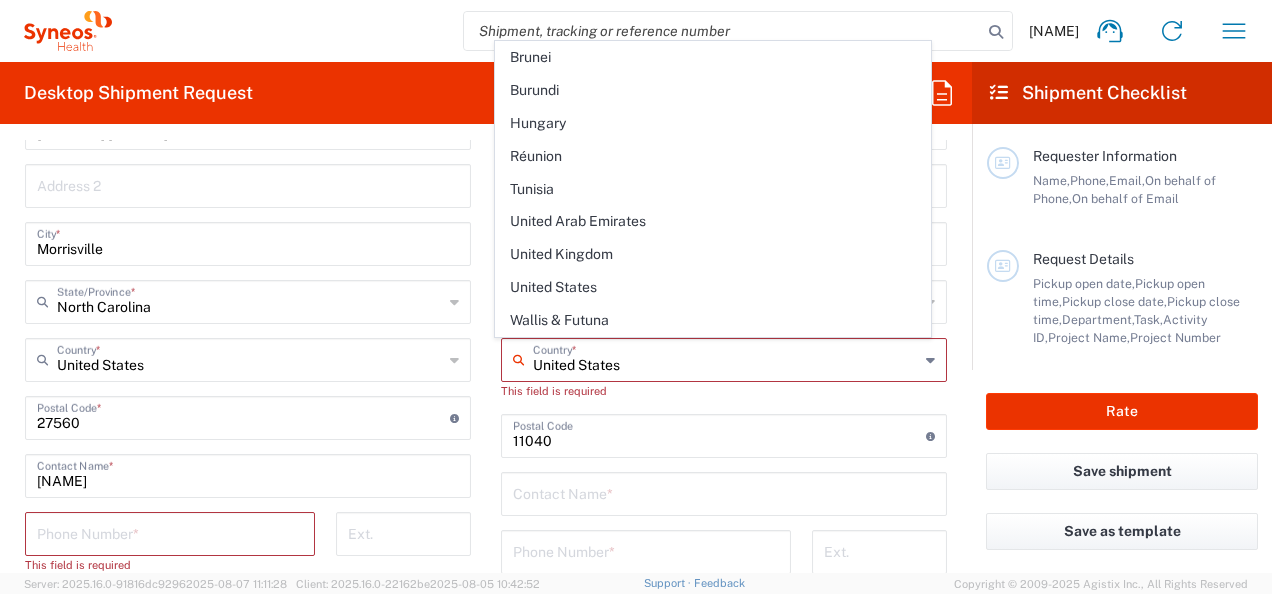 type on "[EMAIL]" 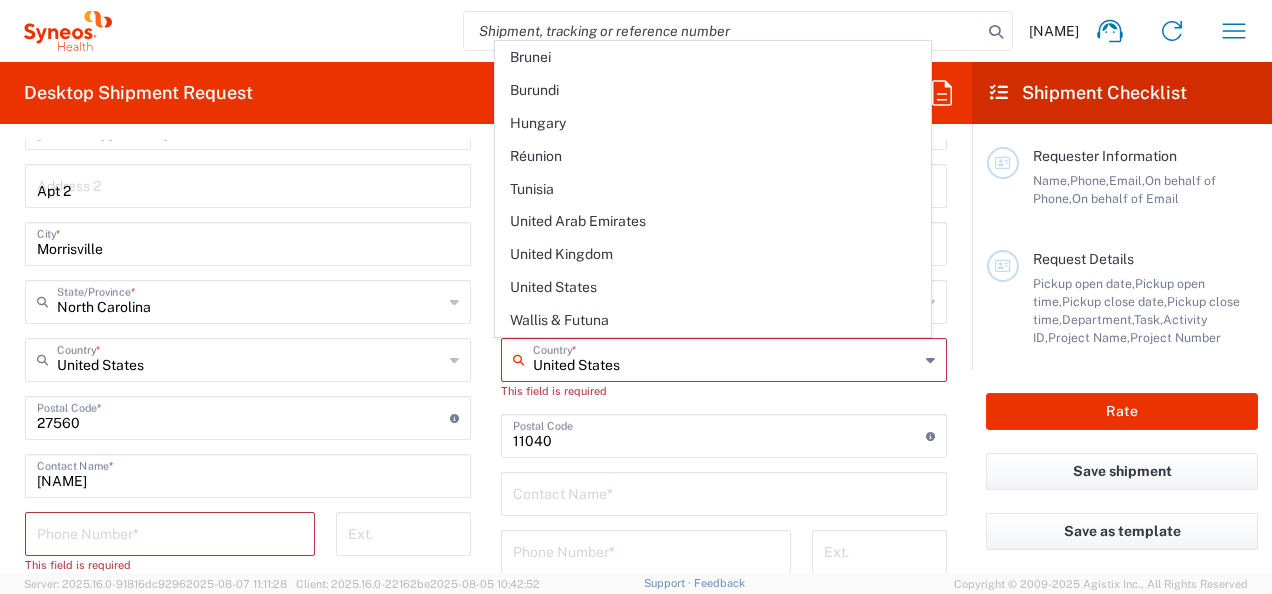 type on "2123640456" 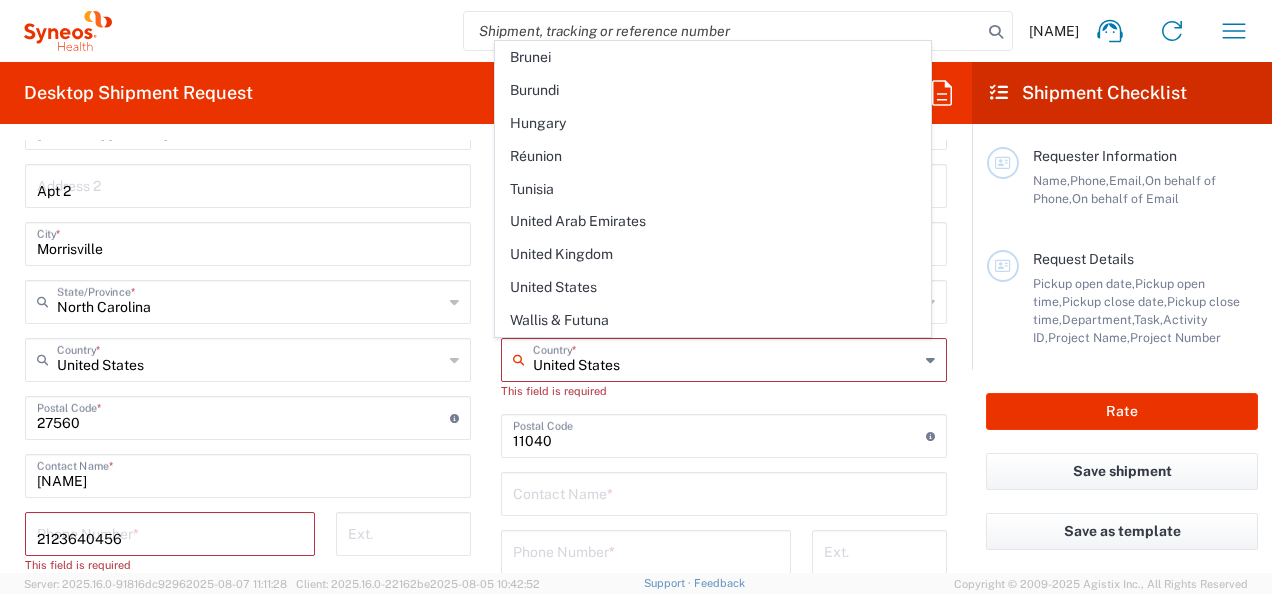 type on "Syneos Health Communications-Westerville OH" 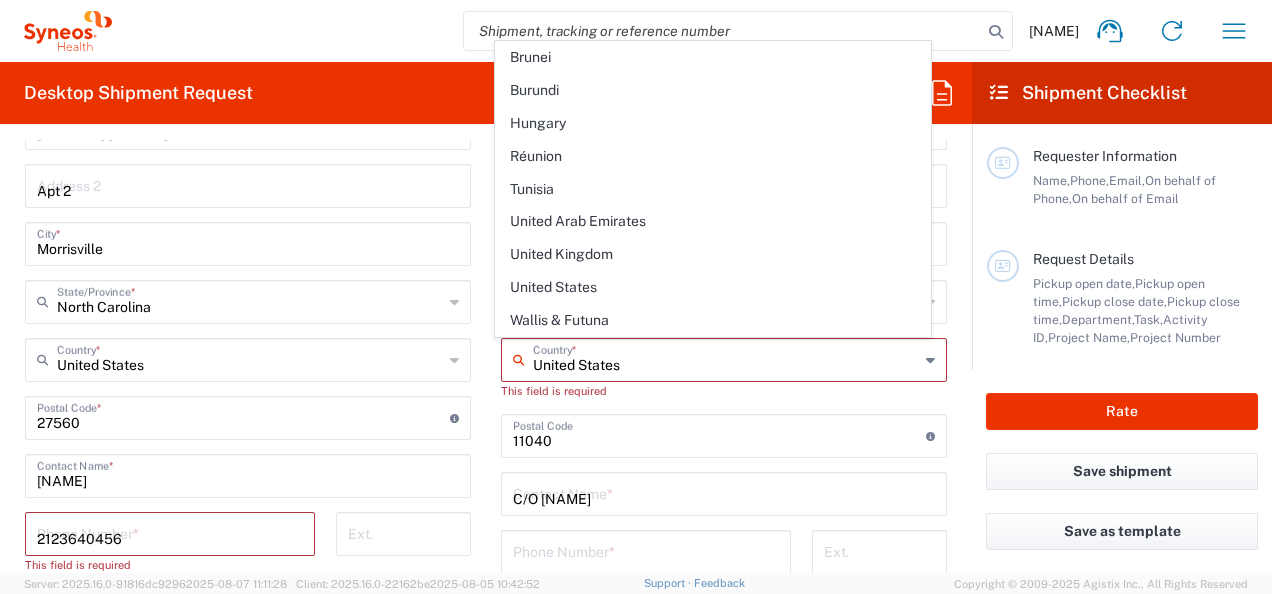 type on "6143750543" 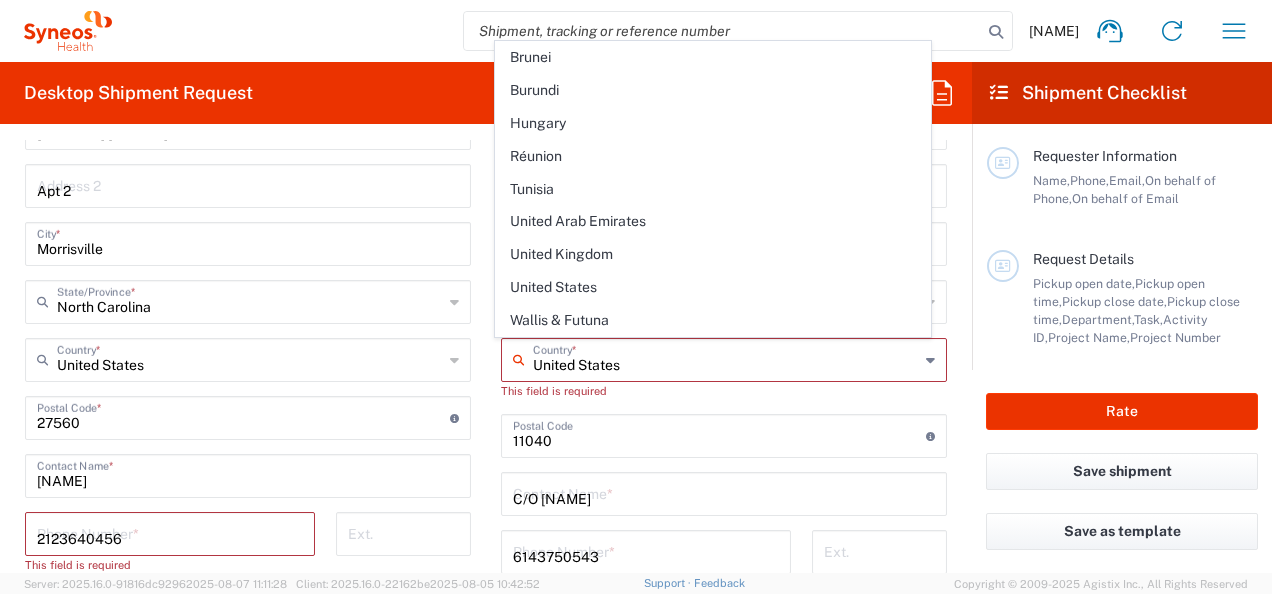 type on "amber.ream@syneoshealth.com" 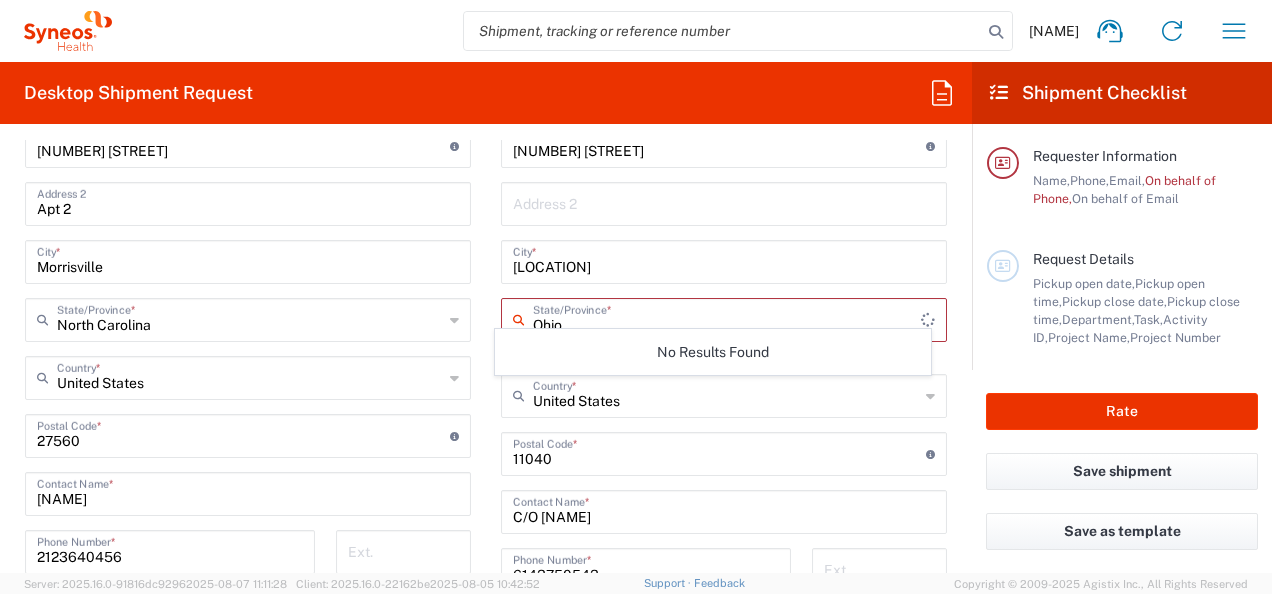 drag, startPoint x: 557, startPoint y: 281, endPoint x: 569, endPoint y: 294, distance: 17.691807 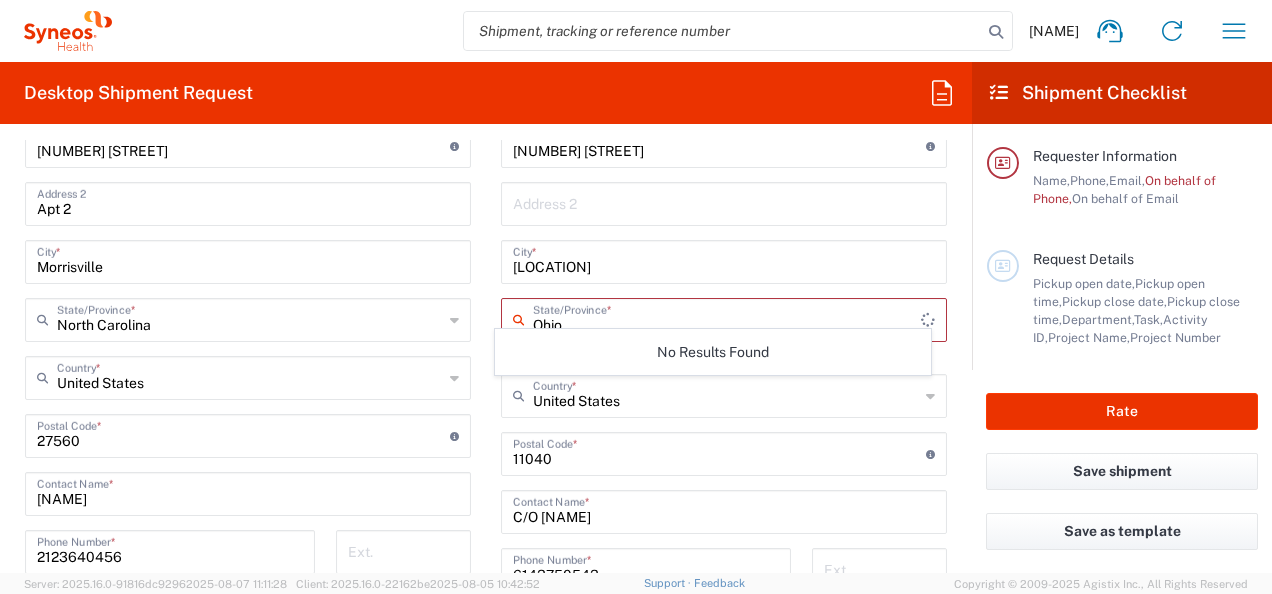 click on "Ohio  State/Province  *" 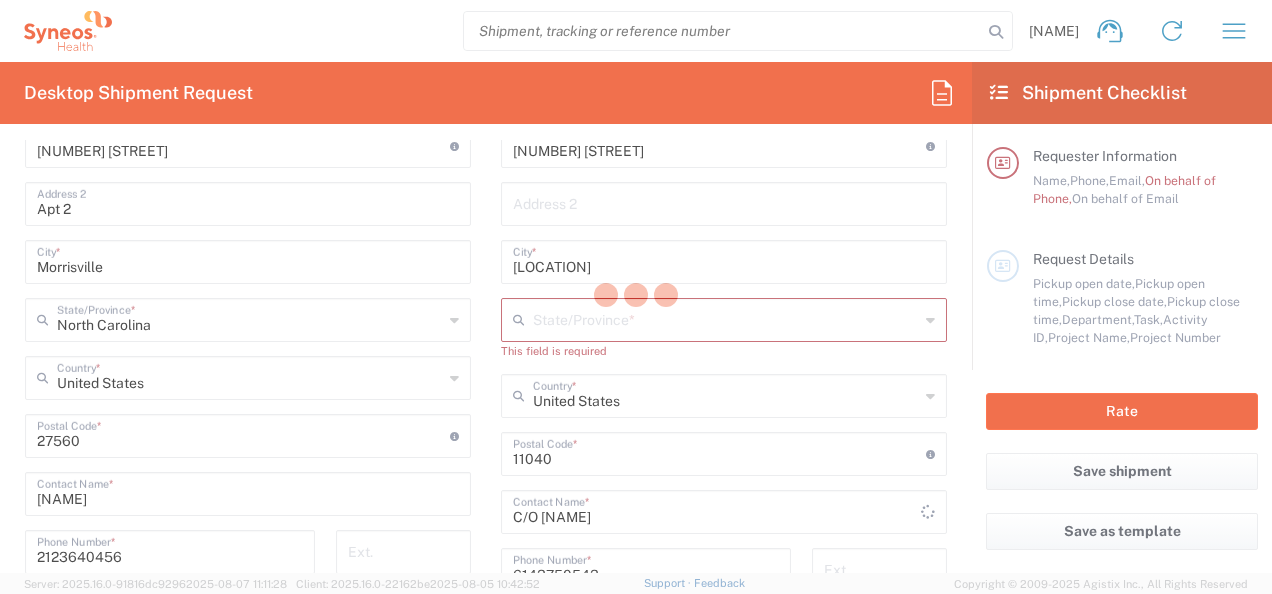 scroll, scrollTop: 996, scrollLeft: 0, axis: vertical 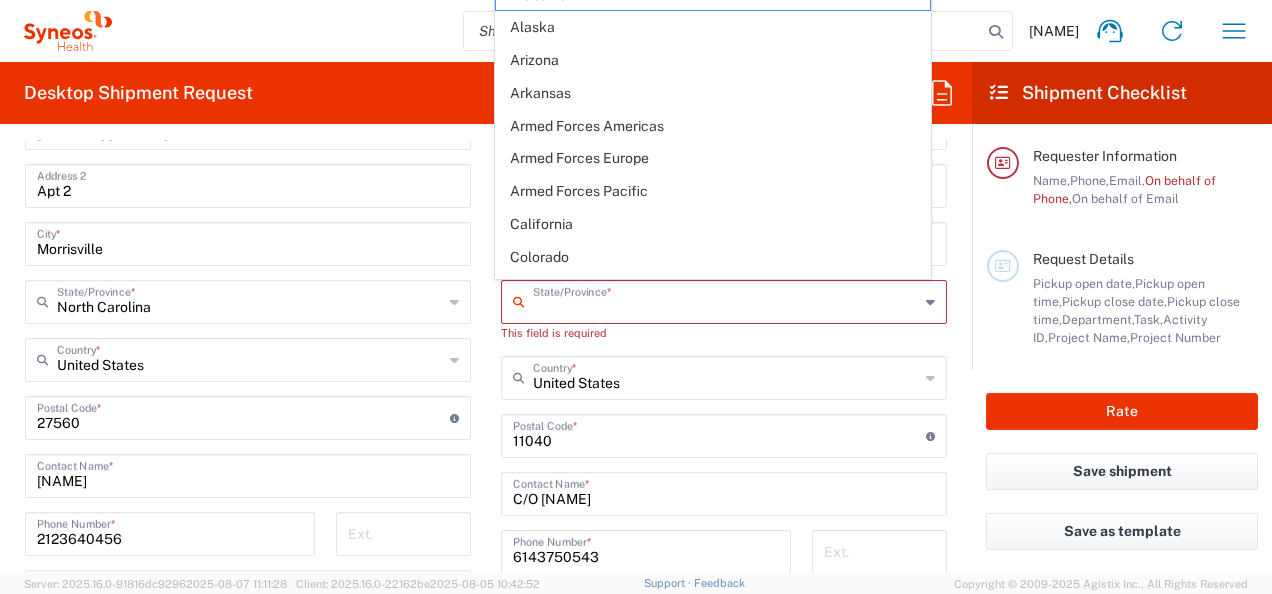 click at bounding box center [726, 300] 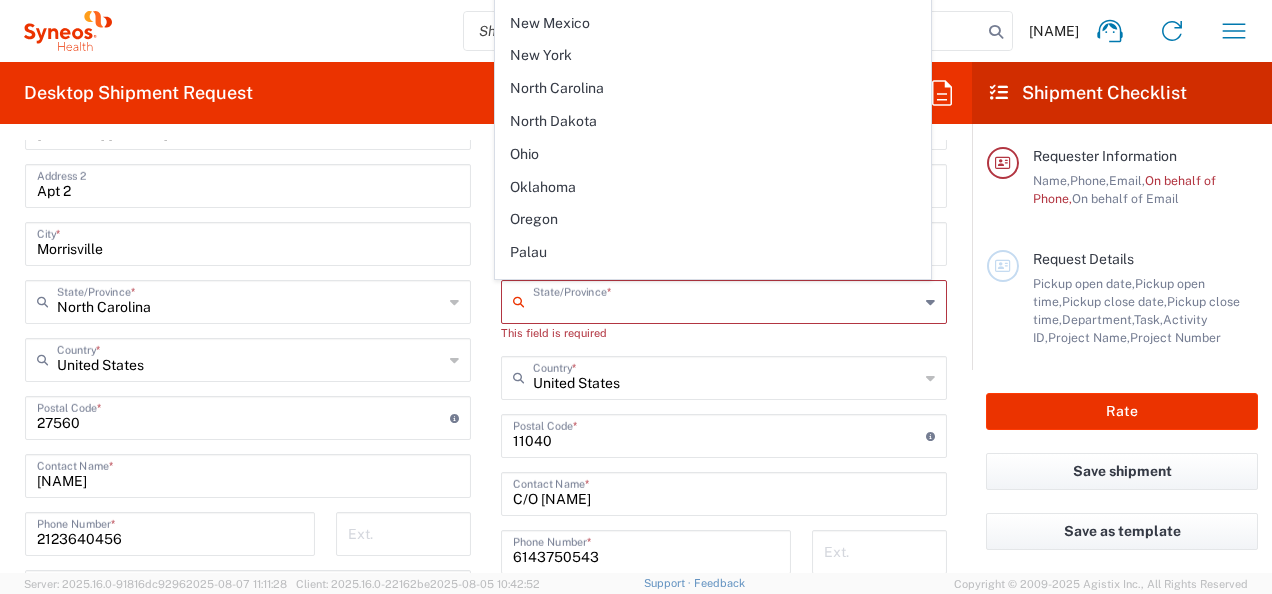 scroll, scrollTop: 900, scrollLeft: 0, axis: vertical 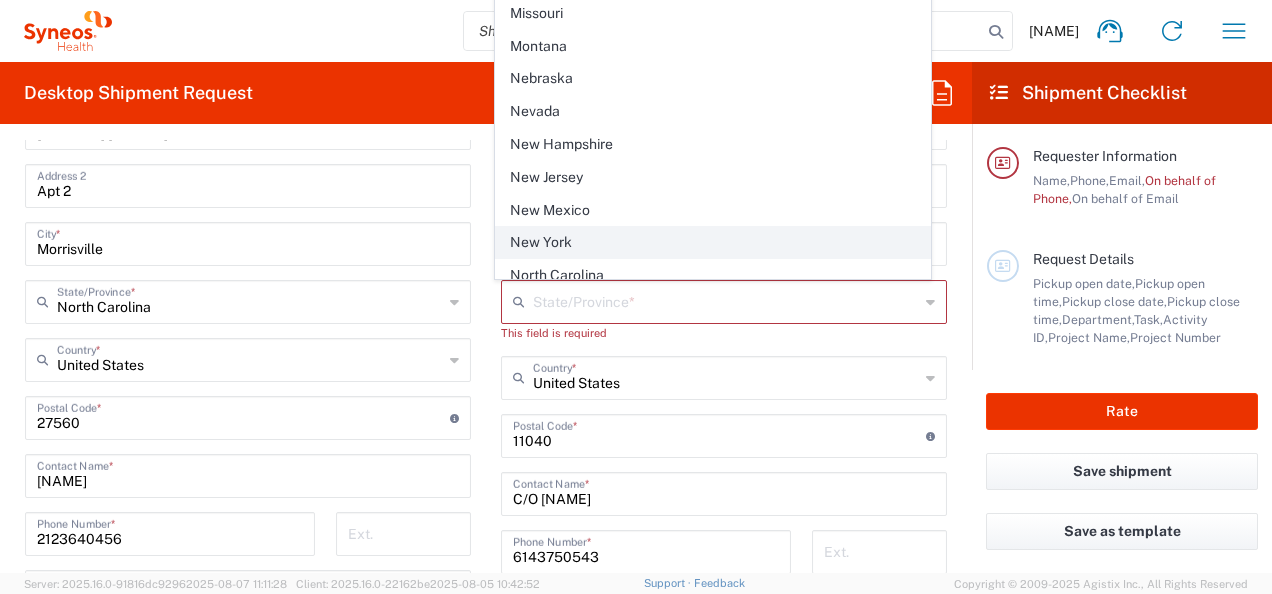 click on "New York" 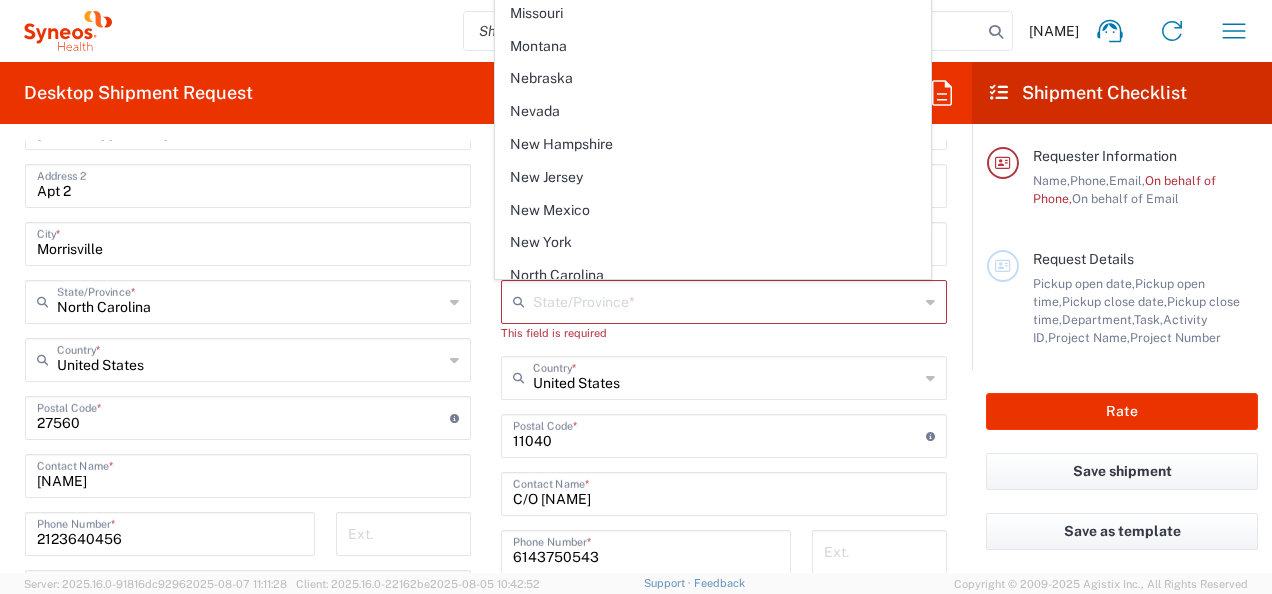 type on "New York" 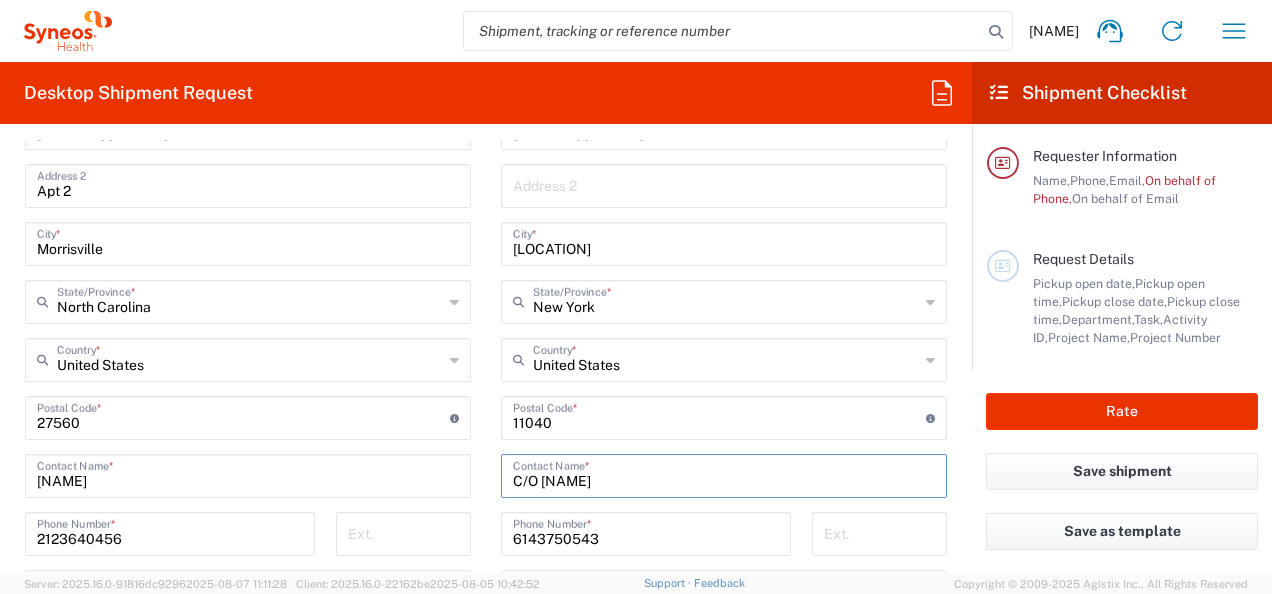drag, startPoint x: 622, startPoint y: 479, endPoint x: 537, endPoint y: 476, distance: 85.052925 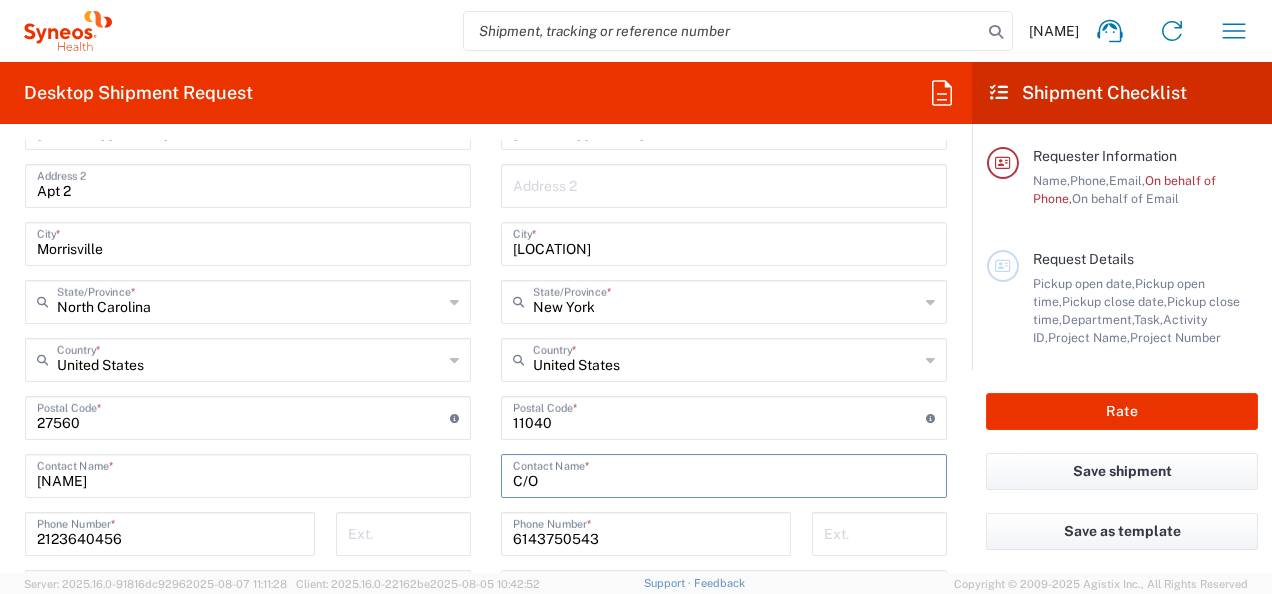 paste on "Anna Schurr" 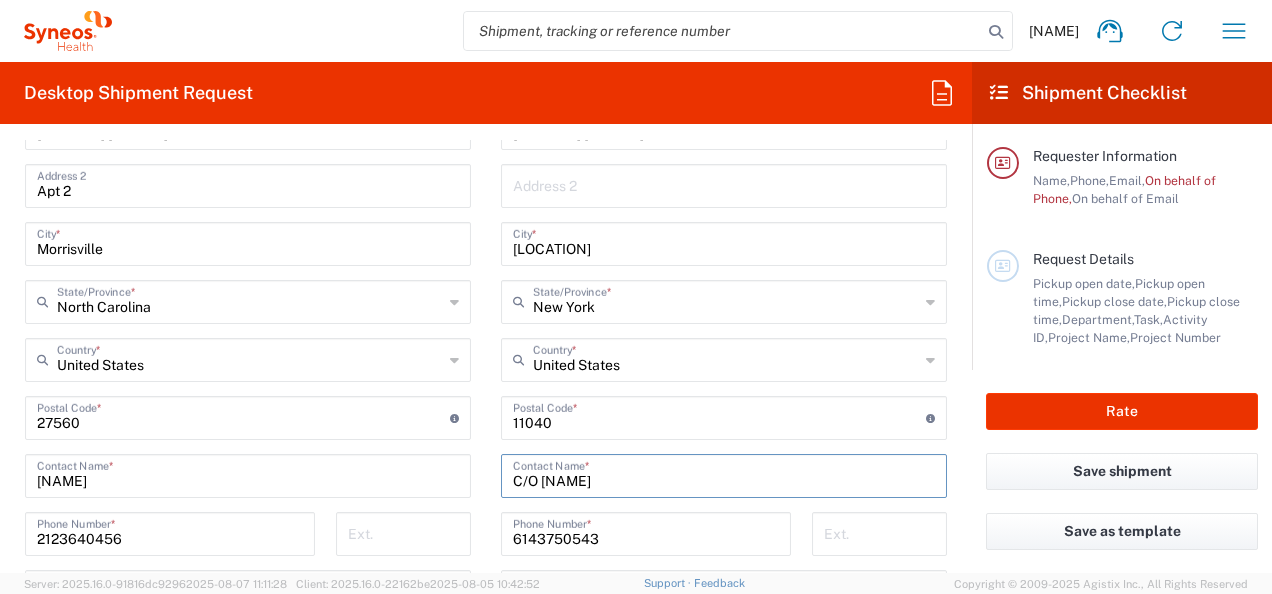 type on "C/O [FIRST] [LAST]" 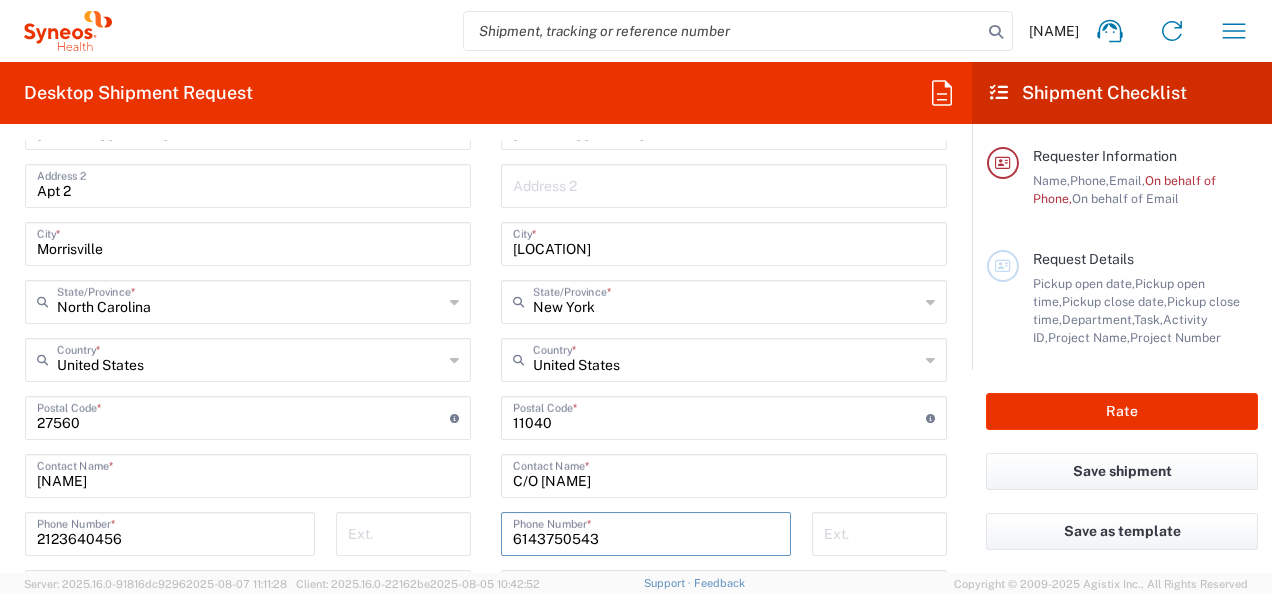 drag, startPoint x: 607, startPoint y: 540, endPoint x: 493, endPoint y: 549, distance: 114.35471 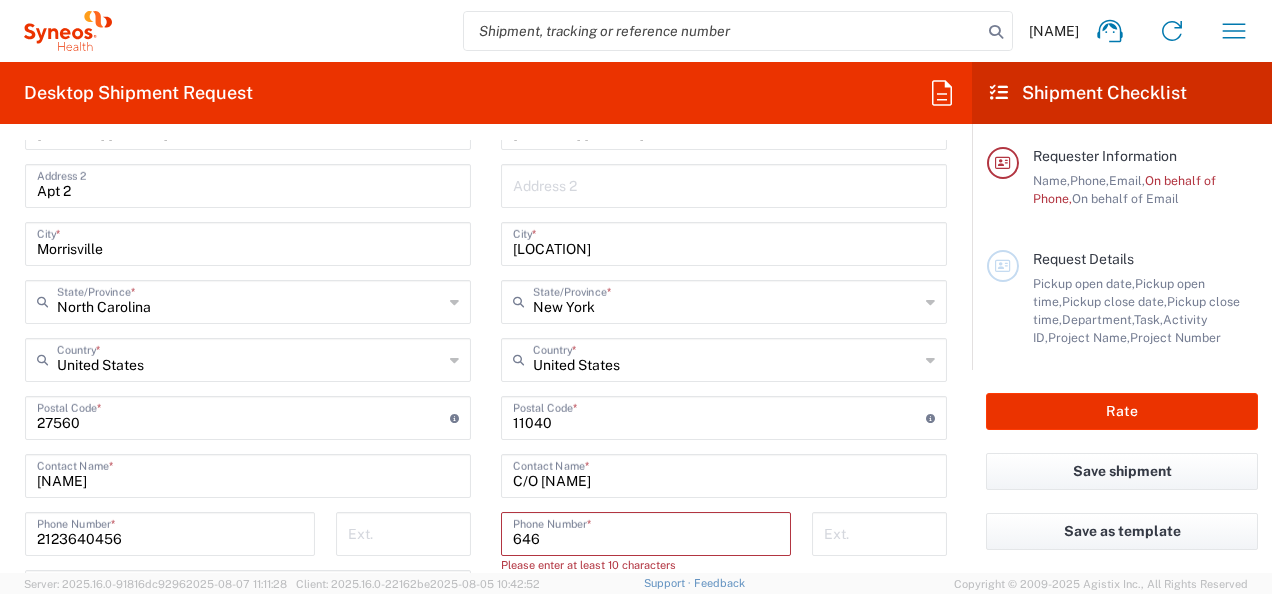 type on "6463615094" 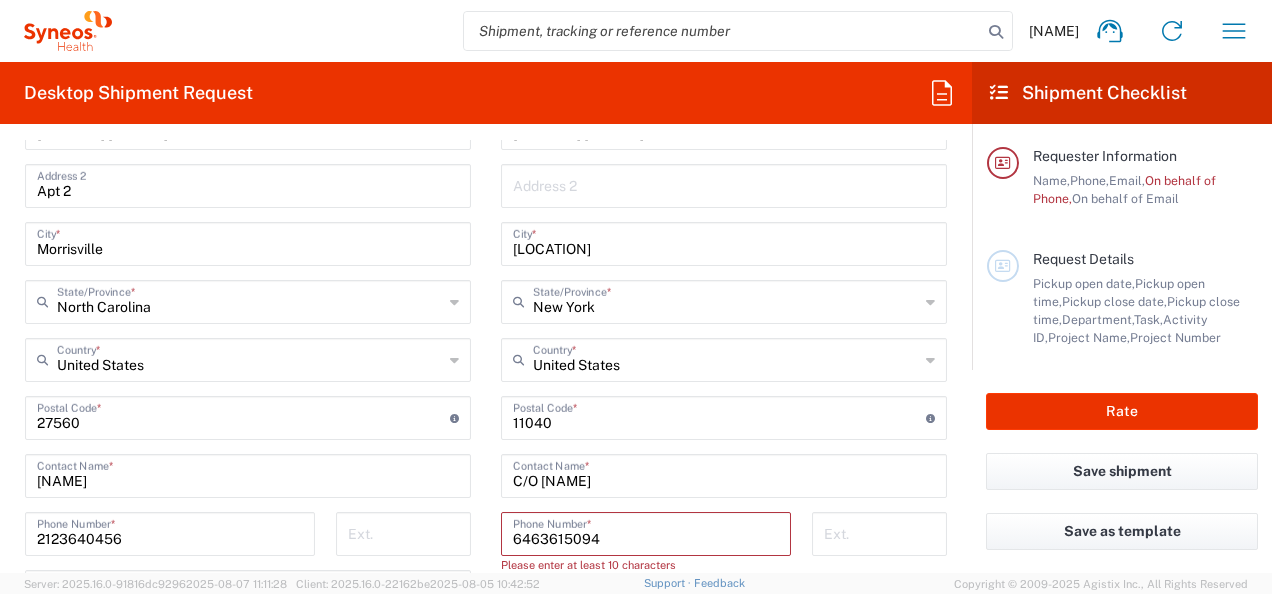 type on "Apt 2" 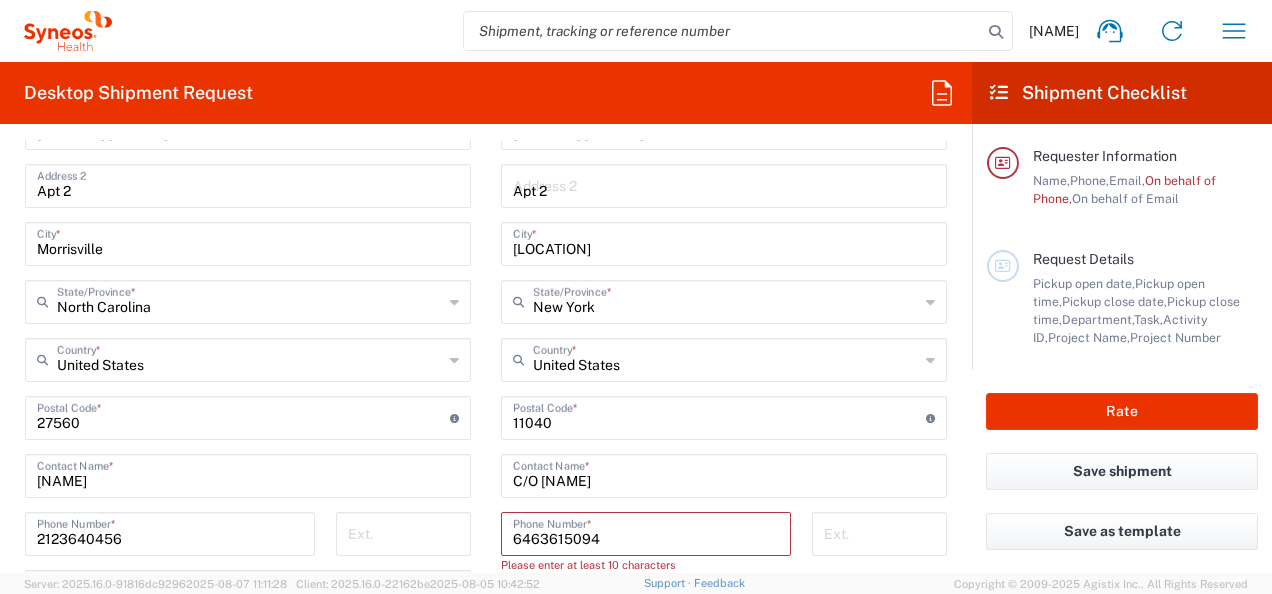 type on "Nora Mary Cassidy" 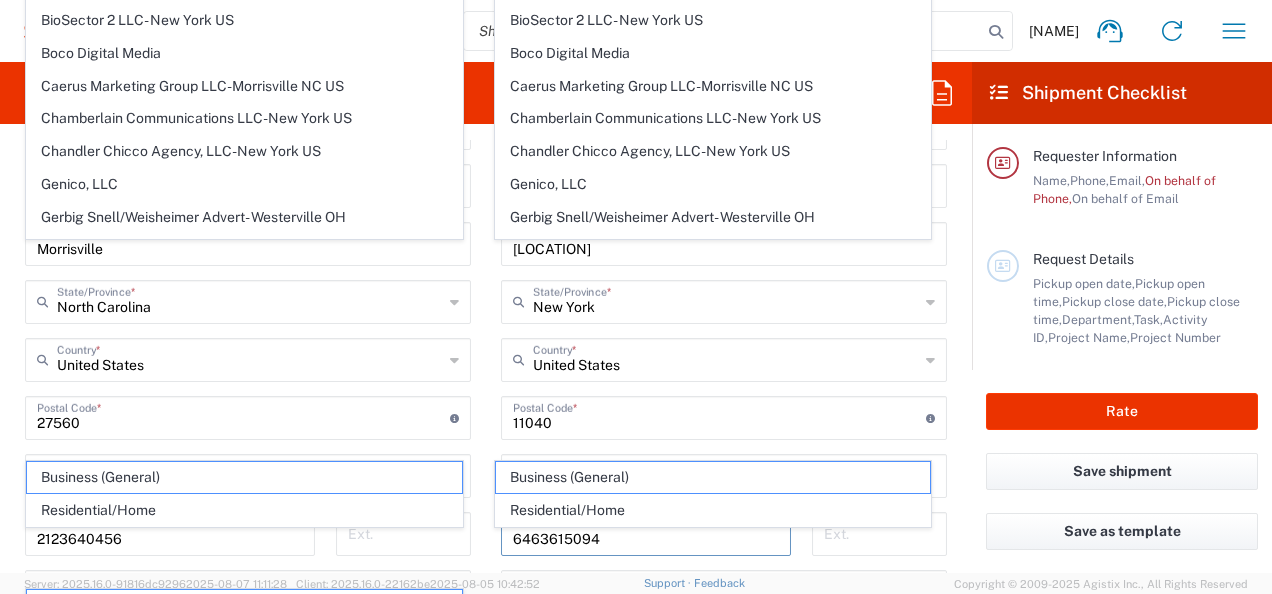 scroll, scrollTop: 1096, scrollLeft: 0, axis: vertical 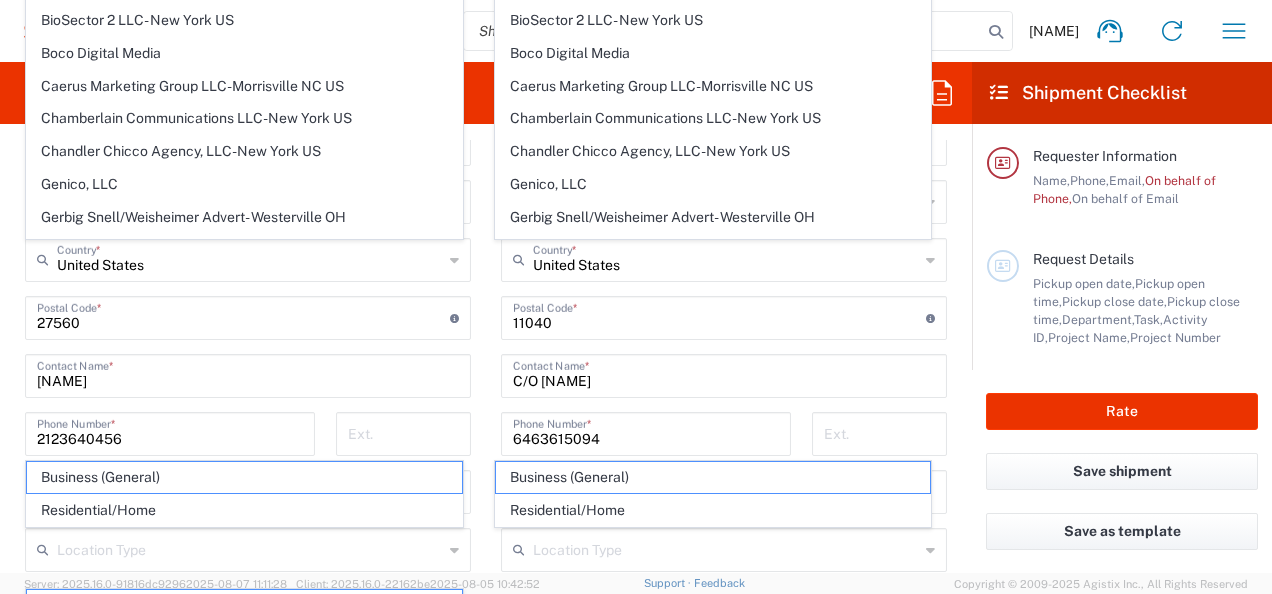 click on "Requester Information  Nora Cassidy  Name  * 6463615094  Phone  * nora.cassidy@syneoshealth.com  Email  * Phil Moussally  Name (on behalf of)   Phone (on behalf of)  * This field is required nctunie@gmail.com  Email (on behalf of)  *  Request Details  08/08/2025 ×  Pickup open date  * Cancel Apply 10:00 AM  Pickup open time  * ×  Pickup close date  * Cancel Apply 11:00 PM  Pickup close time  *  Schedule pickup  When scheduling a pickup please be sure to meet the following criteria:
1. Pickup window should start at least 2 hours after current time.
2.Pickup window needs to be at least 2 hours.
3.Pickup close time should not exceed business hours.
×  Delivery open date  Cancel Apply 08:00 AM  Delivery open time  ×  Delivery close date  Cancel Apply 11:00 PM  Delivery close time  8000  Department  * 8000 3000 3100 3109 3110 3111 3112 3125 3130 3135 3136 3150 3155 3165 3171 3172 3190 3191 3192 3193 3194 3200 3201 3202 3210 3211 Dept 3212 3213 3214 3215 3216 3218 3220 3221 3222 3223 3225 3226 3227 3228 *" 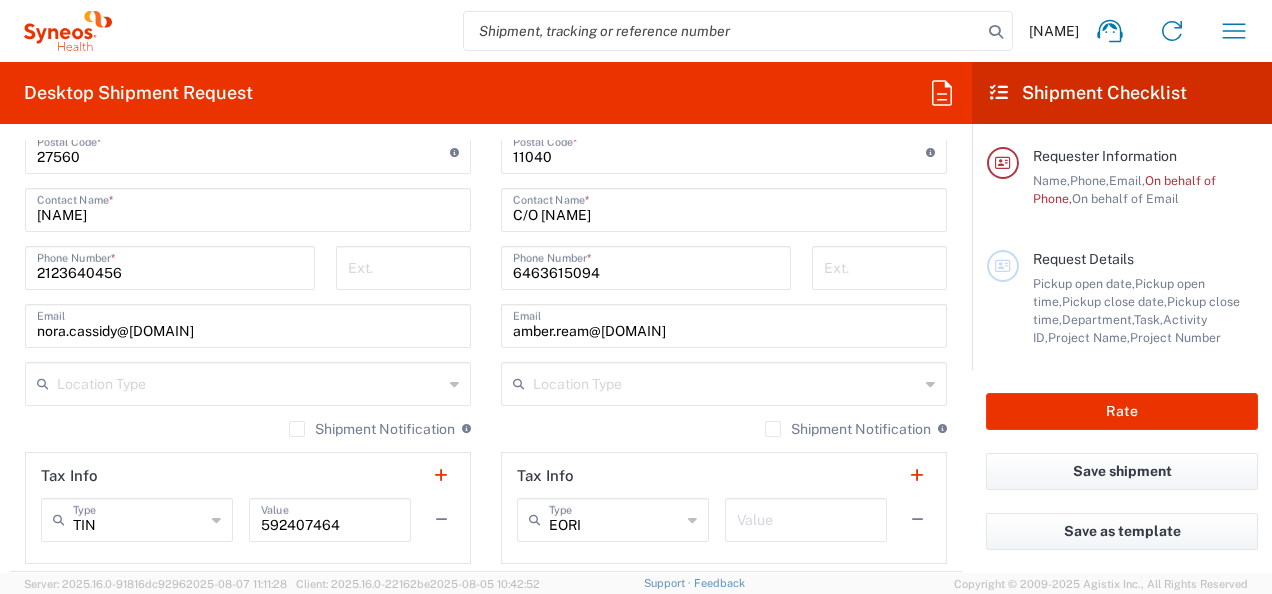 scroll, scrollTop: 1270, scrollLeft: 0, axis: vertical 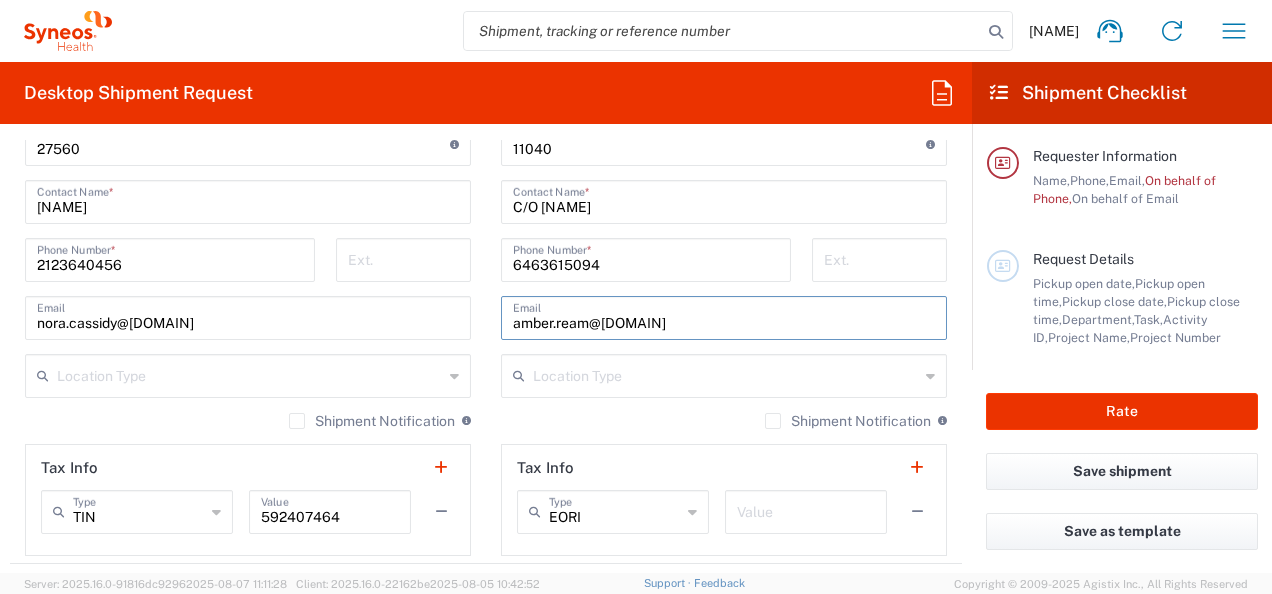 drag, startPoint x: 726, startPoint y: 316, endPoint x: 501, endPoint y: 315, distance: 225.00223 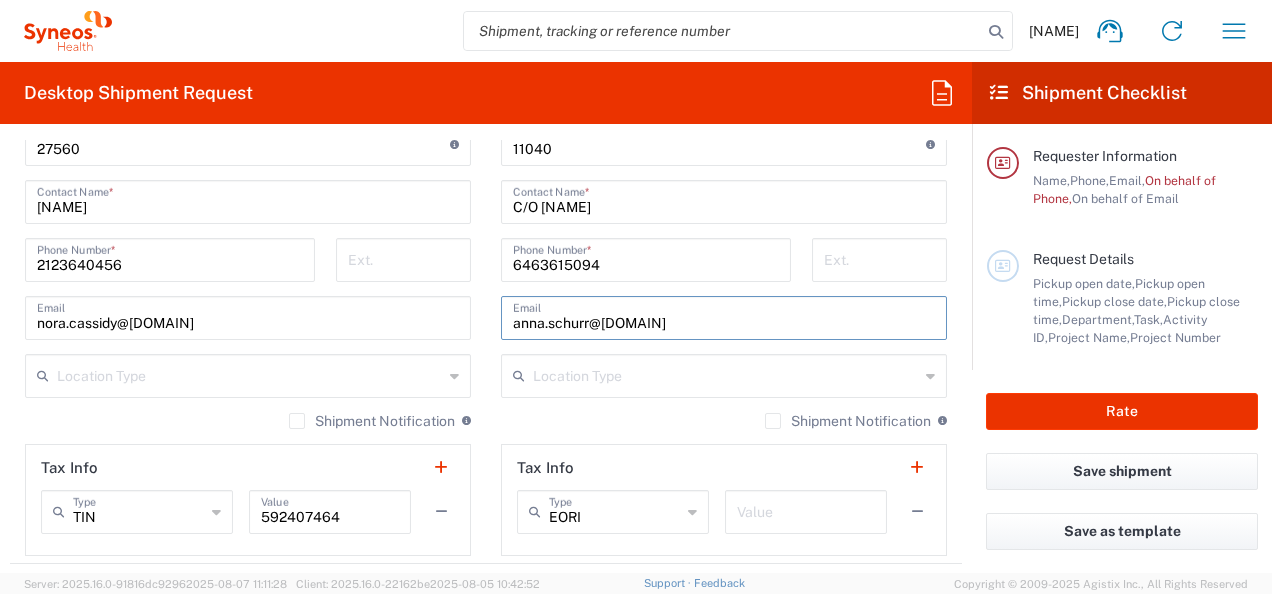 type on "anna.schurr@syneoshealth.com" 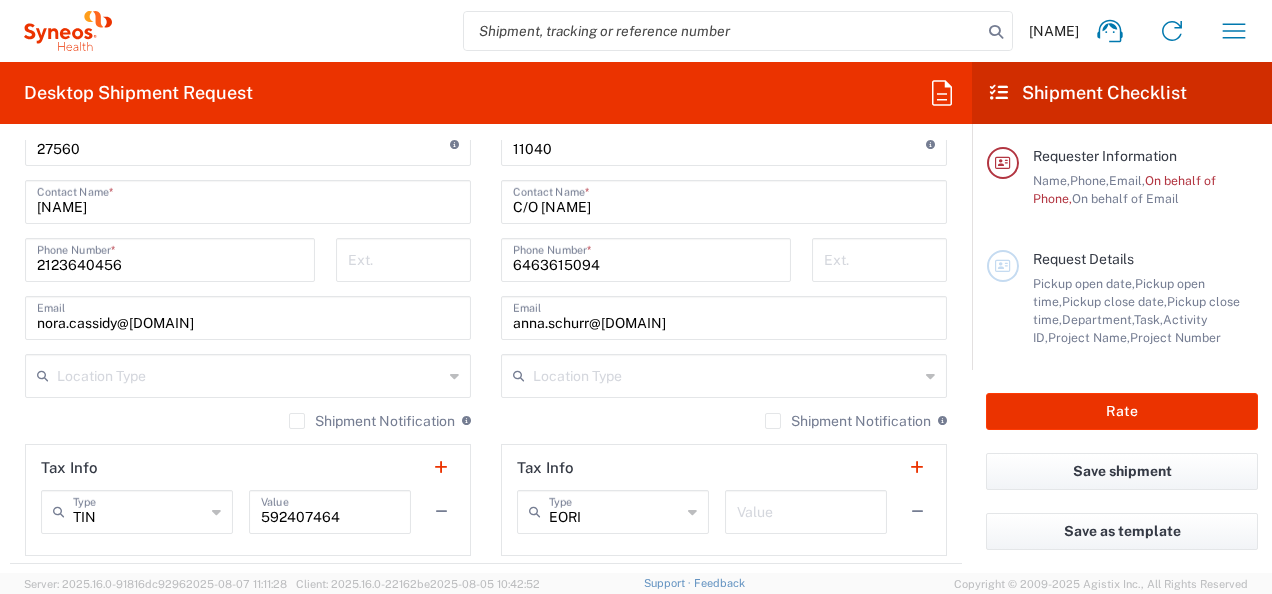 click 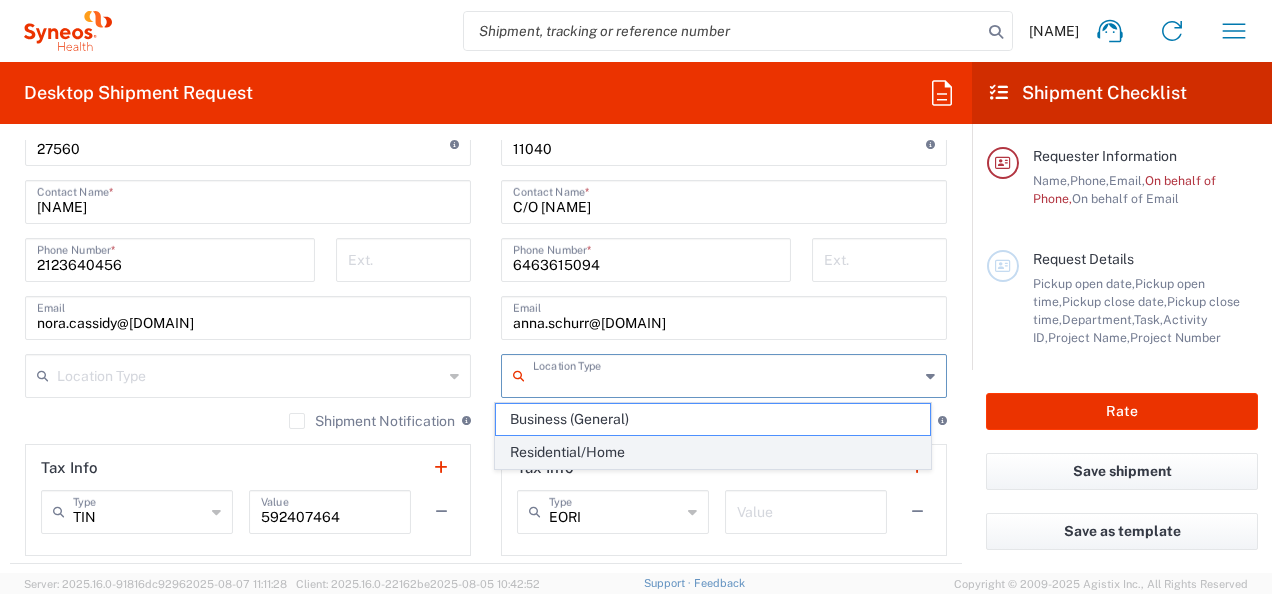 click on "Residential/Home" 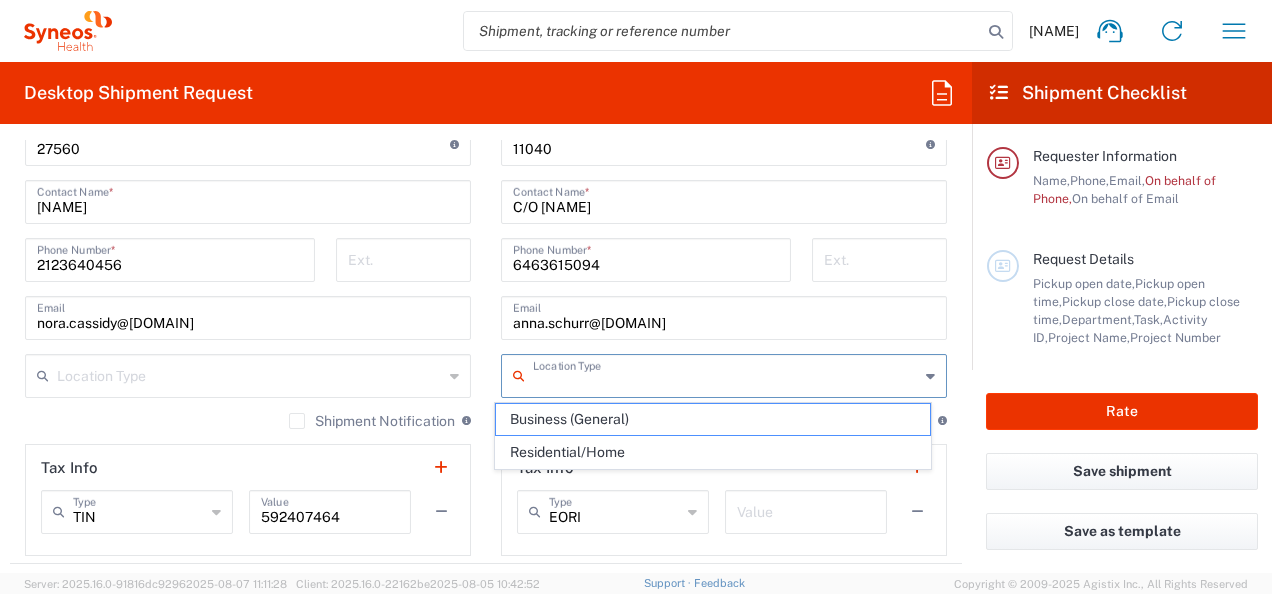 type on "Residential/Home" 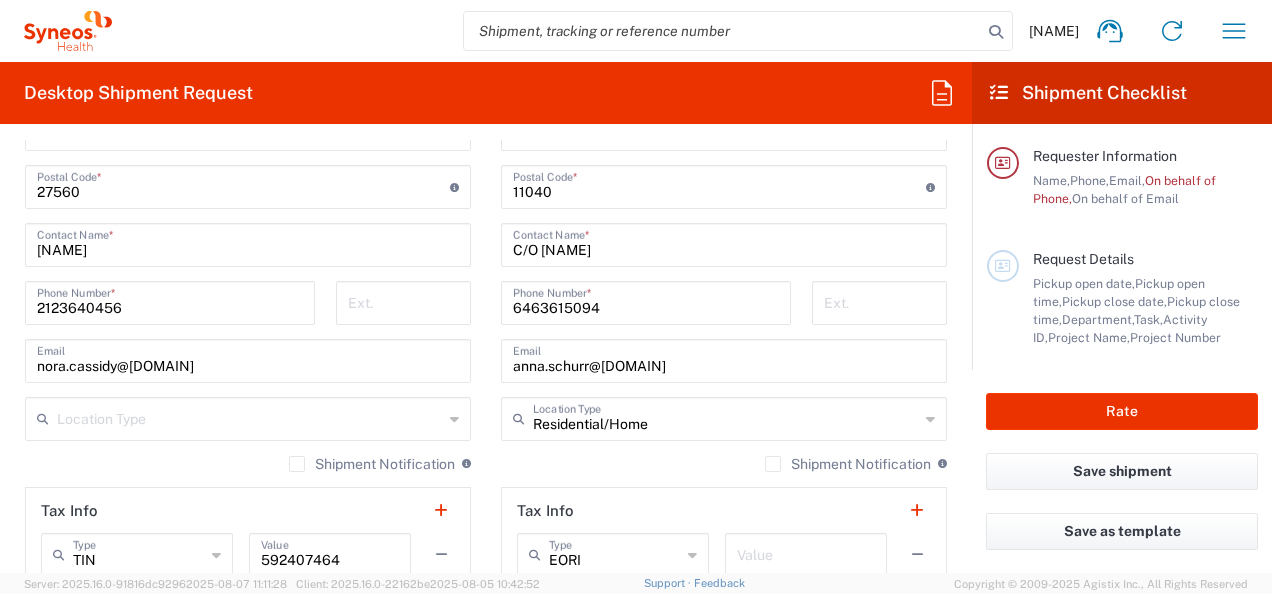 scroll, scrollTop: 1327, scrollLeft: 0, axis: vertical 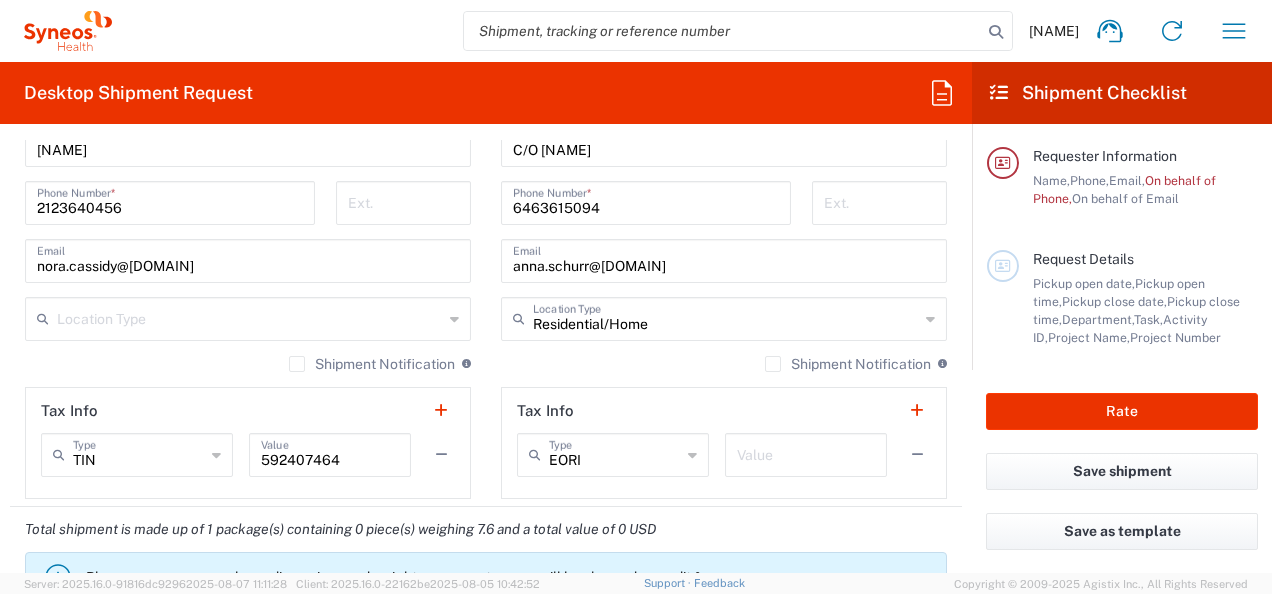 click 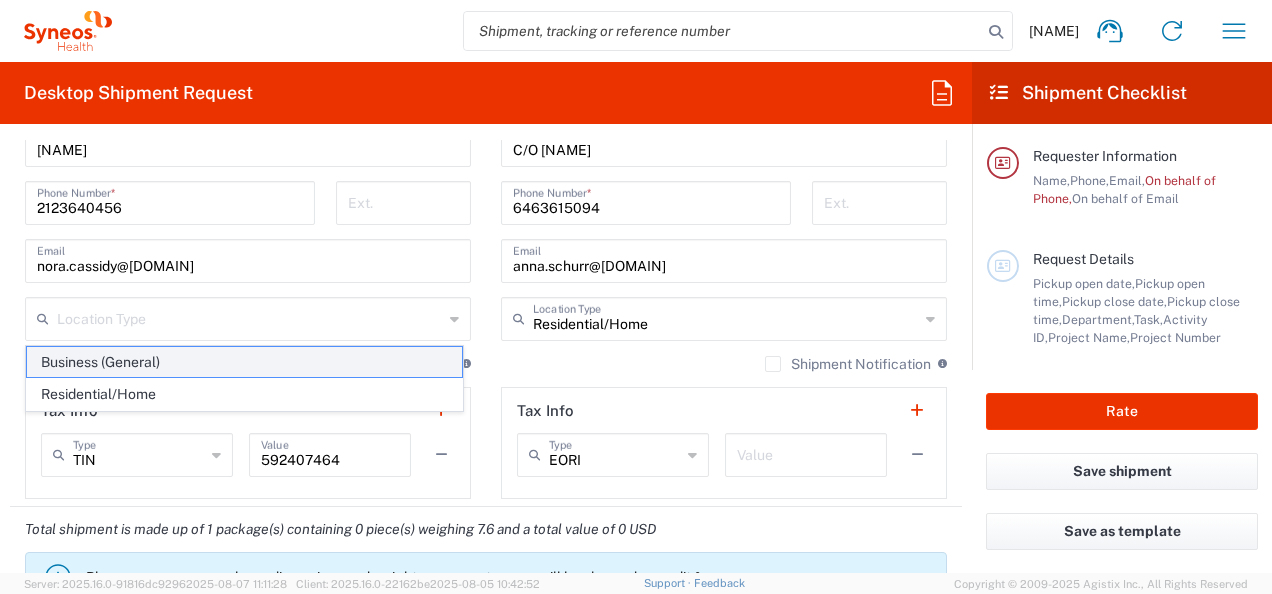 click on "Business (General)" 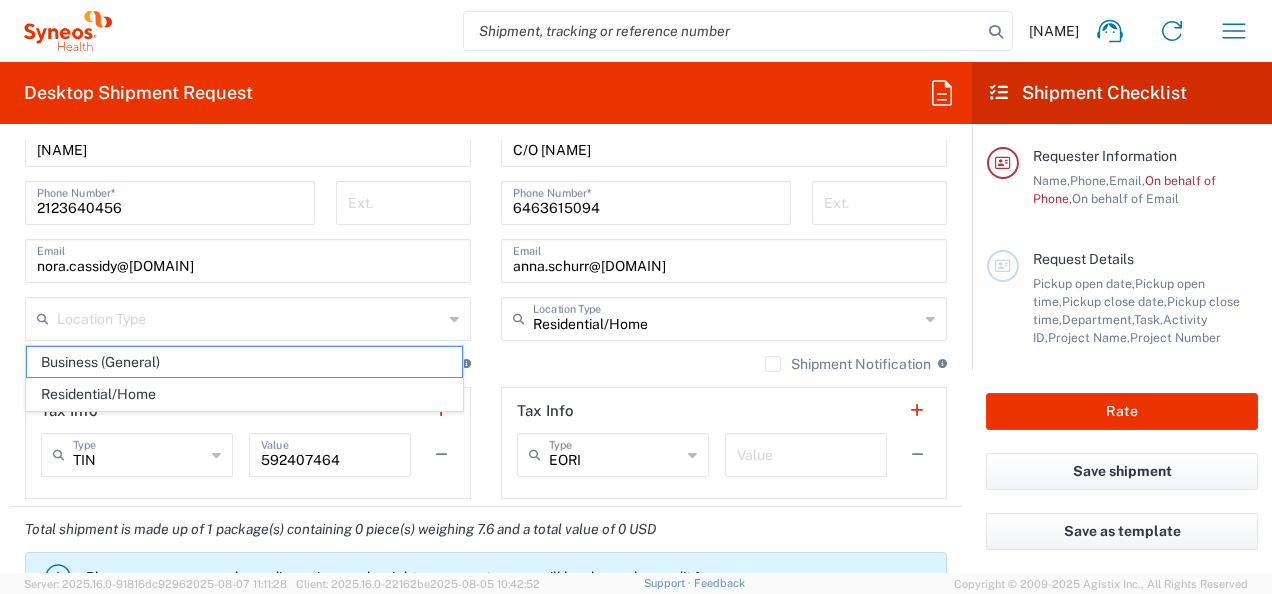 type on "Business (General)" 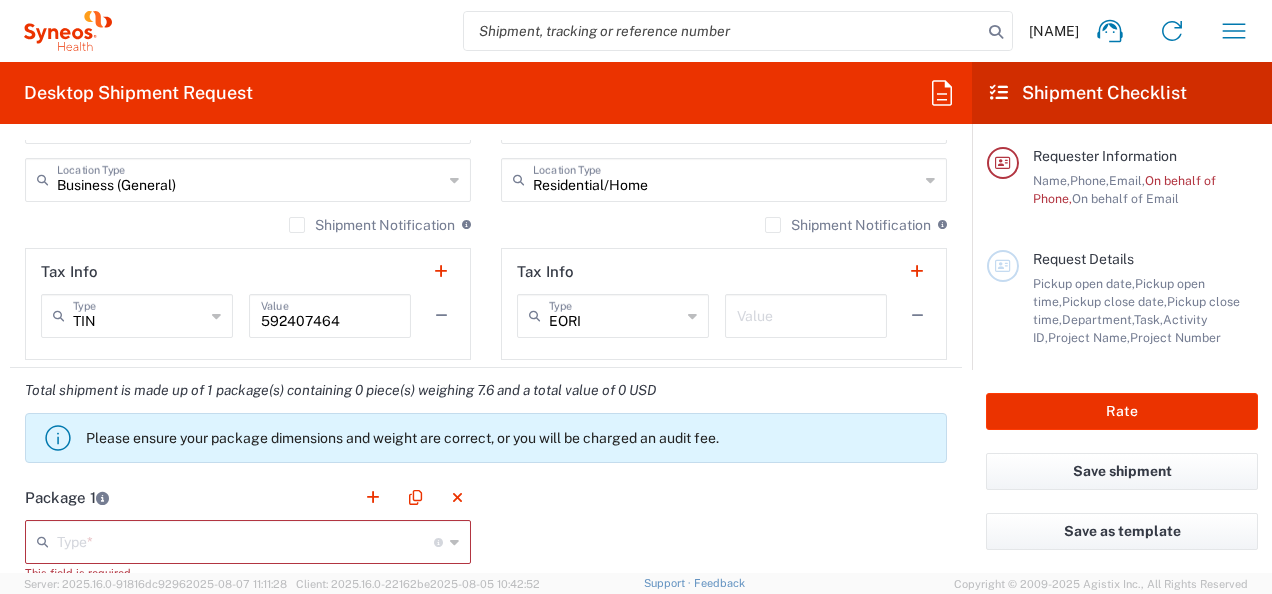 scroll, scrollTop: 1635, scrollLeft: 0, axis: vertical 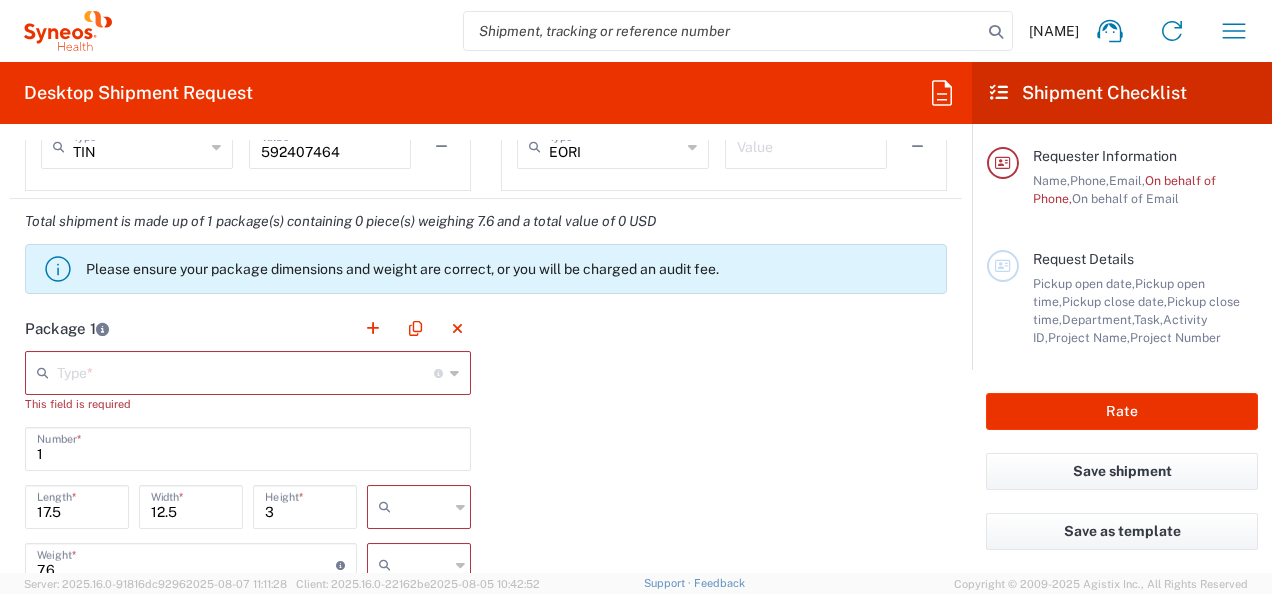 click on "Type  * Material used to package goods" 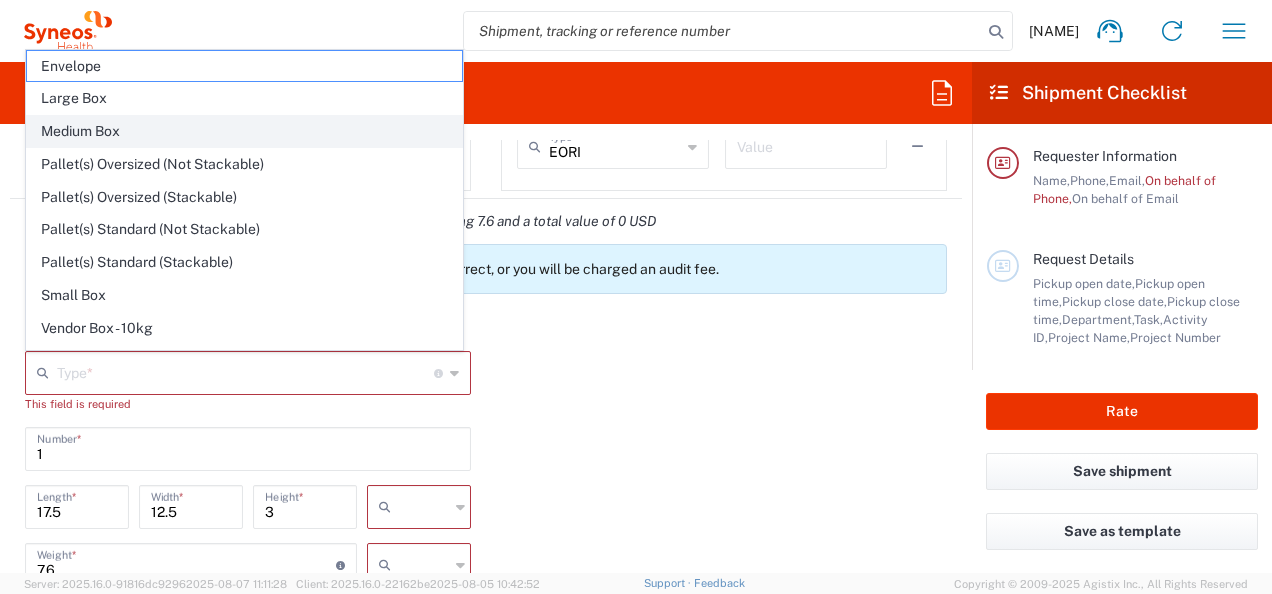 click on "Medium Box" 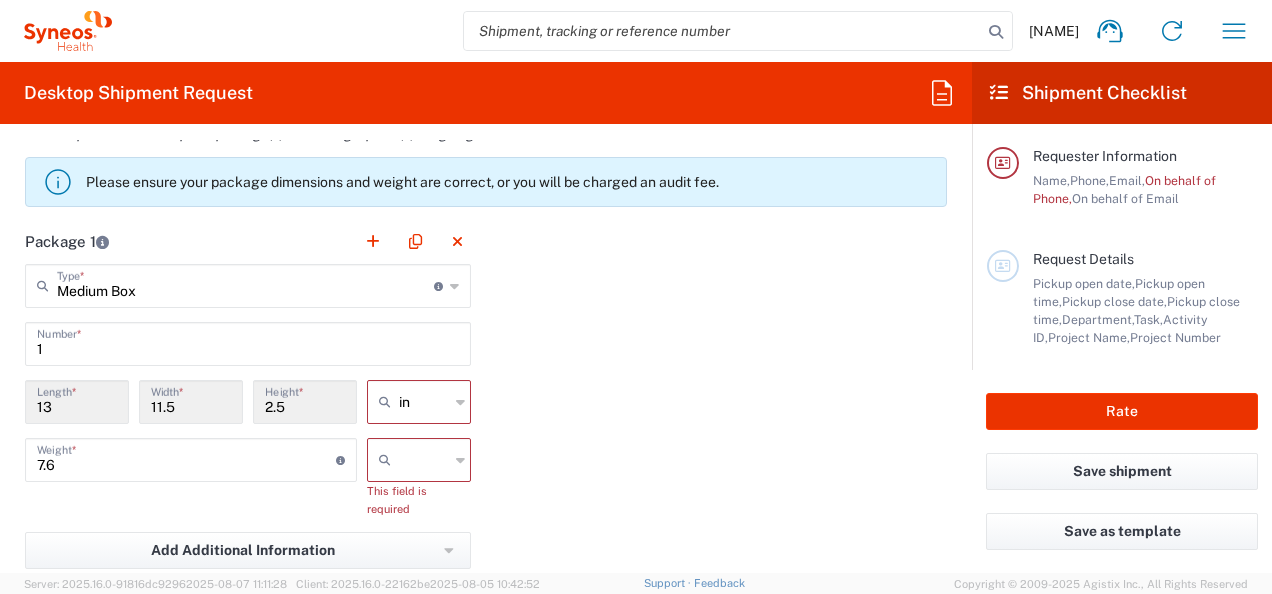 scroll, scrollTop: 1835, scrollLeft: 0, axis: vertical 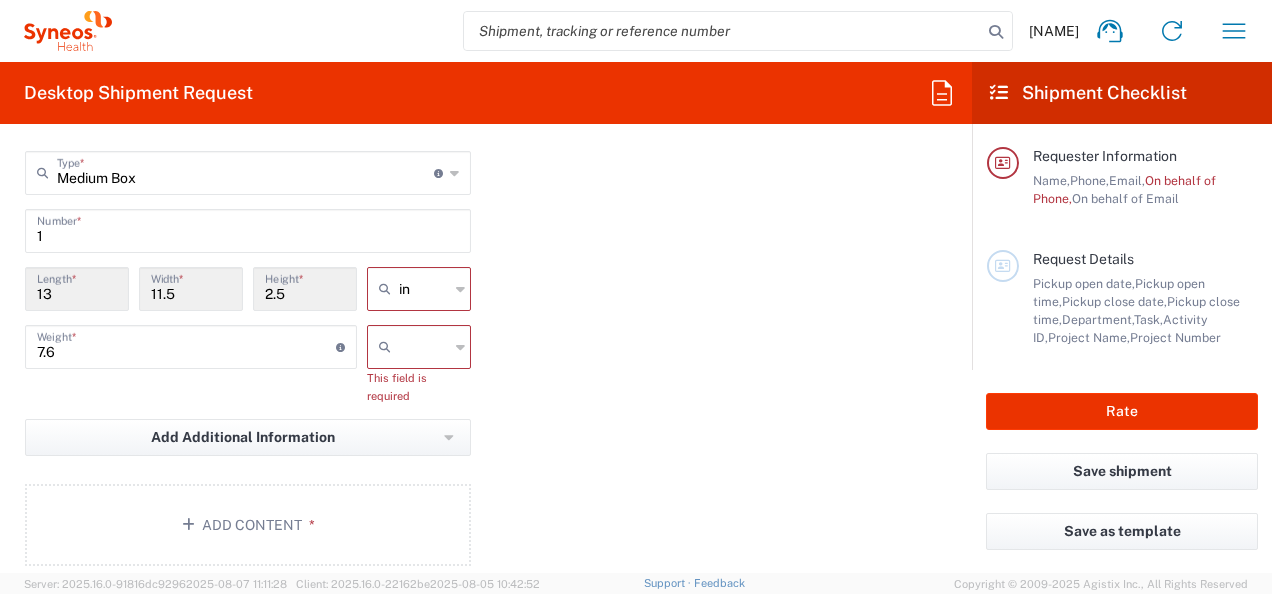 click 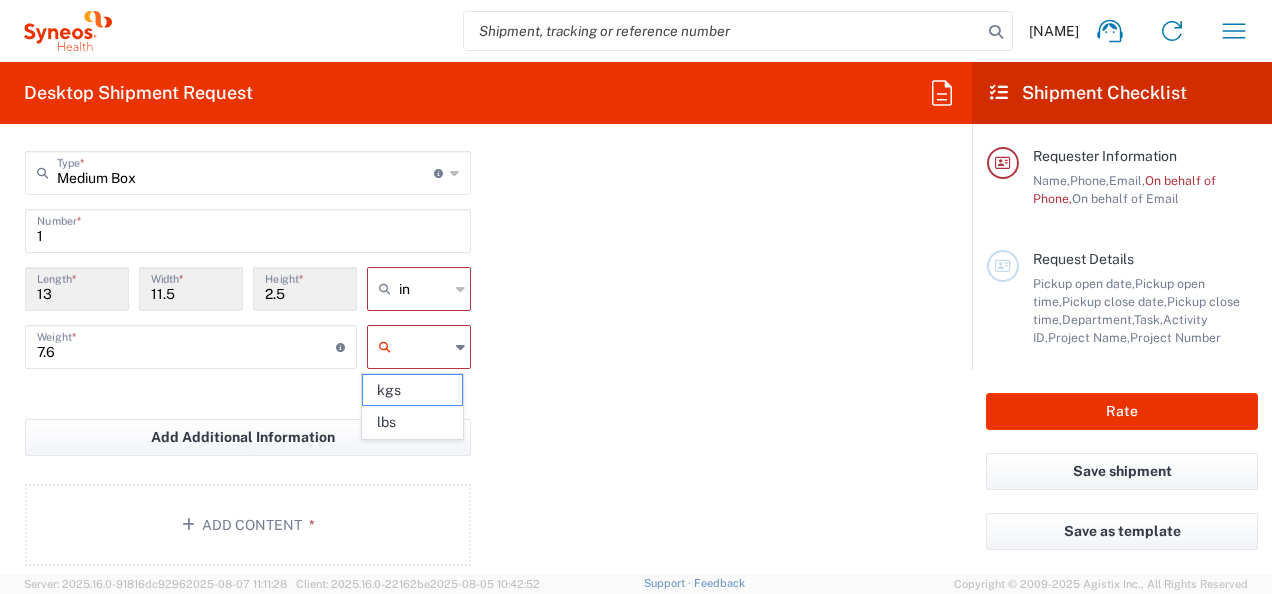 drag, startPoint x: 404, startPoint y: 421, endPoint x: 76, endPoint y: 330, distance: 340.3895 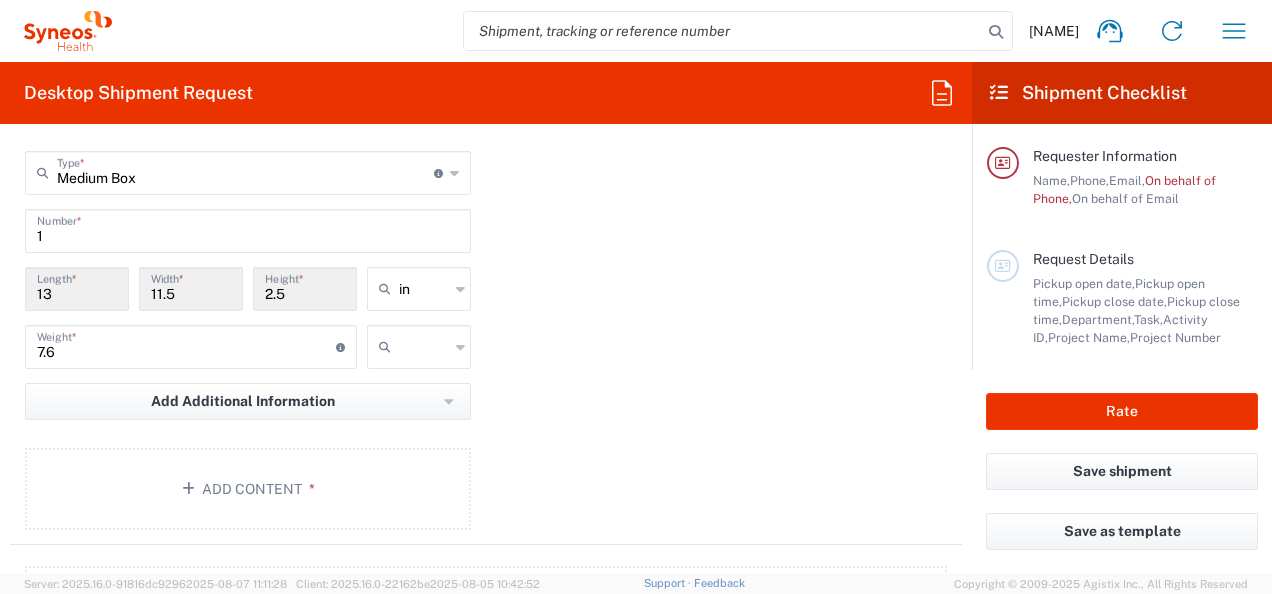 type on "lbs" 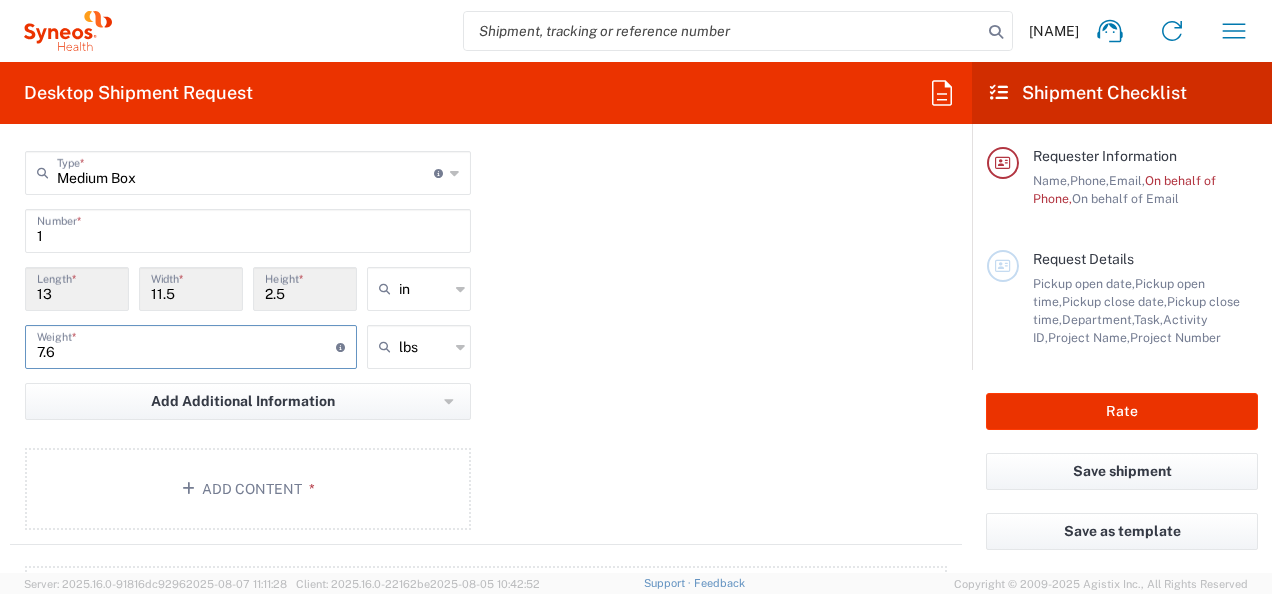 drag, startPoint x: 67, startPoint y: 345, endPoint x: 82, endPoint y: 346, distance: 15.033297 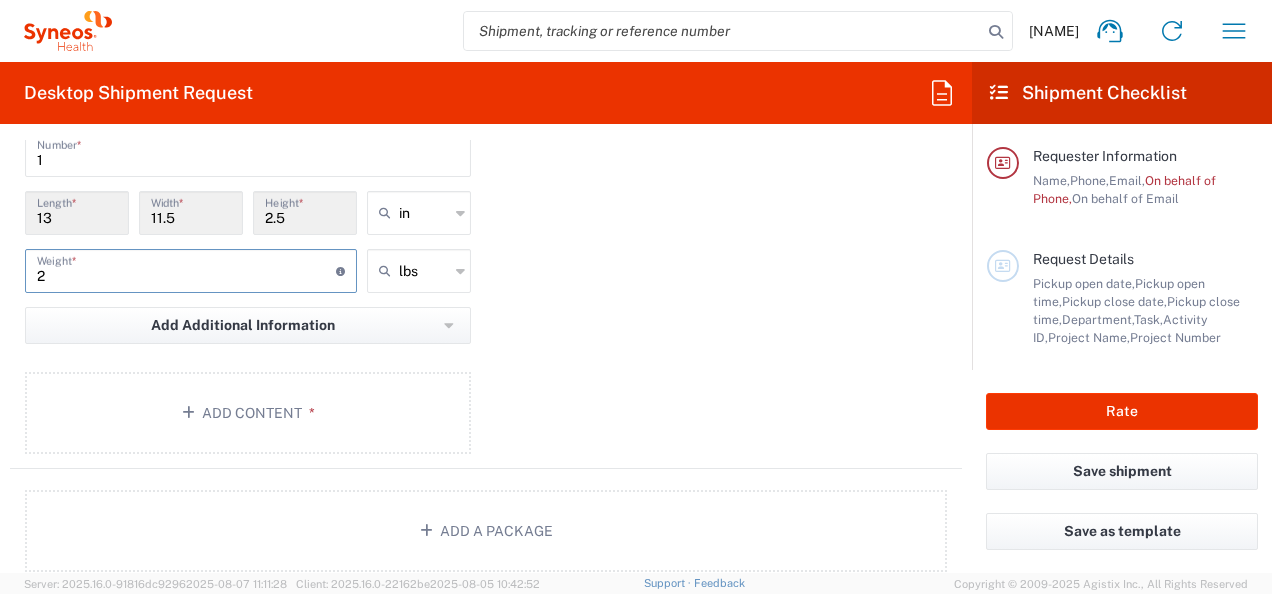 scroll, scrollTop: 1935, scrollLeft: 0, axis: vertical 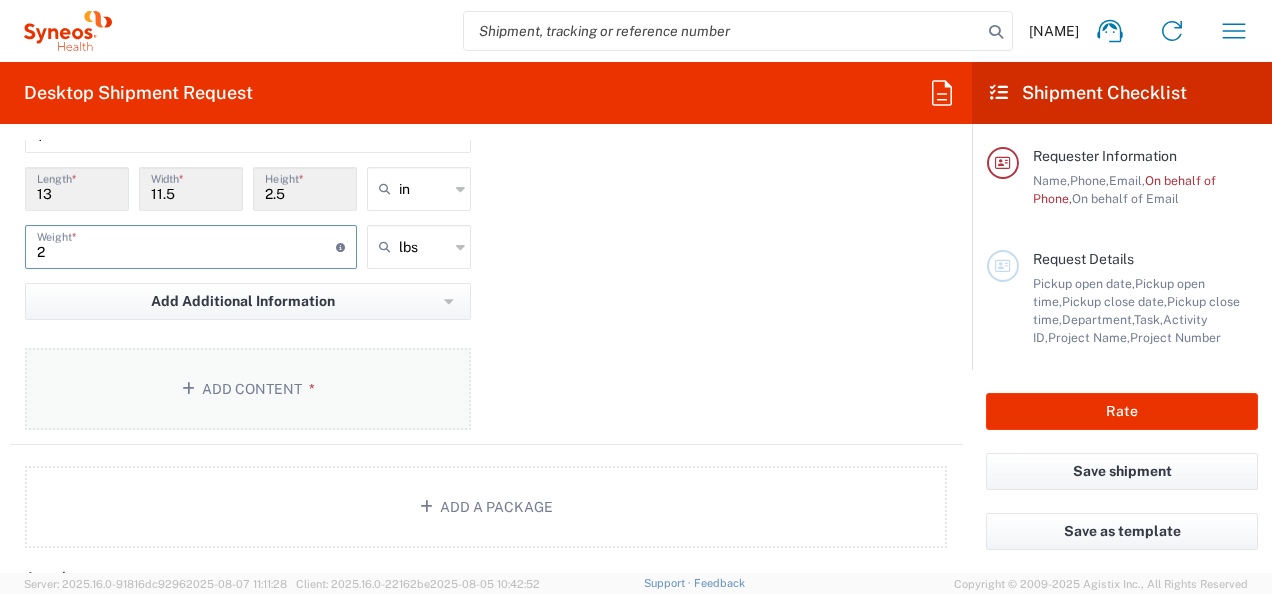 type on "2" 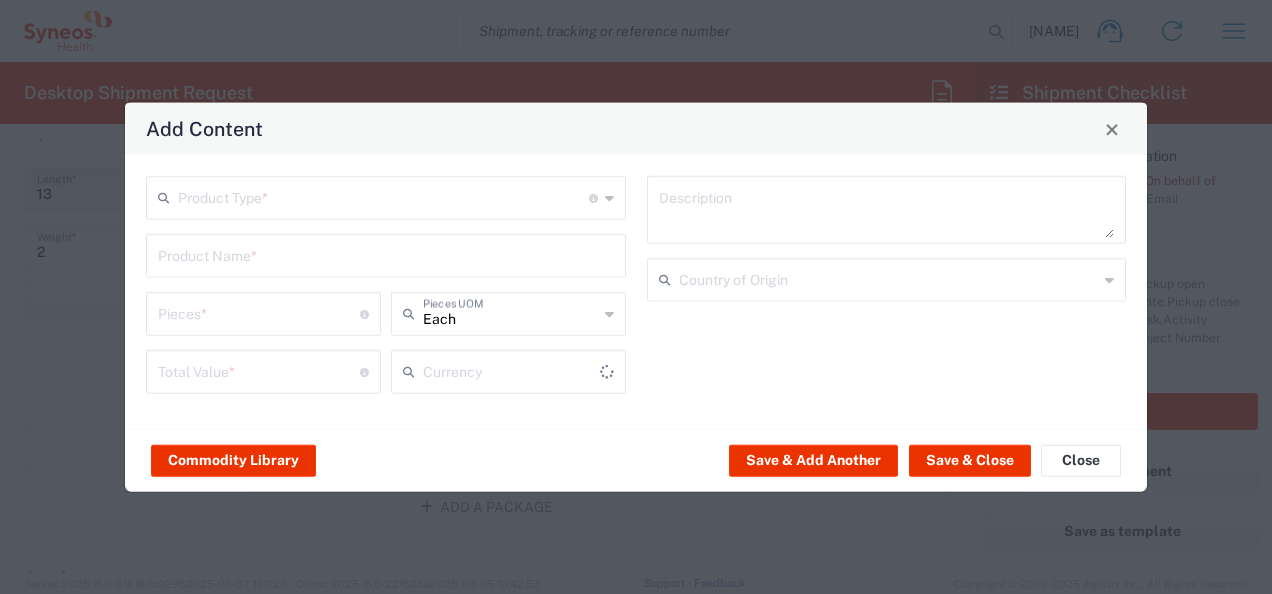 type on "US Dollar" 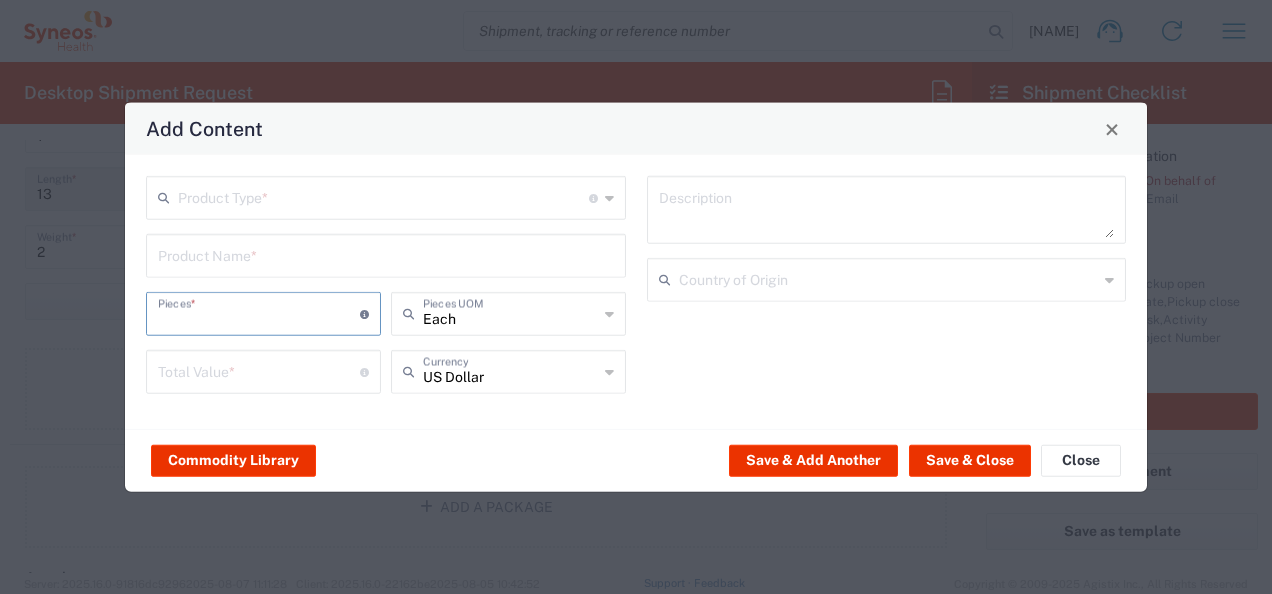 drag, startPoint x: 225, startPoint y: 327, endPoint x: 244, endPoint y: 324, distance: 19.235384 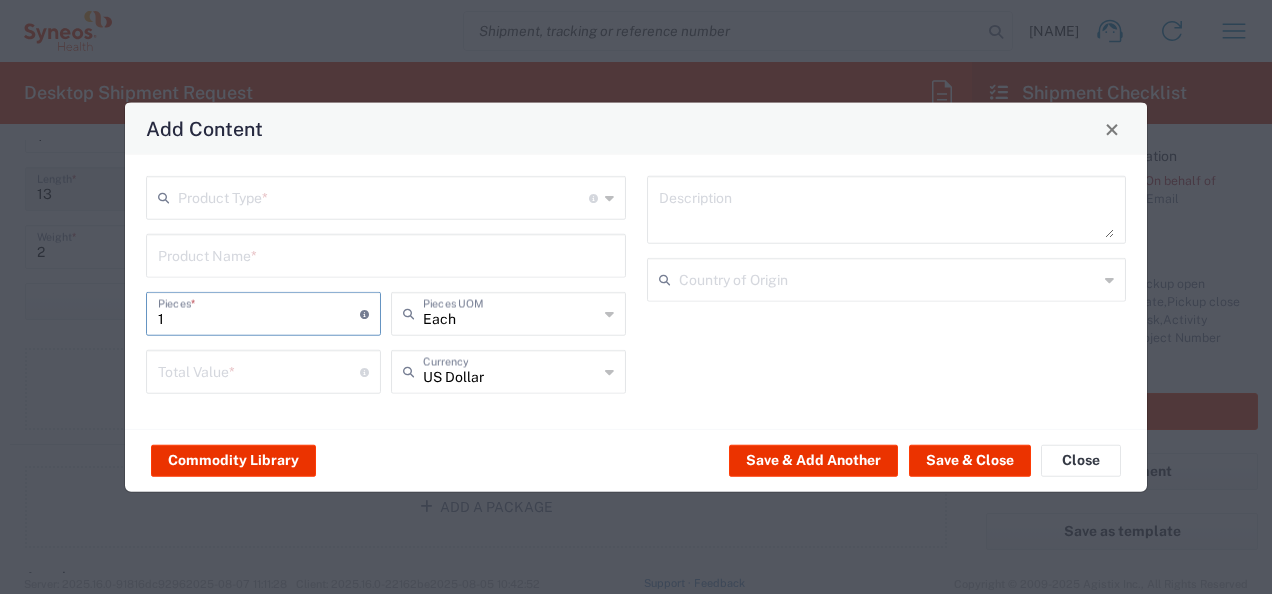 type on "1" 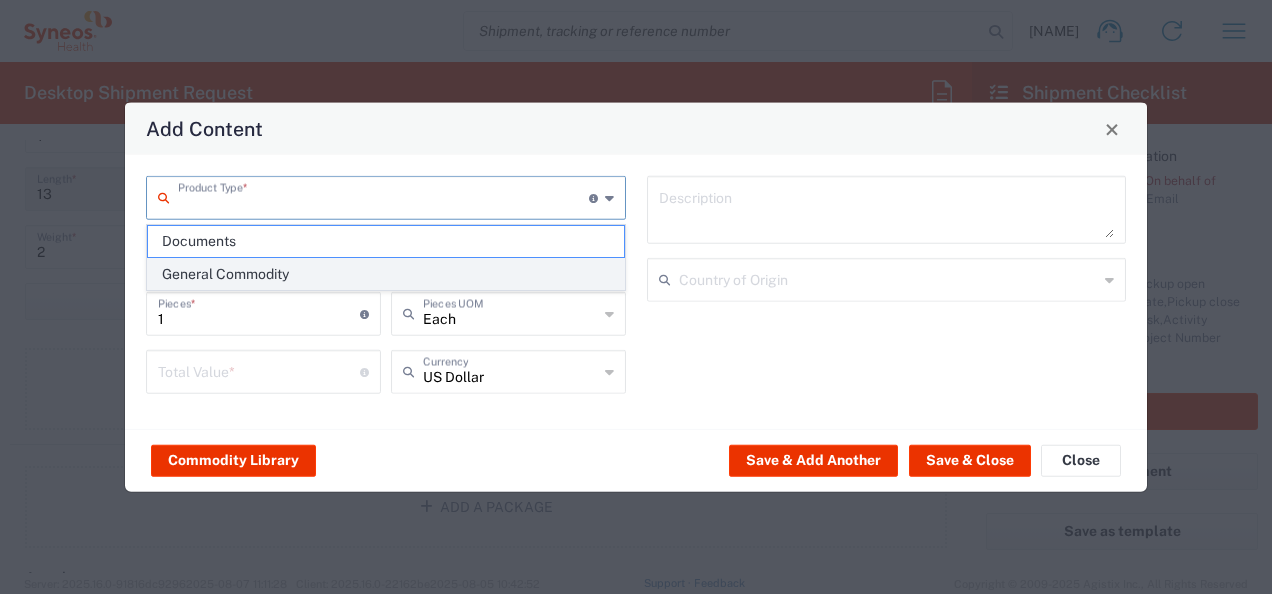 click on "General Commodity" 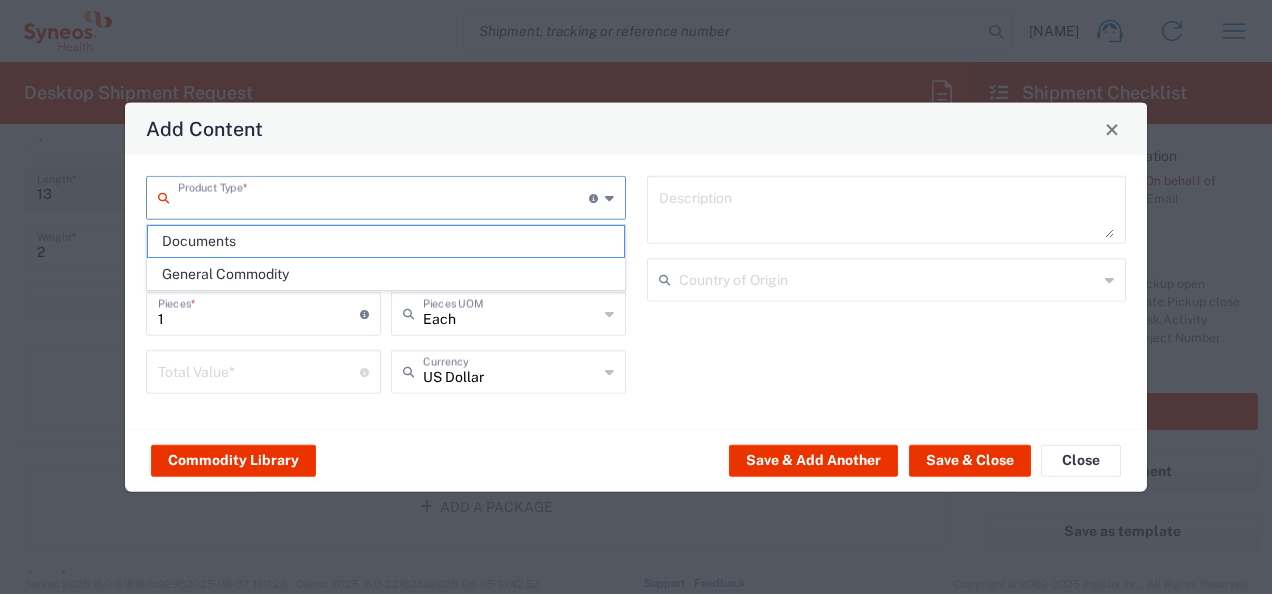 type on "General Commodity" 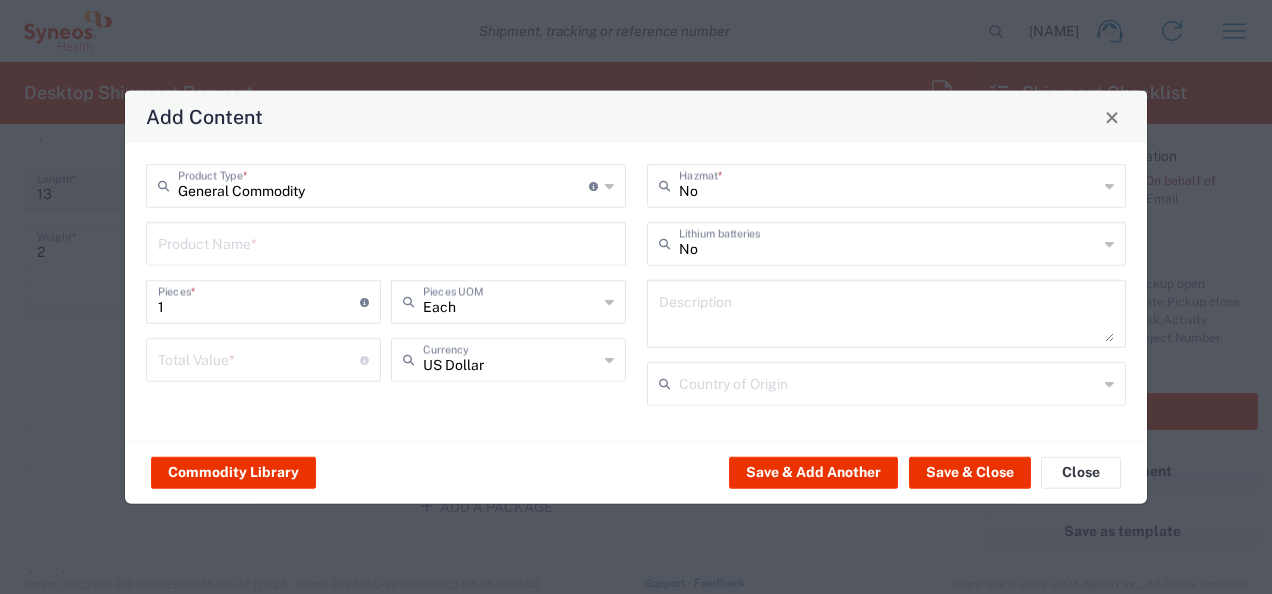 click at bounding box center (386, 242) 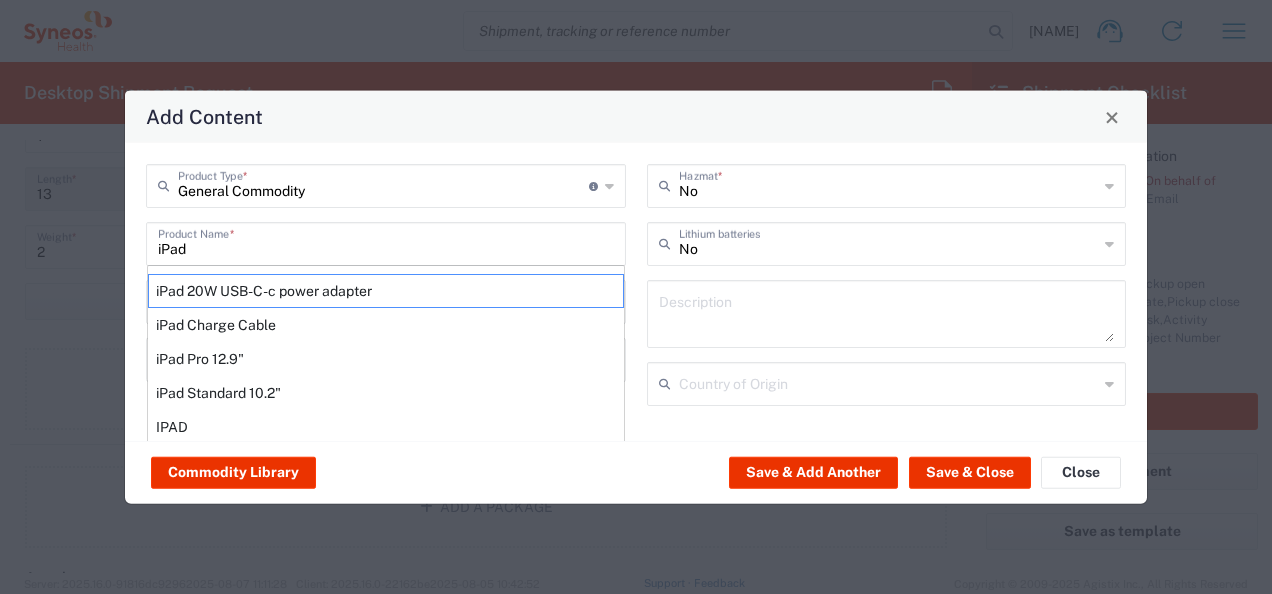 click on "iPad Pro 12.9"" at bounding box center (386, 359) 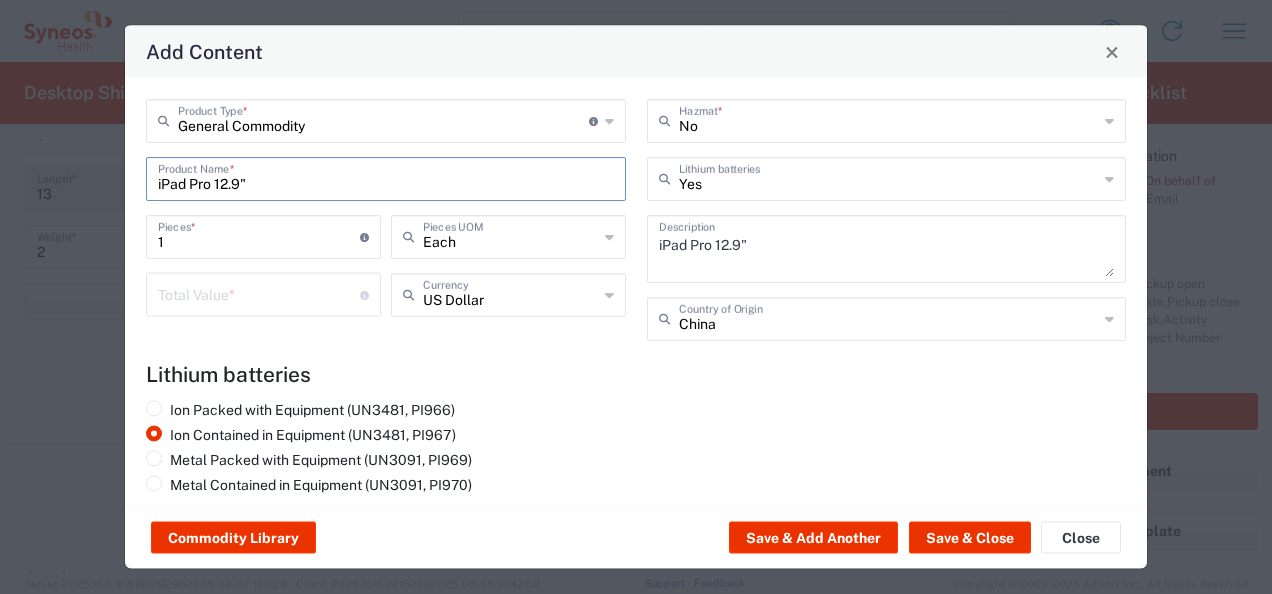 click on "iPad Pro 12.9"" at bounding box center (386, 177) 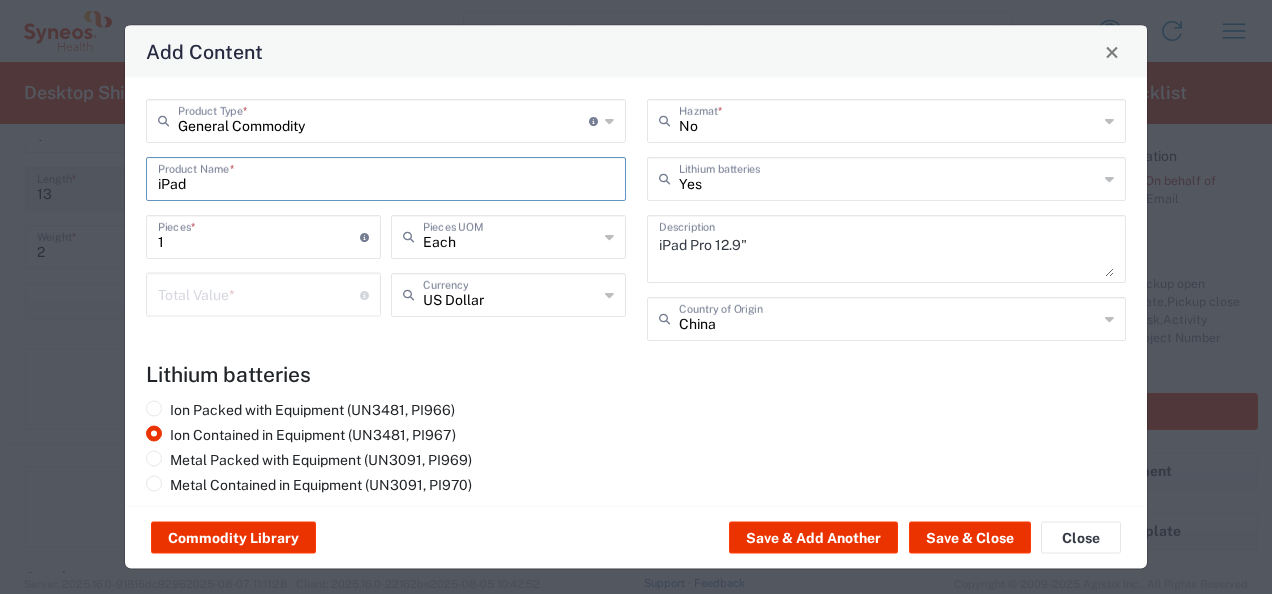 type on "iPad" 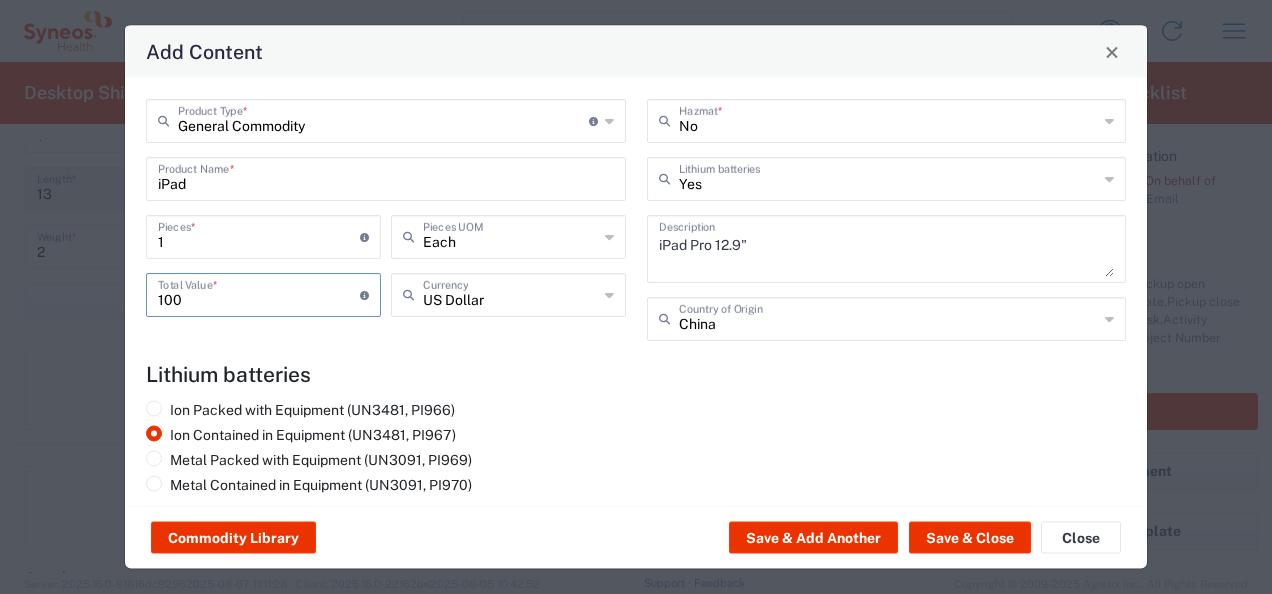 type on "100" 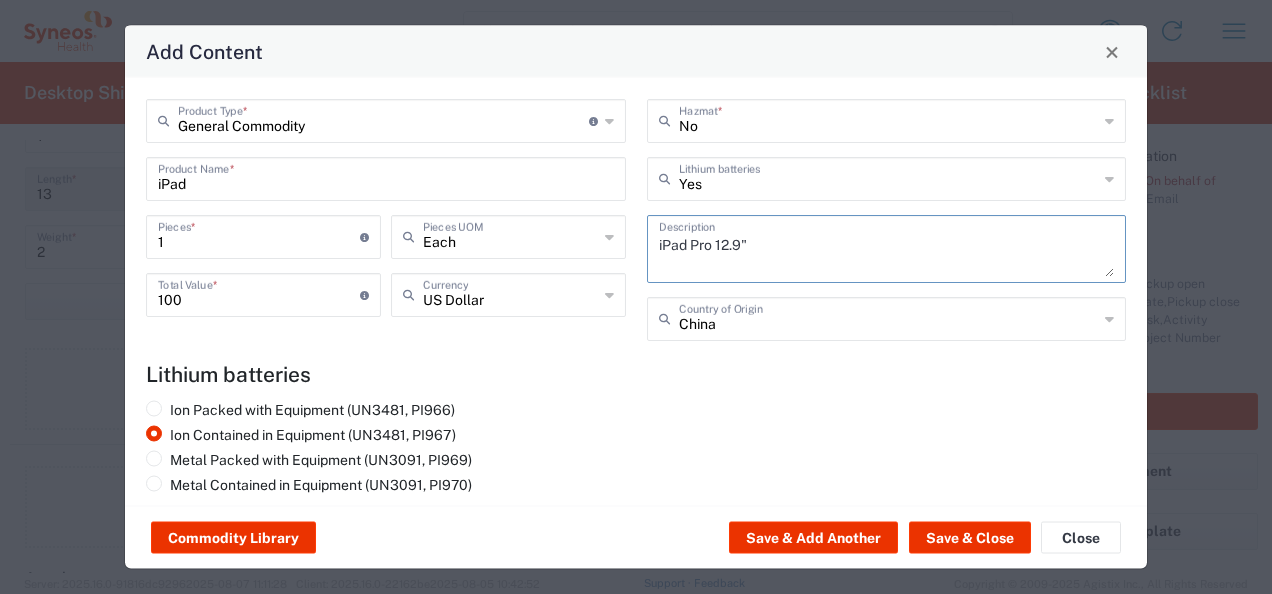 drag, startPoint x: 768, startPoint y: 247, endPoint x: 683, endPoint y: 241, distance: 85.2115 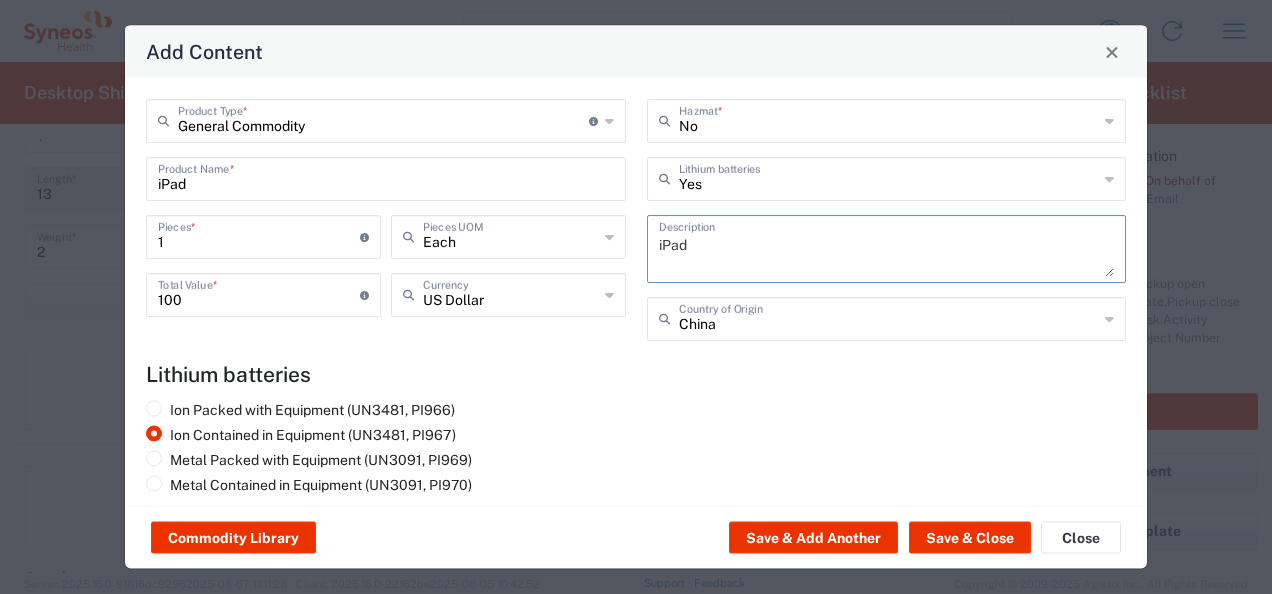 type on "iPad" 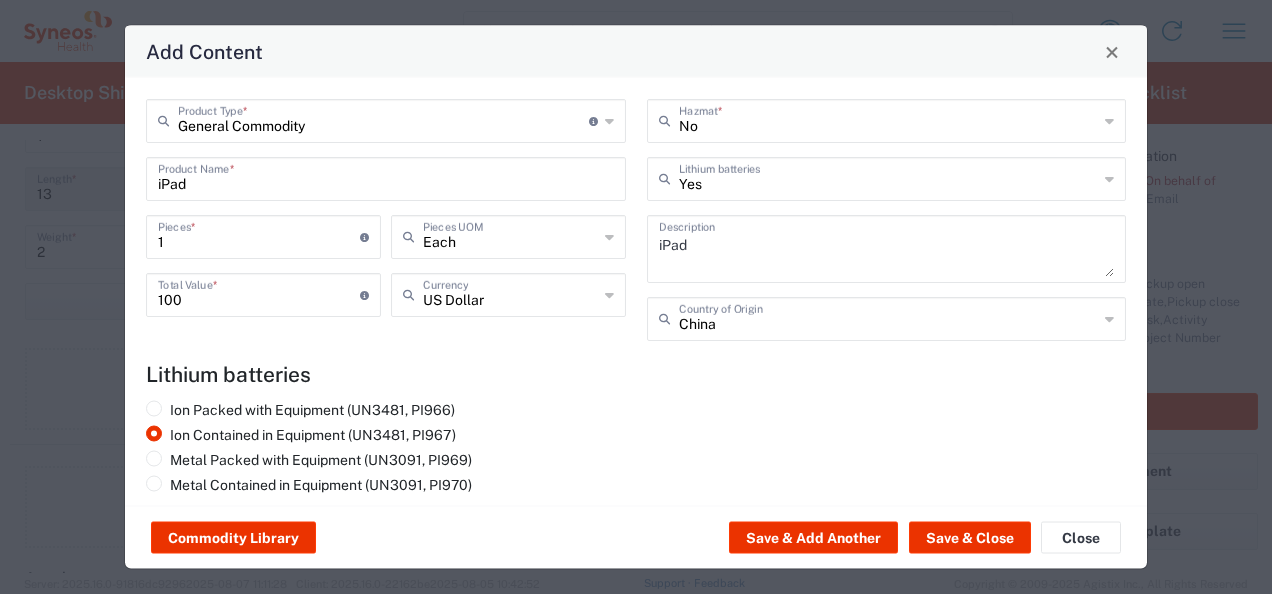 click 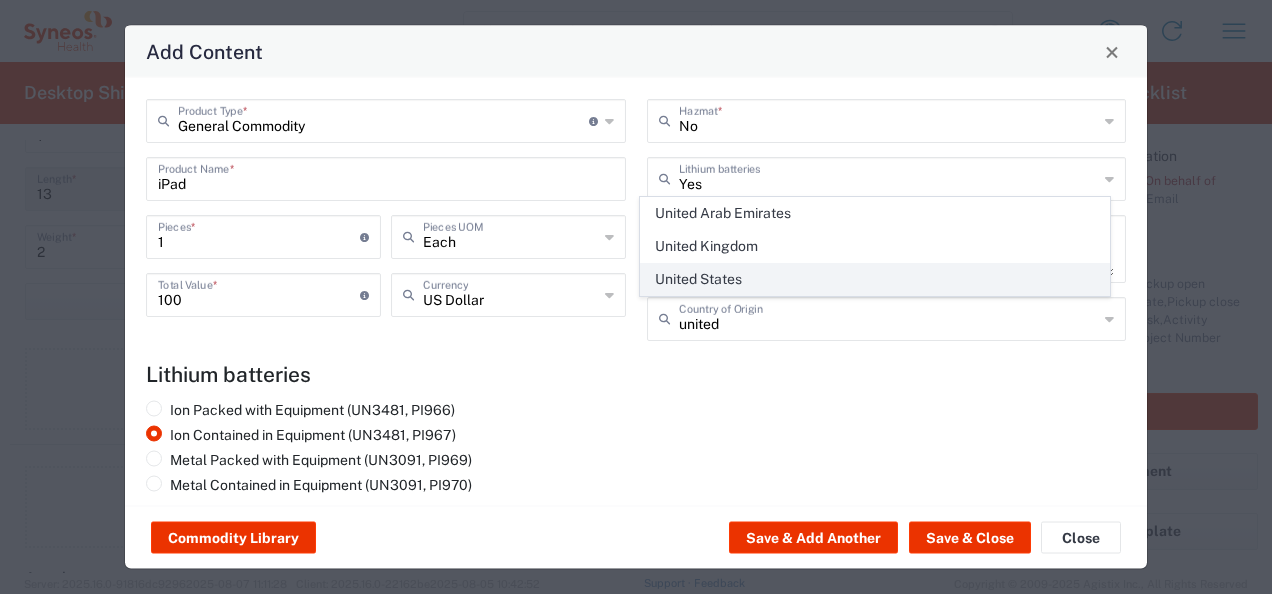 click on "United States" 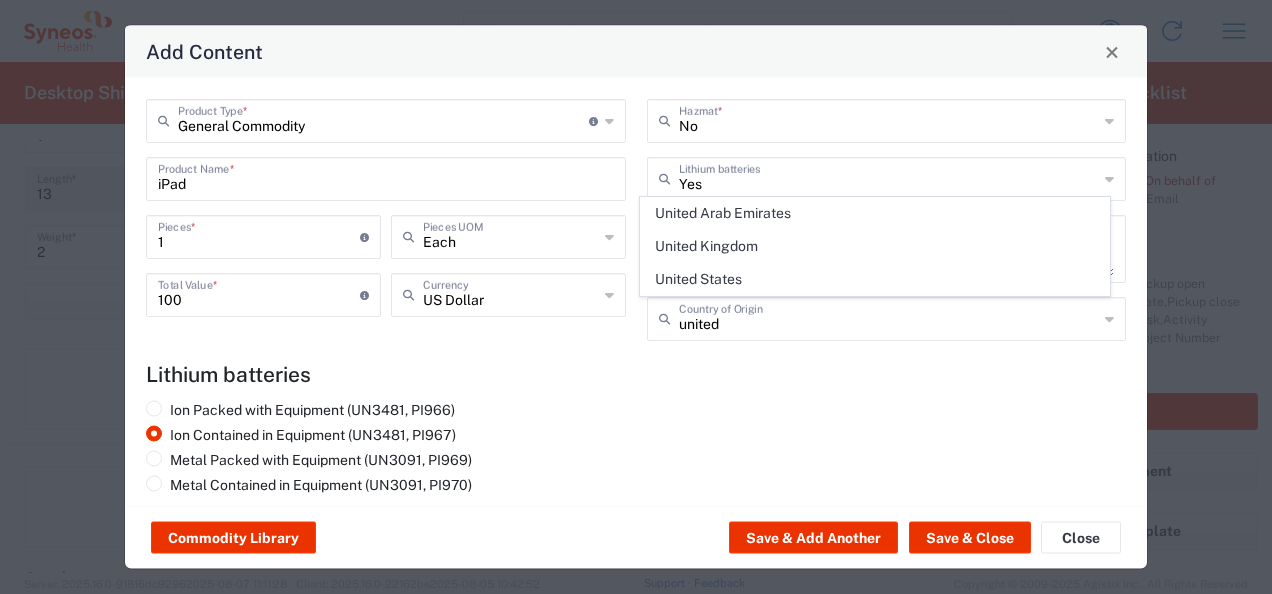 type on "United States" 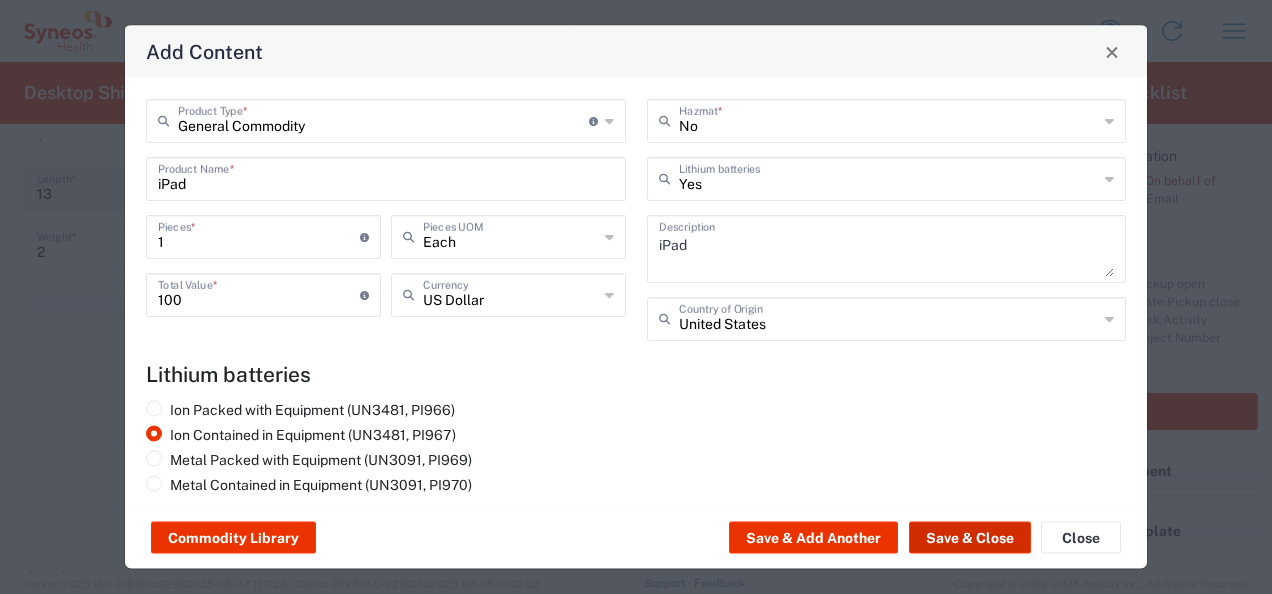 click on "Save & Close" 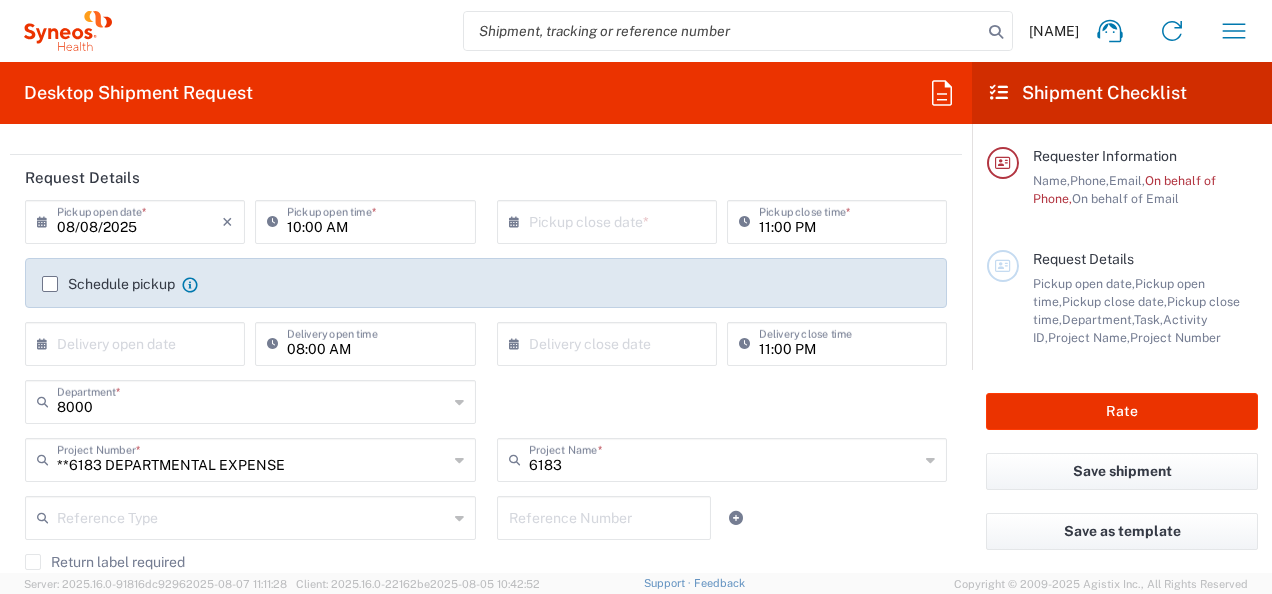 scroll, scrollTop: 35, scrollLeft: 0, axis: vertical 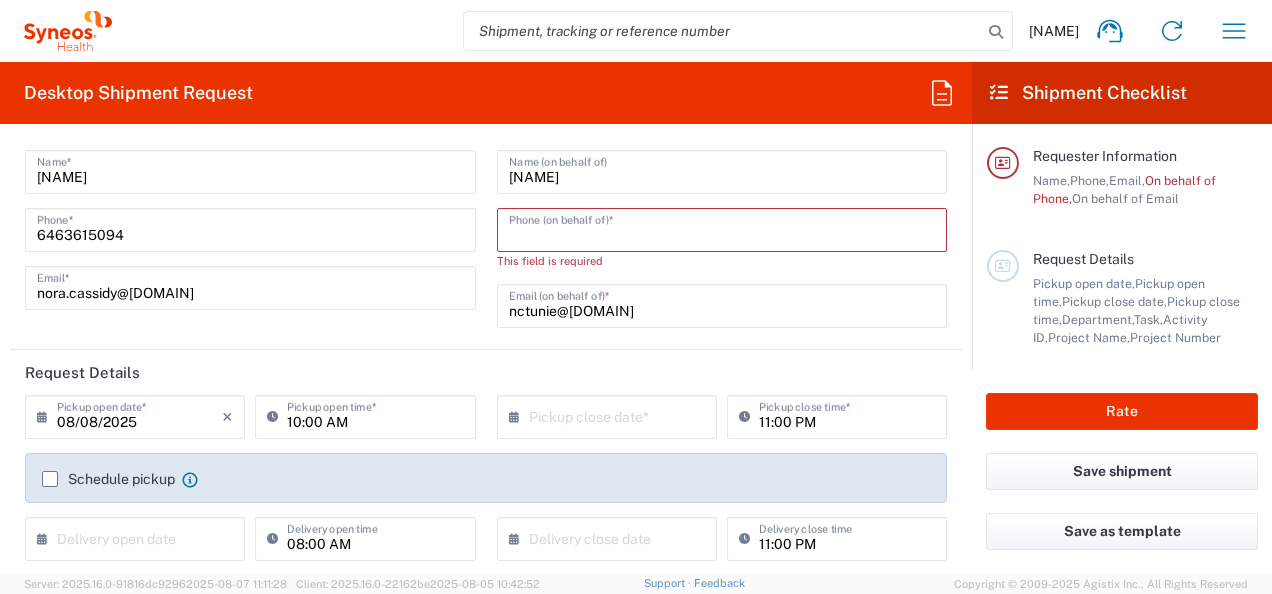 click at bounding box center (722, 228) 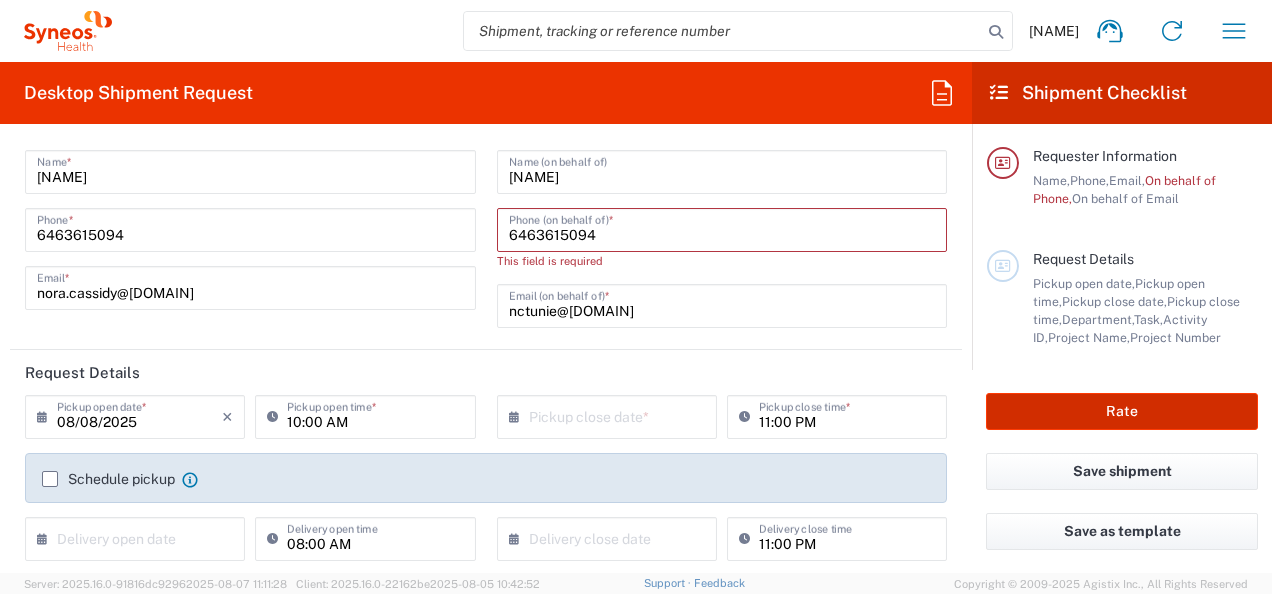 click on "Rate" 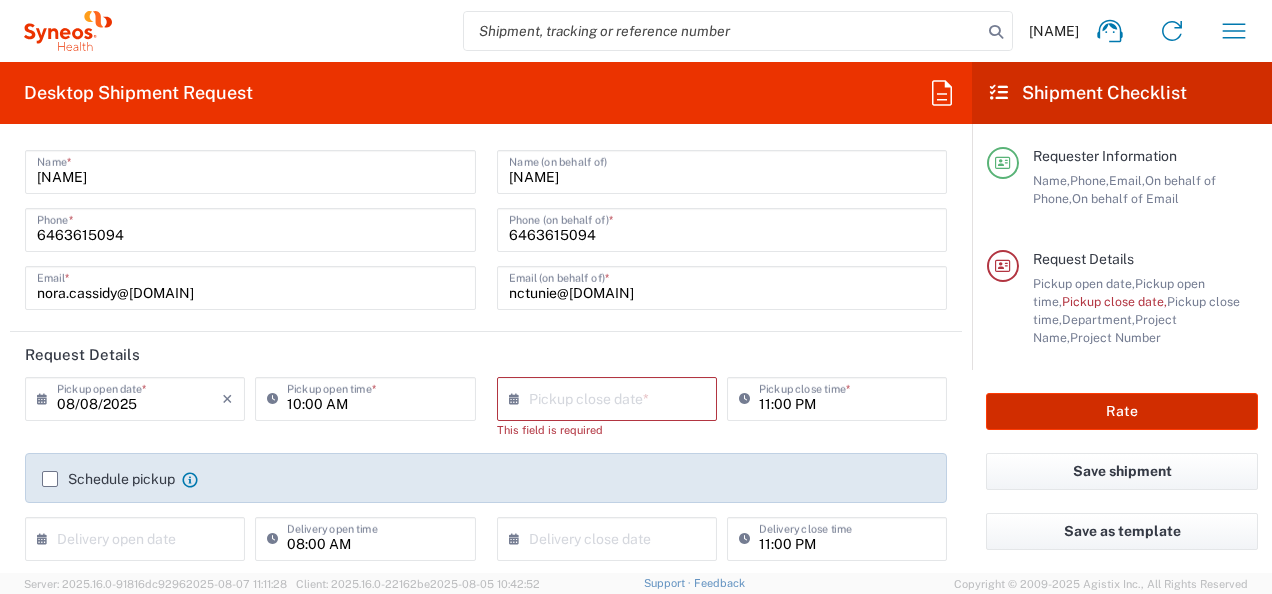 type on "**6183 DEPARTMENTAL EXPENSE" 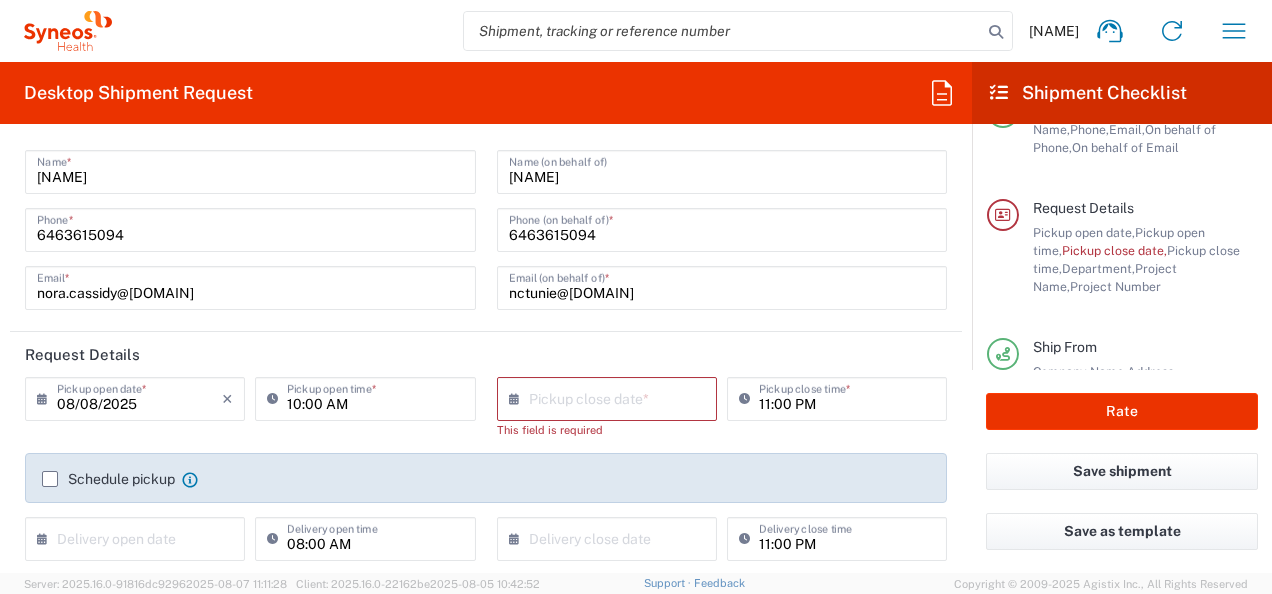 click at bounding box center (611, 397) 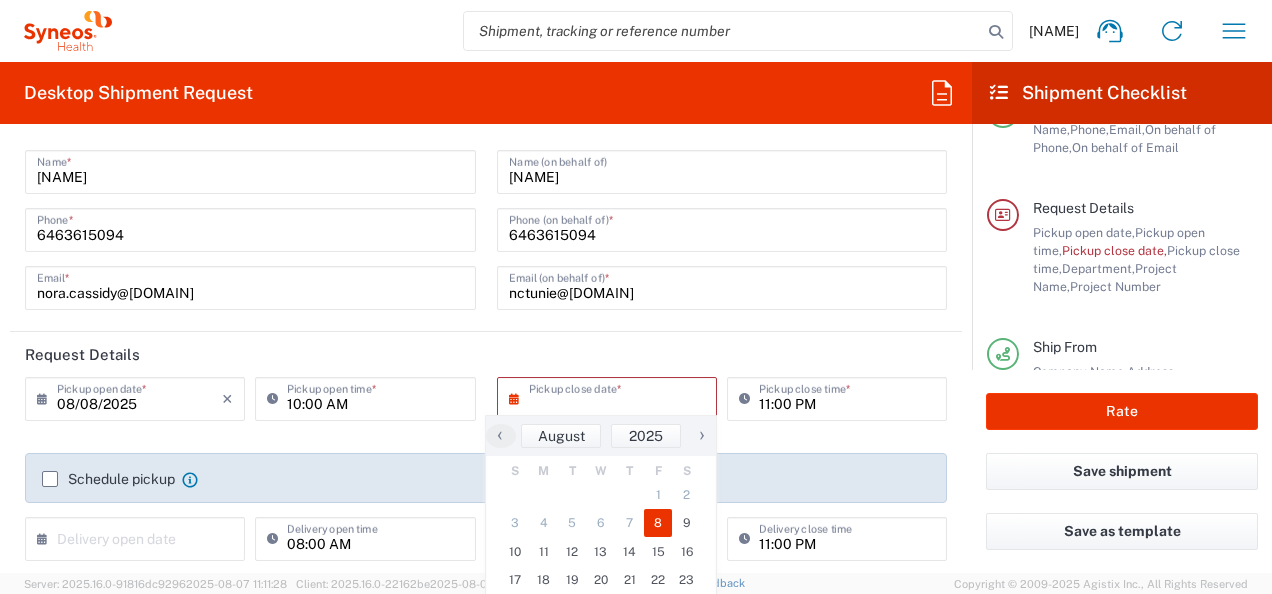 click on "8" 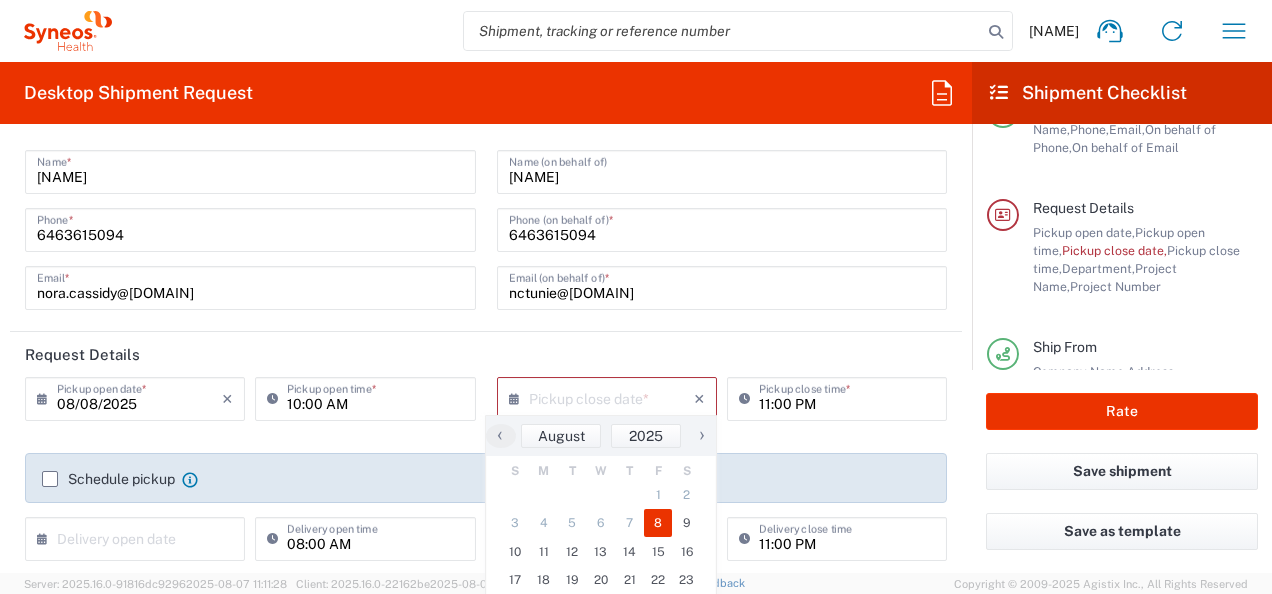 type on "08/08/2025" 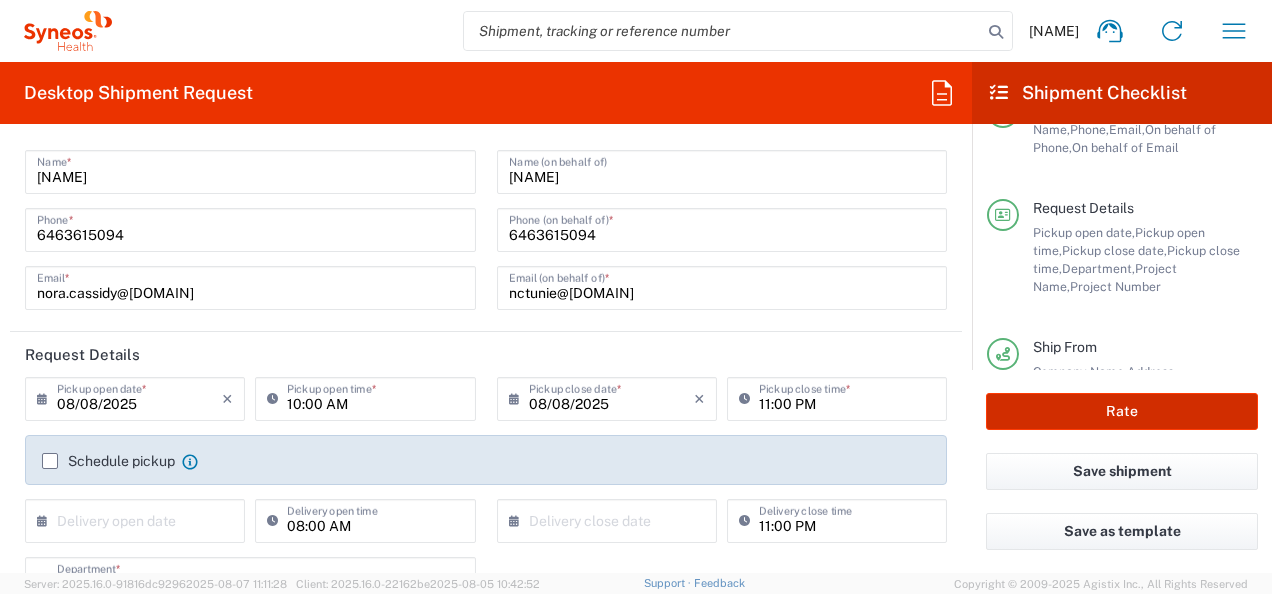click on "Rate" 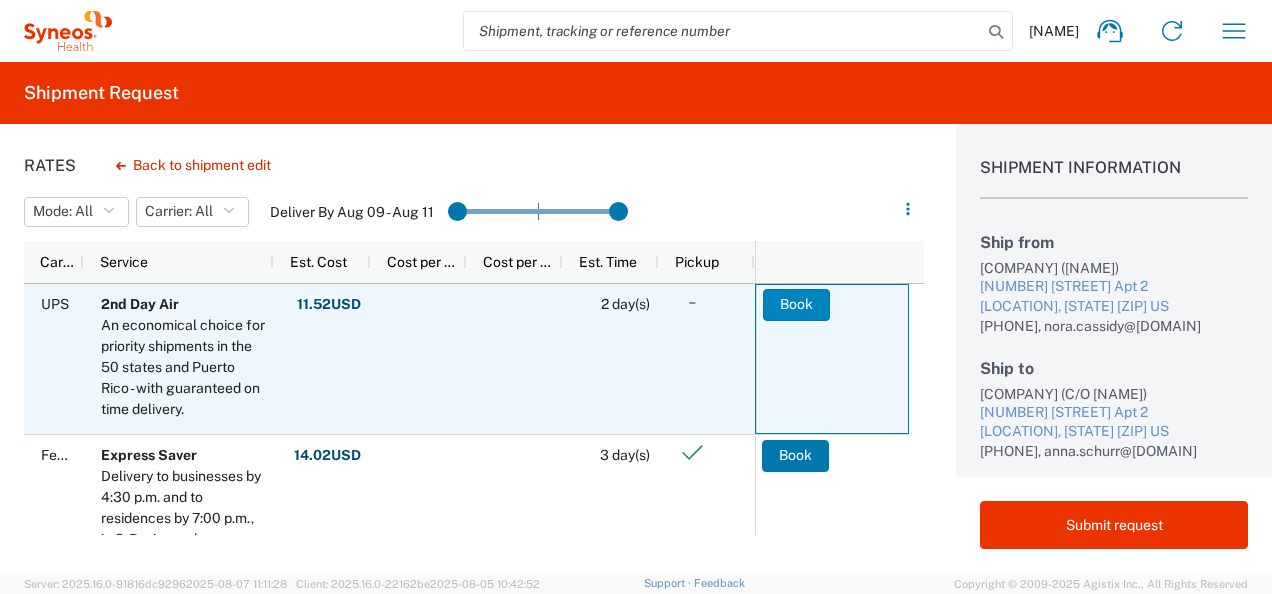 click on "Book" 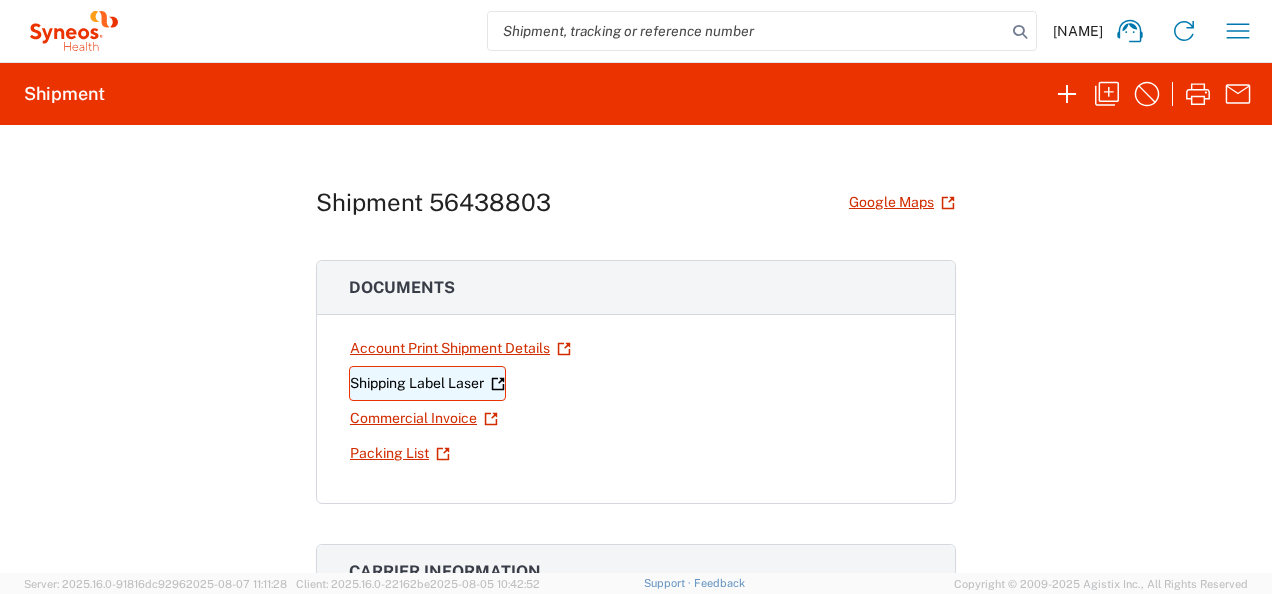 click on "Shipping Label Laser" 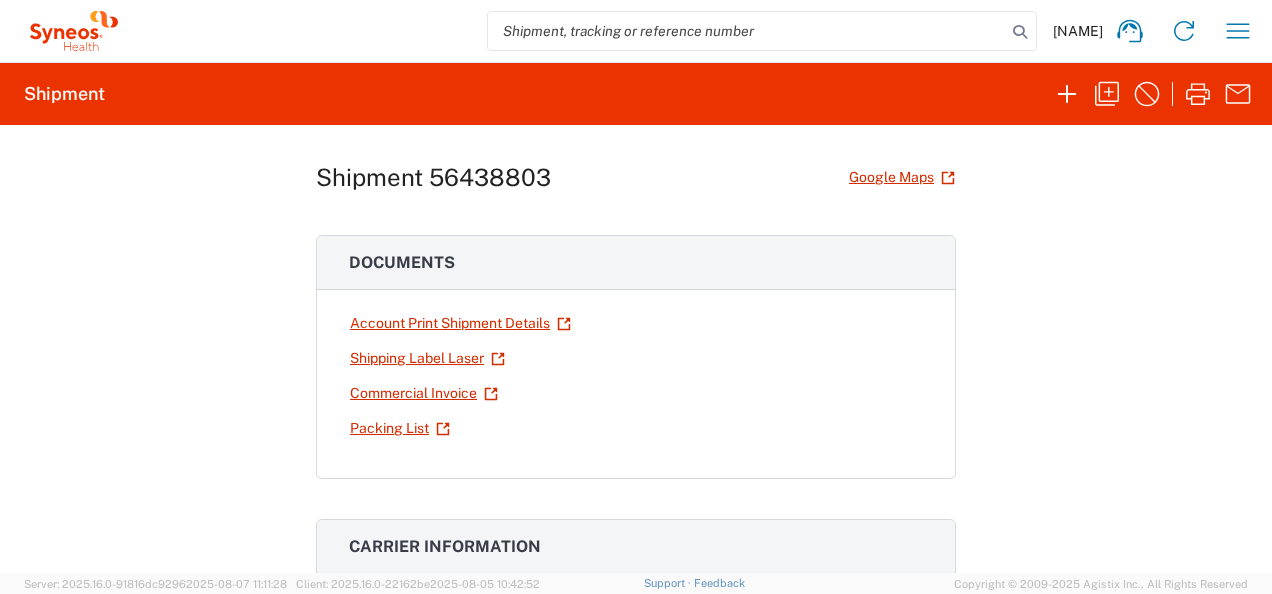 scroll, scrollTop: 0, scrollLeft: 0, axis: both 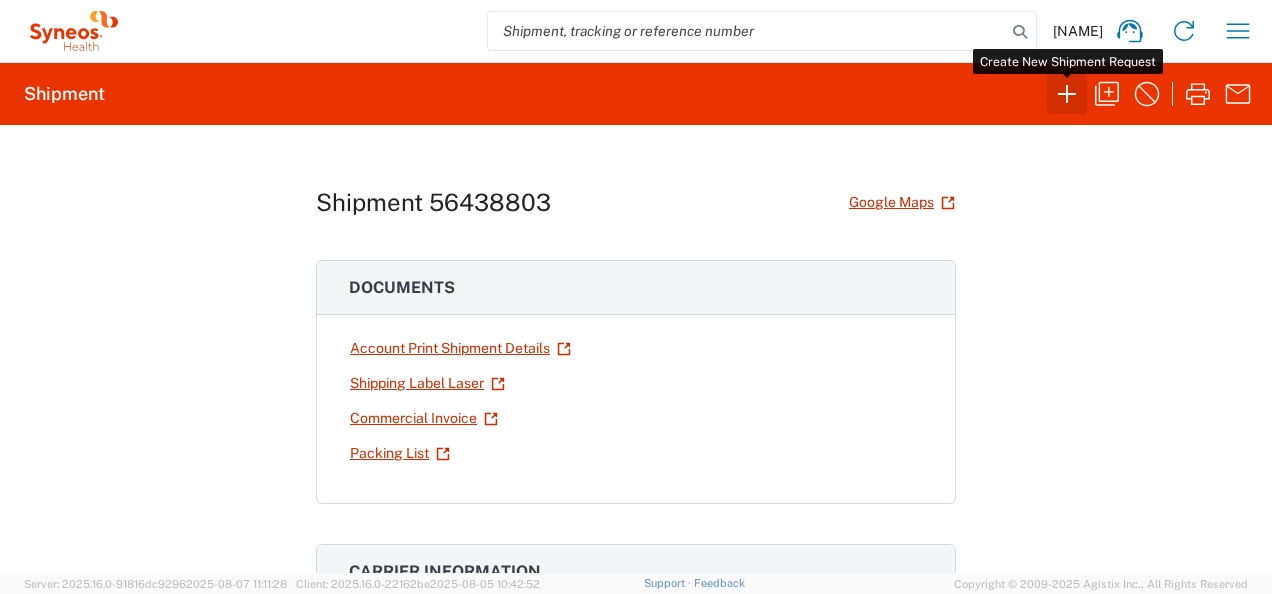 click 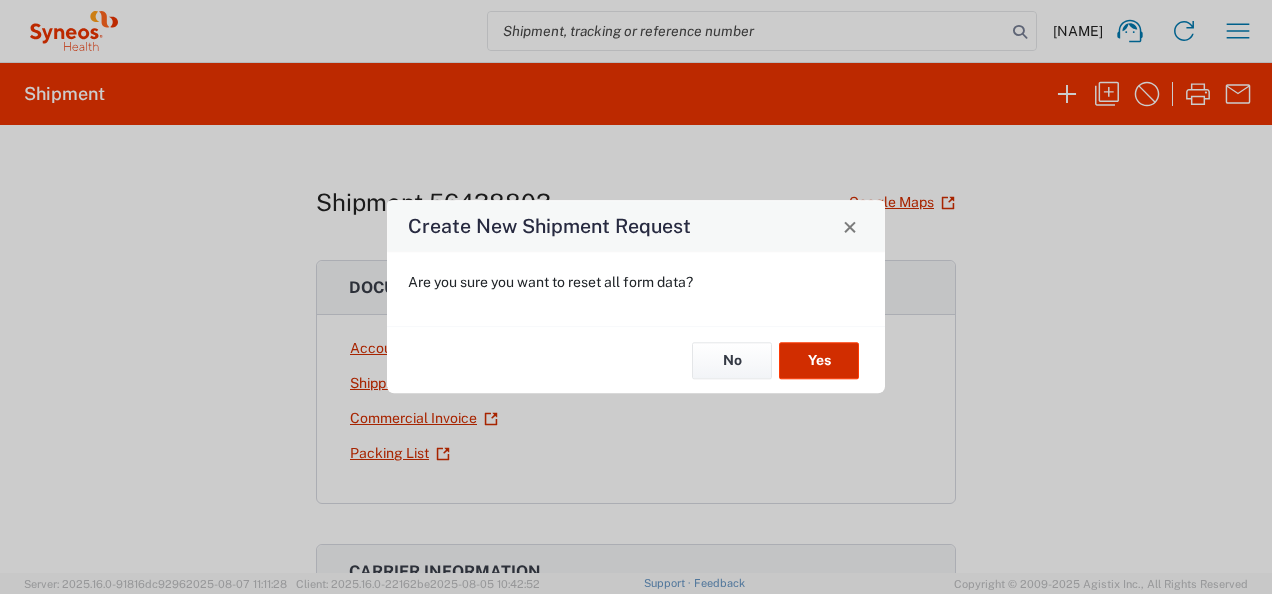 click on "Yes" 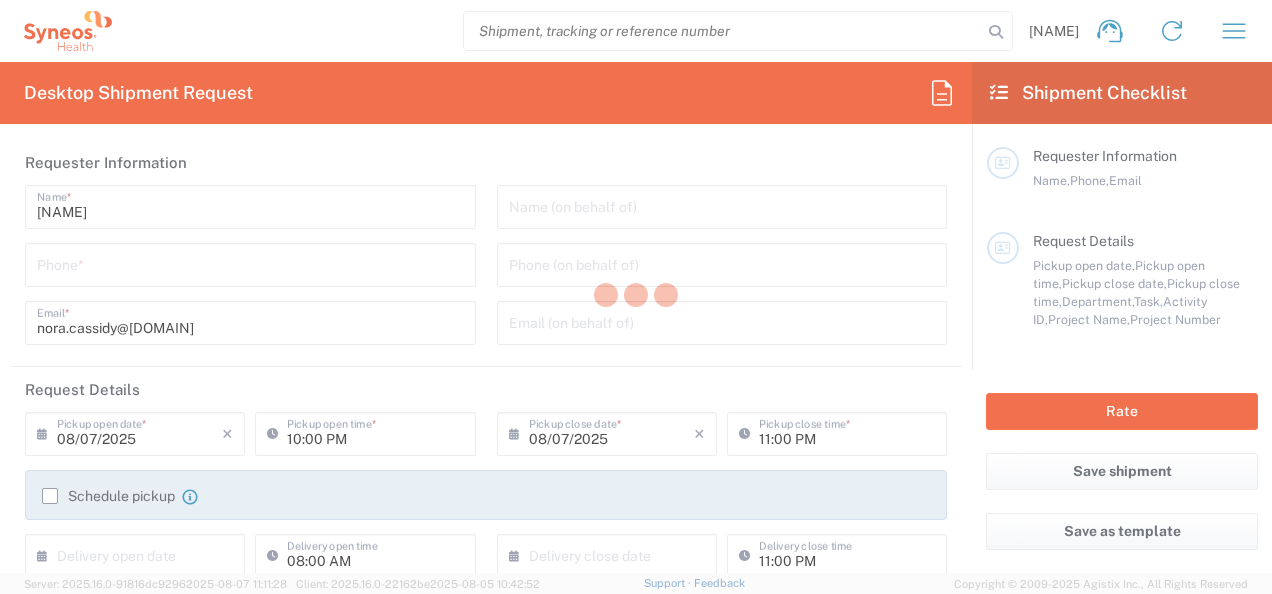 type on "8000" 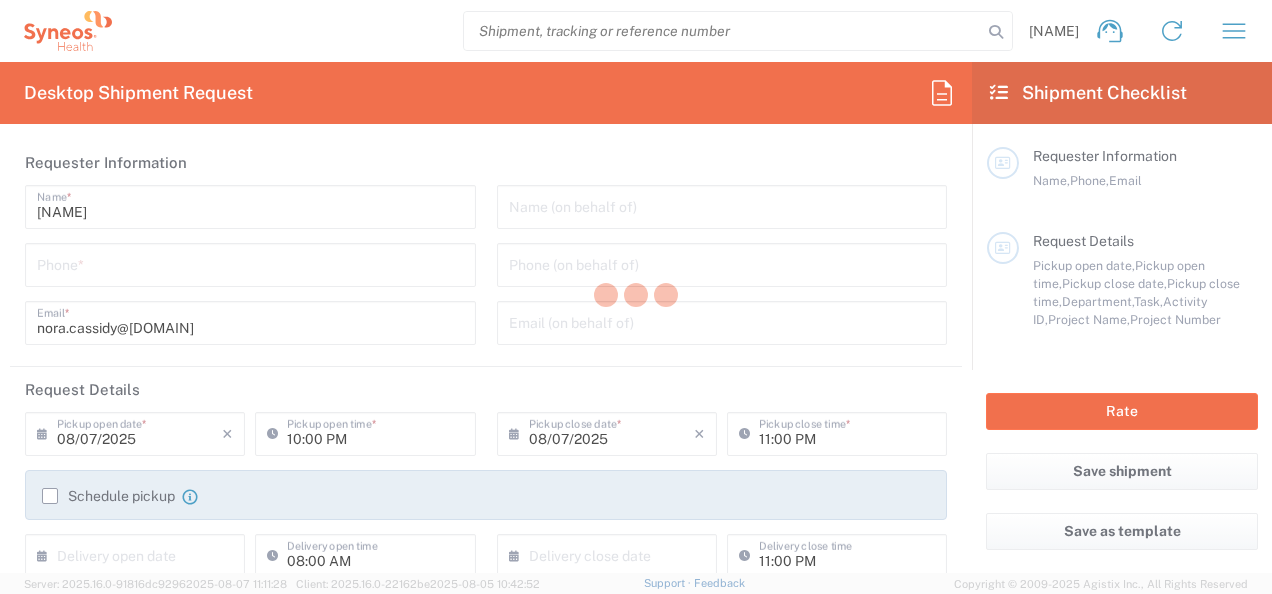 type on "North Carolina" 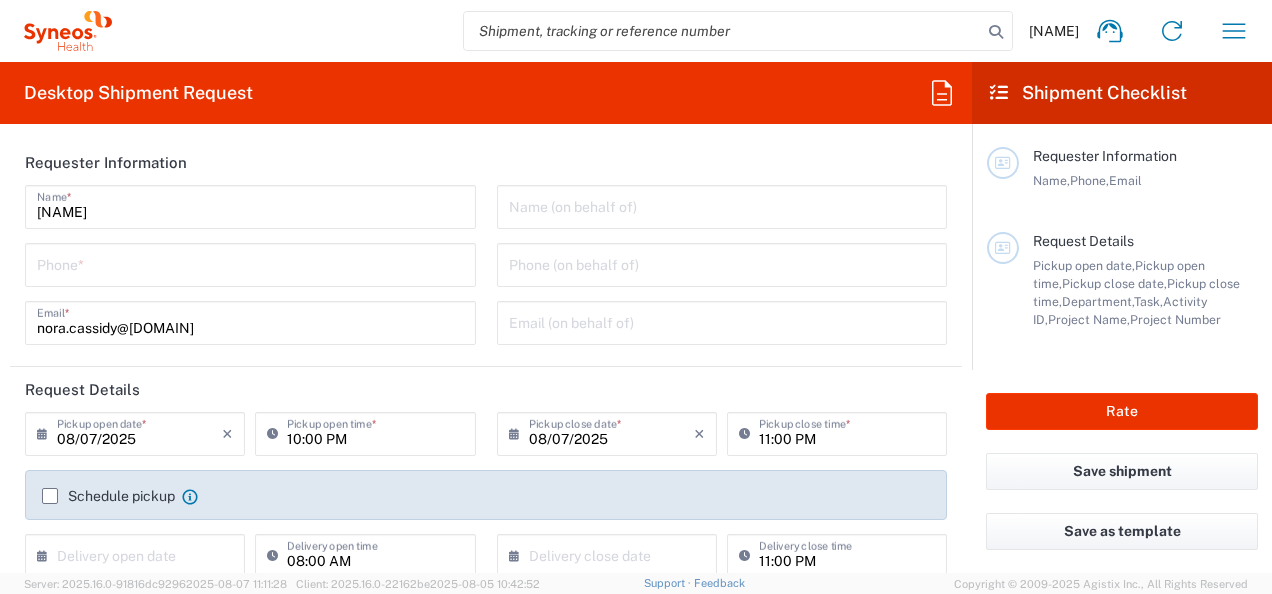 click at bounding box center [722, 205] 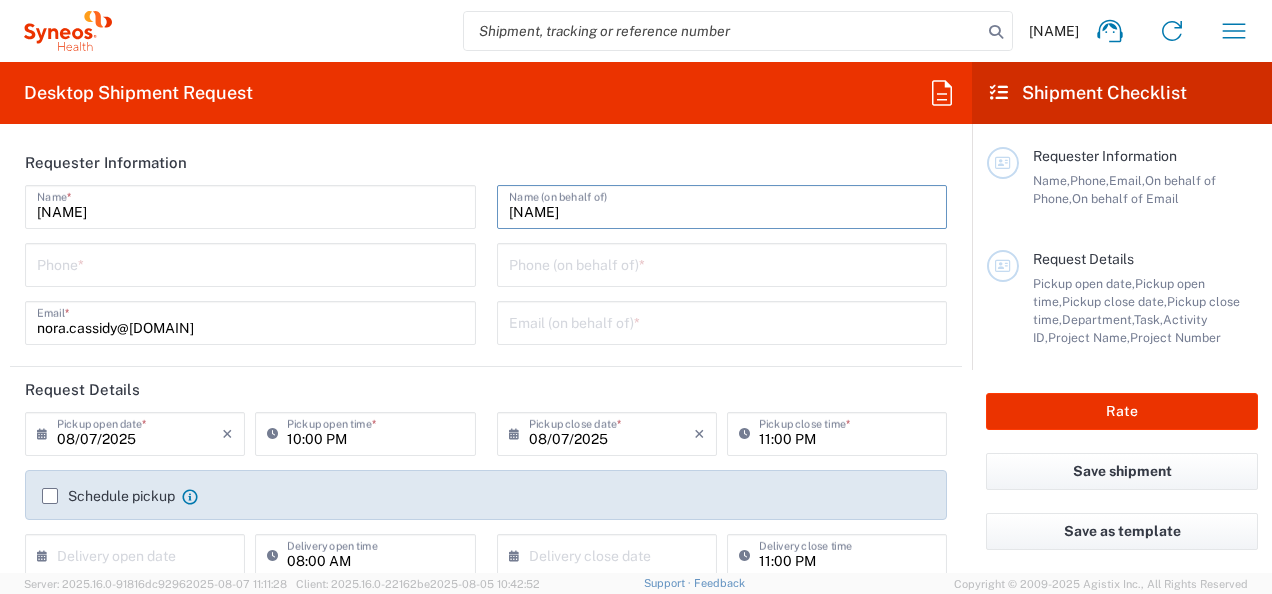 type on "[PERSON]" 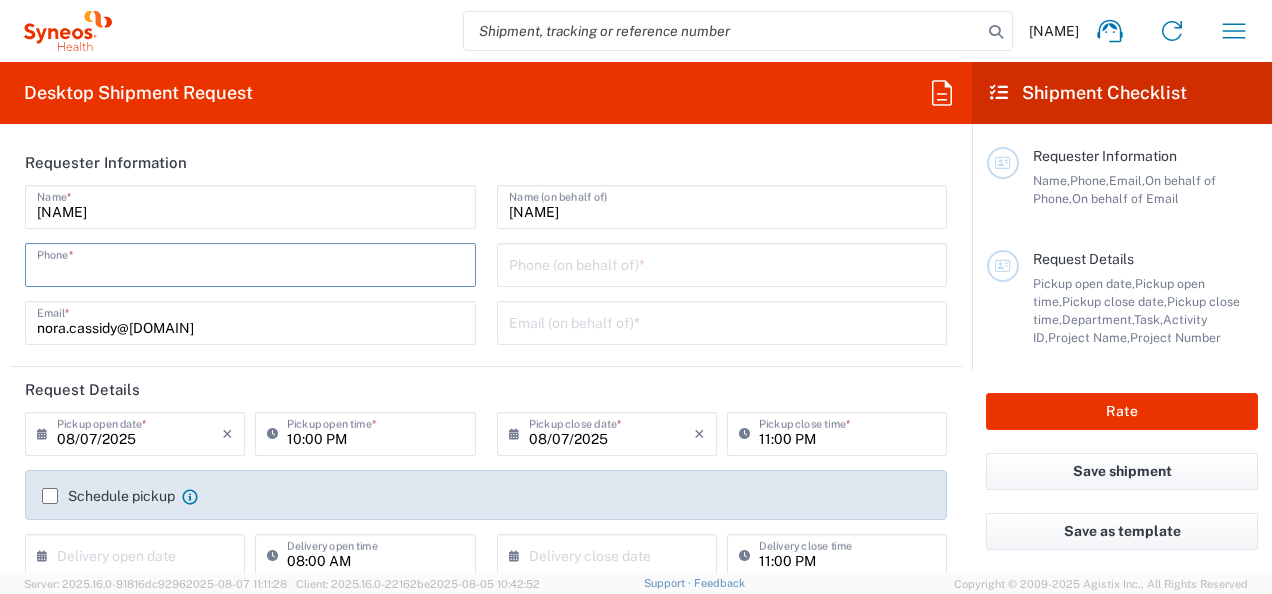 type on "6463615094" 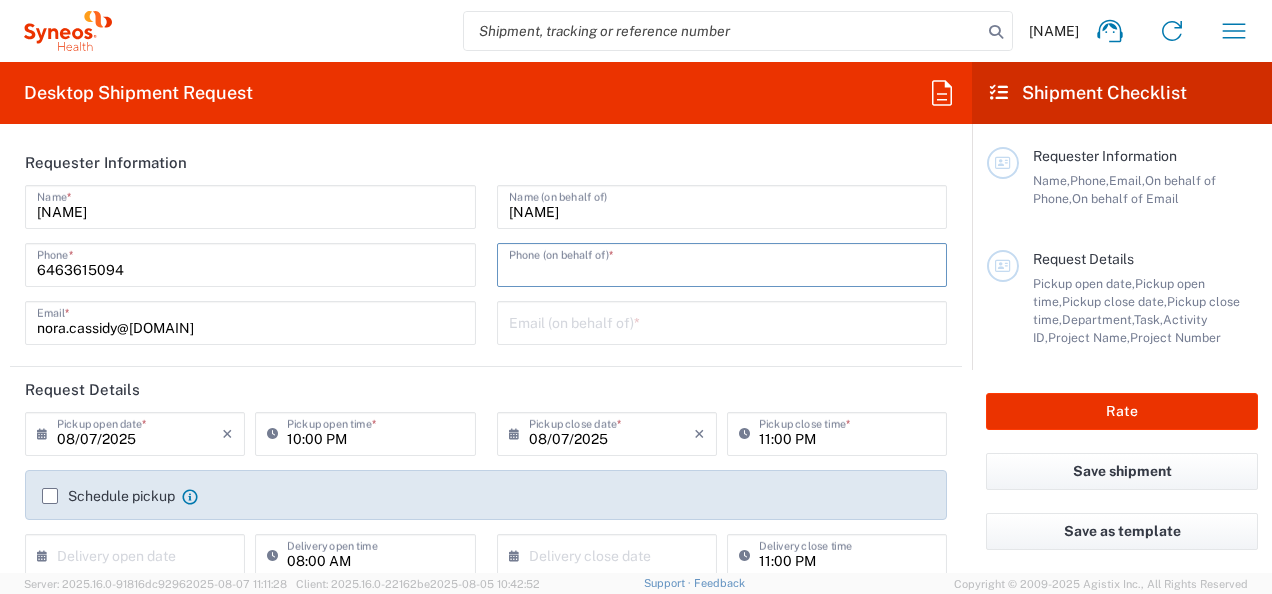 click at bounding box center (722, 263) 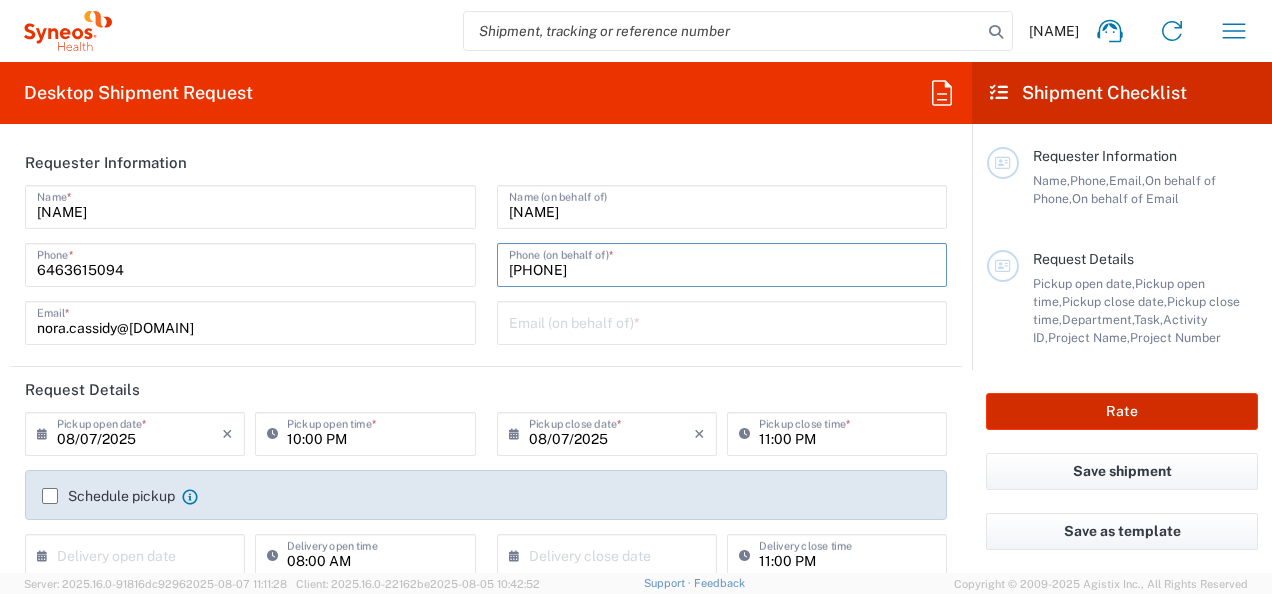 type on "6463615094" 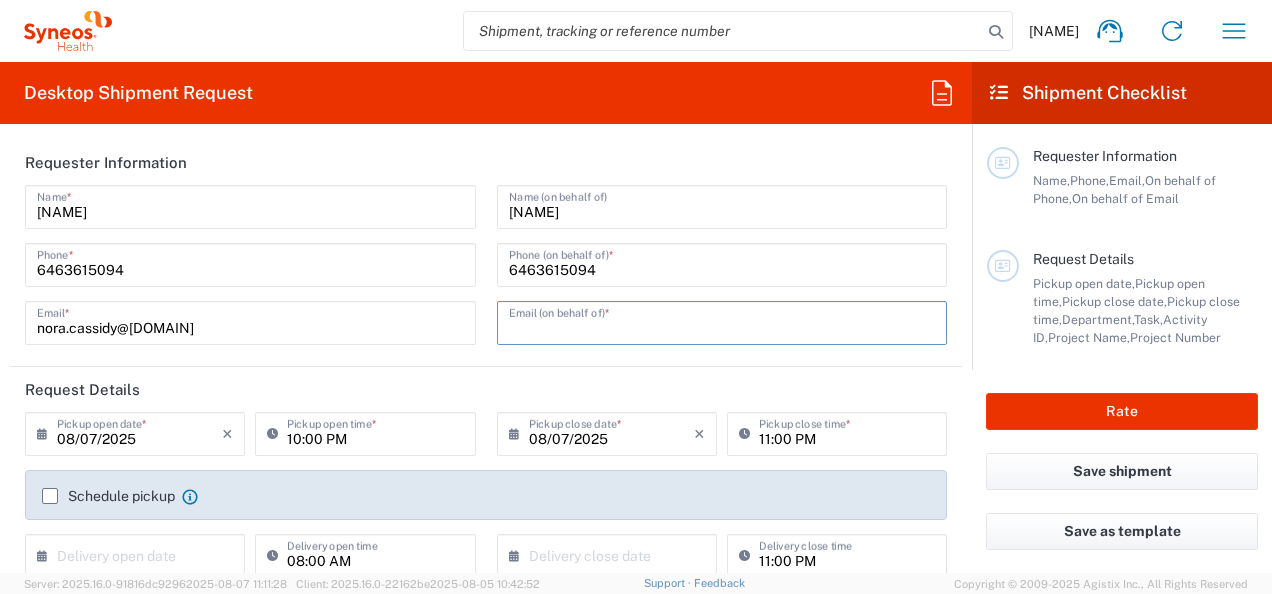 click at bounding box center [722, 321] 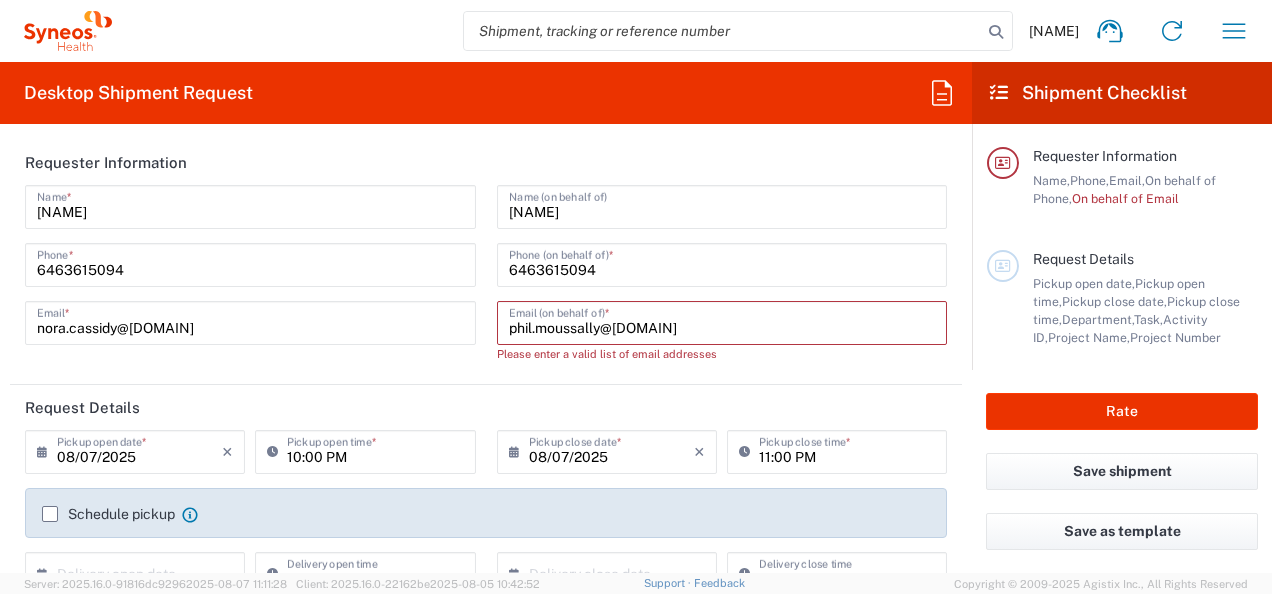 click on "phil.moussally" at bounding box center [722, 321] 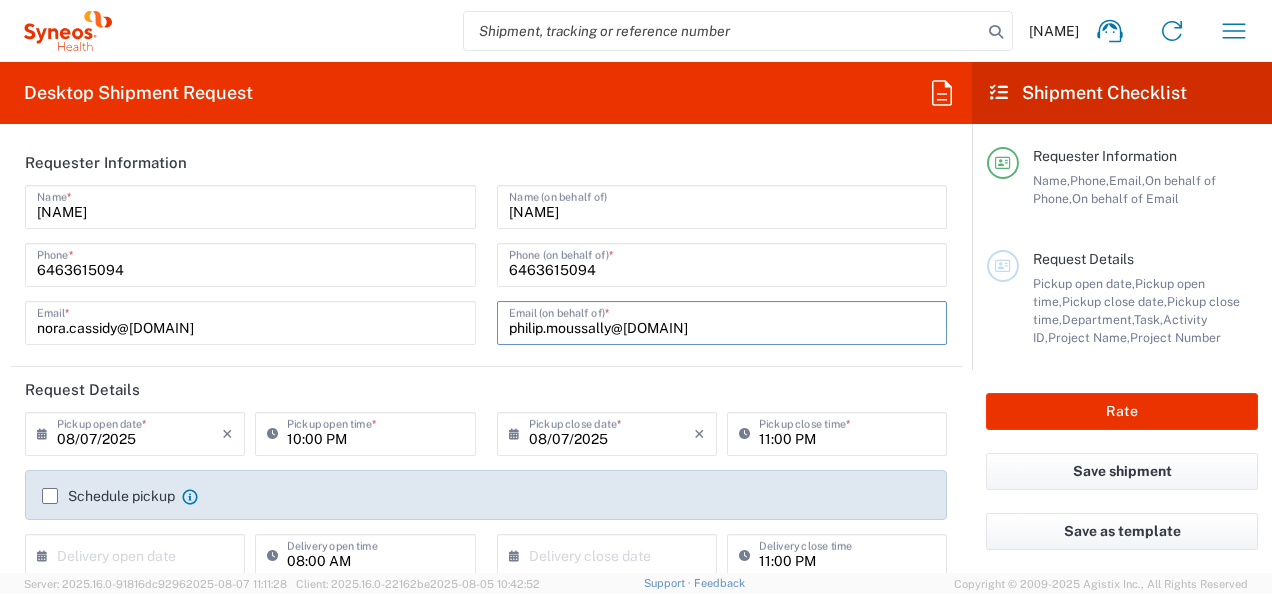 type on "[EMAIL]" 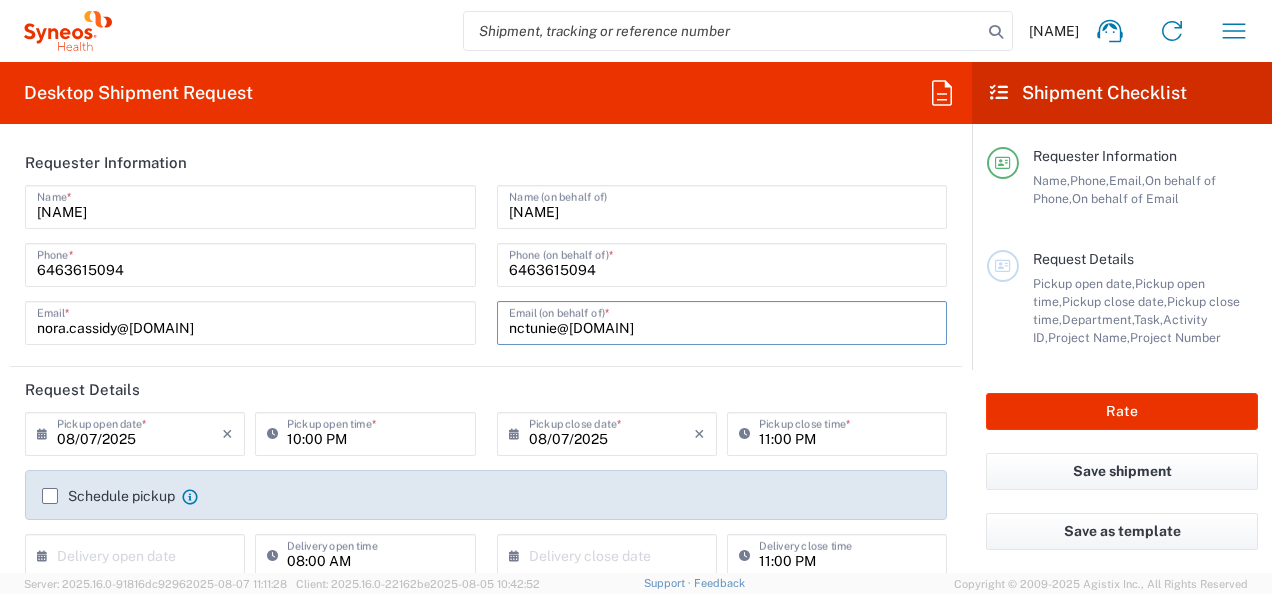 type on "Apt 2" 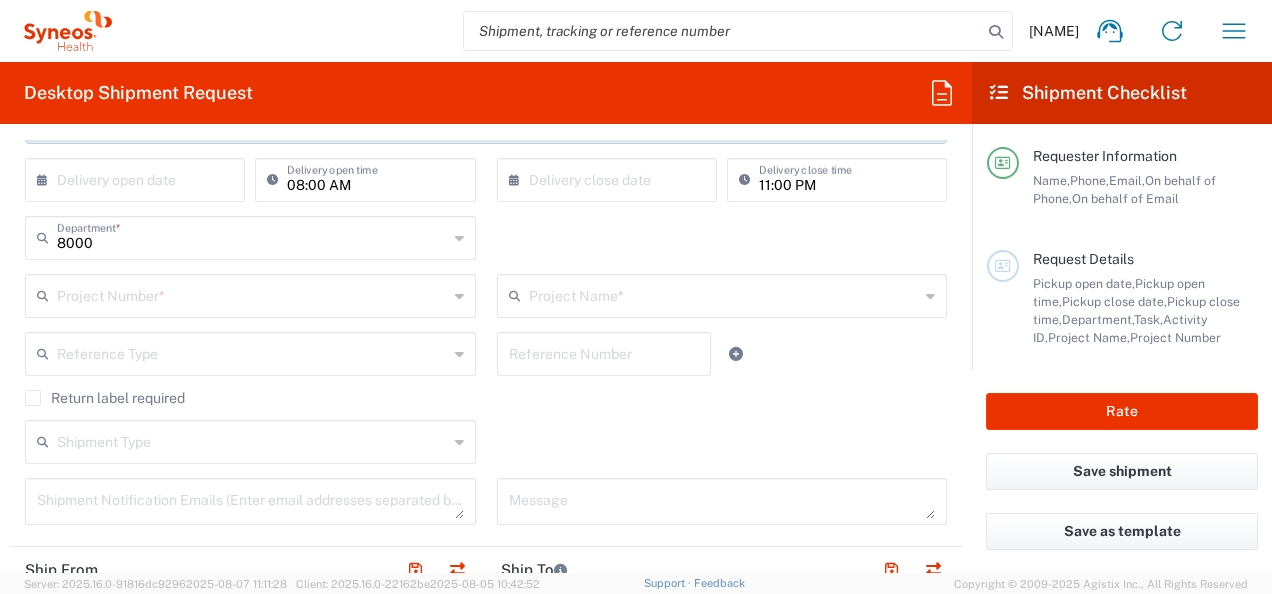 scroll, scrollTop: 400, scrollLeft: 0, axis: vertical 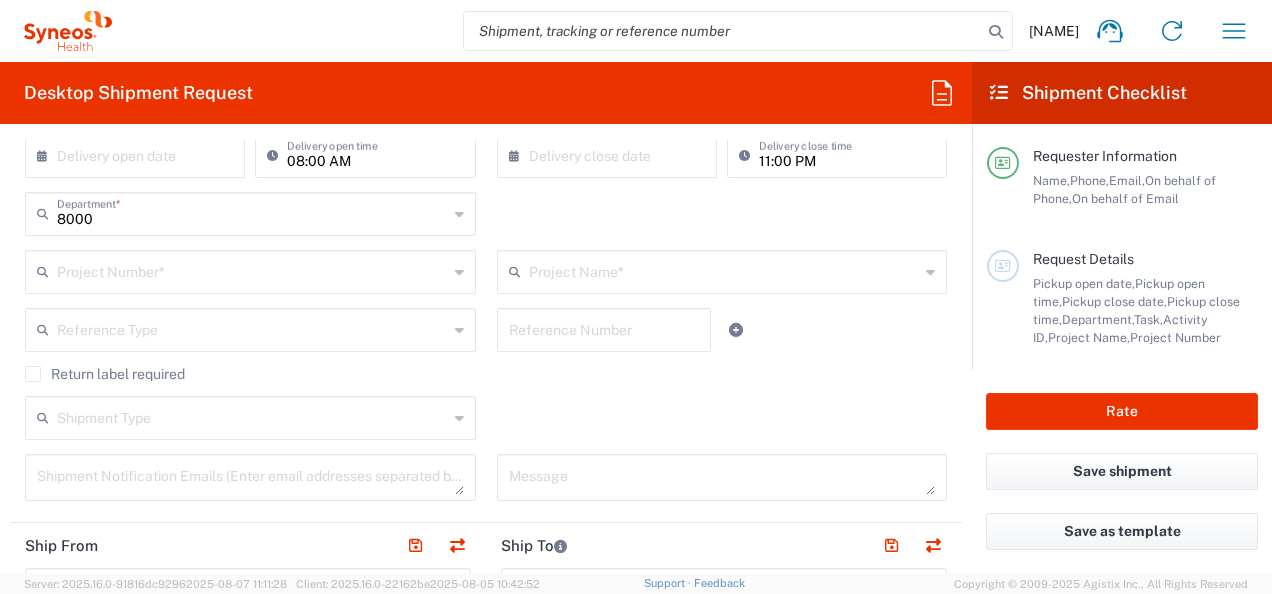 click 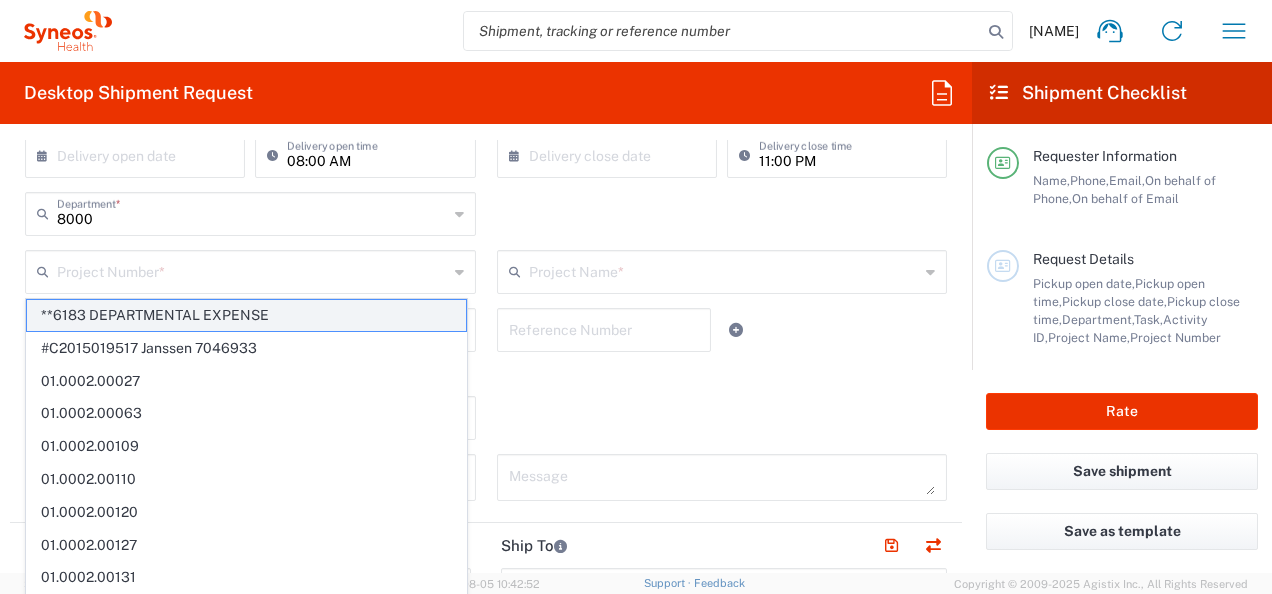 click on "**6183 DEPARTMENTAL EXPENSE" 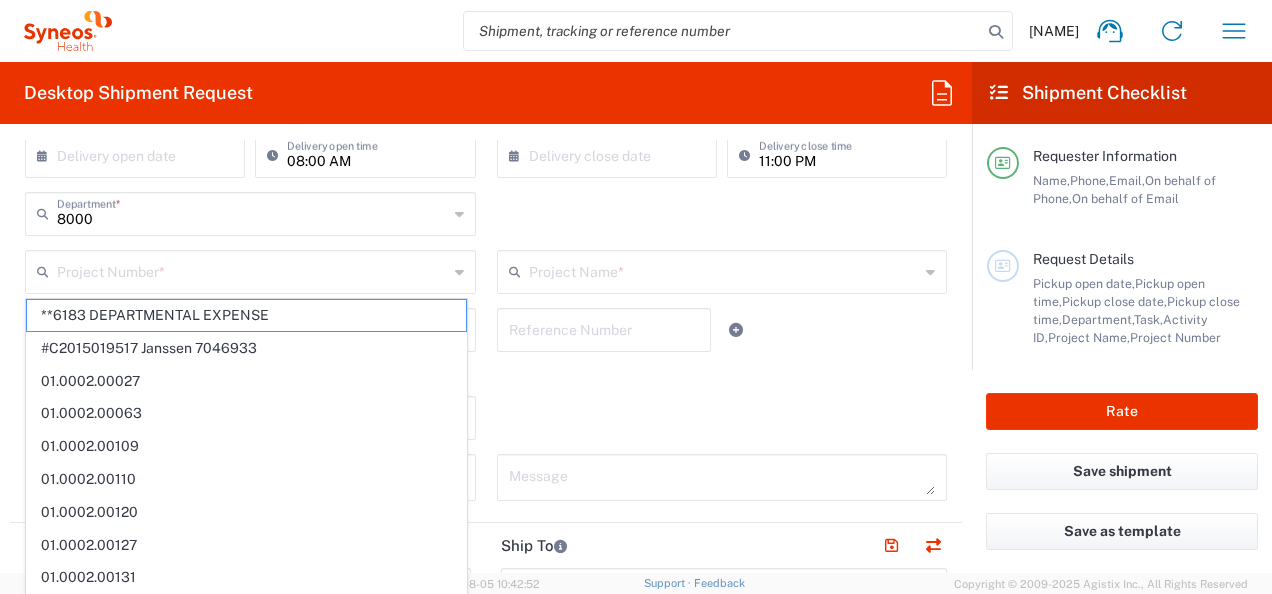 type on "**6183 DEPARTMENTAL EXPENSE" 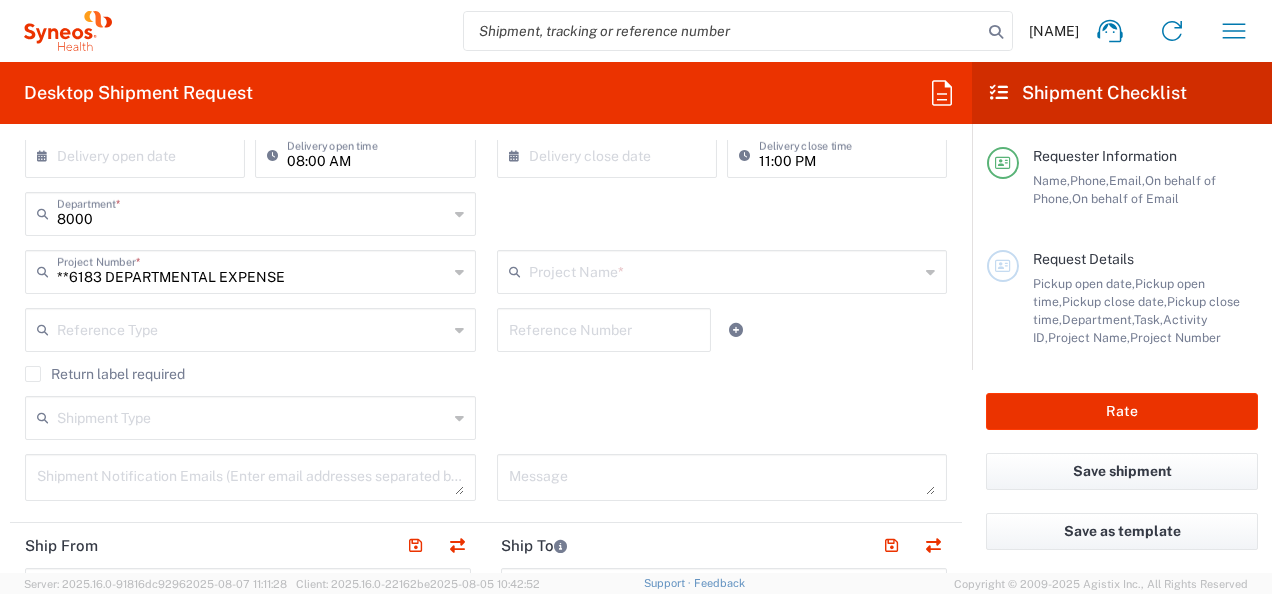 type on "6183" 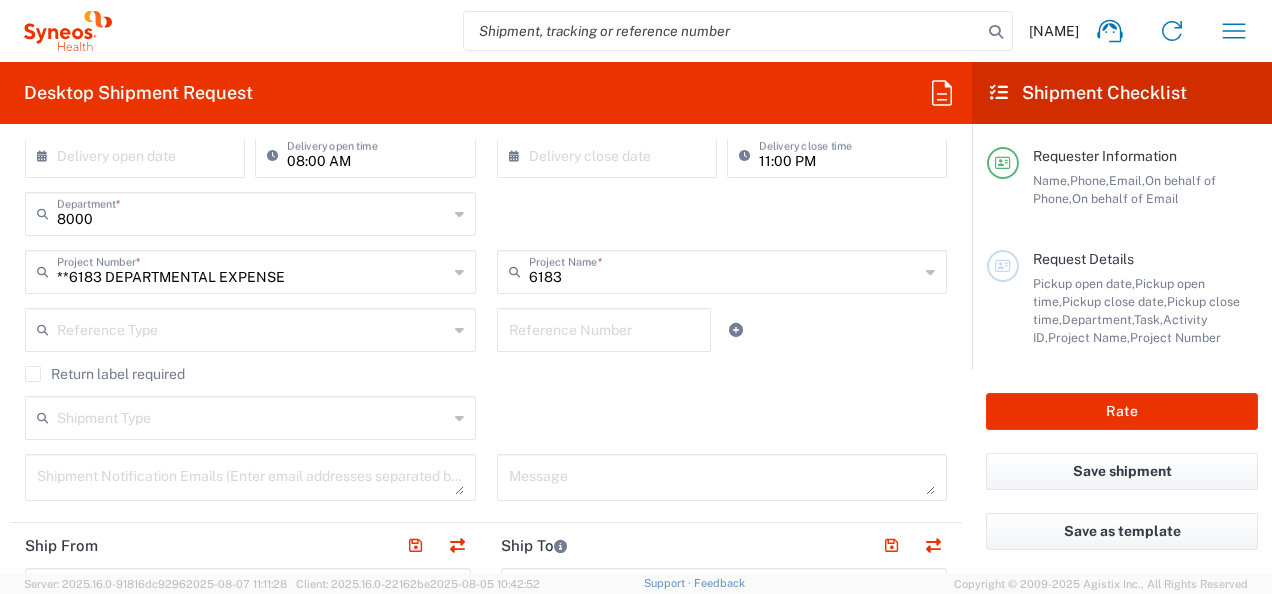 scroll, scrollTop: 600, scrollLeft: 0, axis: vertical 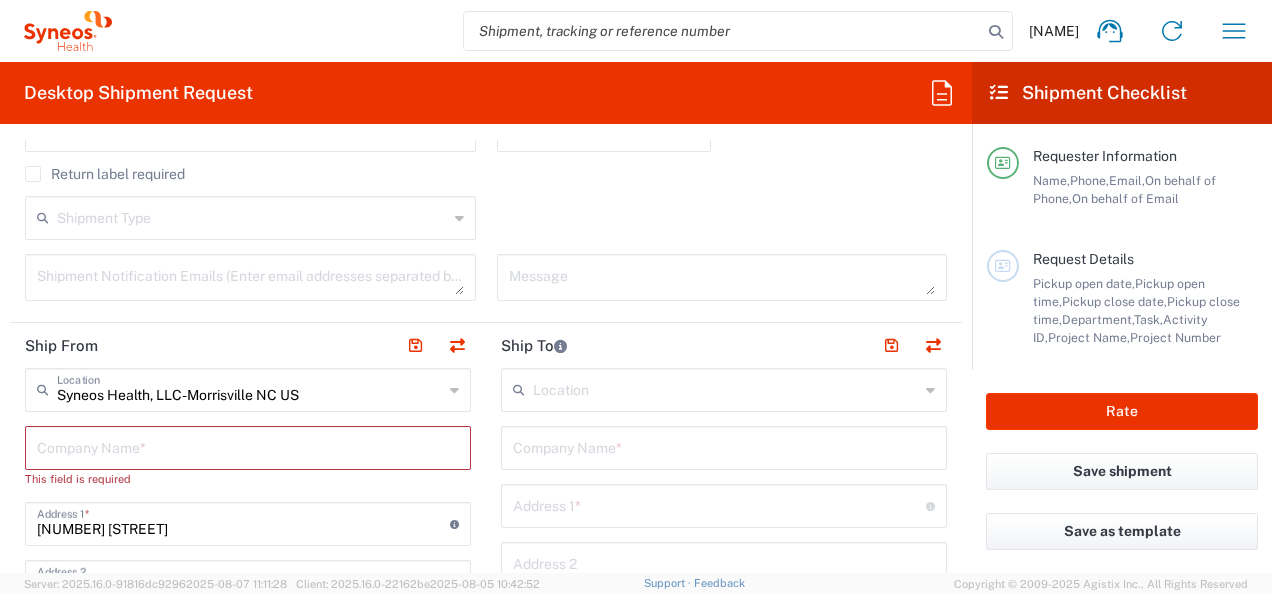 click at bounding box center [248, 446] 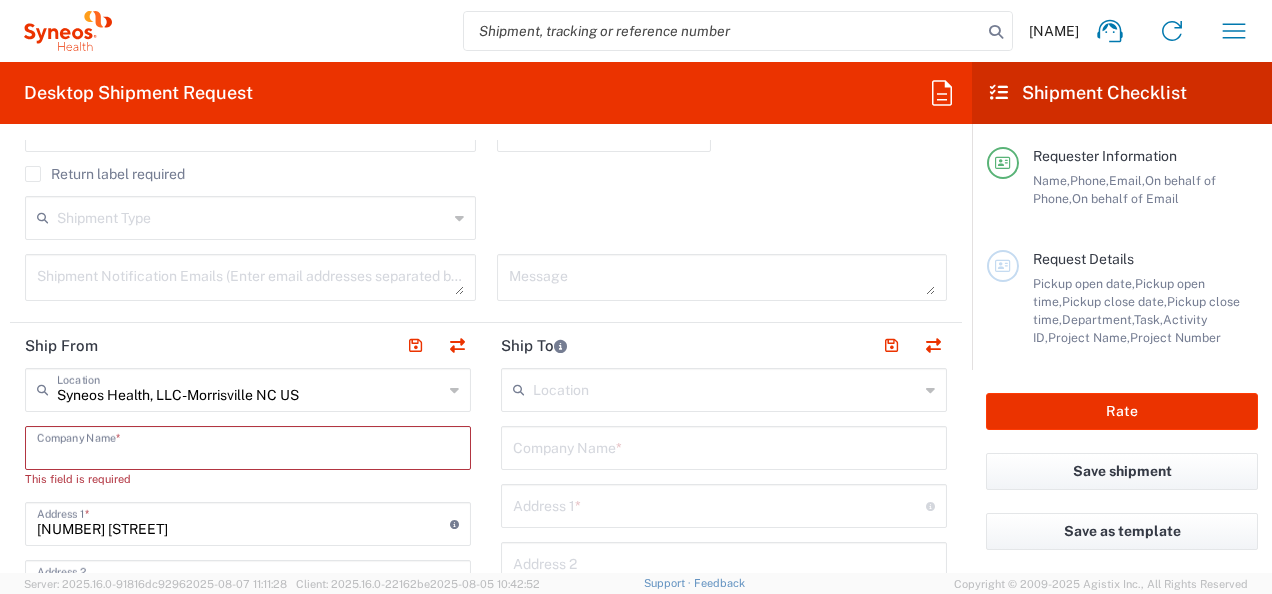 type on "S" 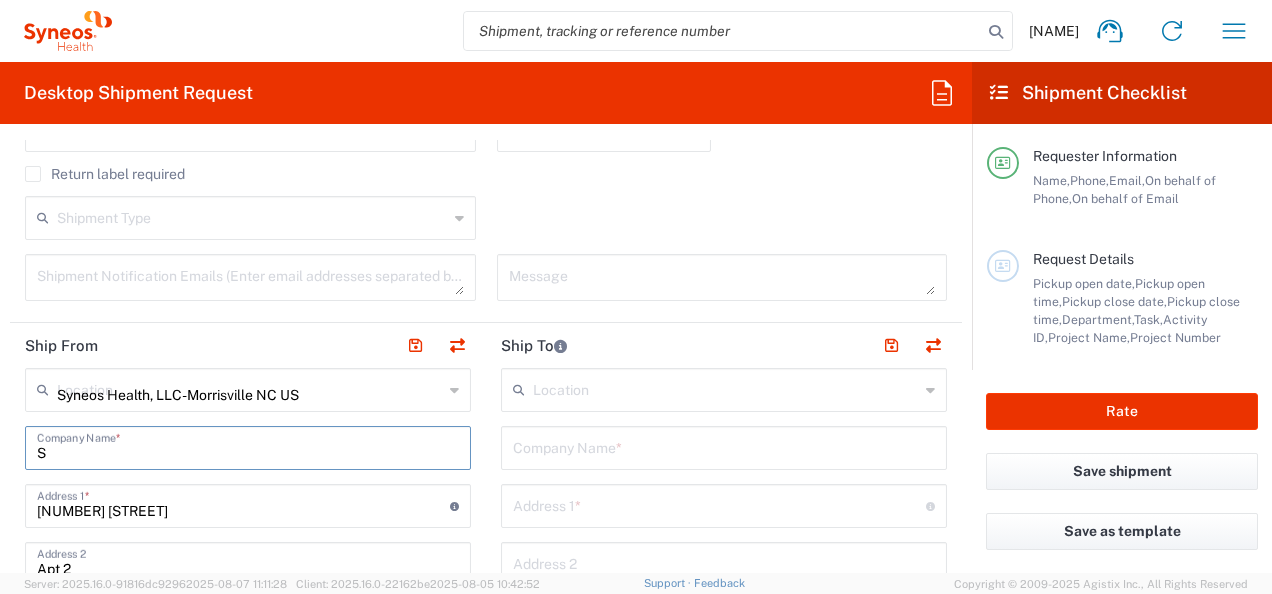 type 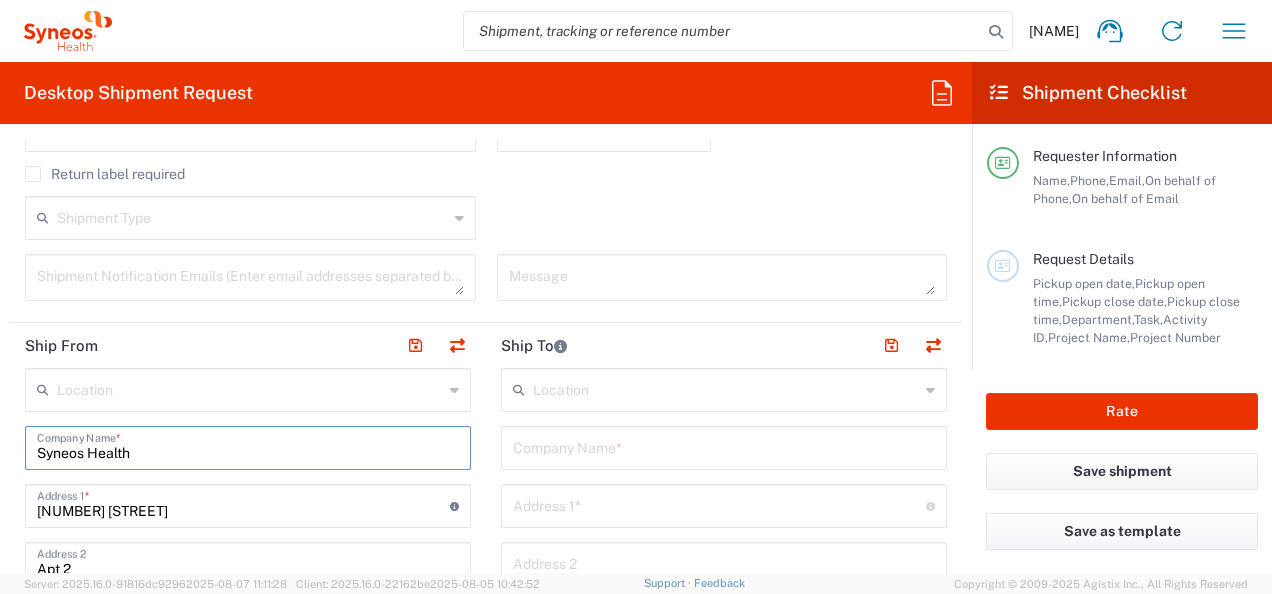 type on "Syneos Health" 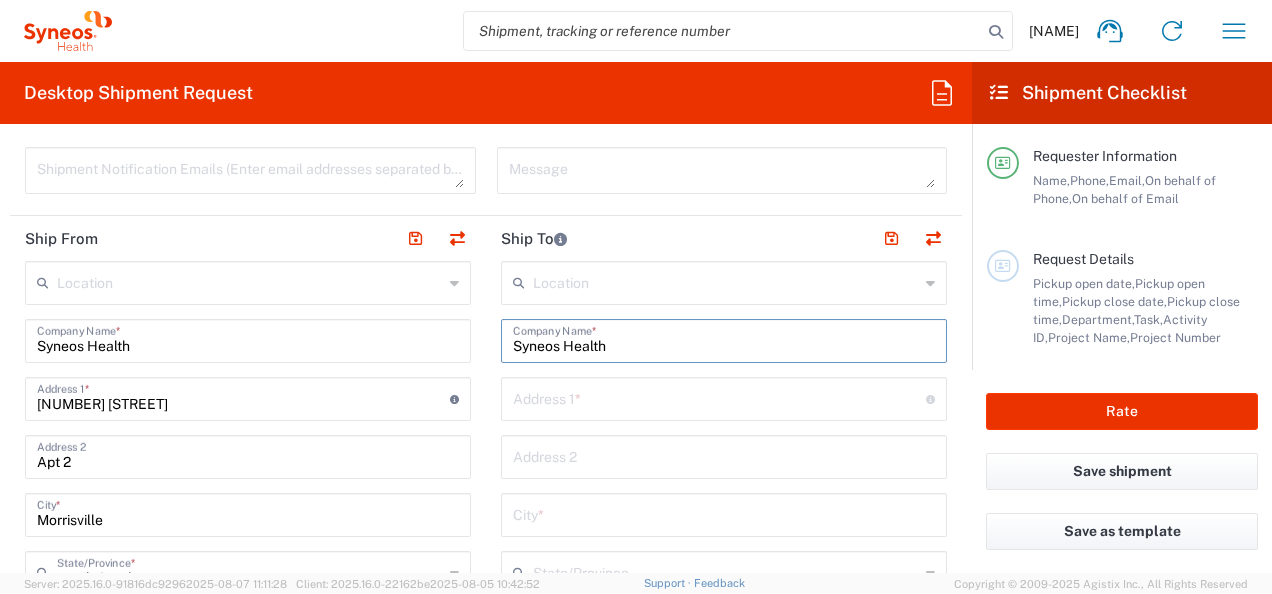 scroll, scrollTop: 800, scrollLeft: 0, axis: vertical 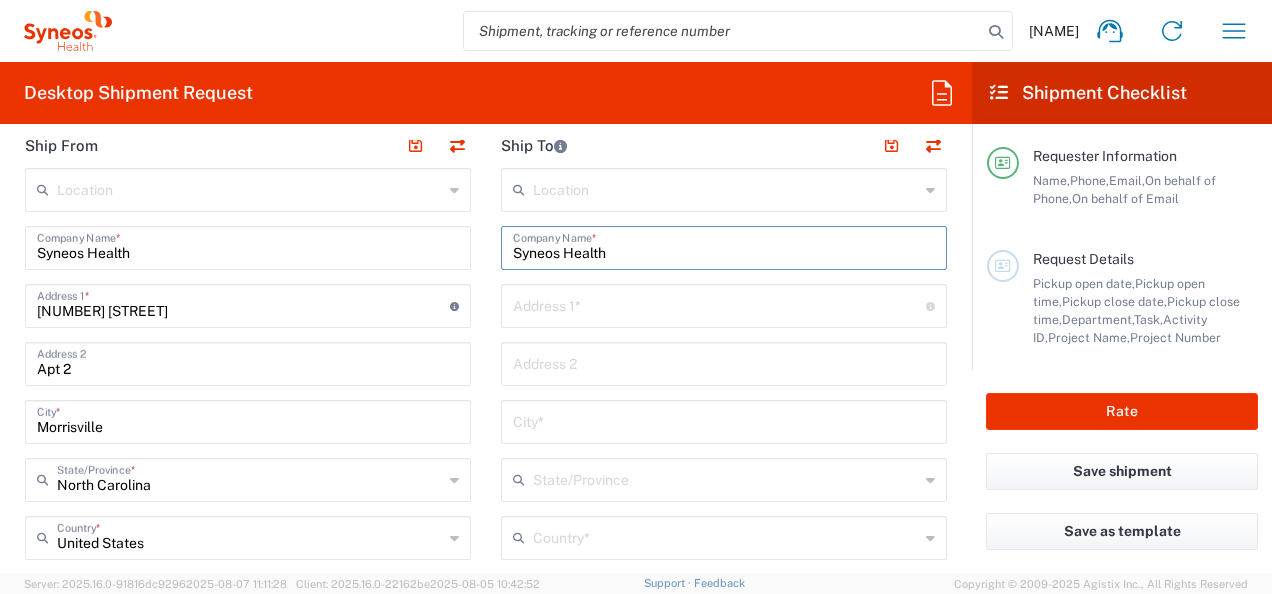 type on "Syneos Health" 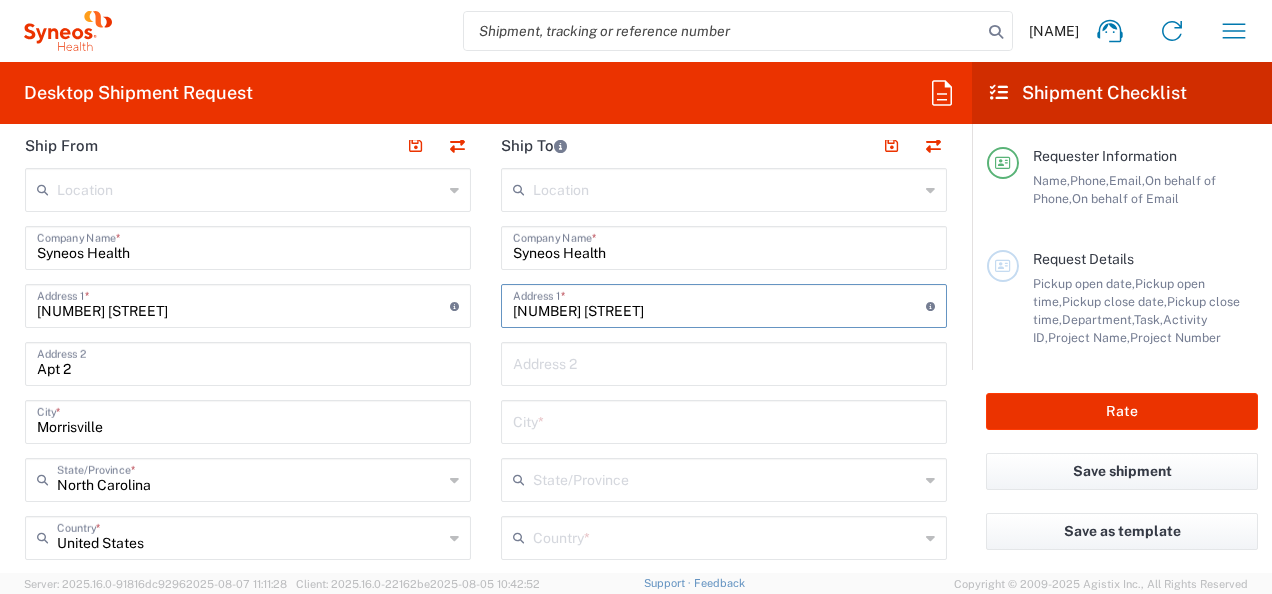 type on "[NUMBER] [STREET]" 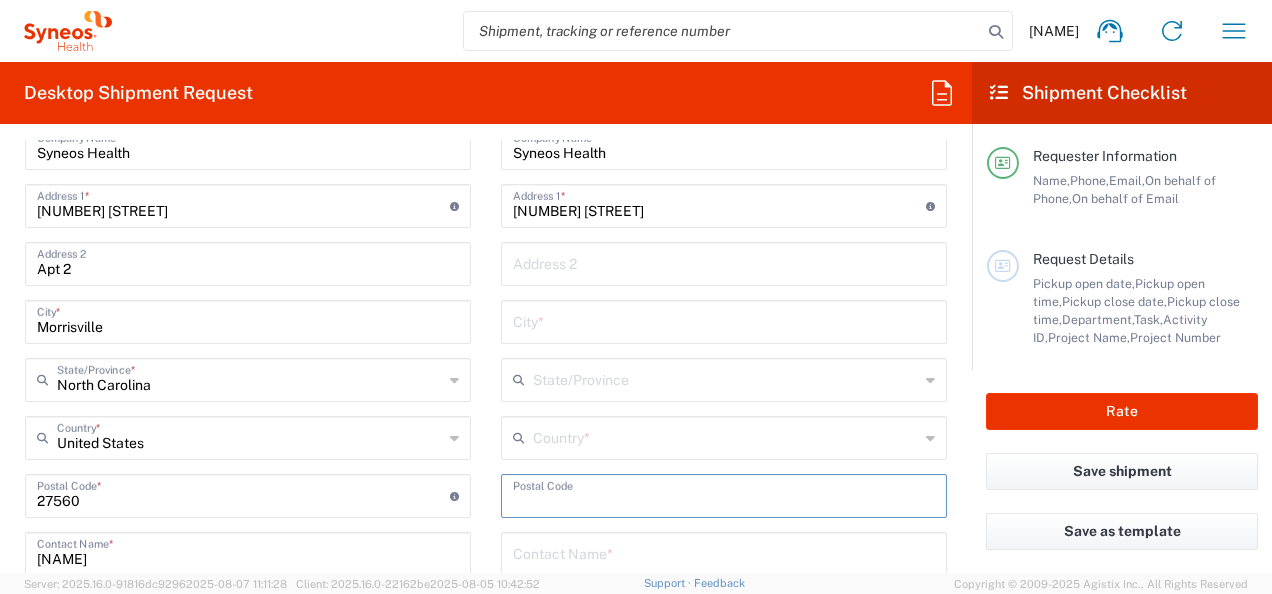 click at bounding box center [724, 494] 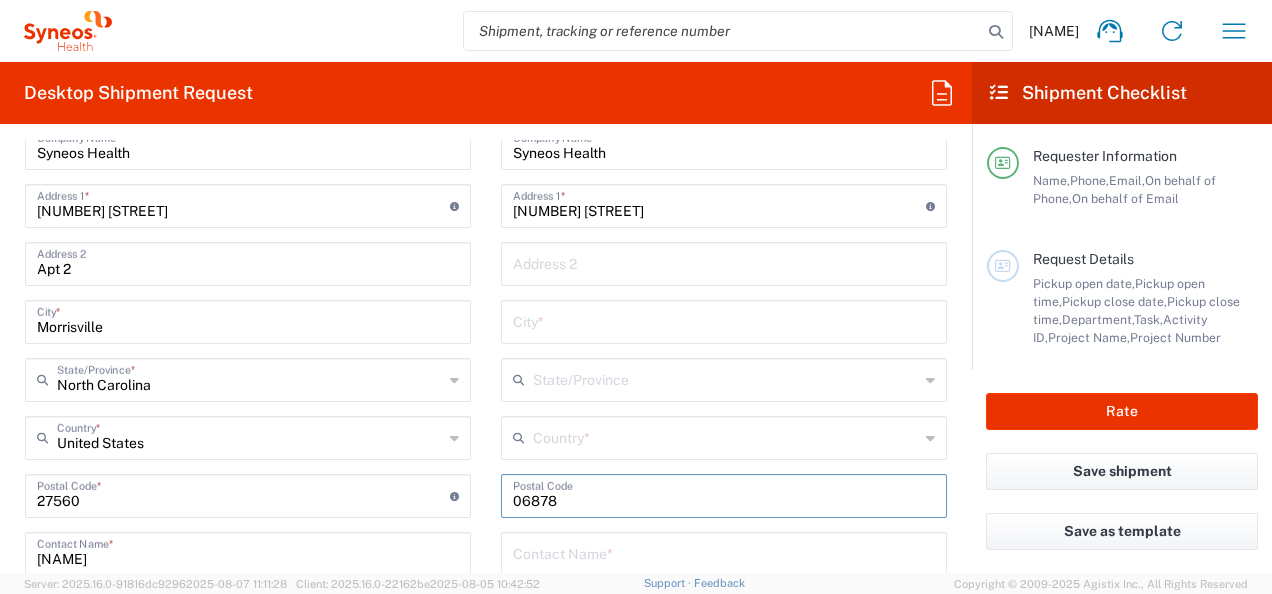 type on "[POSTAL_CODE]" 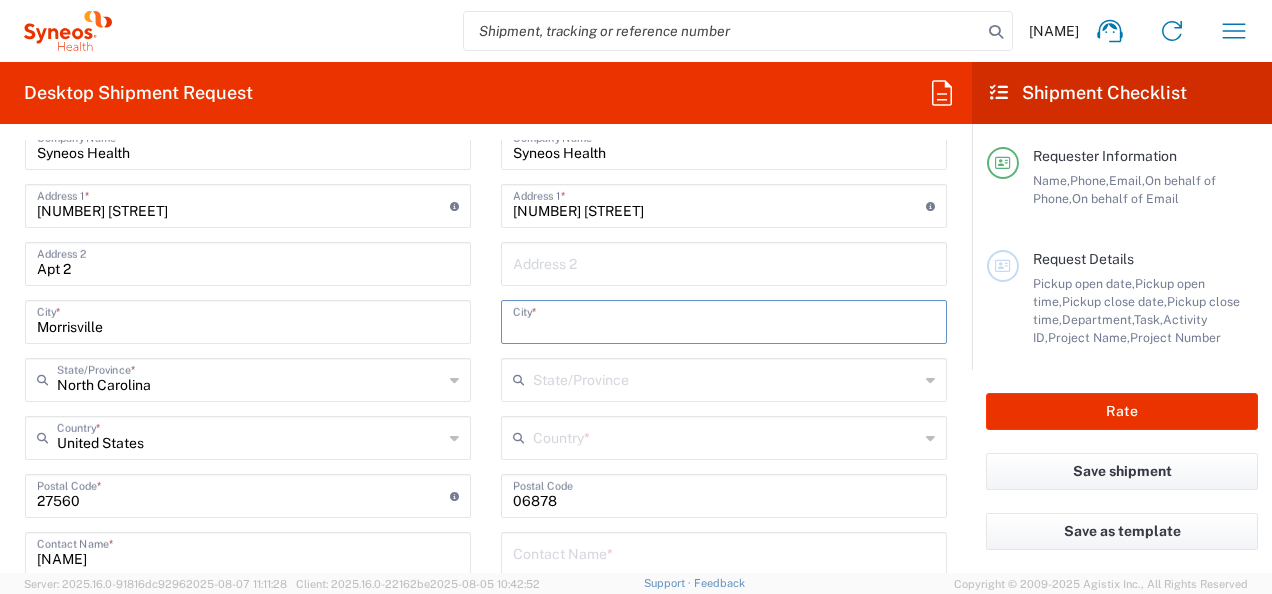 click at bounding box center (724, 320) 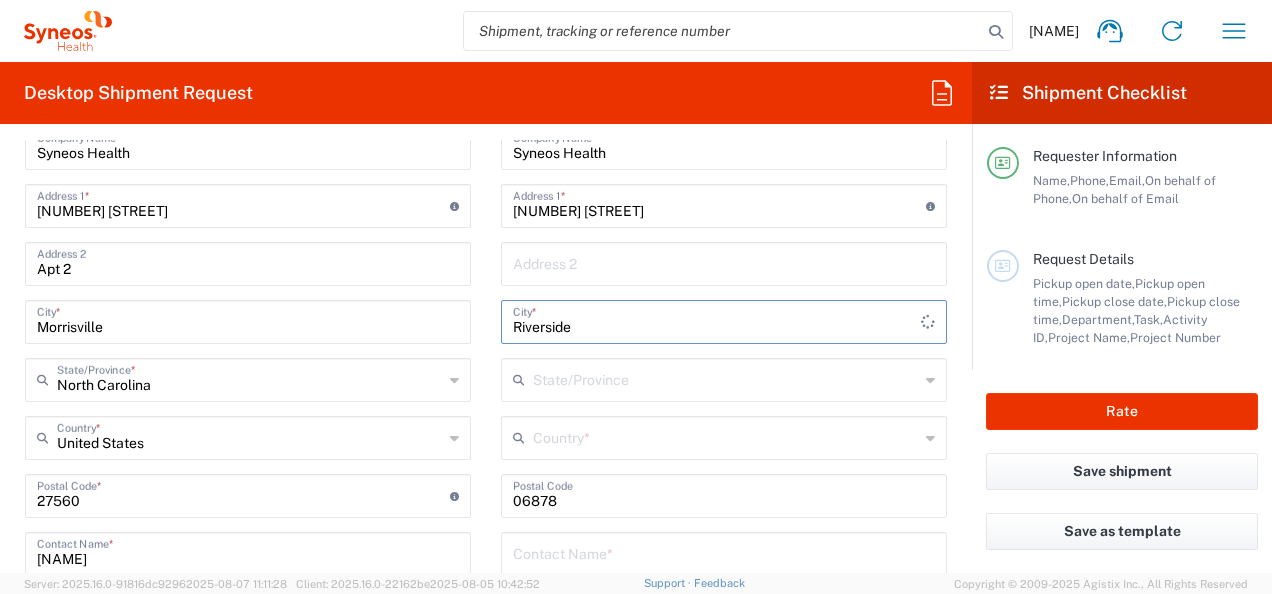 type on "Riverside" 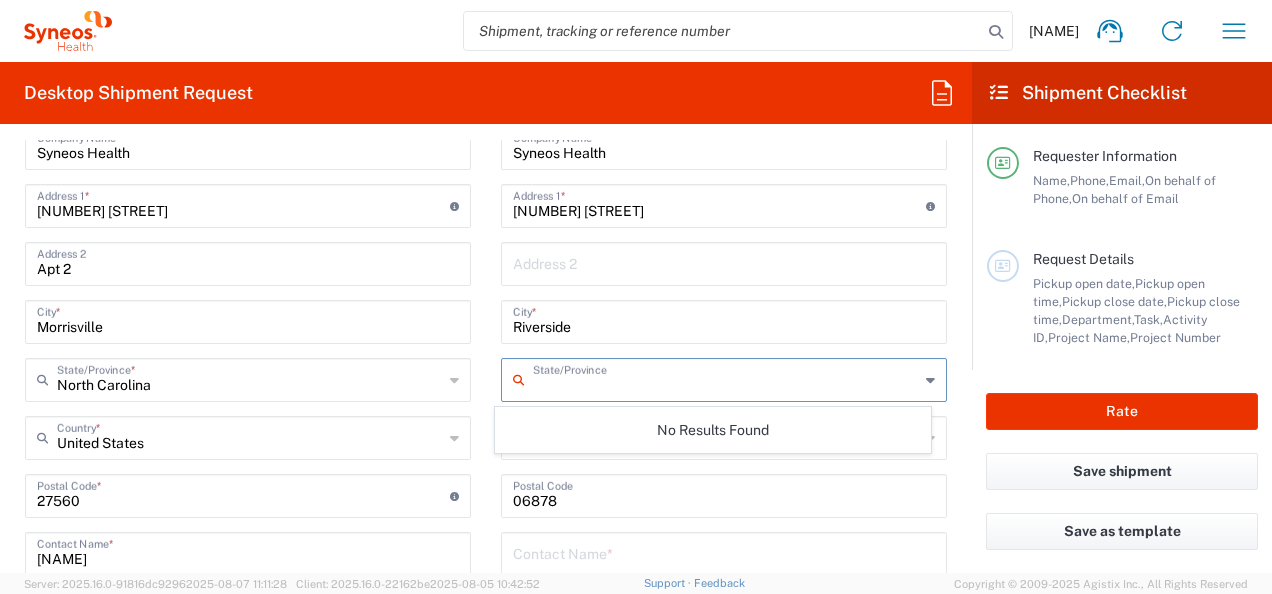 click at bounding box center [726, 378] 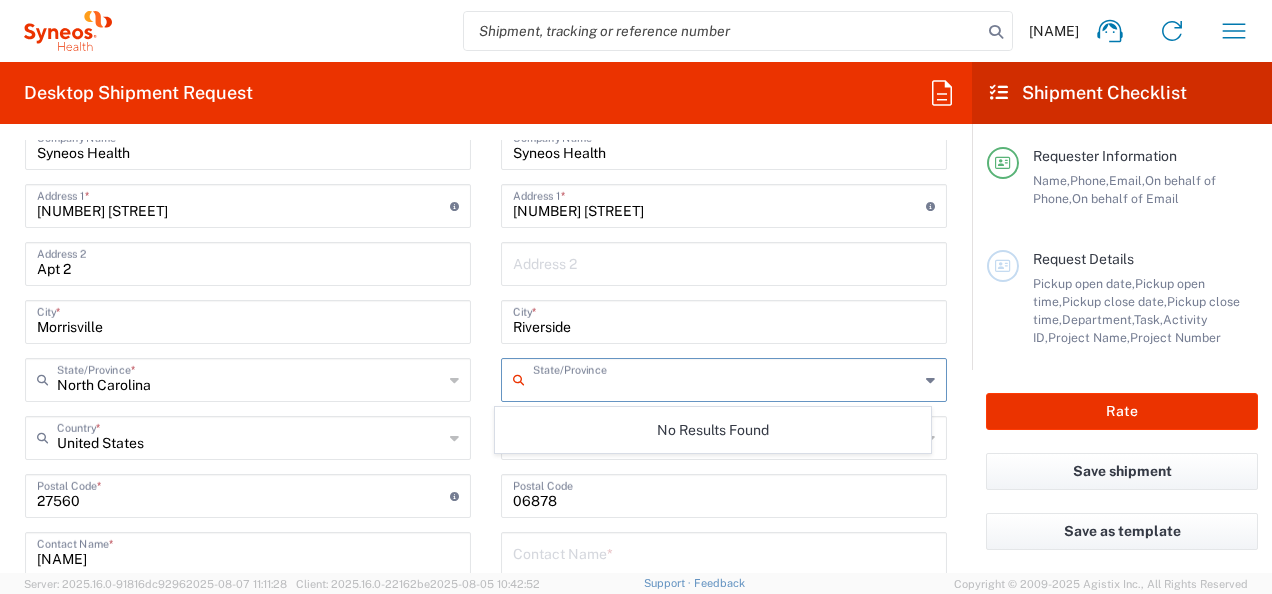 click 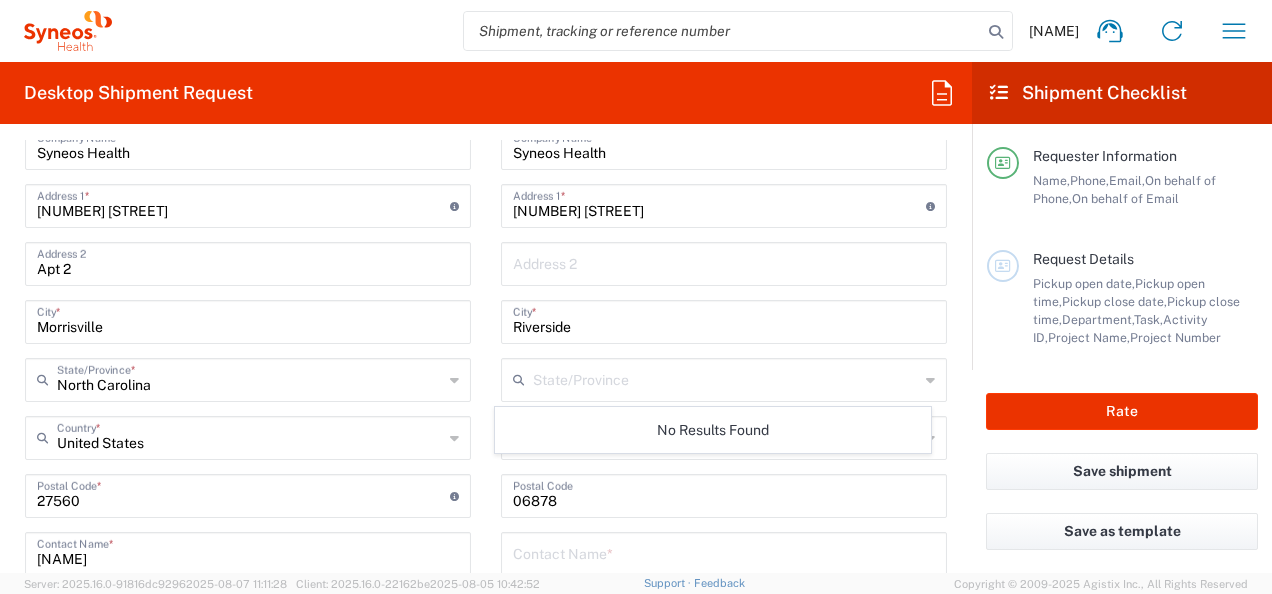 drag, startPoint x: 953, startPoint y: 452, endPoint x: 514, endPoint y: 431, distance: 439.50198 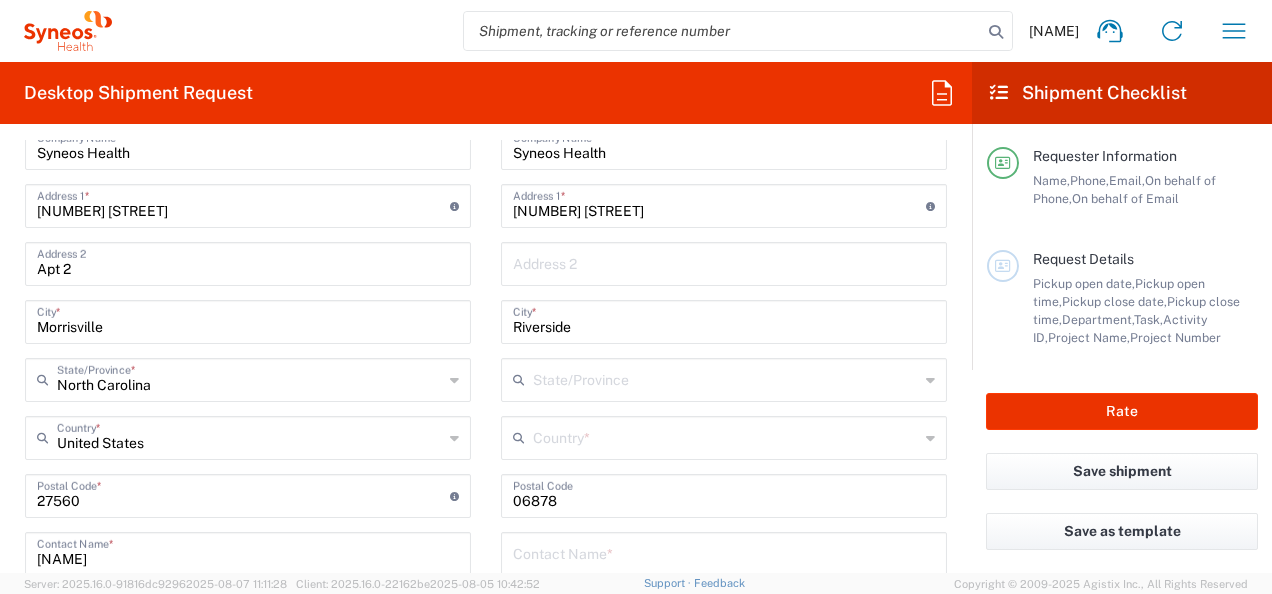 click 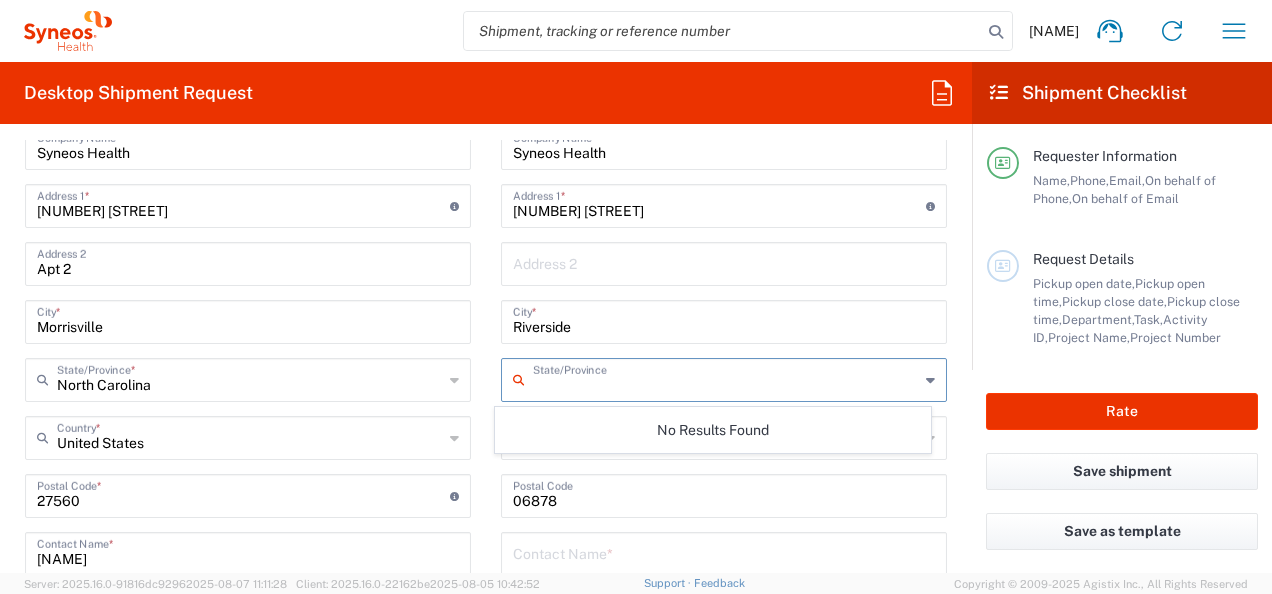 click at bounding box center [726, 378] 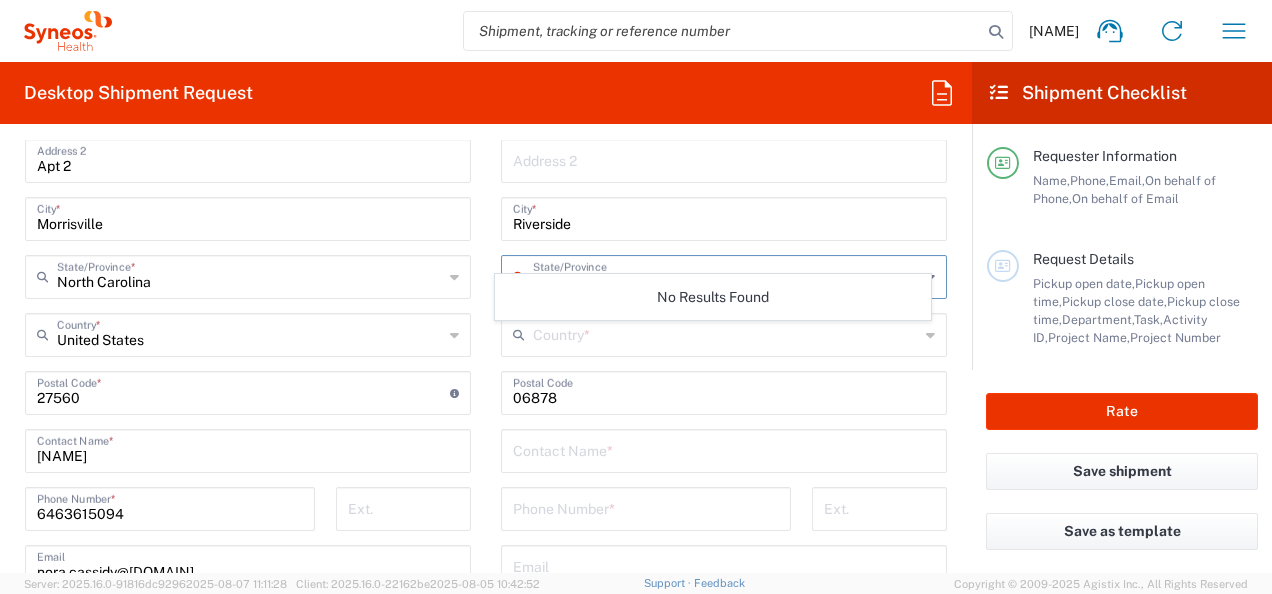 scroll, scrollTop: 978, scrollLeft: 0, axis: vertical 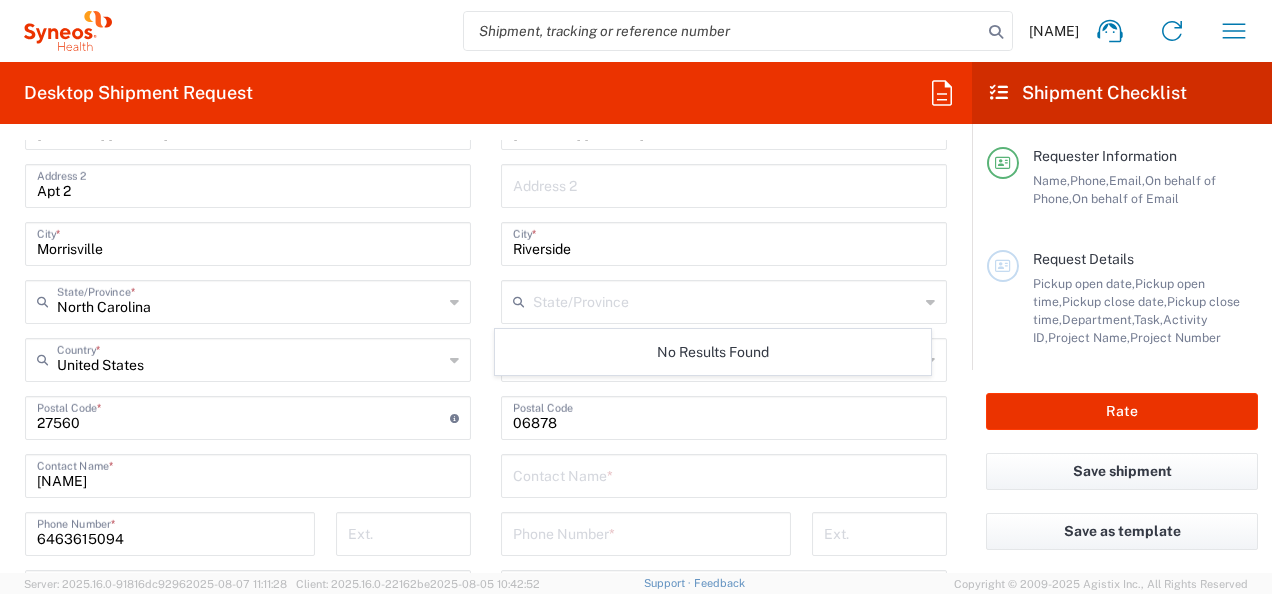 click 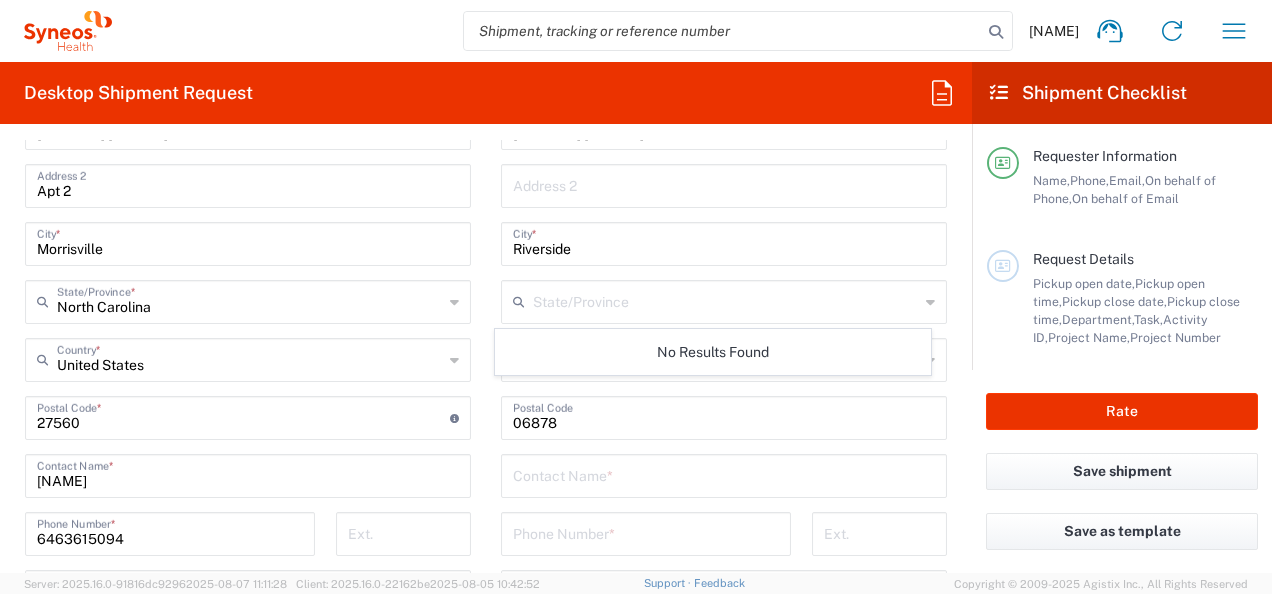 click 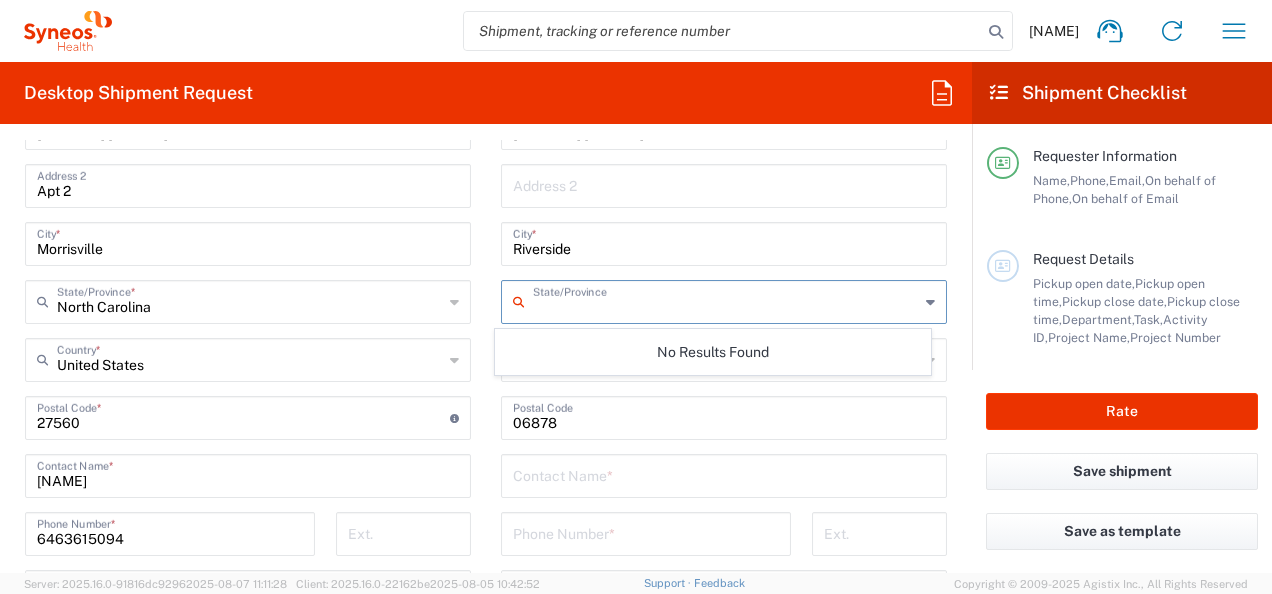 click on "Location  Addison Whitney LLC-Morrisvile NC US Barcelona-Syneos Health BioSector 2 LLC- New York US Boco Digital Media Caerus Marketing Group LLC-Morrisville NC US Chamberlain Communications LLC-New York US Chandler Chicco Agency, LLC-New York US Genico, LLC Gerbig Snell/Weisheimer Advert- Westerville OH Haas & Health Partner Public Relations GmbH Illingworth Research Group Ltd-Macclesfield UK Illingworth Rsrch Grp (France) Illingworth Rsrch Grp (Italy) Illingworth Rsrch Grp (Spain) Illingworth Rsrch Grp (USA) In Illingworth Rsrch Grp(Australi INC Research Clin Svcs Mexico inVentiv Health Philippines, Inc. IRG - Morrisville Warehouse IVH IPS Pvt Ltd- India IVH Mexico SA de CV NAVICOR GROUP, LLC- New York US PALIO + IGNITE, LLC- Westerville OH US Pharmaceutical Institute LLC- Morrisville NC US PT Syneos Health Indonesia Rx dataScience Inc-Morrisville NC US RxDataScience India Private Lt Syneos Health (Beijing) Inc.Lt Syneos Health (Shanghai) Inc. Ltd. Syneos Health (Thailand) Limit Syneos Health Argentina SA" 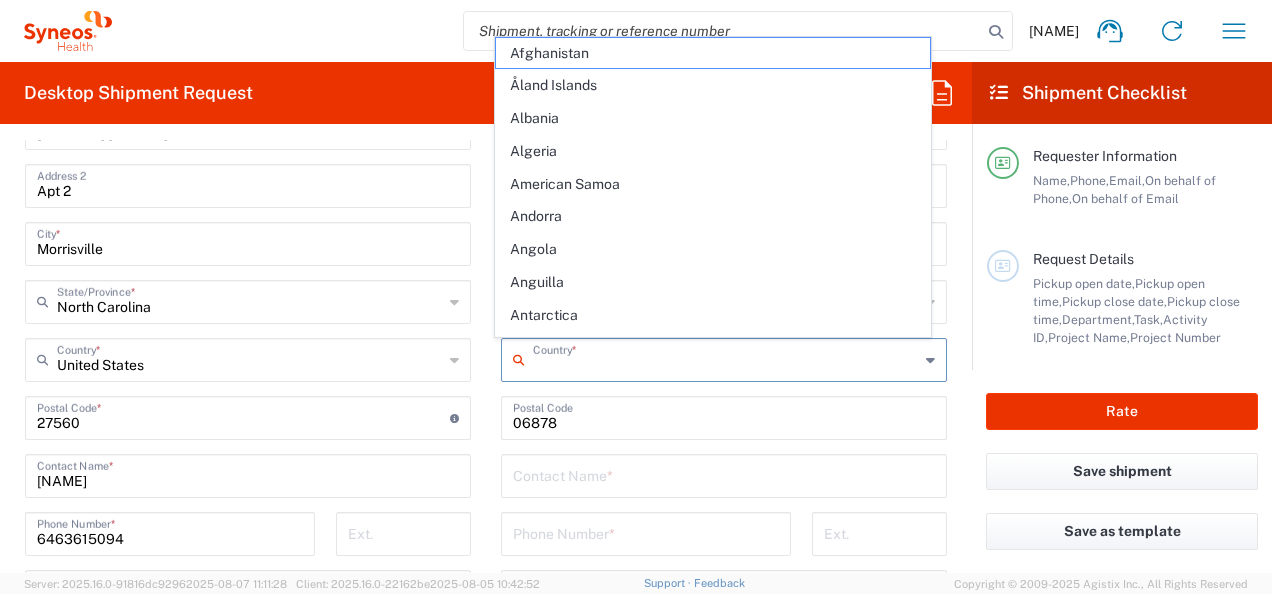 click at bounding box center [726, 358] 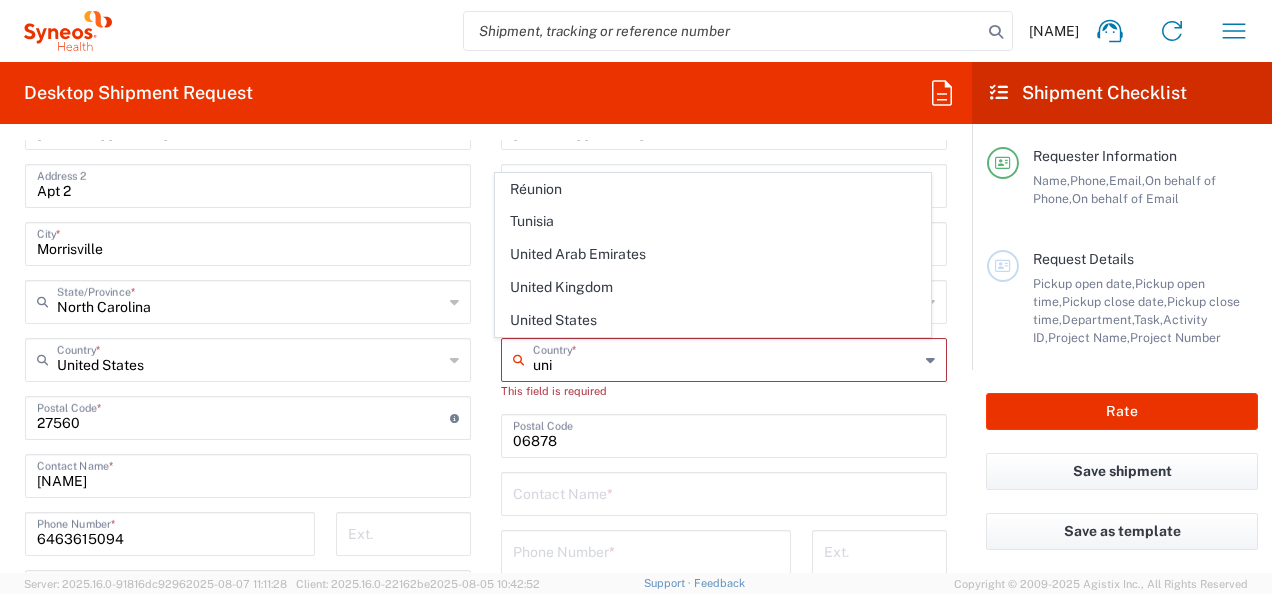 drag, startPoint x: 529, startPoint y: 317, endPoint x: 577, endPoint y: 351, distance: 58.821766 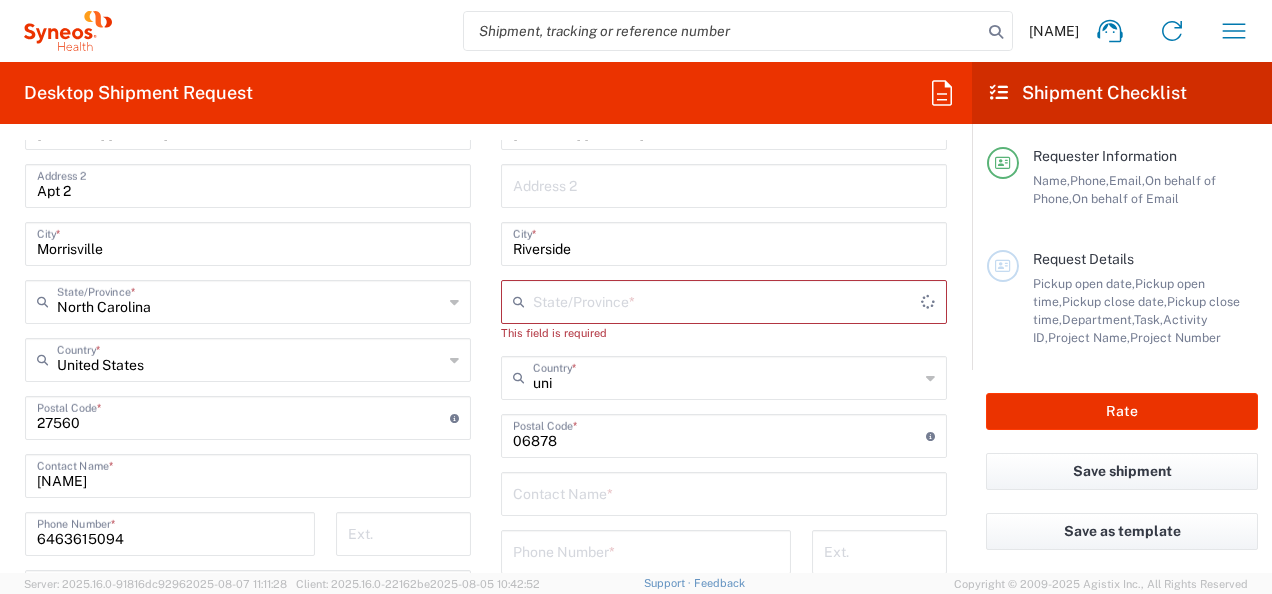 type on "United States" 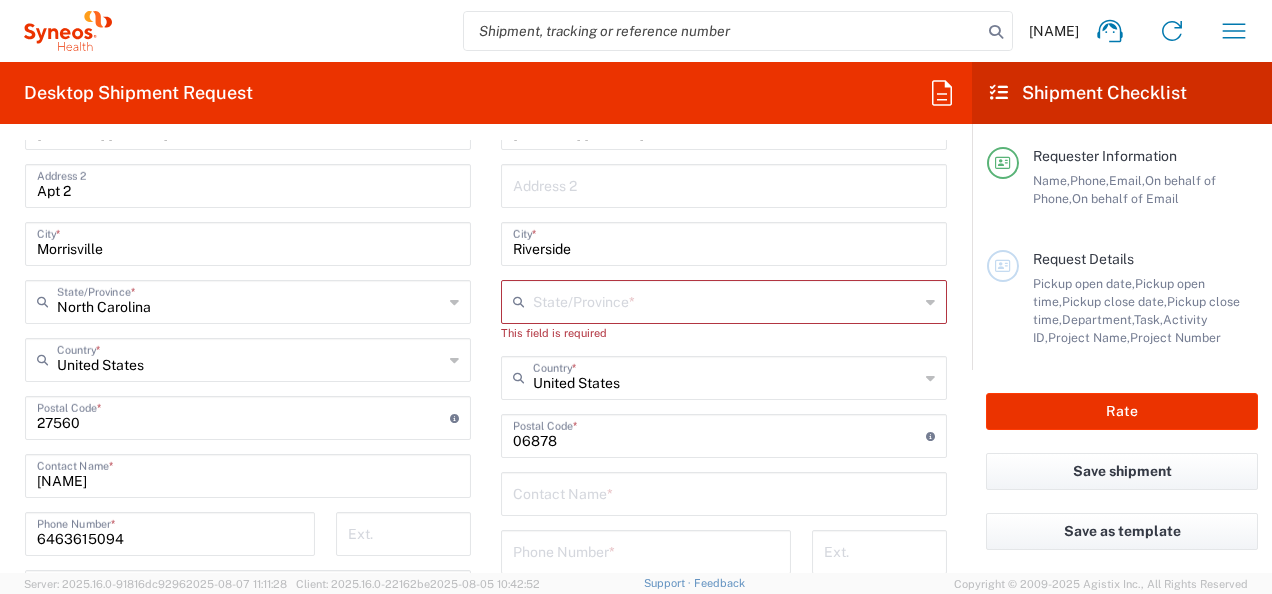 click at bounding box center [726, 300] 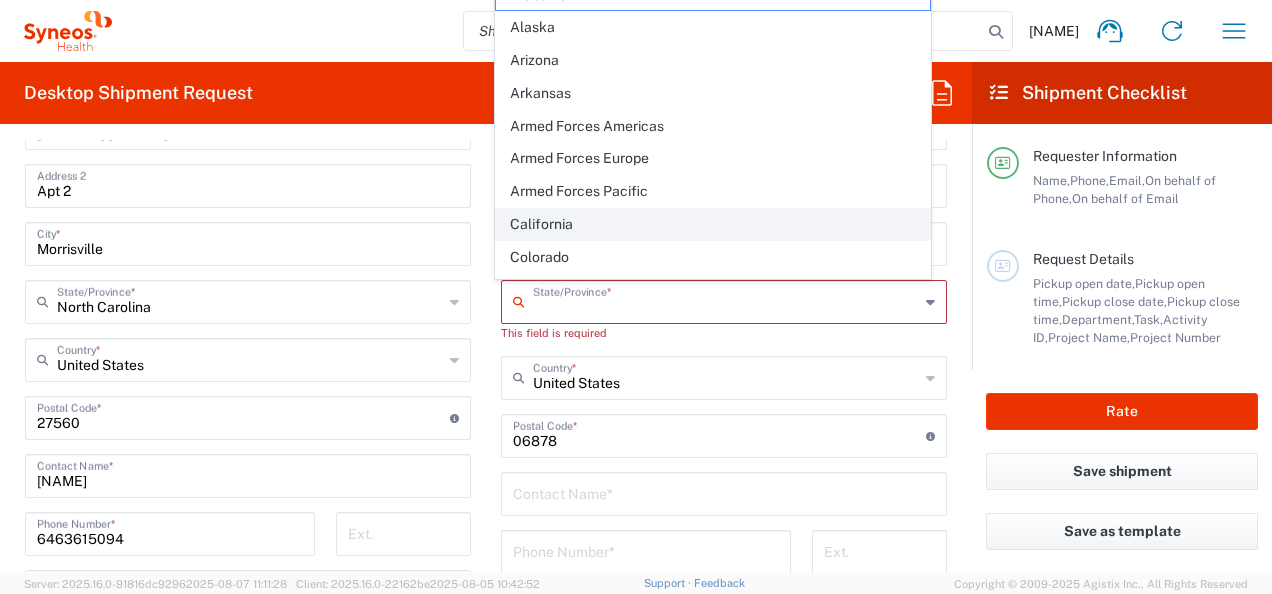scroll, scrollTop: 100, scrollLeft: 0, axis: vertical 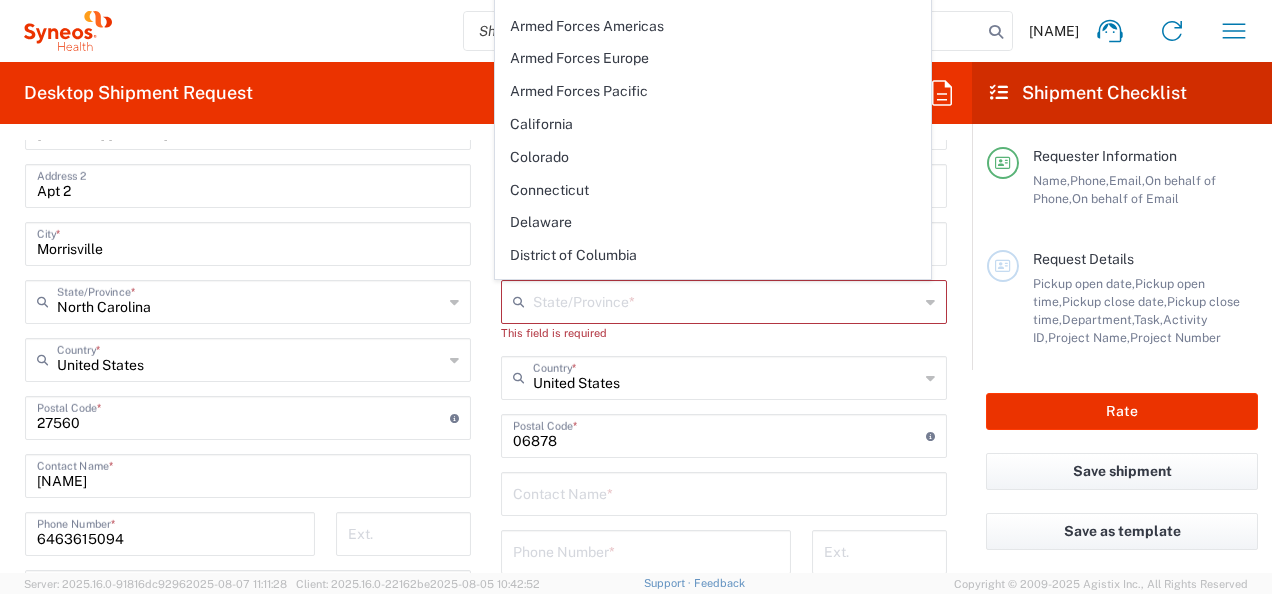 drag, startPoint x: 558, startPoint y: 189, endPoint x: 698, endPoint y: 193, distance: 140.05713 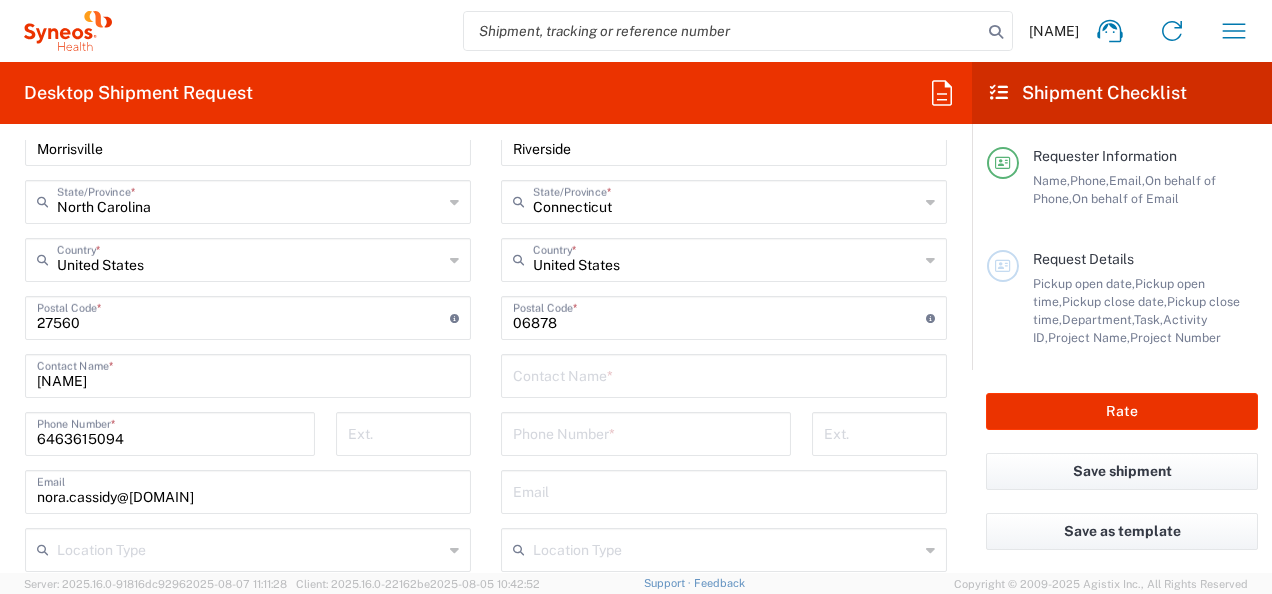 scroll, scrollTop: 1178, scrollLeft: 0, axis: vertical 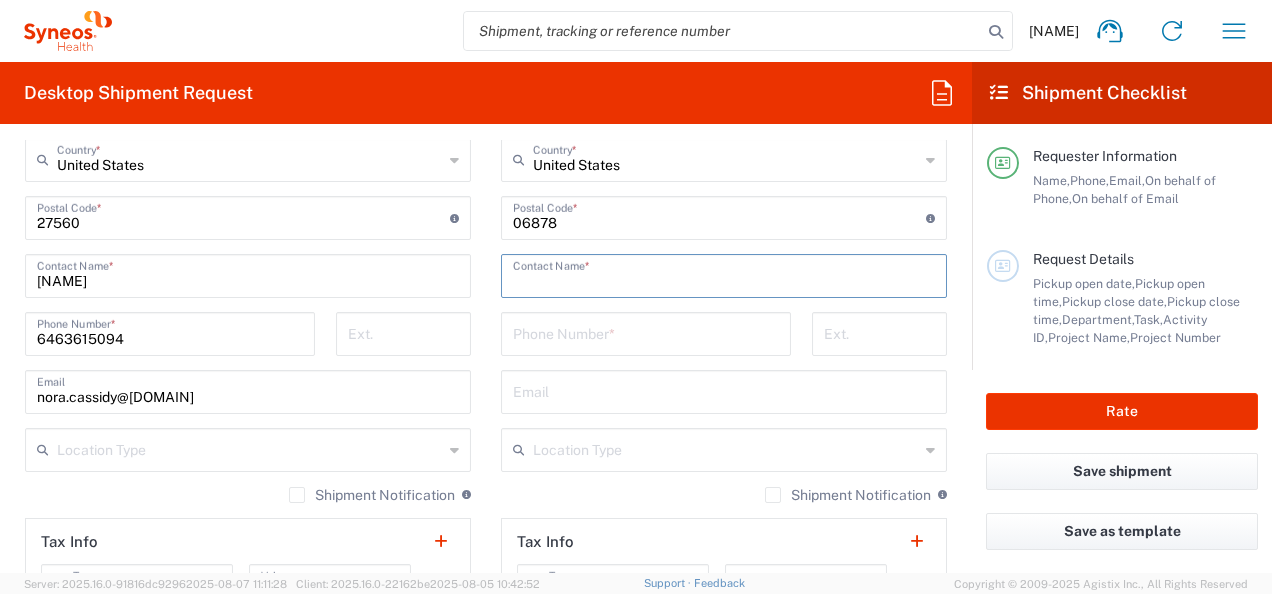 click at bounding box center (724, 274) 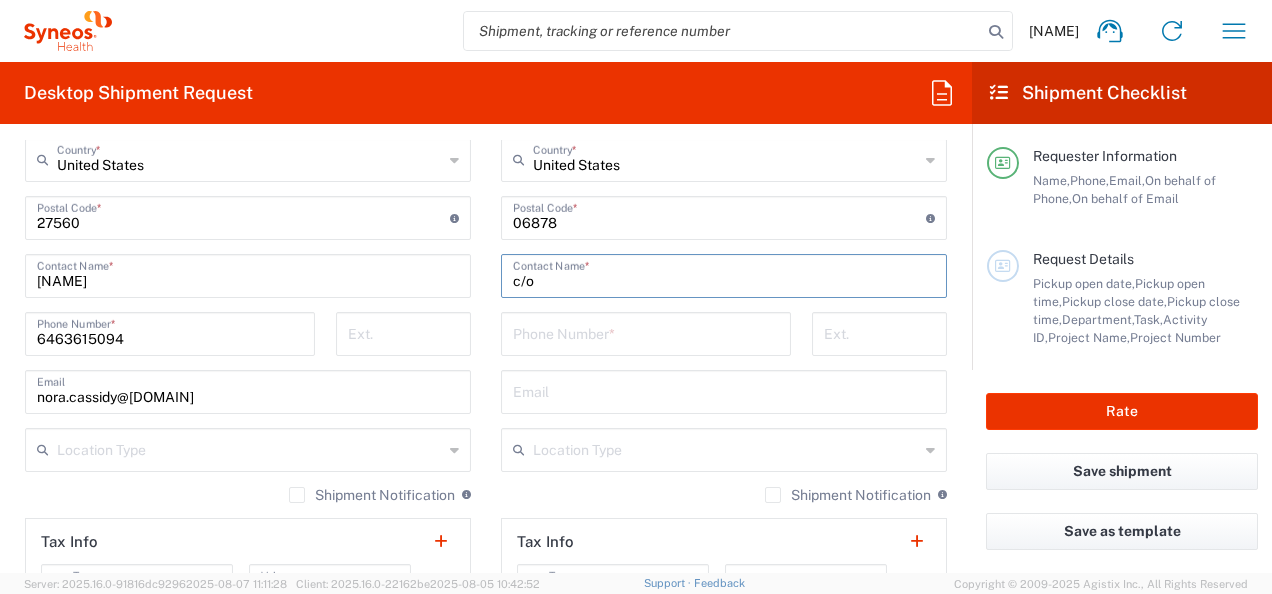 paste on "Skyler Safriet" 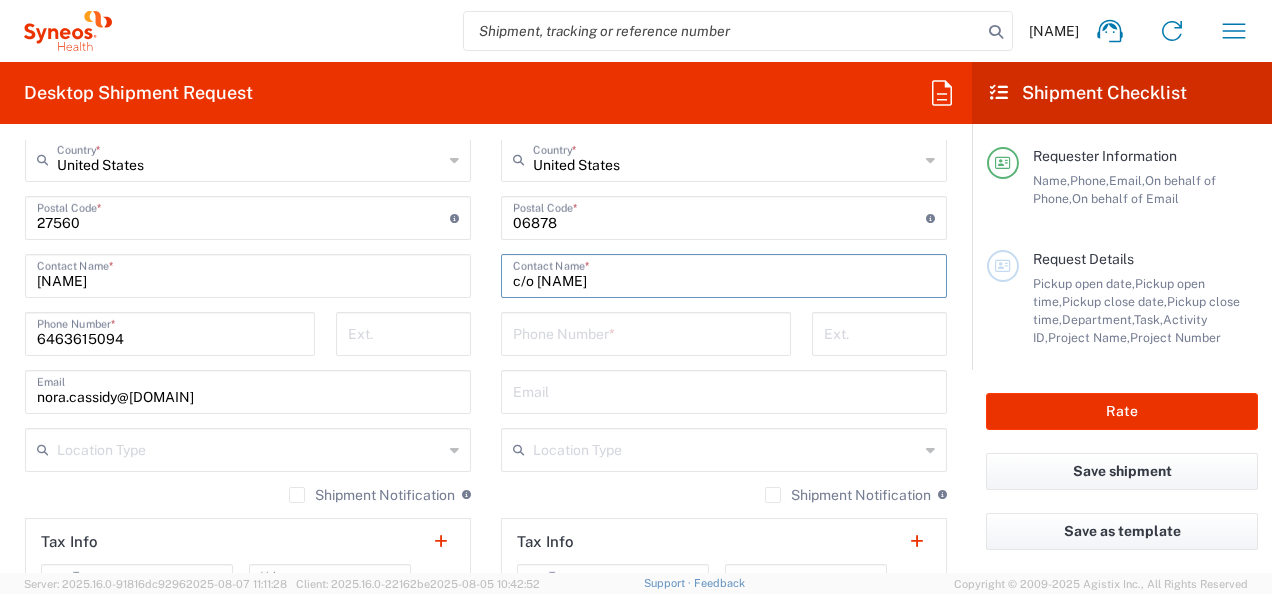 type on "c/o [PERSON]" 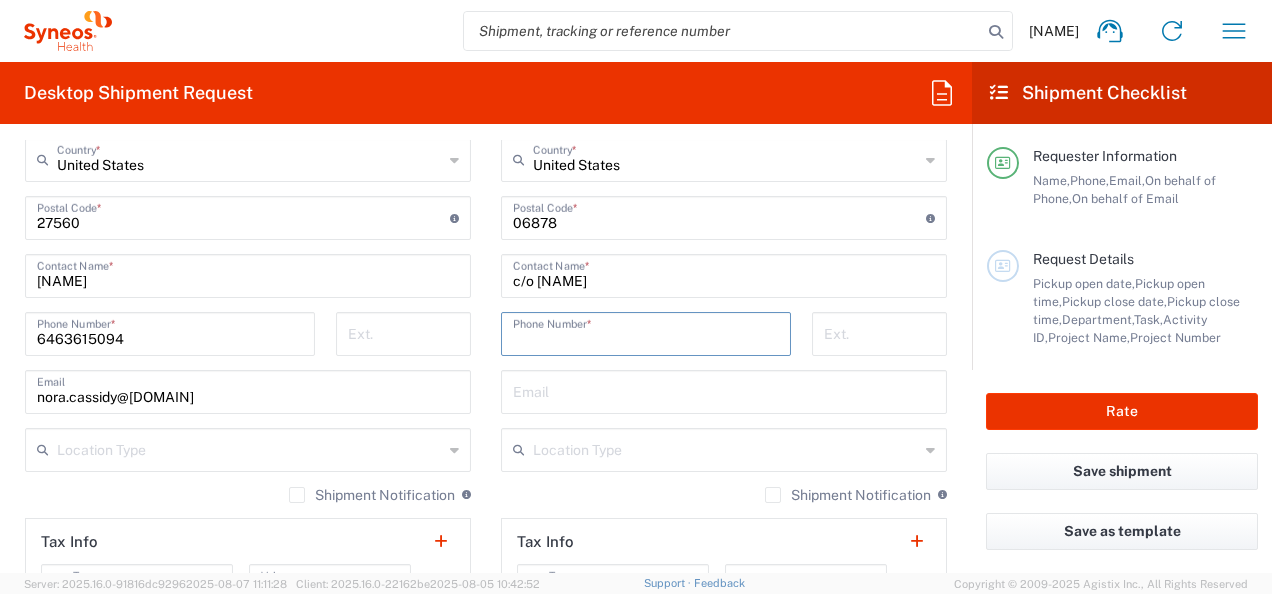 click at bounding box center (646, 332) 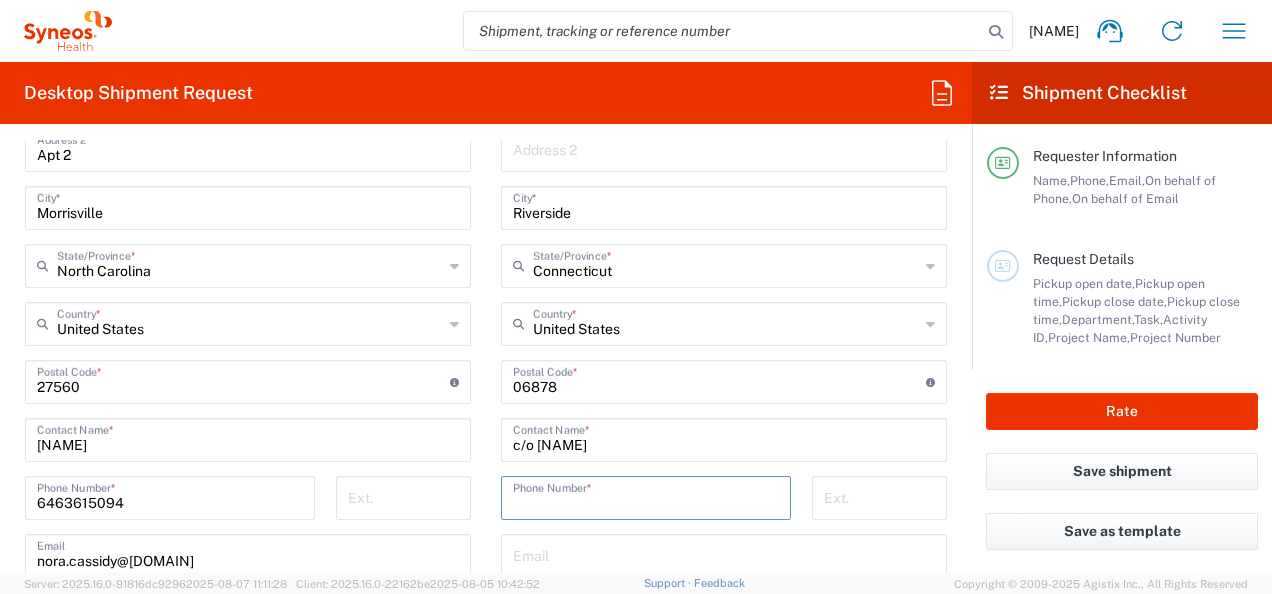 scroll, scrollTop: 1078, scrollLeft: 0, axis: vertical 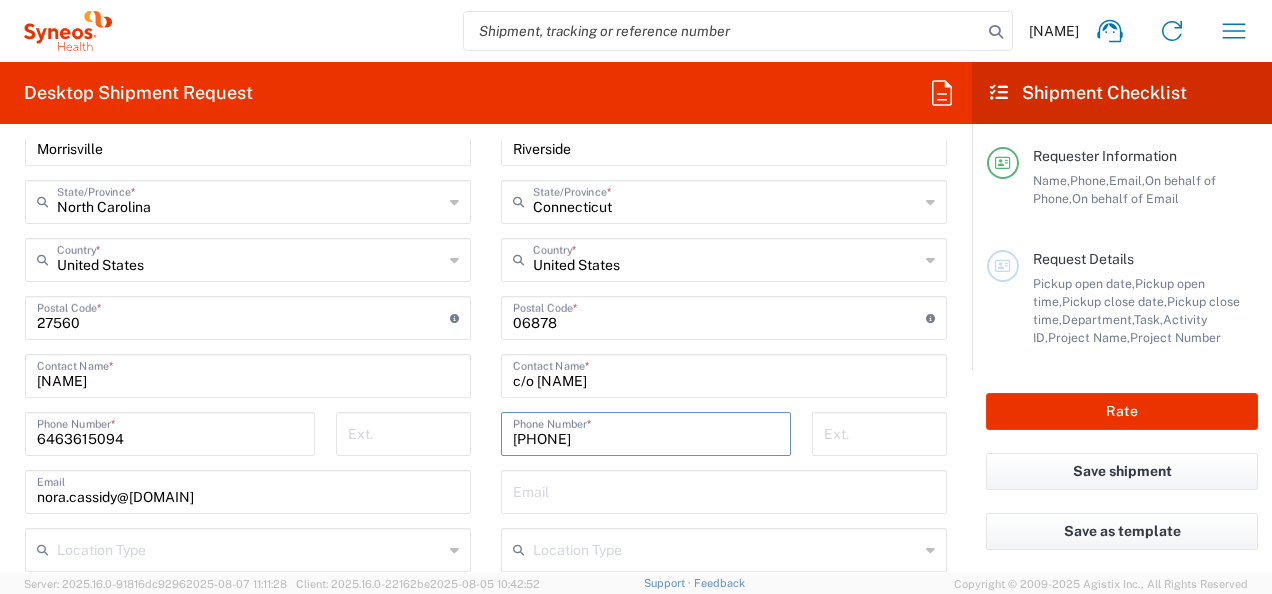 type on "6463615094" 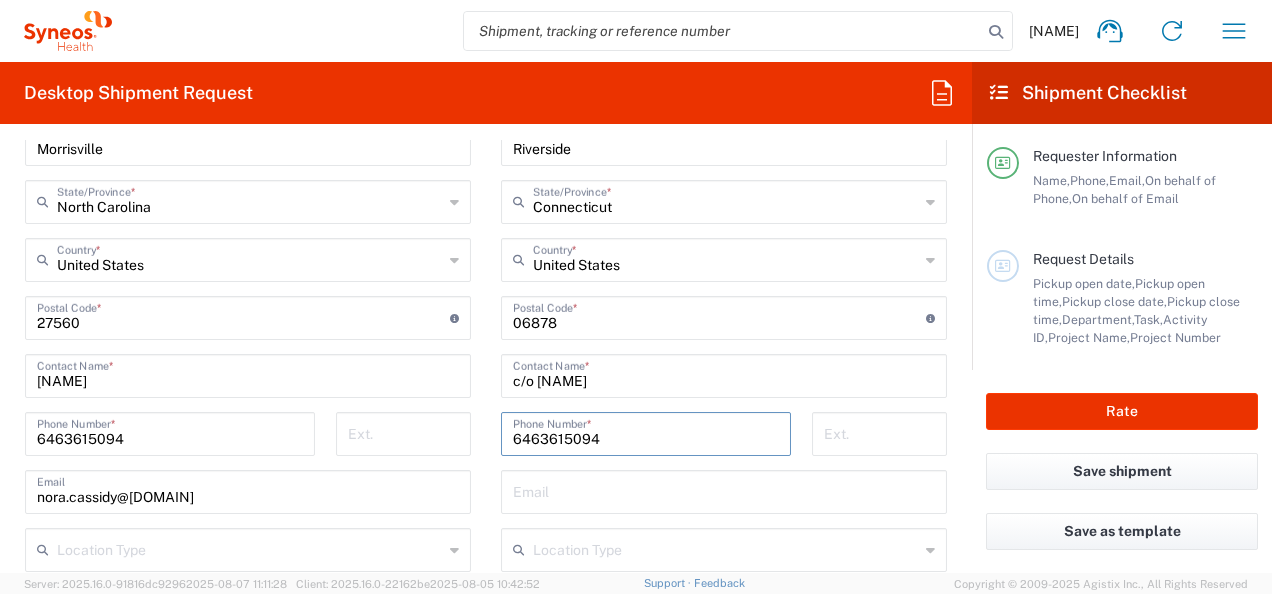 type on "Apt 2" 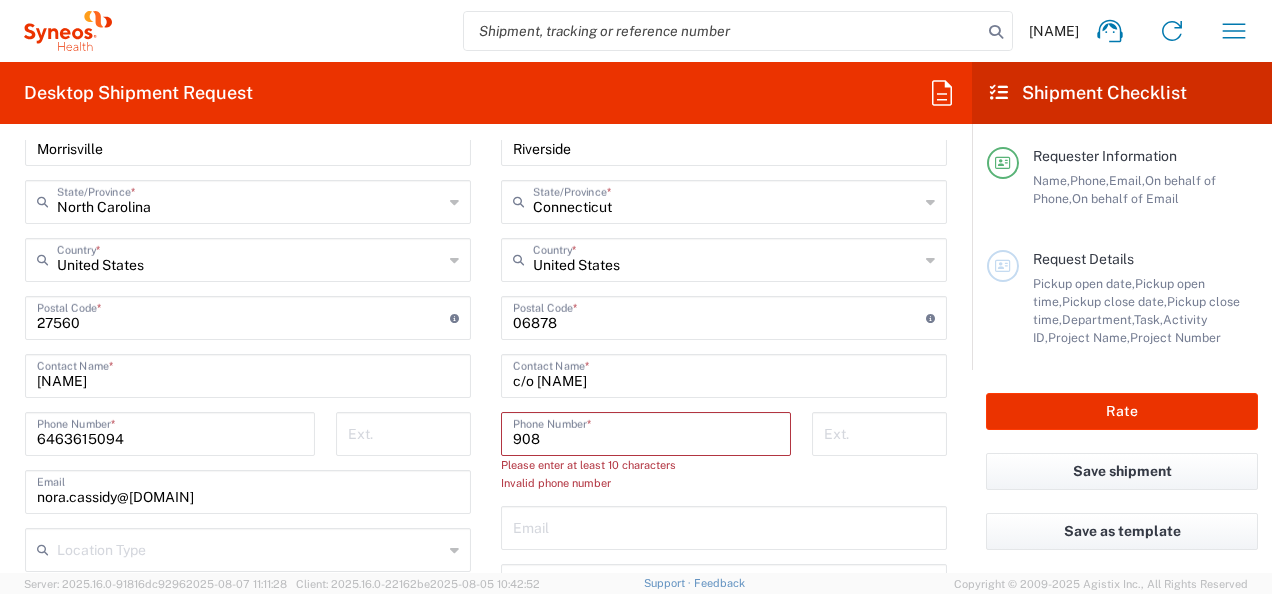 click on "908" at bounding box center [646, 432] 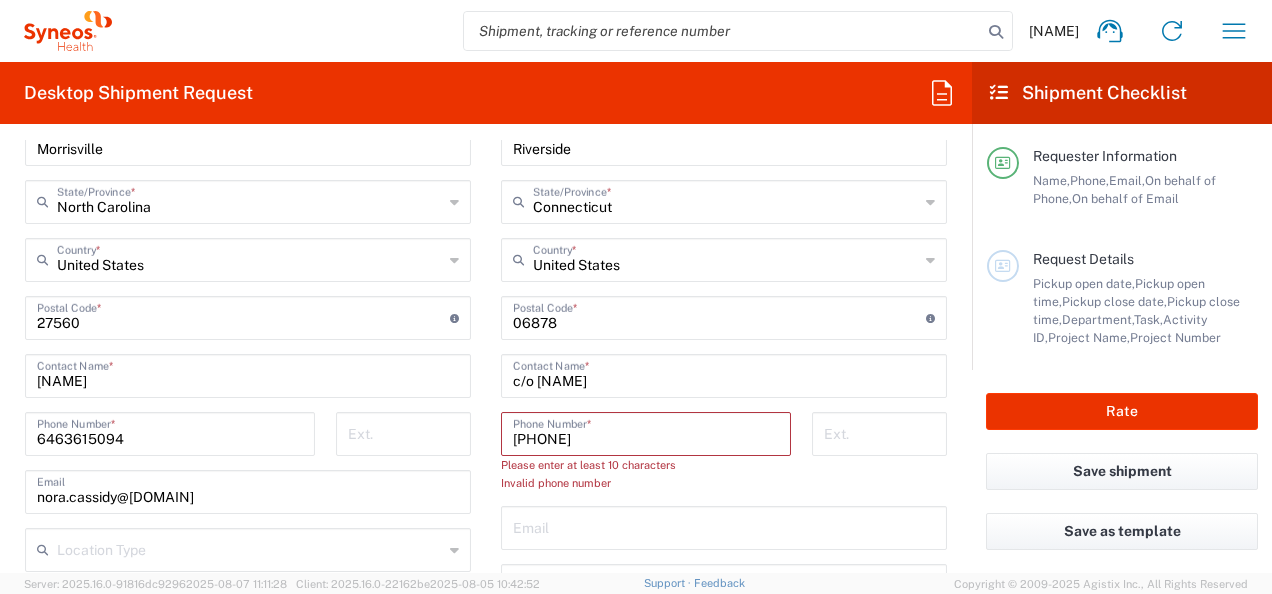 type on "[FIRST] [LAST]" 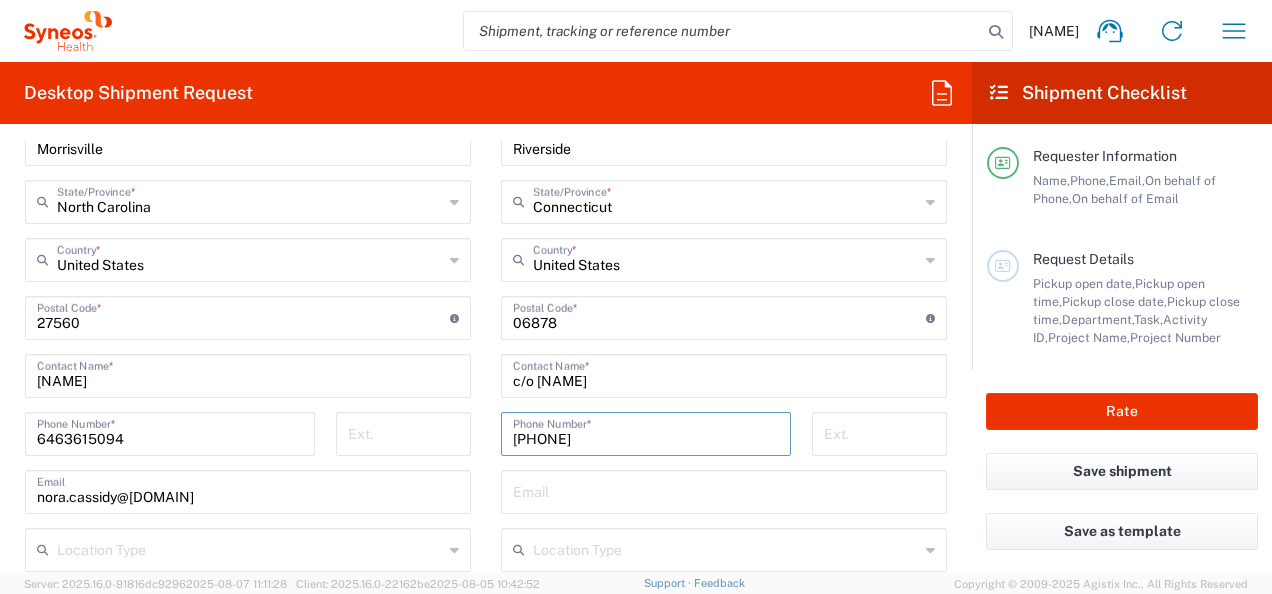scroll, scrollTop: 1278, scrollLeft: 0, axis: vertical 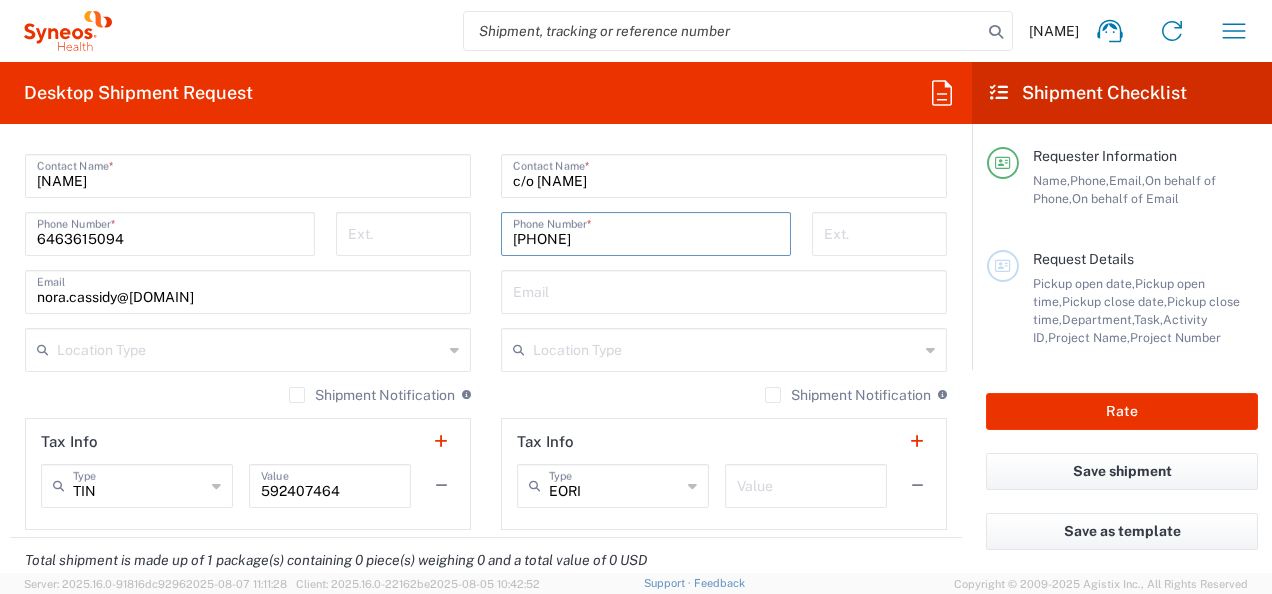 click at bounding box center [724, 290] 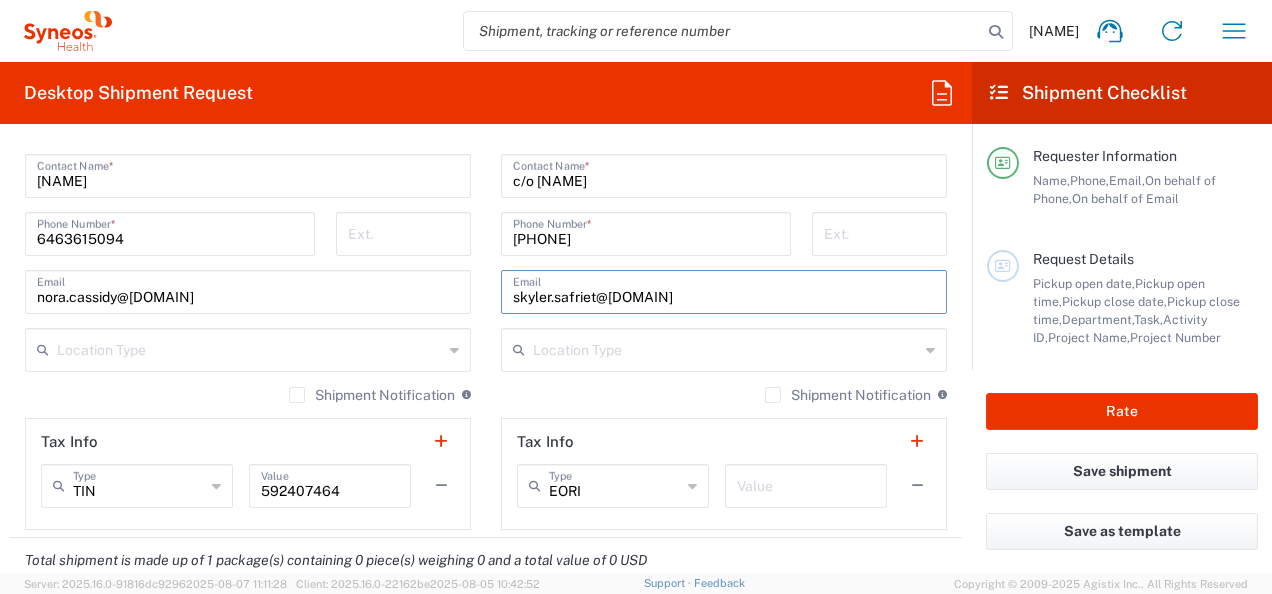 type on "skyler.safriet@syneoshealth.com" 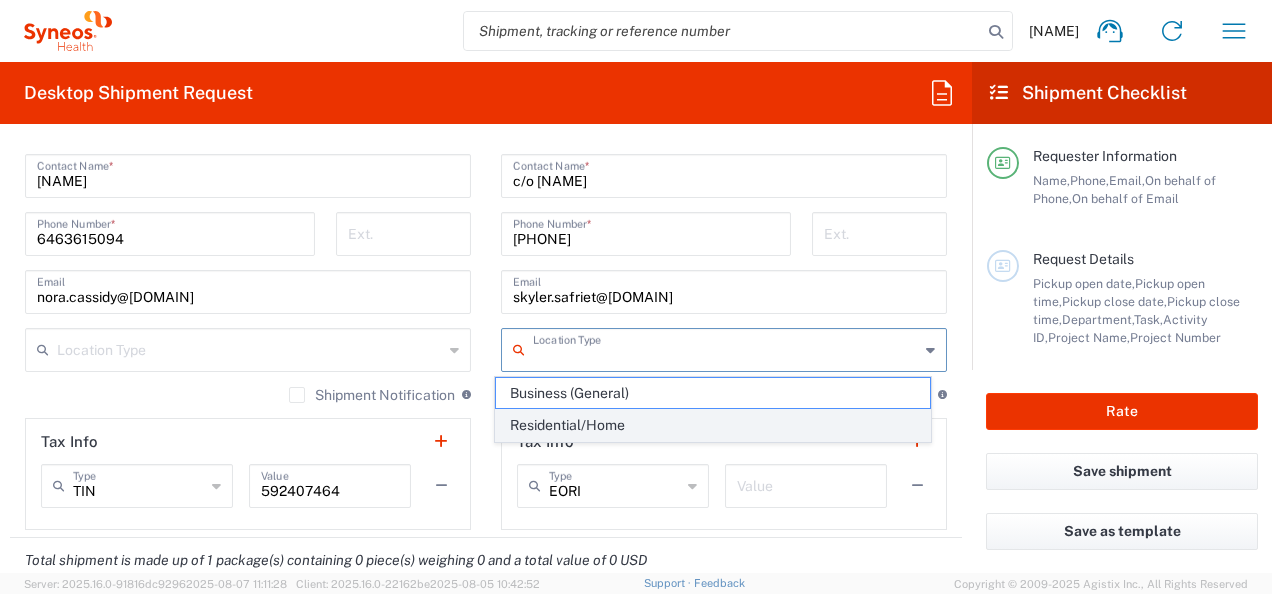click on "Residential/Home" 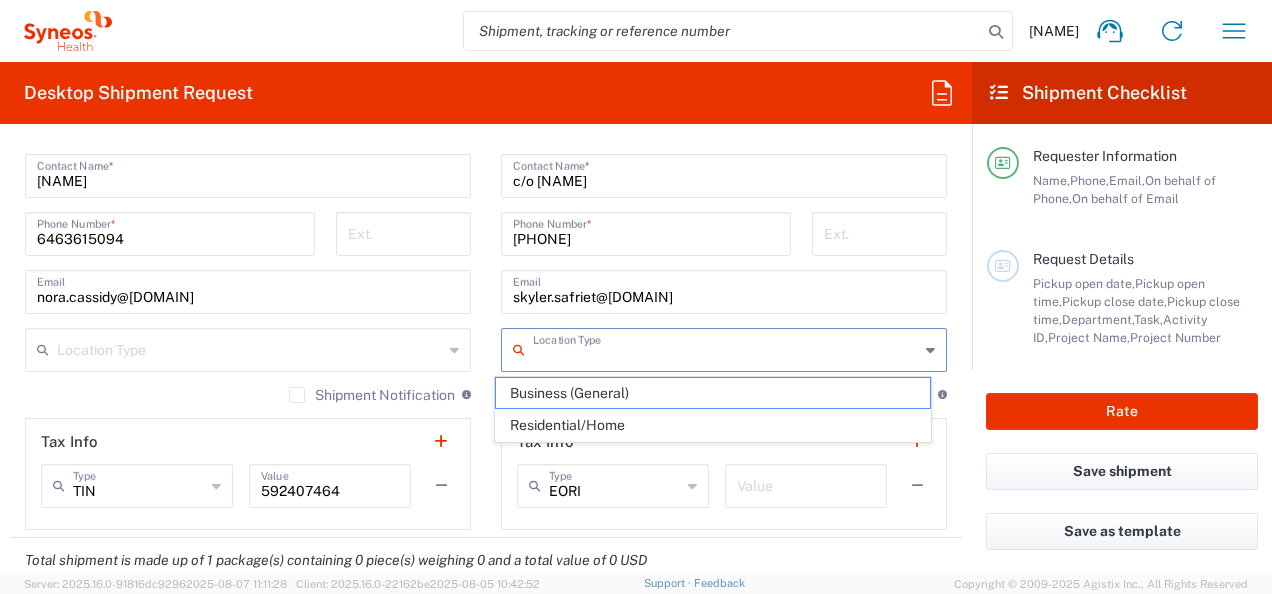 type on "Residential/Home" 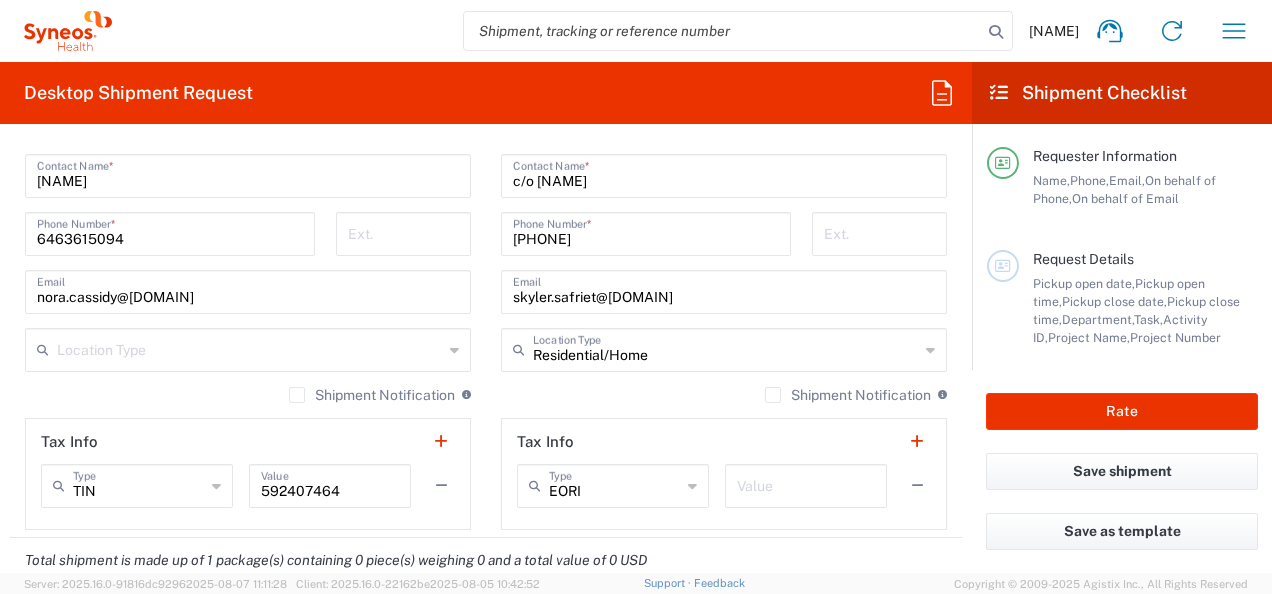 click 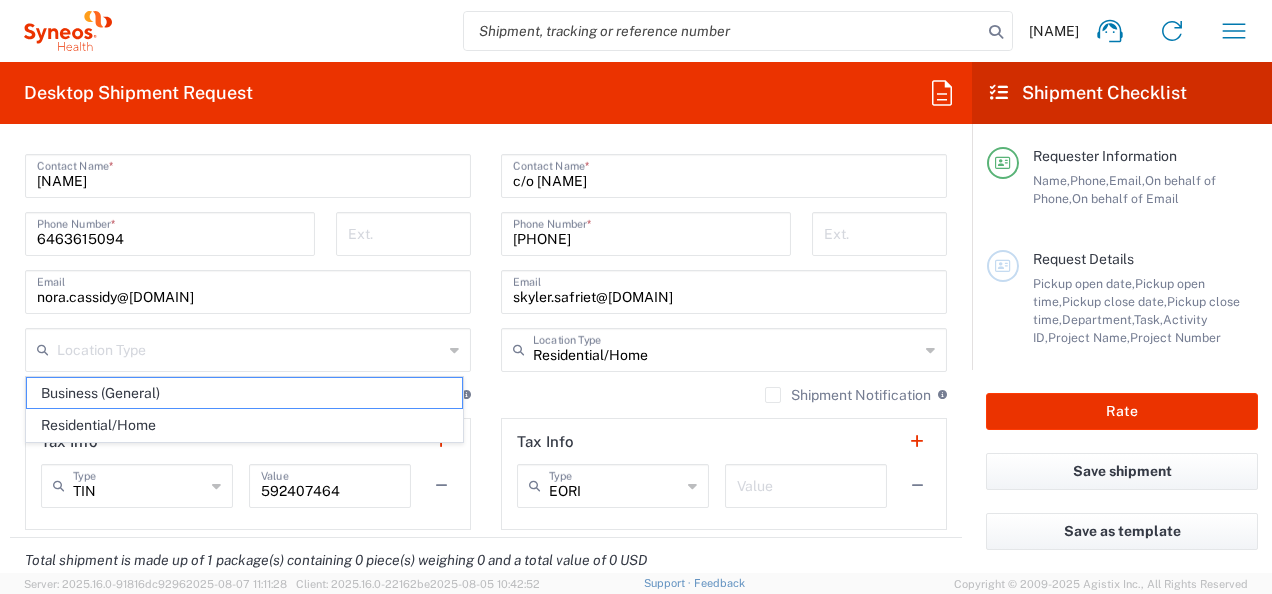 drag, startPoint x: 240, startPoint y: 385, endPoint x: 633, endPoint y: 383, distance: 393.0051 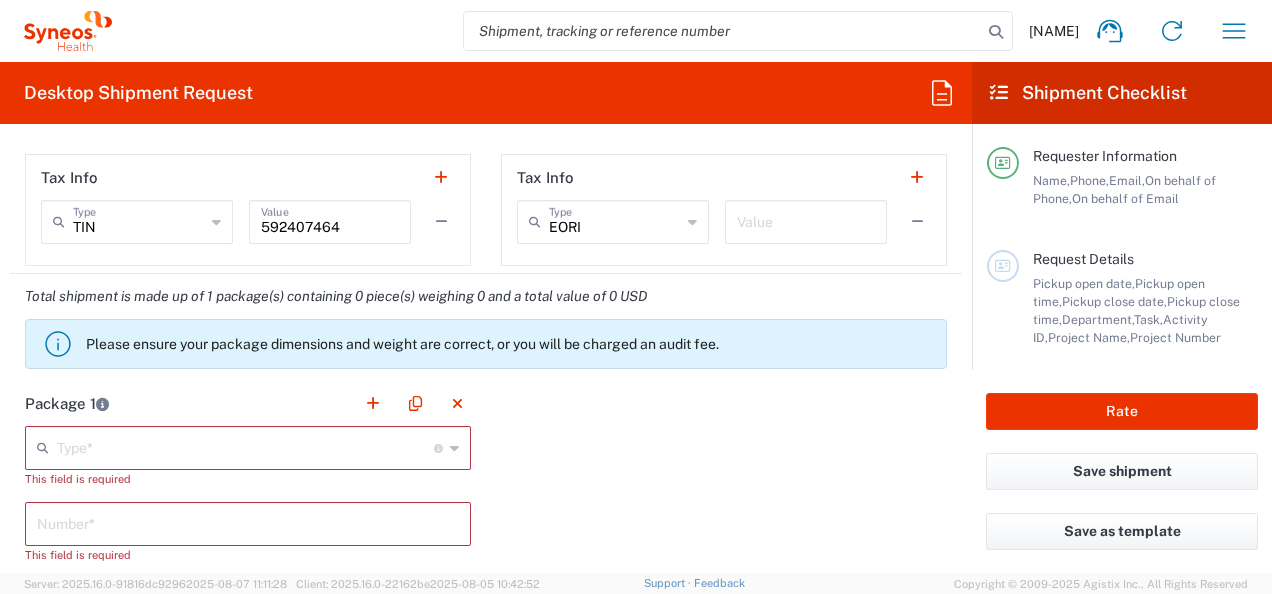 scroll, scrollTop: 1578, scrollLeft: 0, axis: vertical 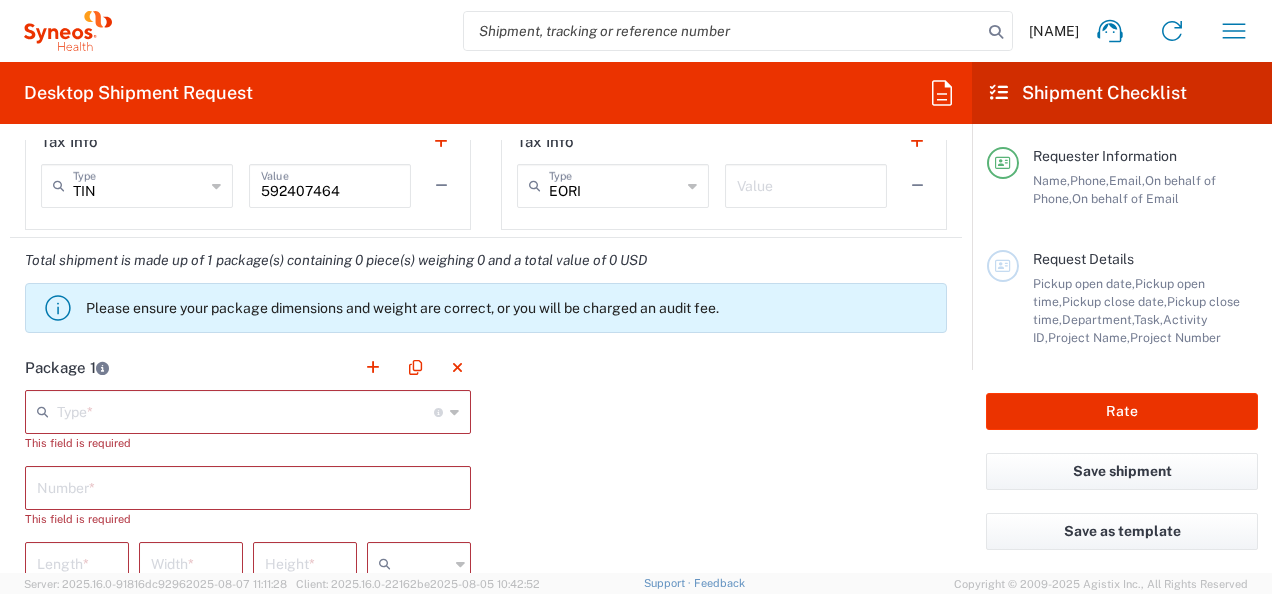 click 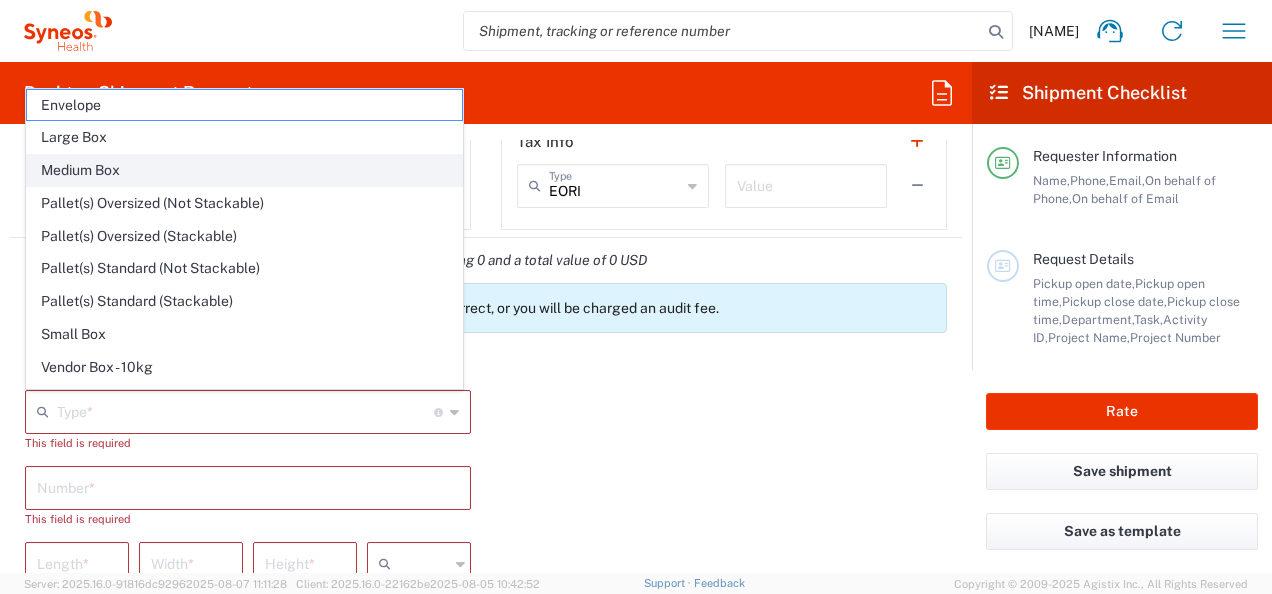 click on "Medium Box" 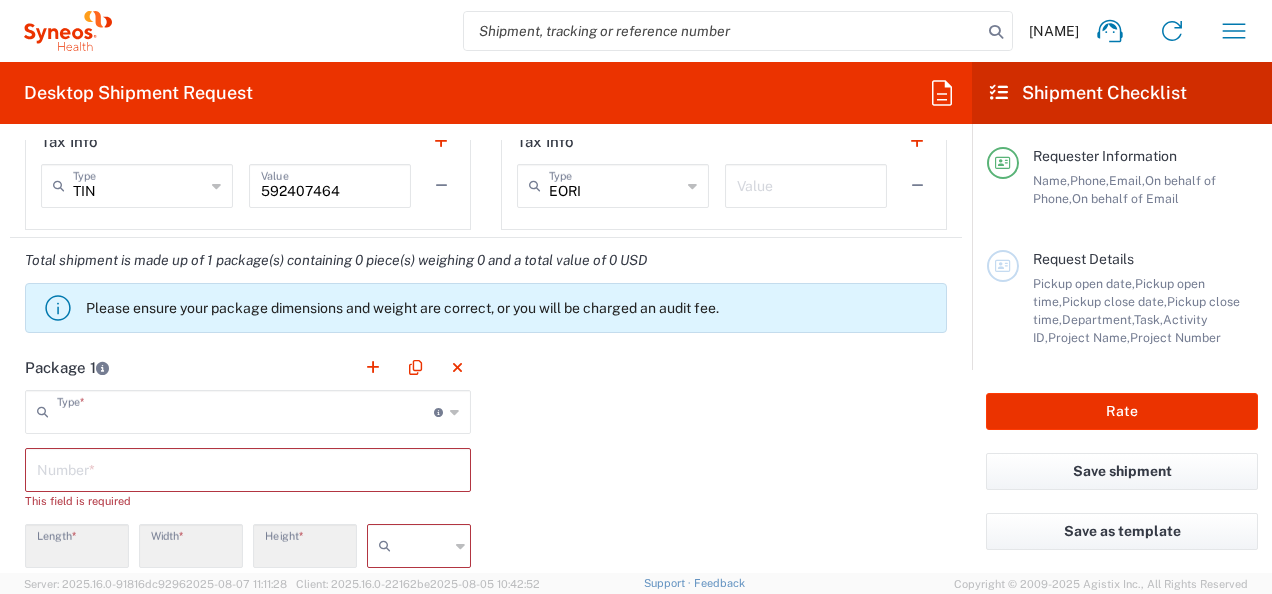 type on "Medium Box" 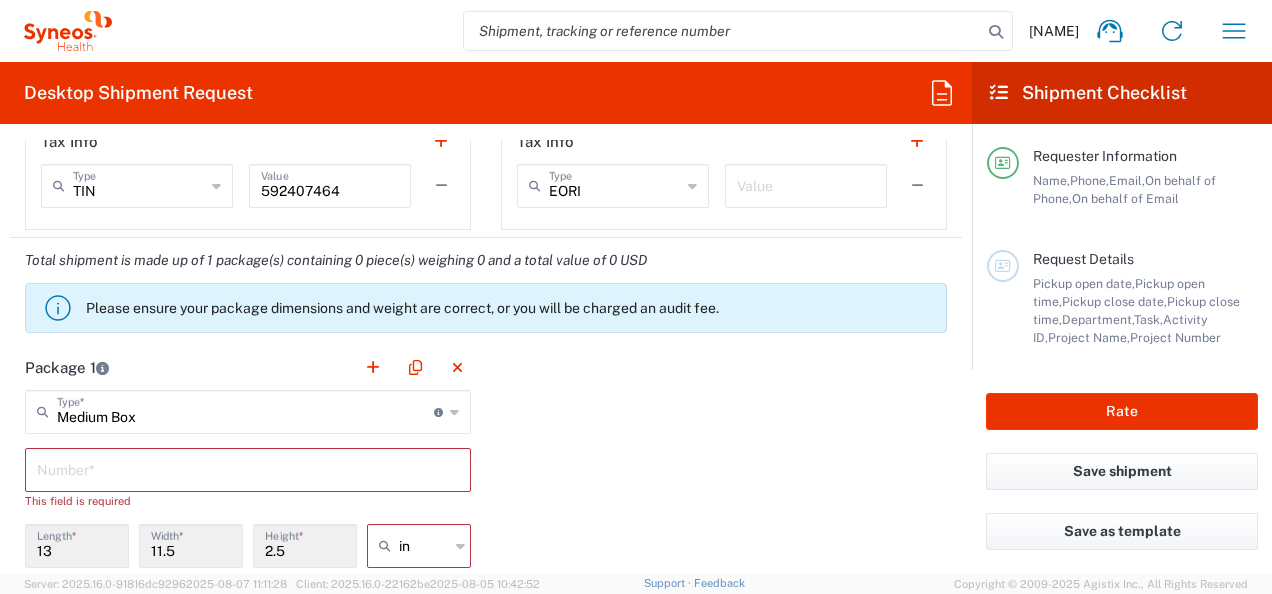scroll, scrollTop: 1778, scrollLeft: 0, axis: vertical 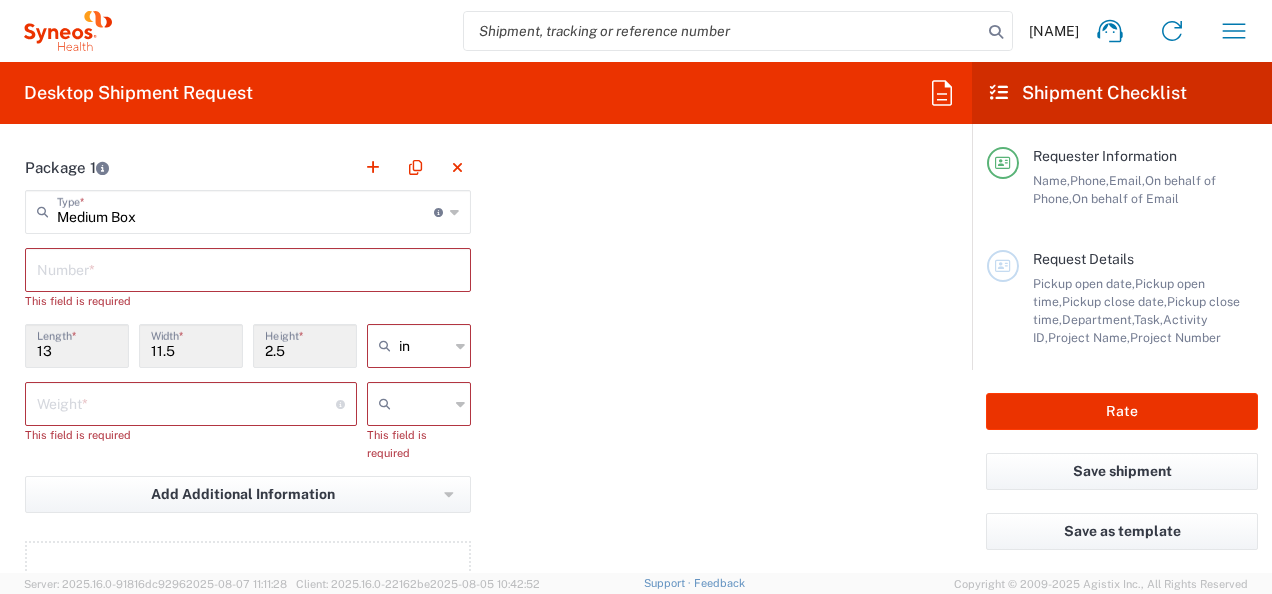 click at bounding box center (248, 268) 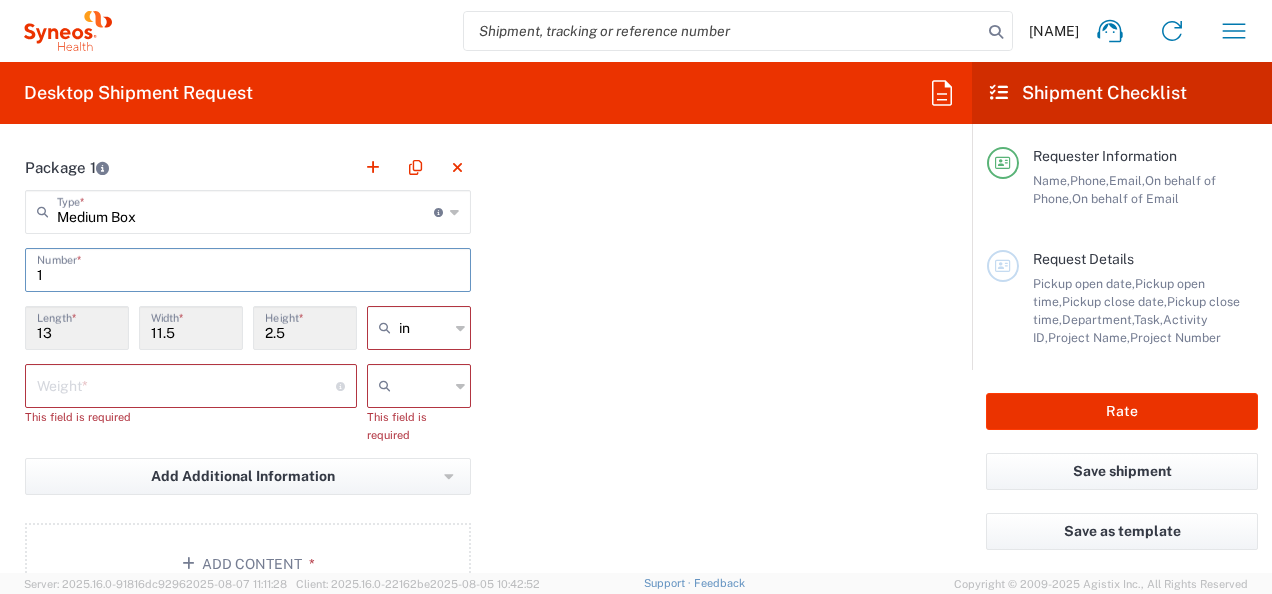 type on "1" 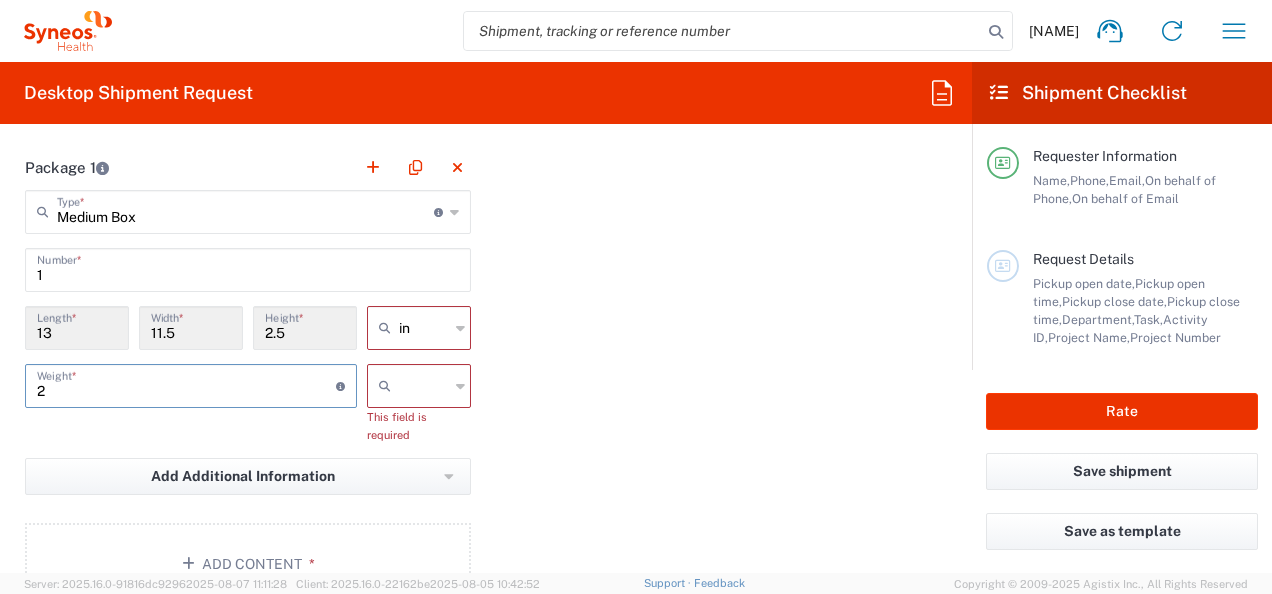 type on "2" 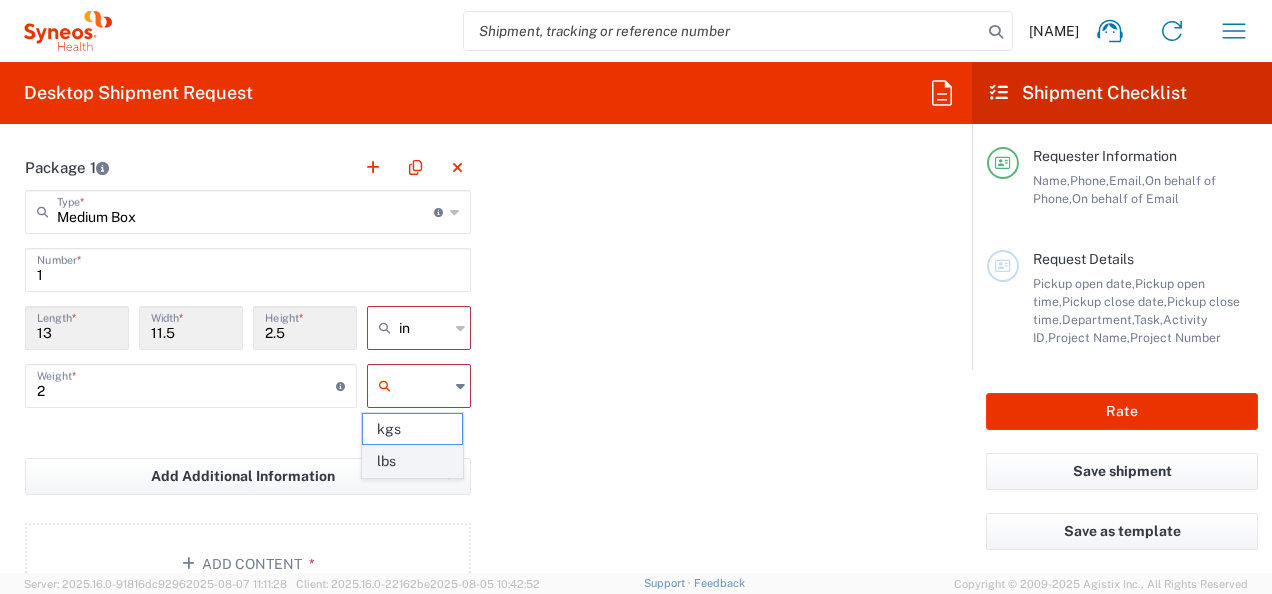 click on "lbs" 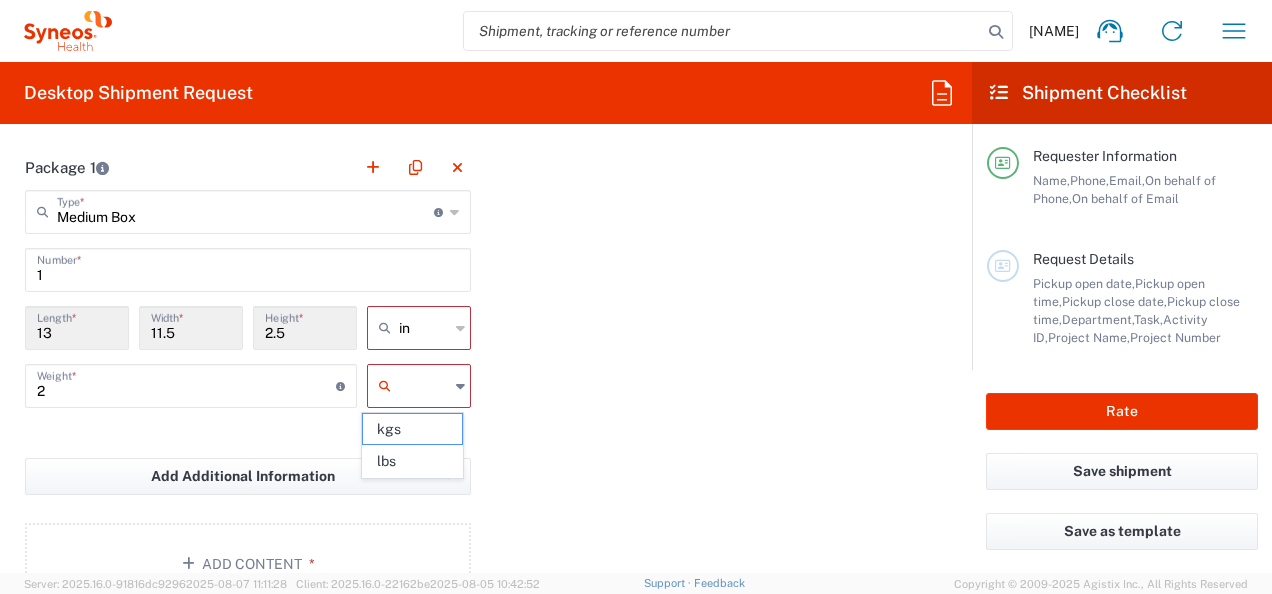 type on "lbs" 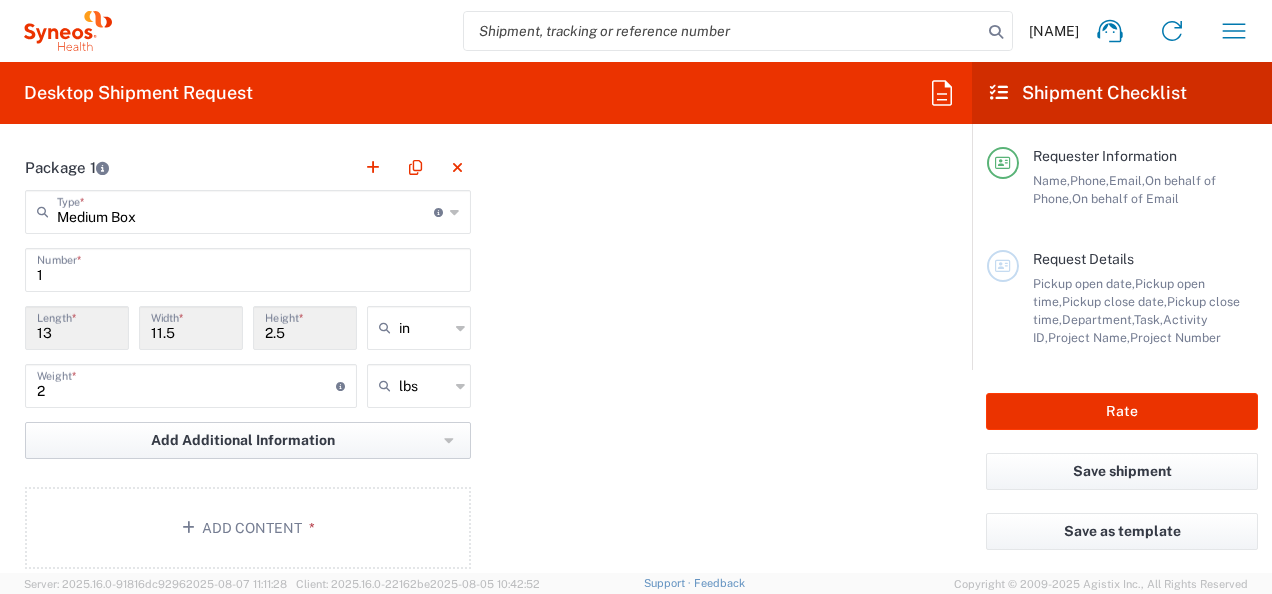 click on "Add Additional Information" 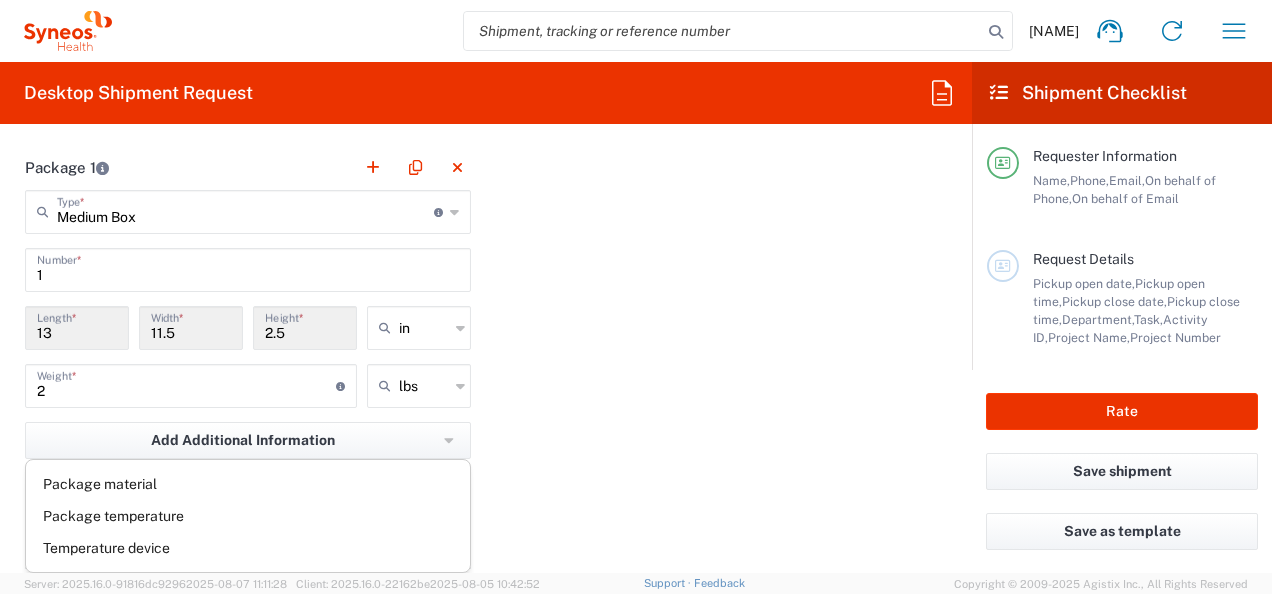 click on "Package 1  Medium Box  Type  * Material used to package goods Envelope Large Box Medium Box Pallet(s) Oversized (Not Stackable) Pallet(s) Oversized (Stackable) Pallet(s) Standard (Not Stackable) Pallet(s) Standard (Stackable) Small Box Vendor Box - 10kg Vendor Box - 25kg Your Packaging 1  Number  * 13  Length  * 11.5  Width  * 2.5  Height  * in in cm ft 2  Weight  * Total weight of package(s) in pounds or kilograms lbs kgs lbs Add Additional Information  Package material   Package temperature   Temperature device  Add Content *" 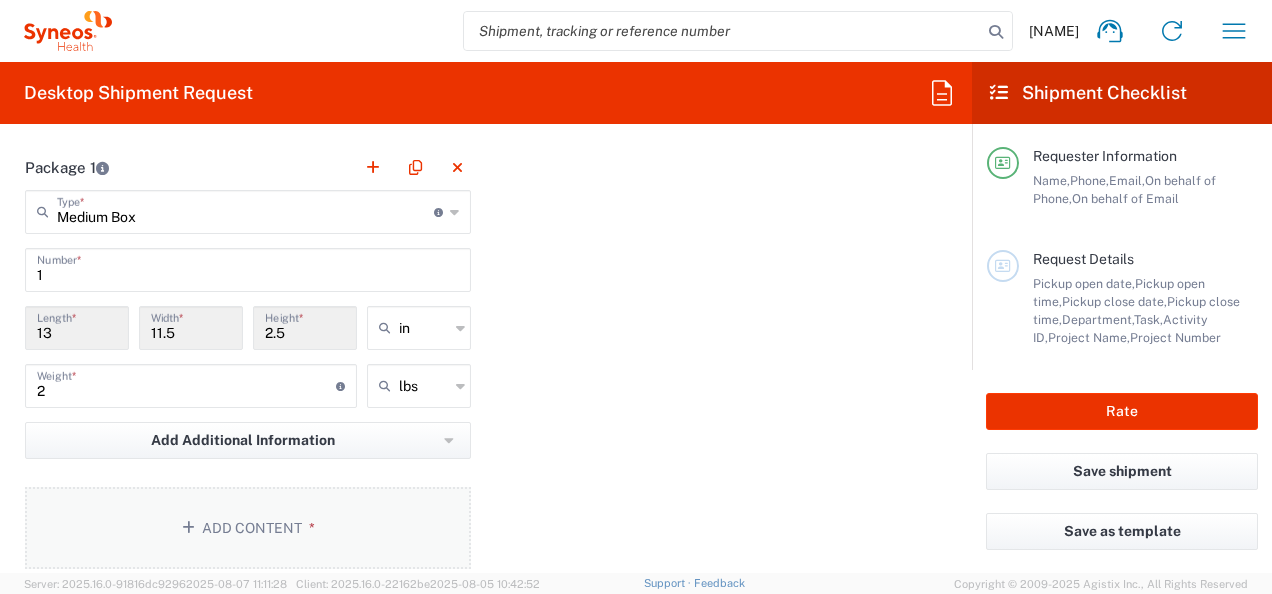click on "Add Content *" 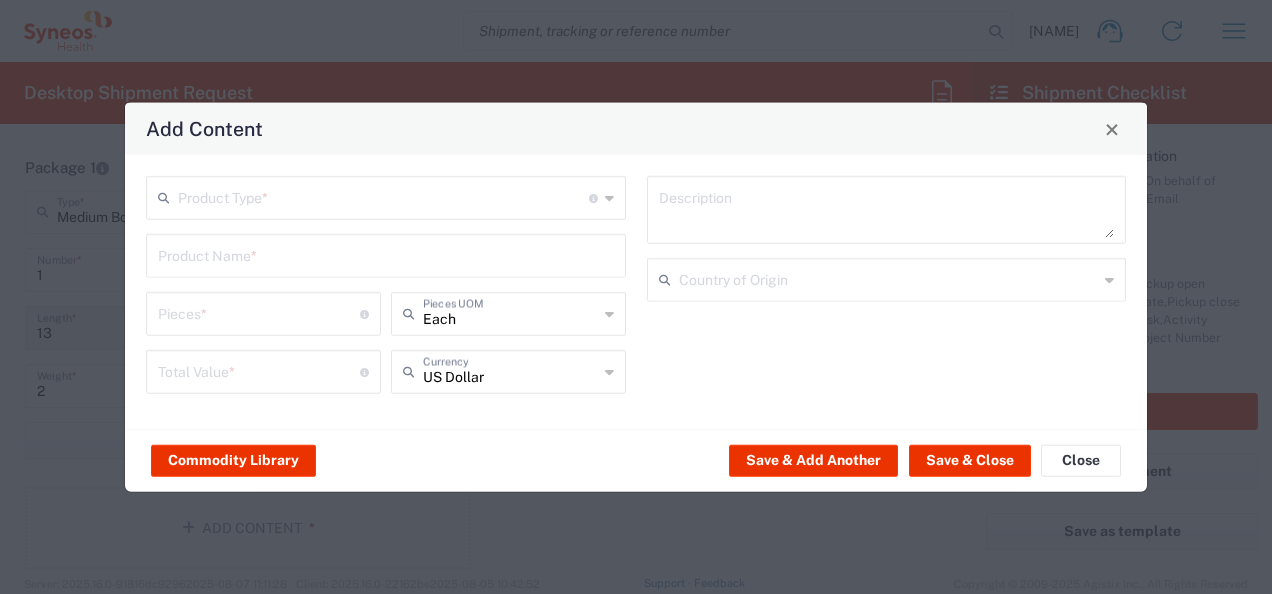click at bounding box center (383, 196) 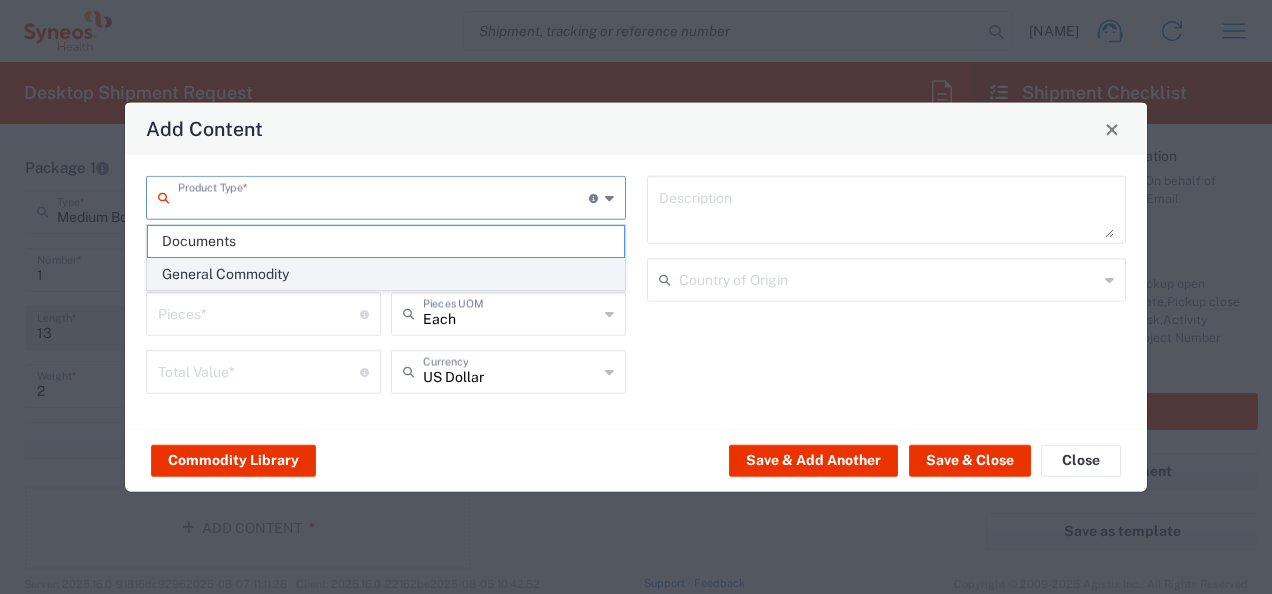 click on "General Commodity" 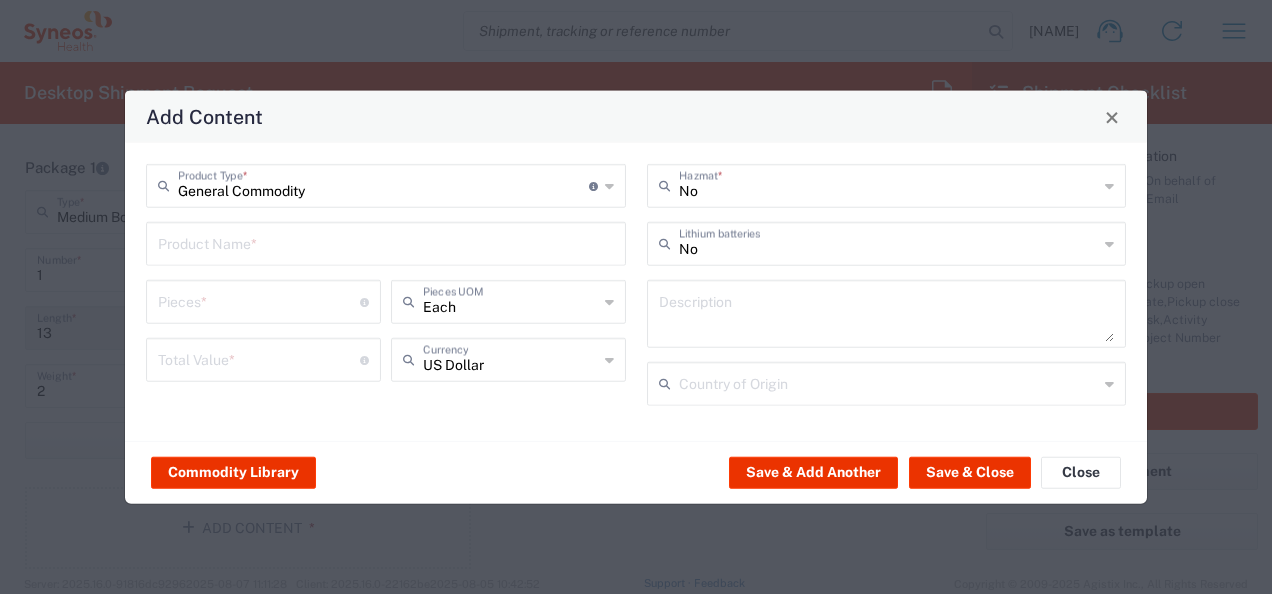 click at bounding box center [386, 242] 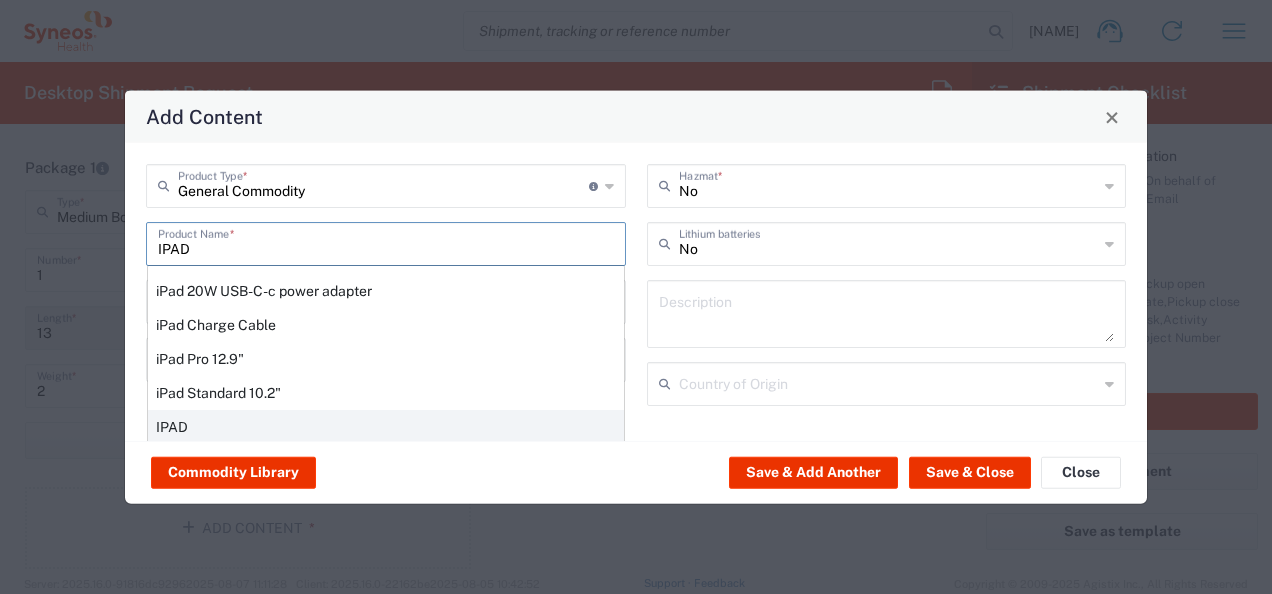 type on "IPAD" 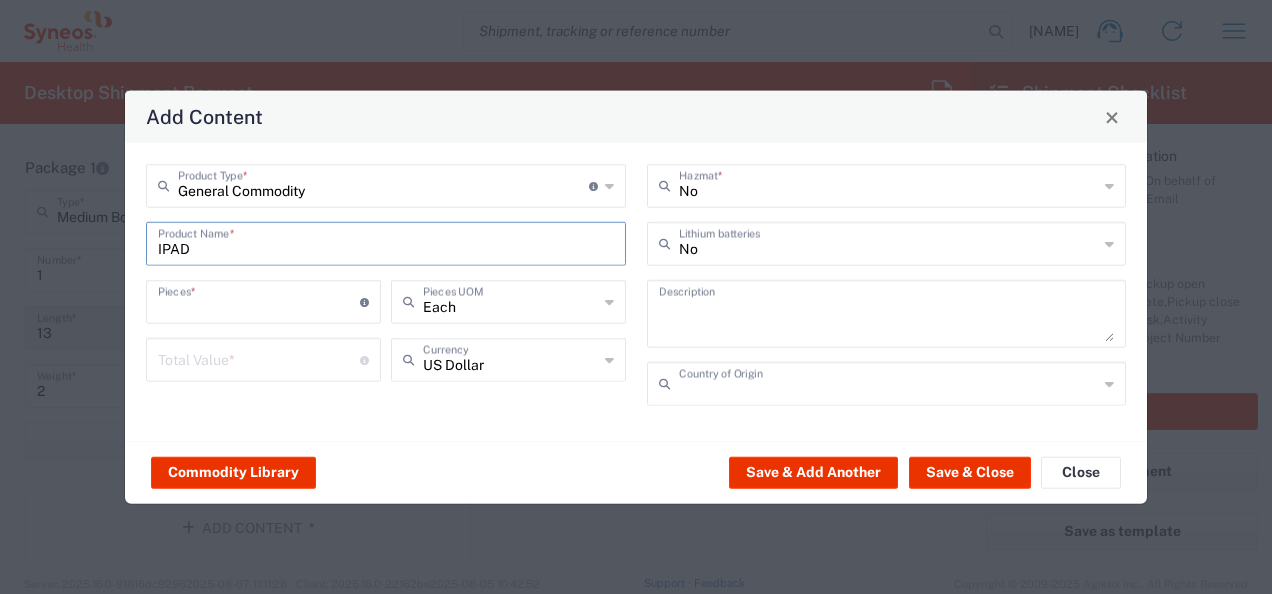 type on "1" 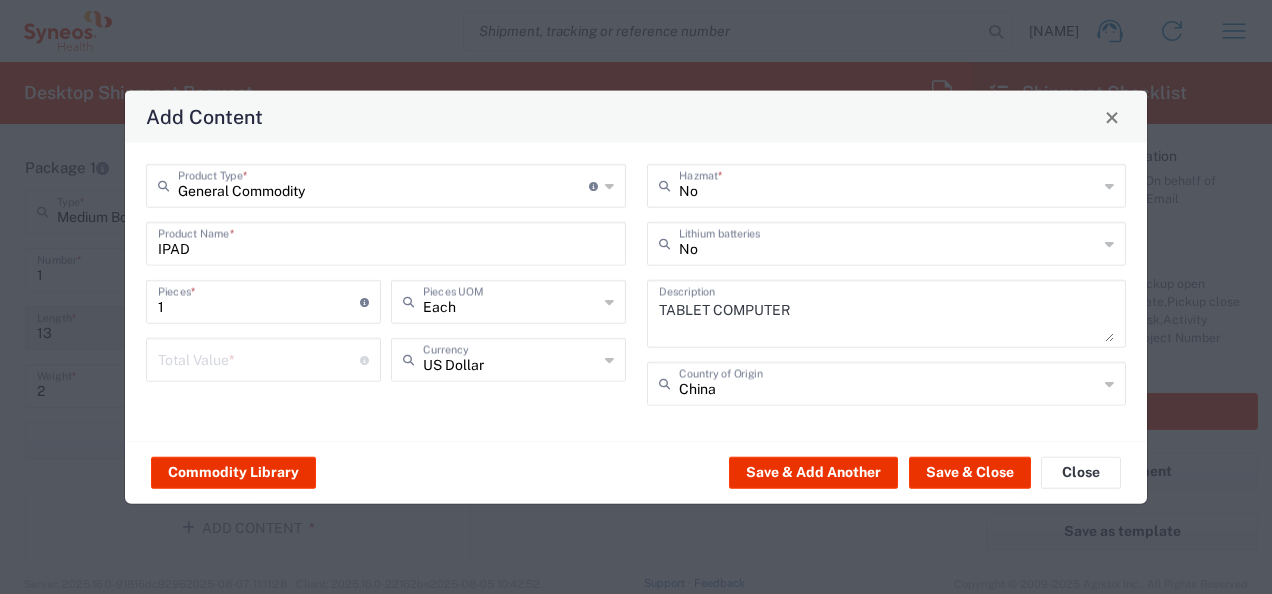 click on "China  Country of Origin" 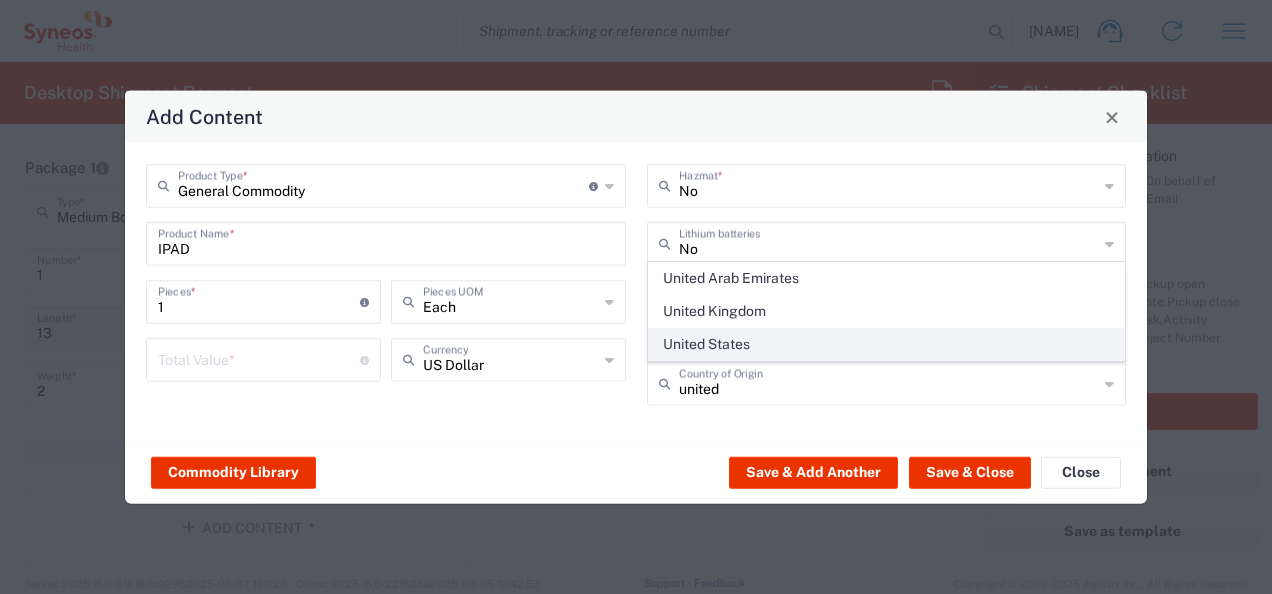 click on "United States" 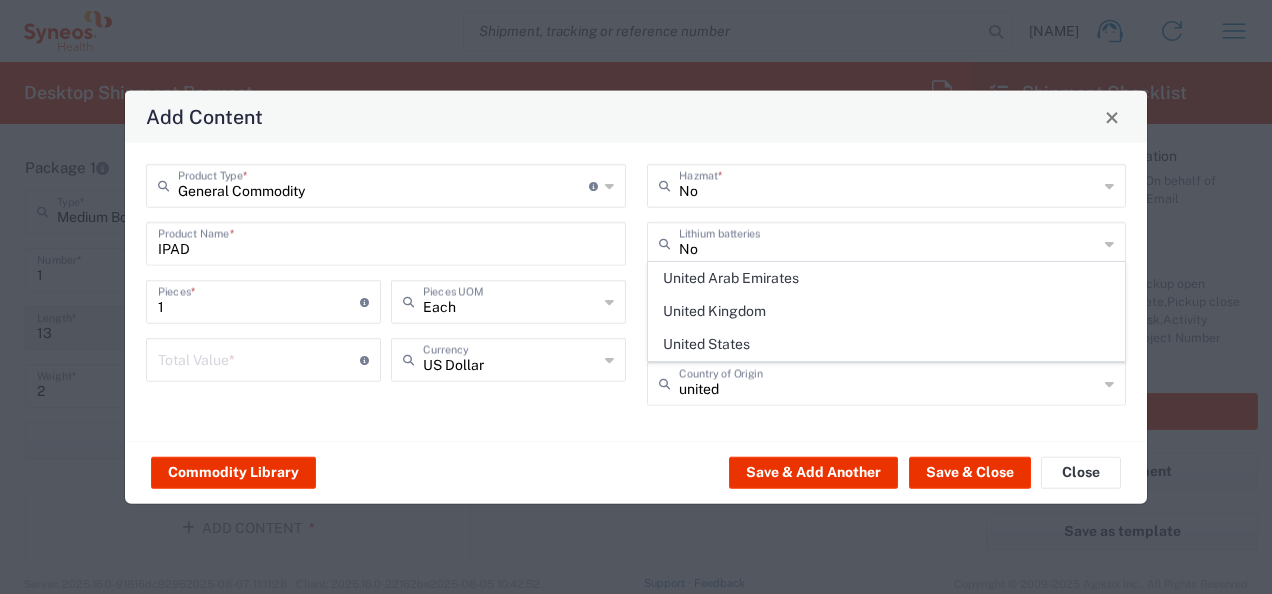 type on "United States" 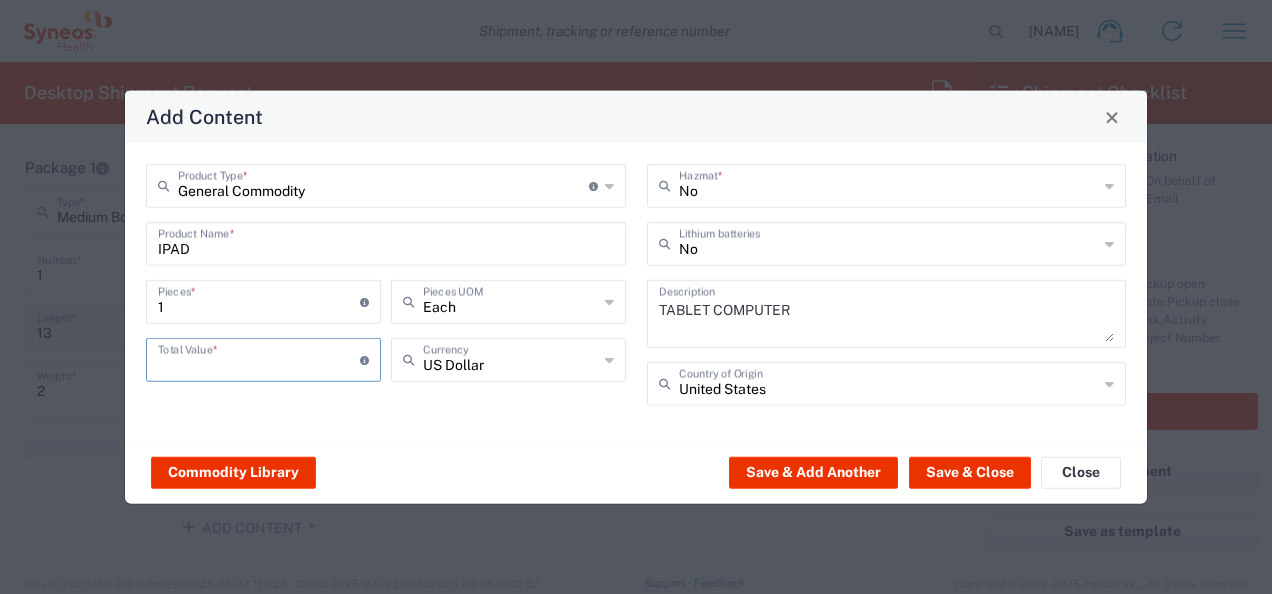 click at bounding box center [259, 358] 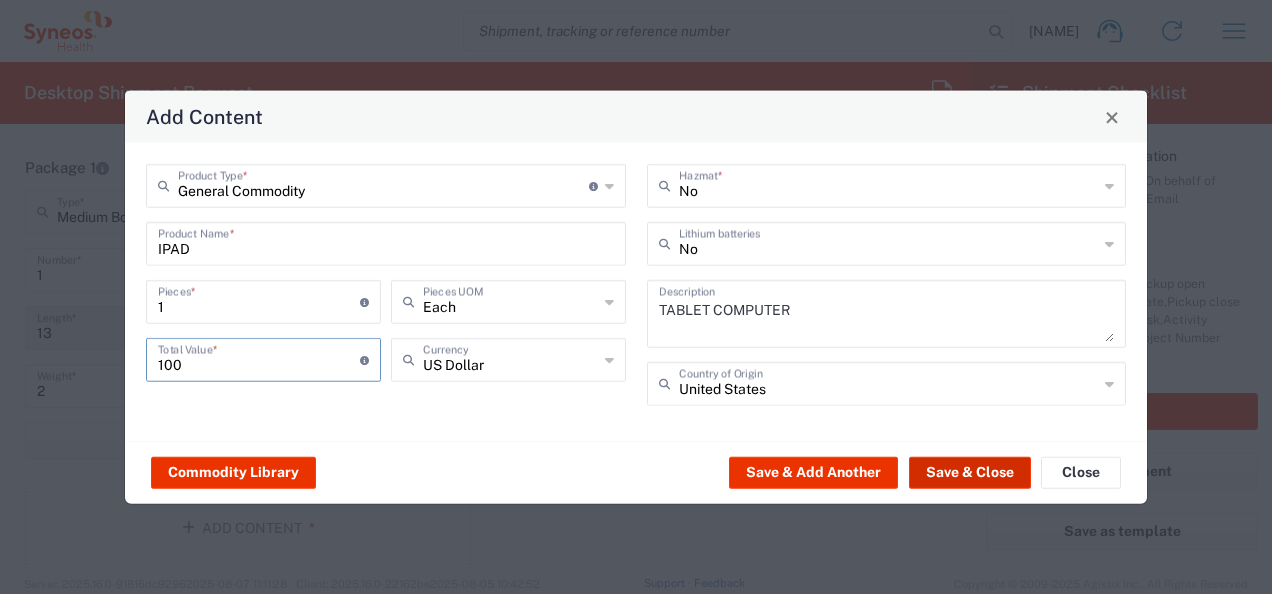 type on "100" 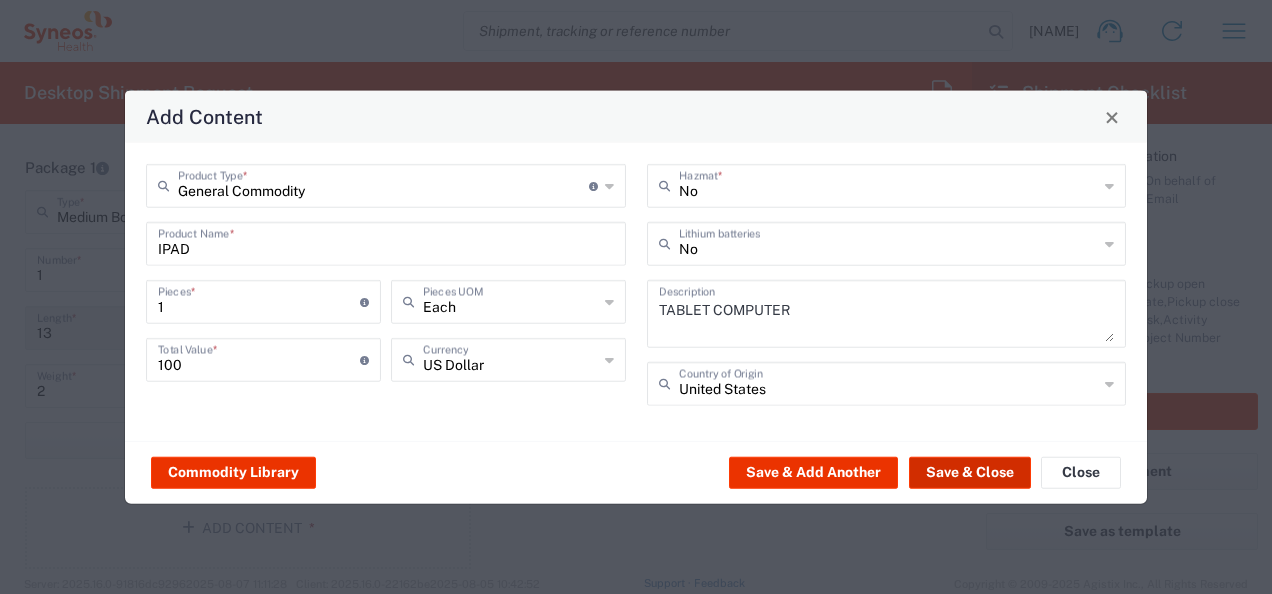 click on "Save & Close" 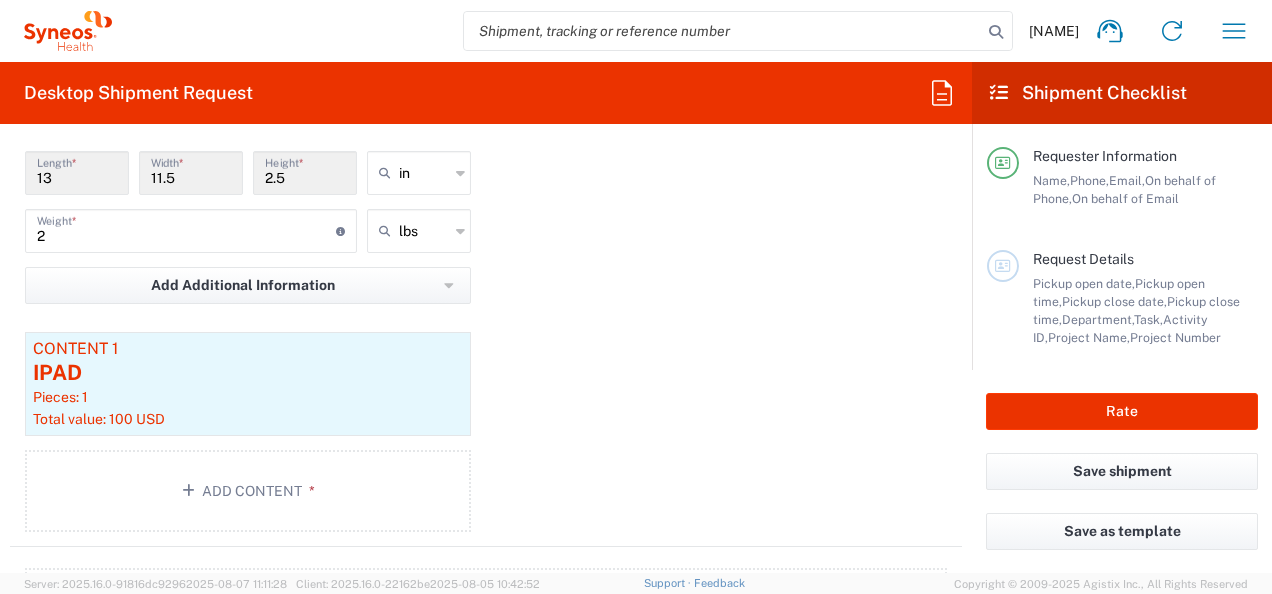 scroll, scrollTop: 1978, scrollLeft: 0, axis: vertical 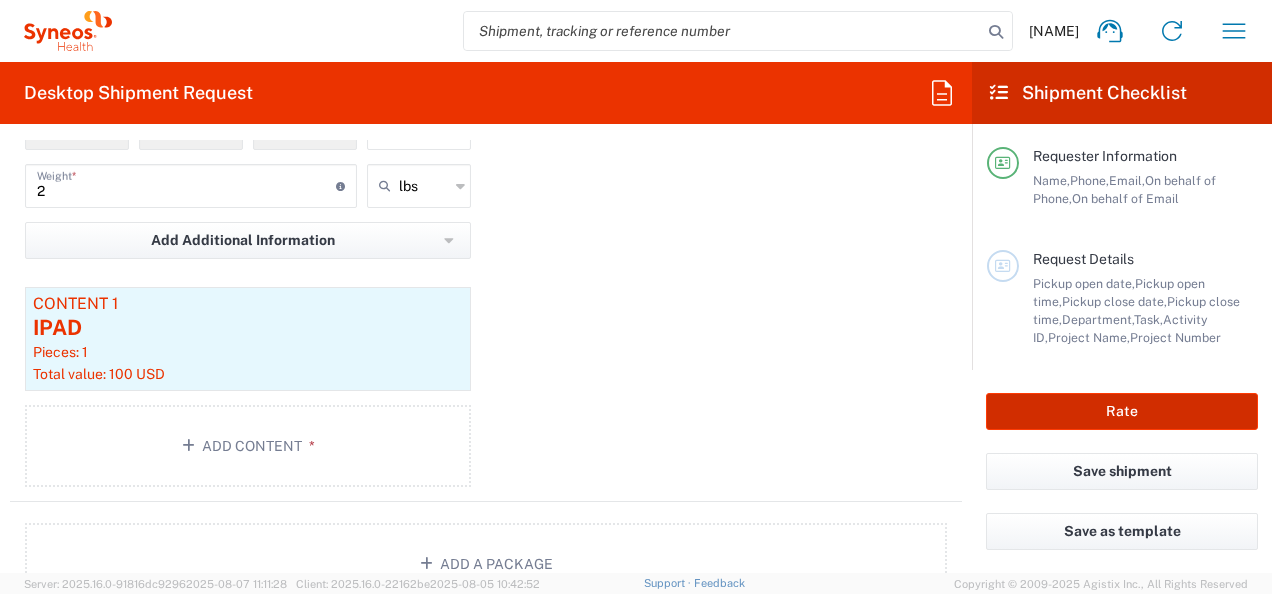 click on "Rate" 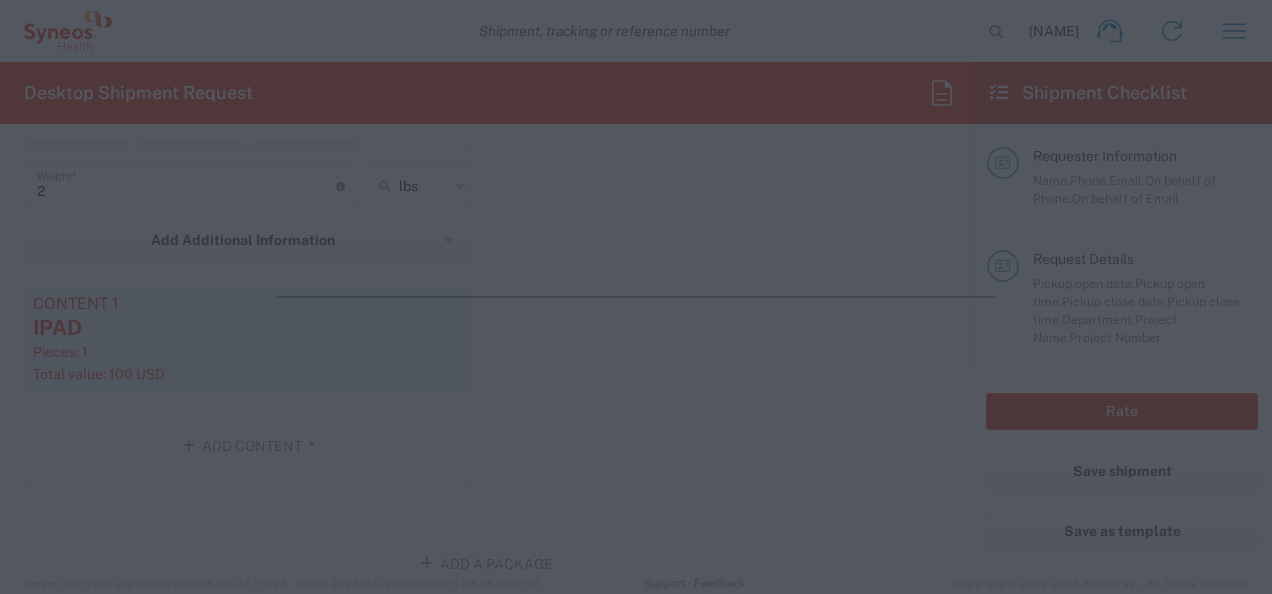 type on "**6183 DEPARTMENTAL EXPENSE" 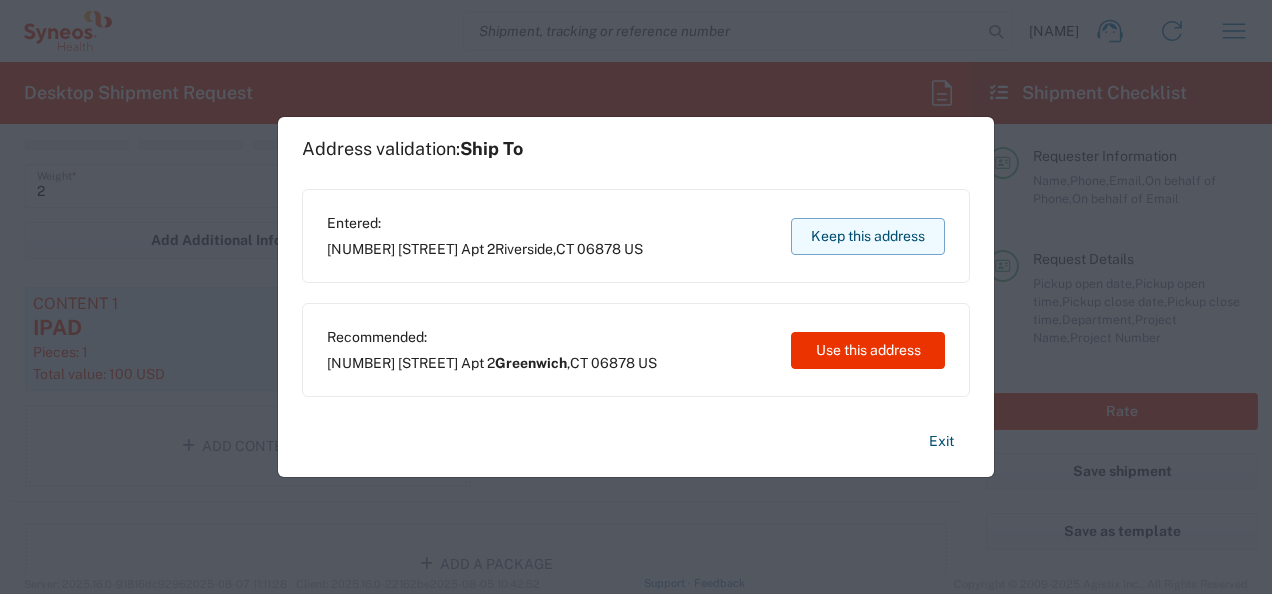 click on "Keep this address" 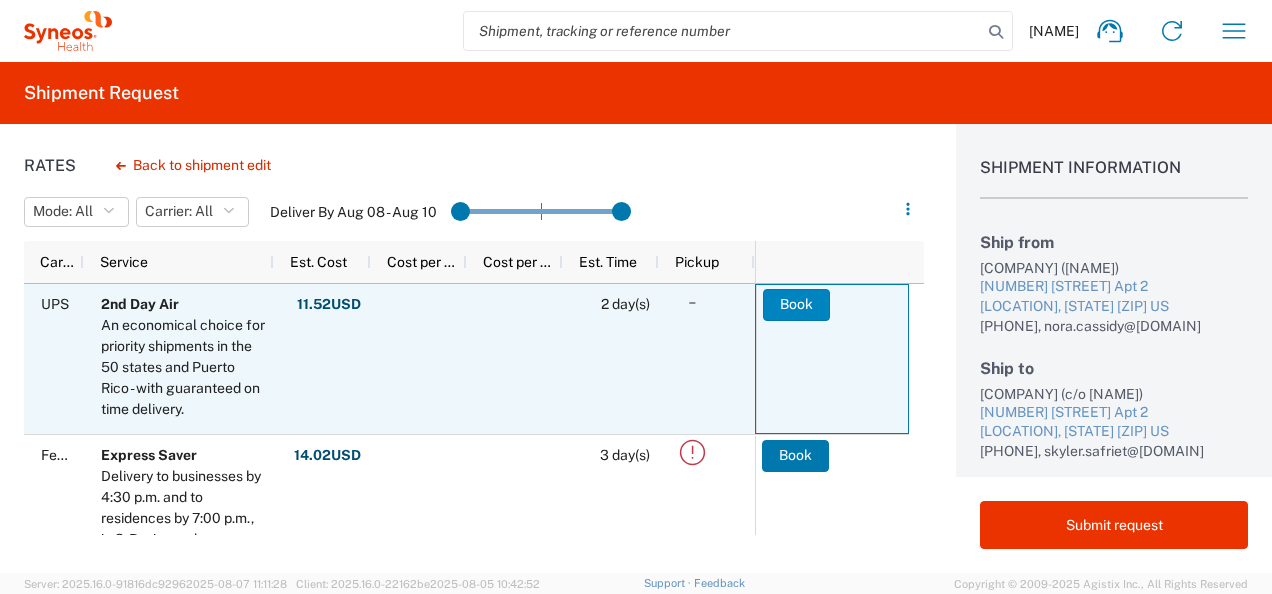click on "Book" 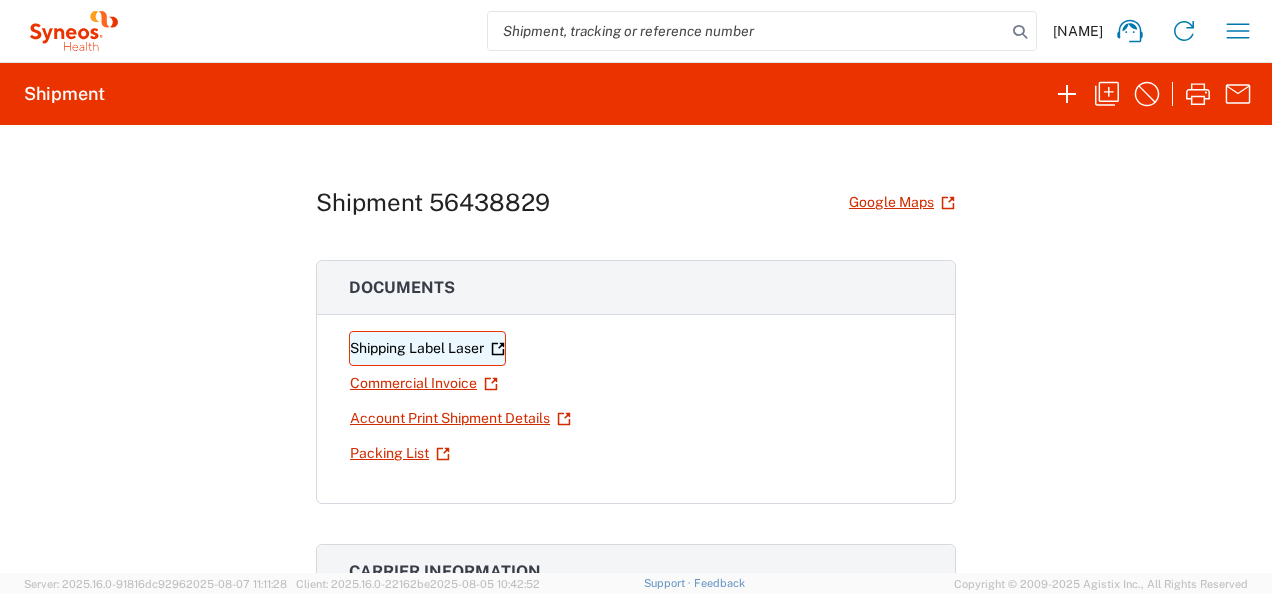click on "Shipping Label Laser" 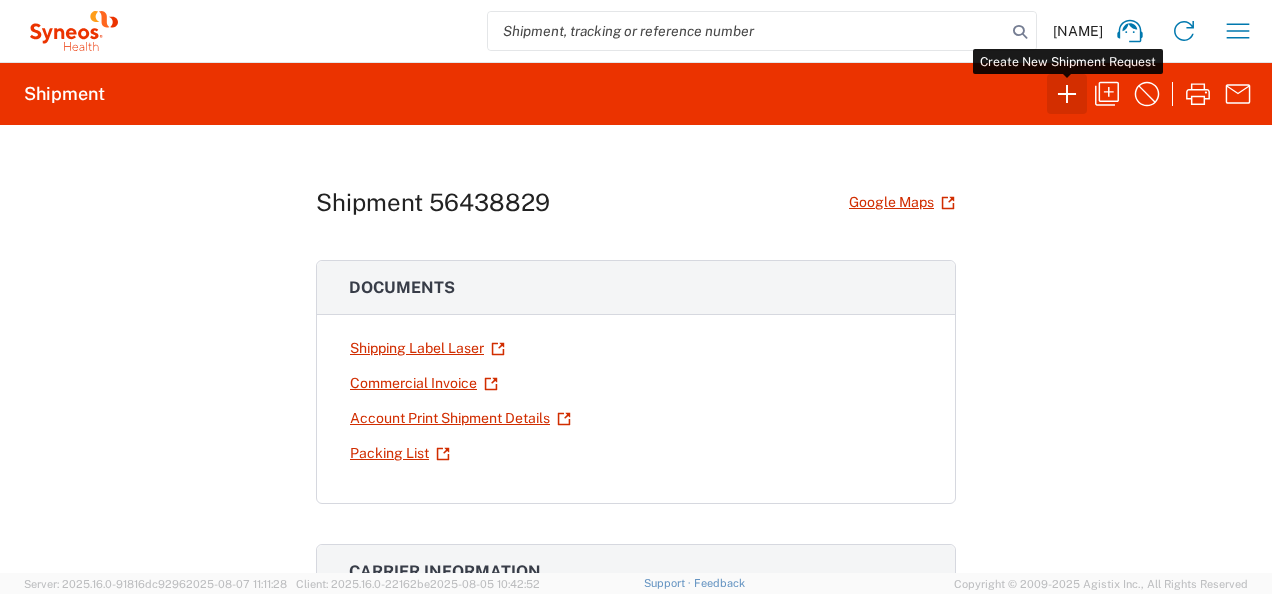 click 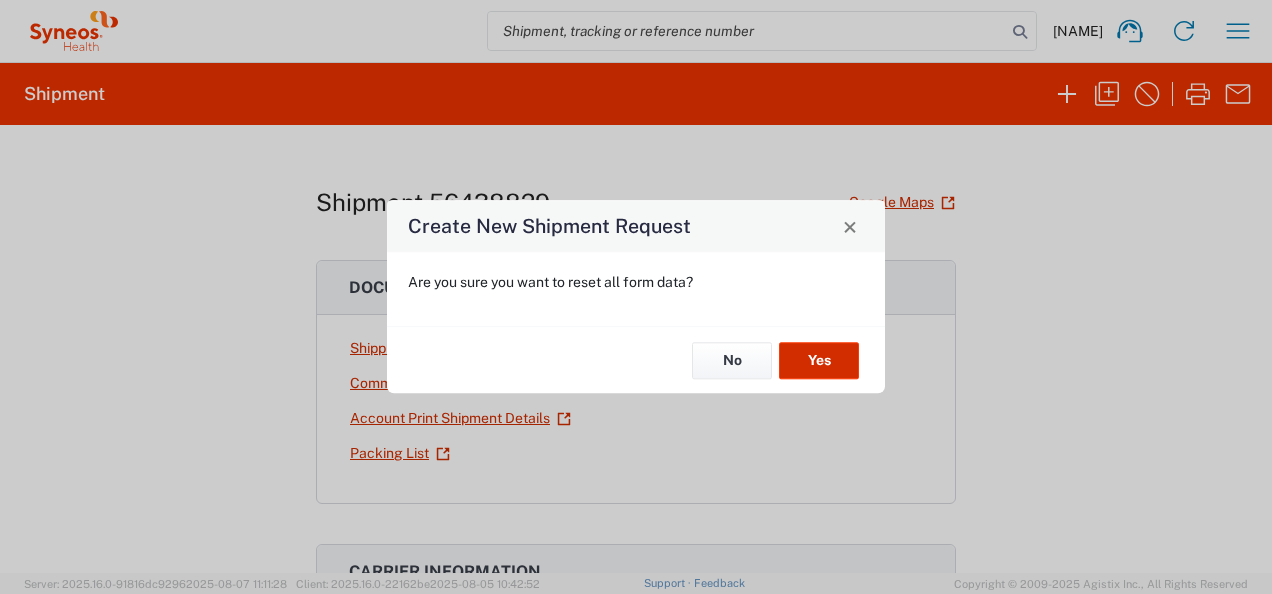 click on "Yes" 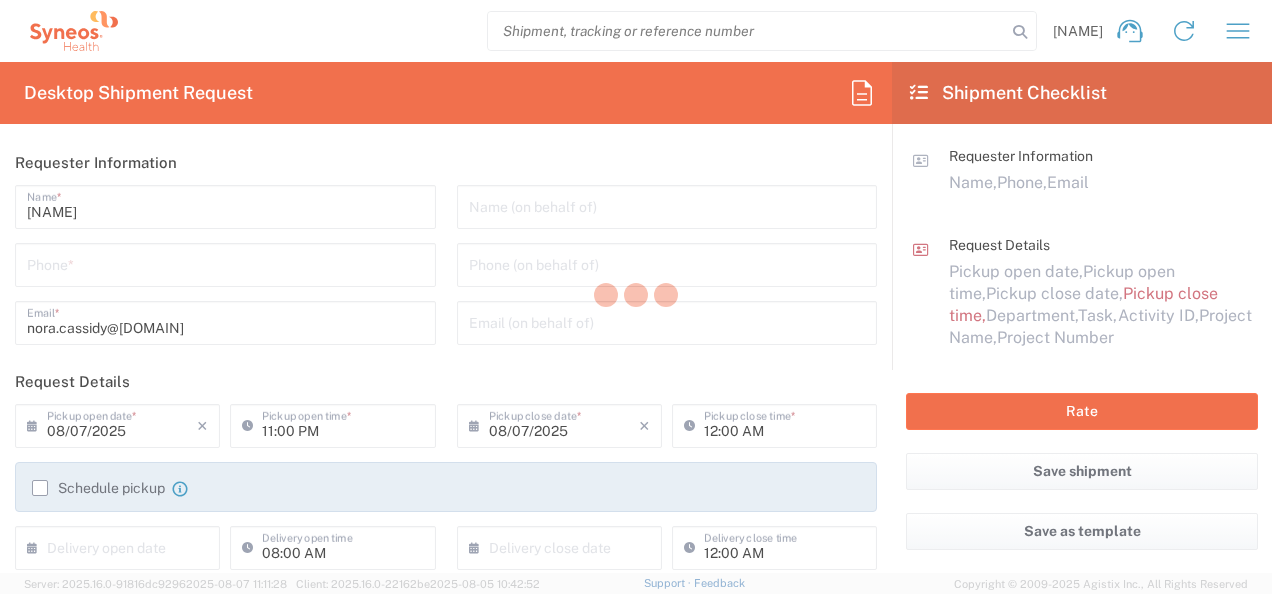 type on "8000" 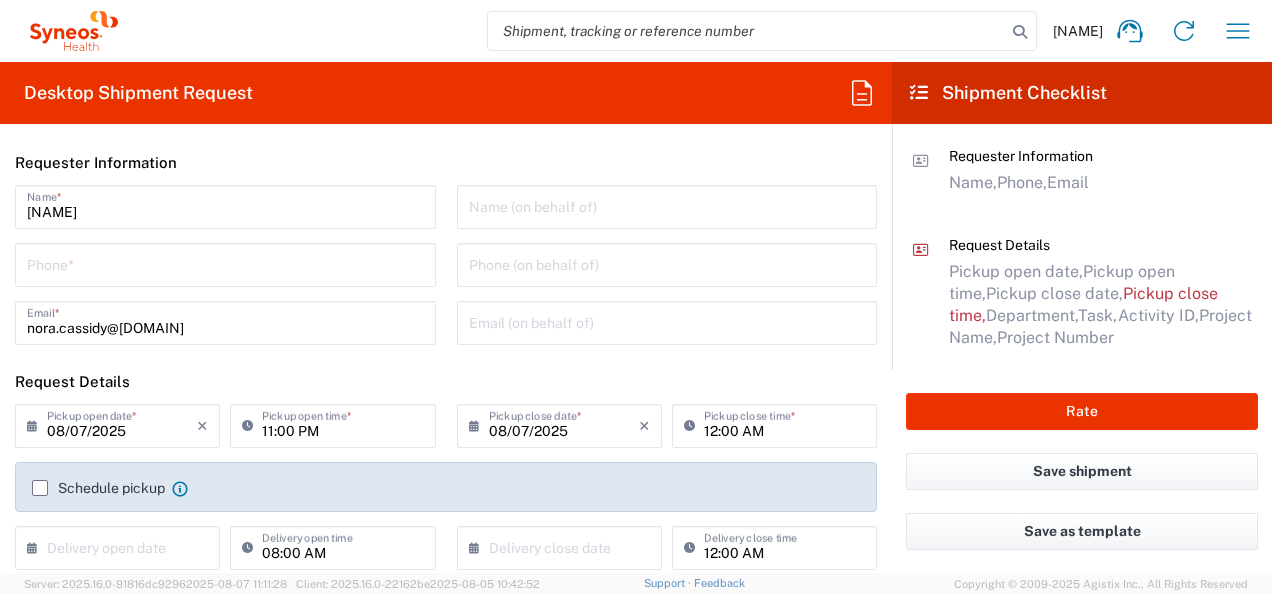 click at bounding box center [667, 205] 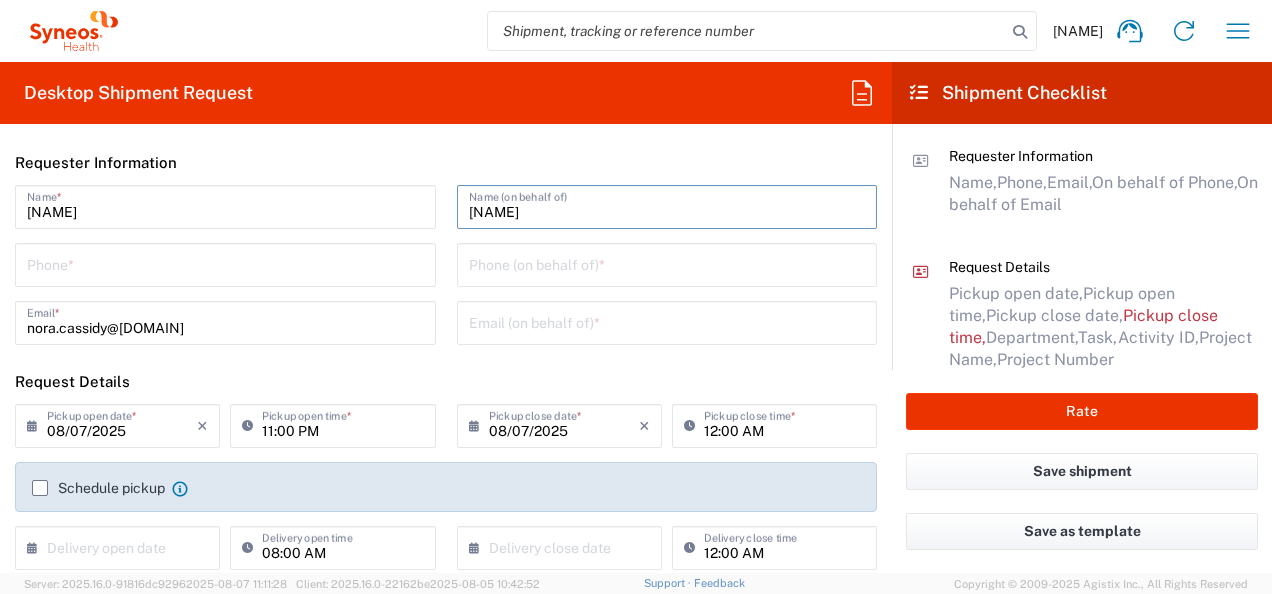 type on "[PERSON]" 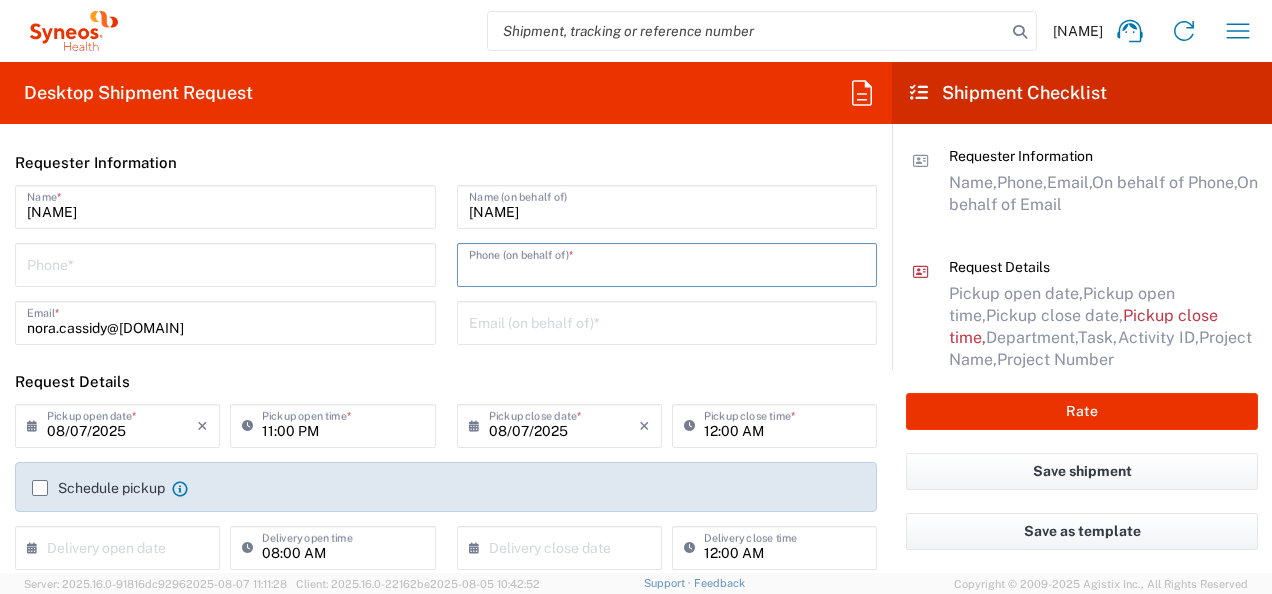 type on "[PHONE]" 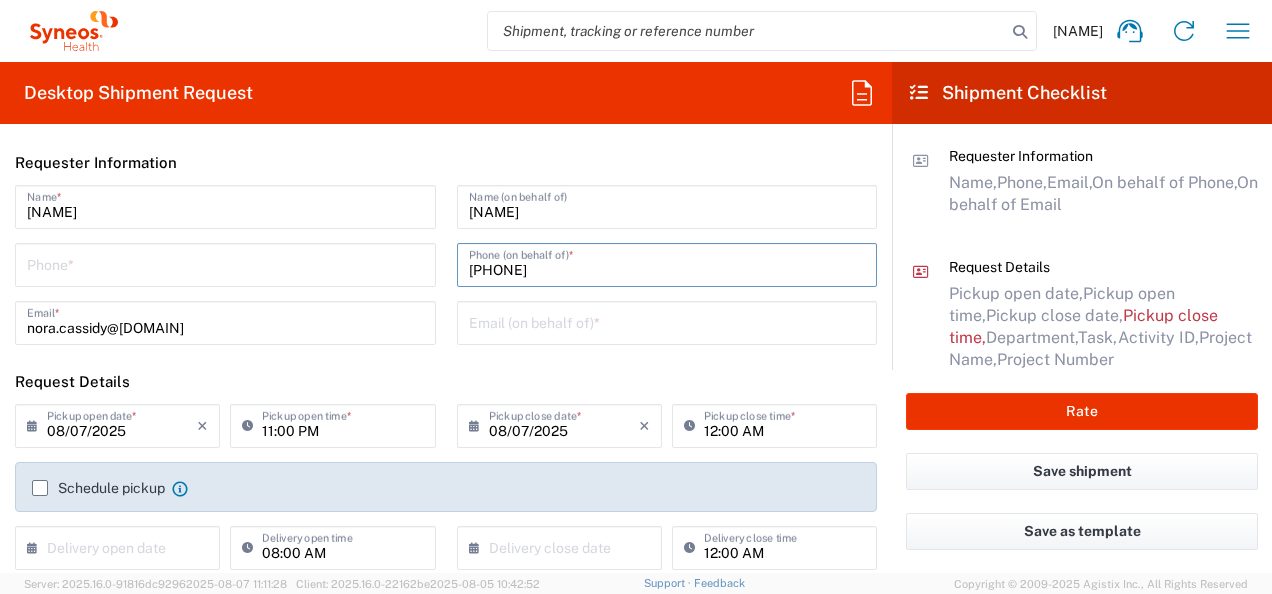 type on "[PHONE]" 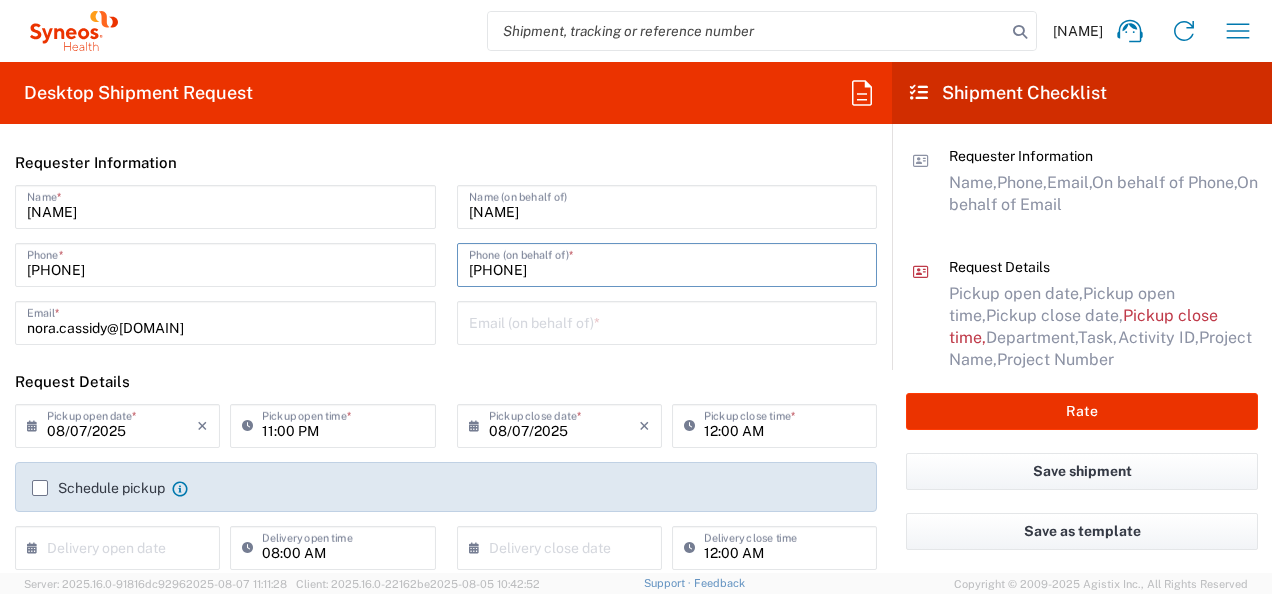 type on "6463615094" 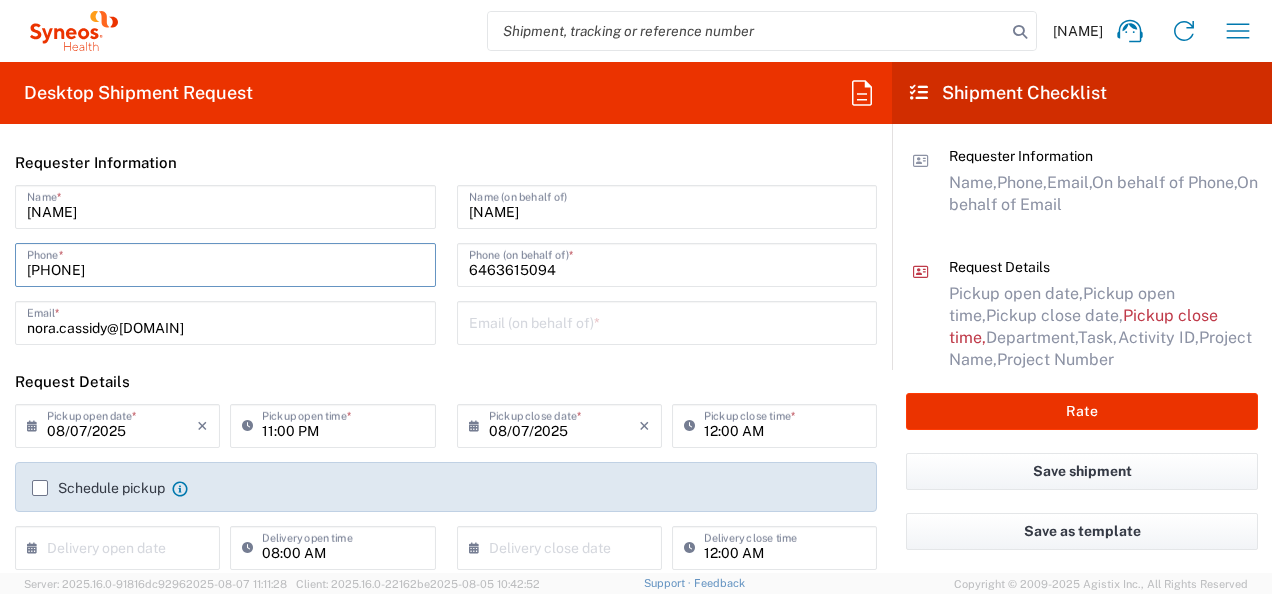 drag, startPoint x: 194, startPoint y: 264, endPoint x: -4, endPoint y: 257, distance: 198.1237 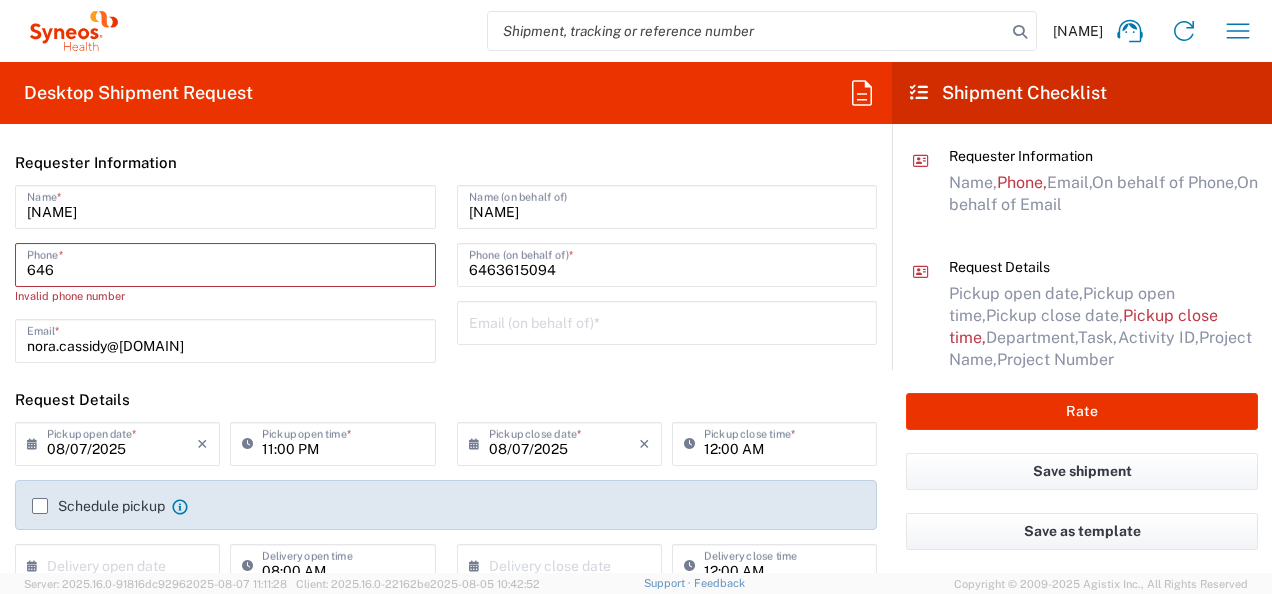 type on "6463615094" 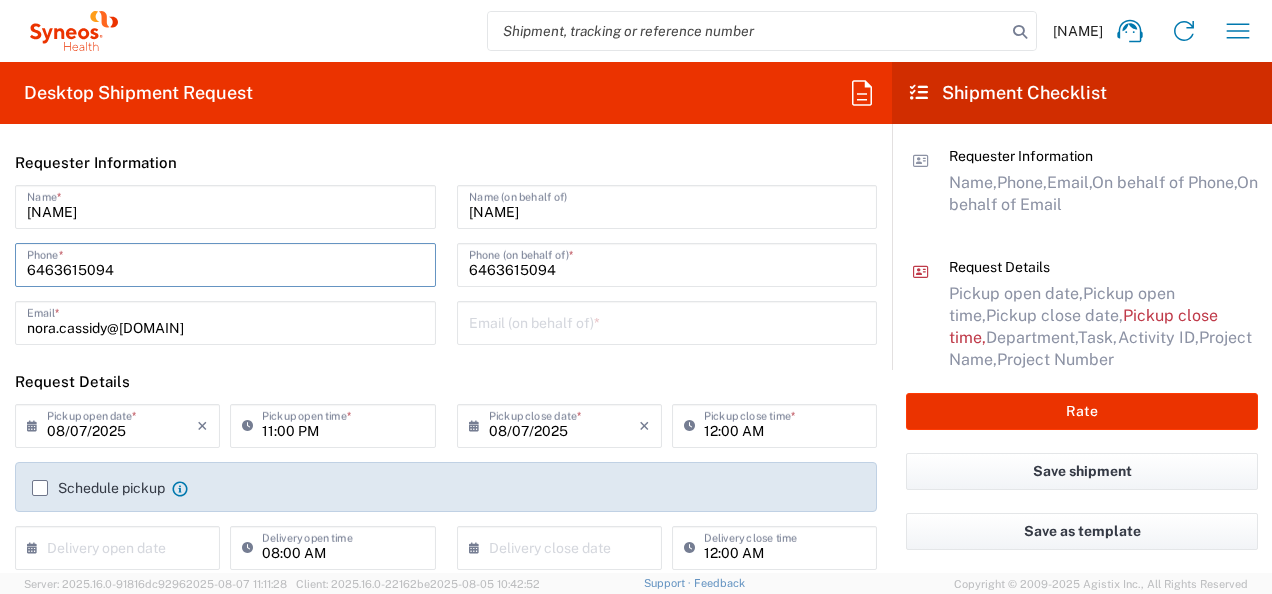 click at bounding box center (667, 321) 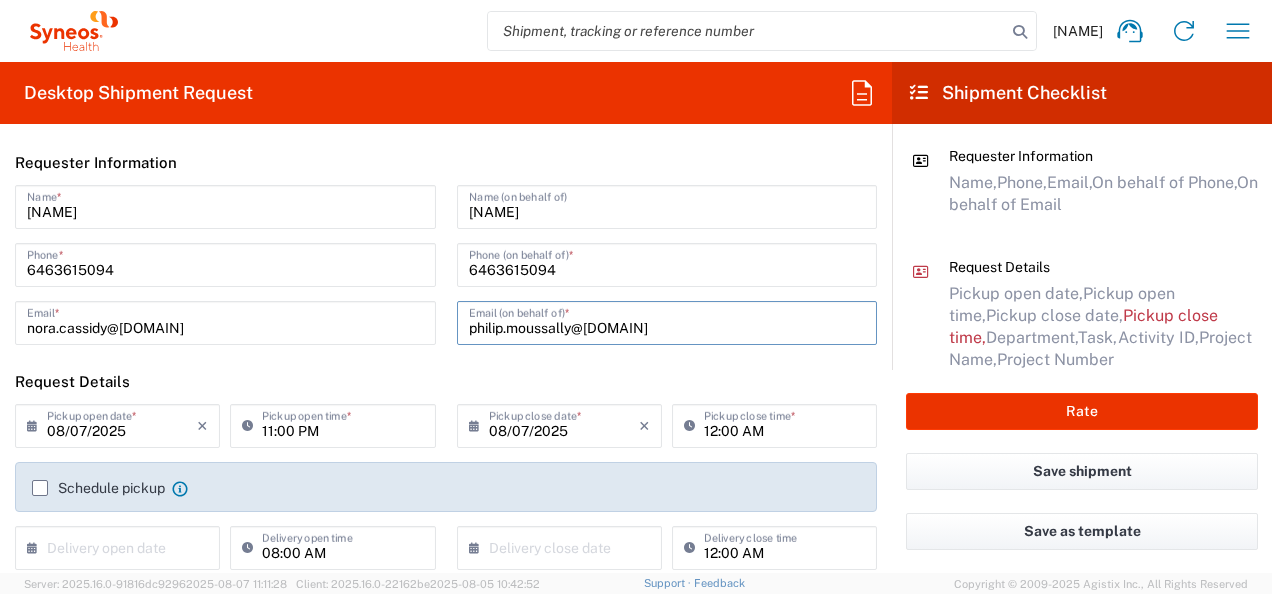 type on "[EMAIL]" 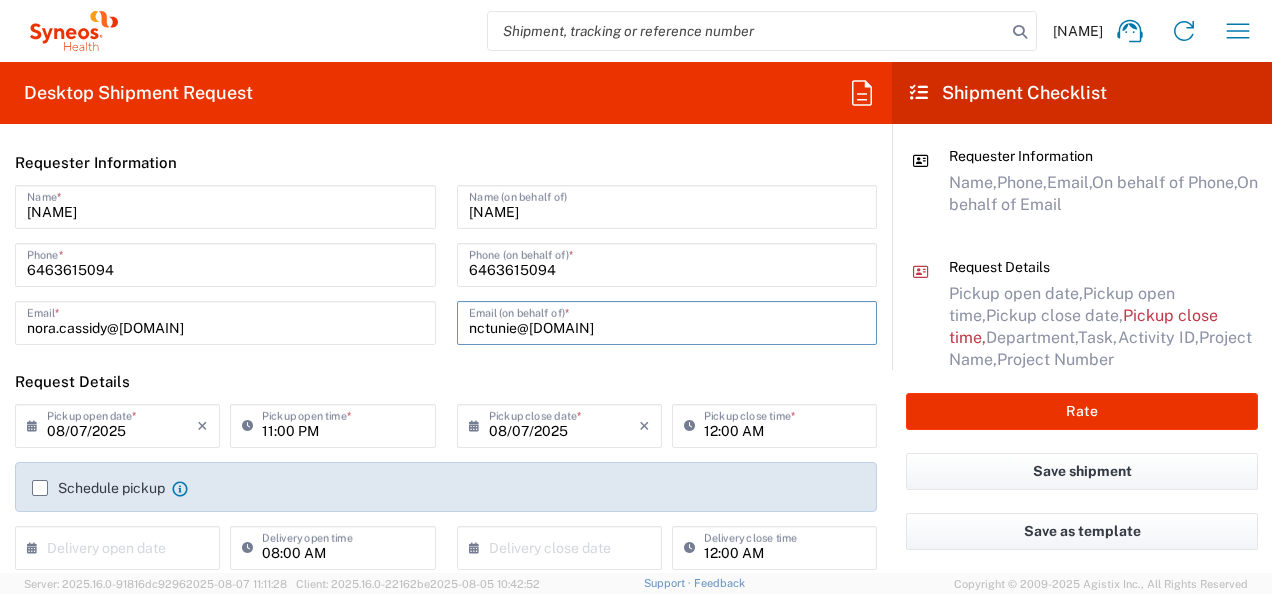 type on "Apt 2" 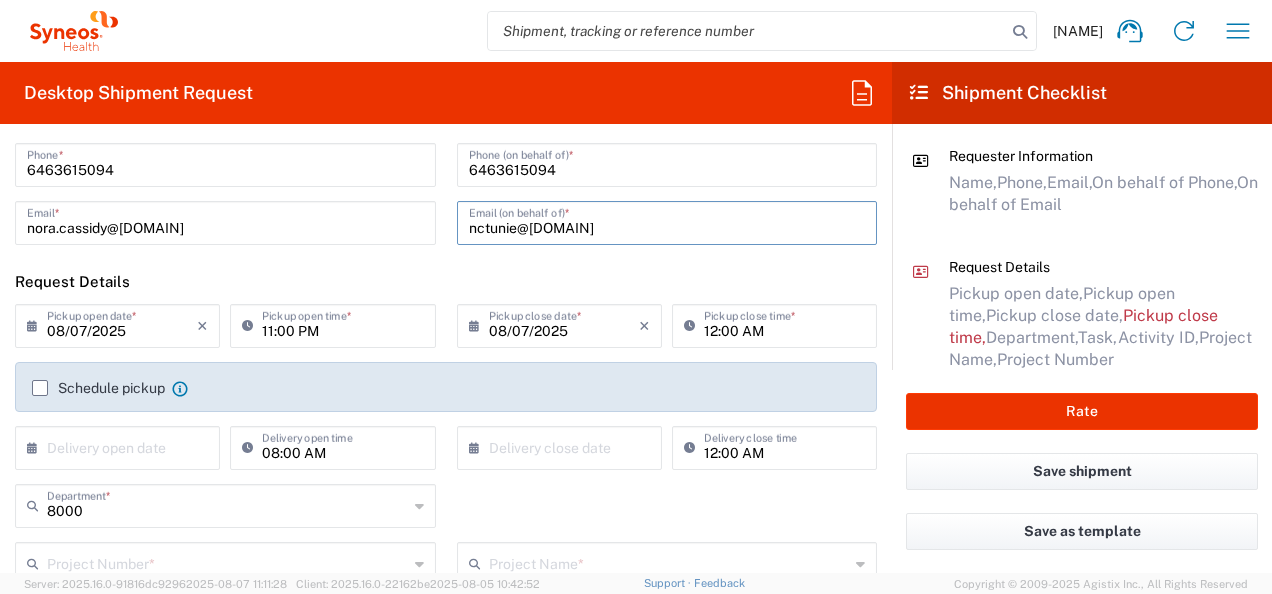 scroll, scrollTop: 200, scrollLeft: 0, axis: vertical 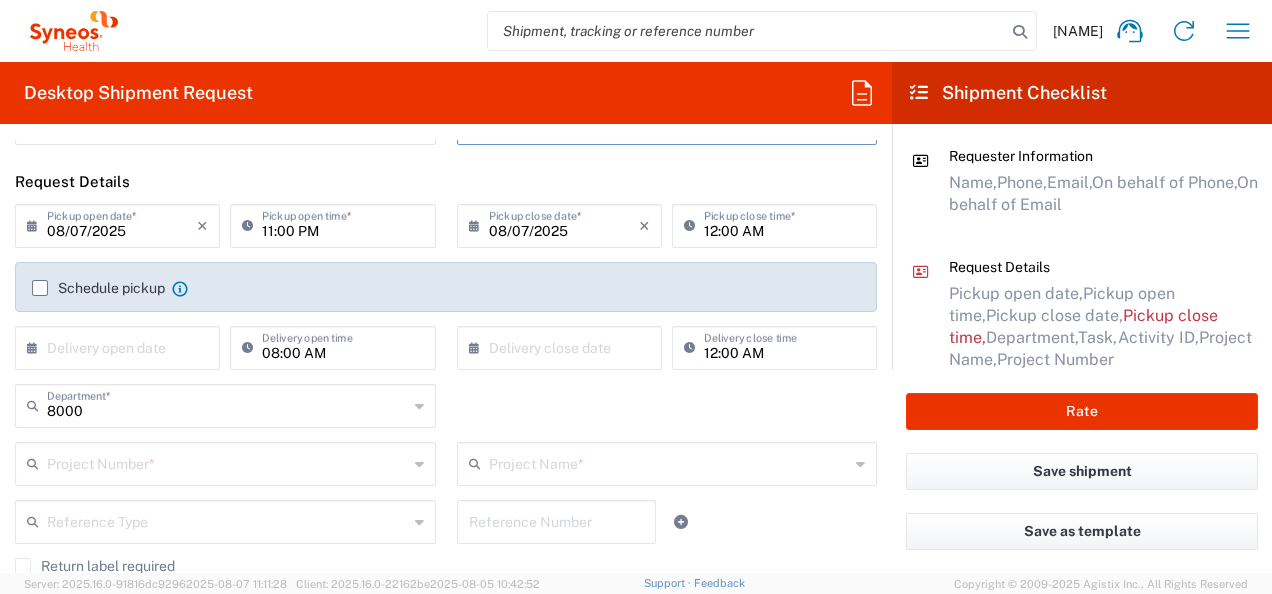 click 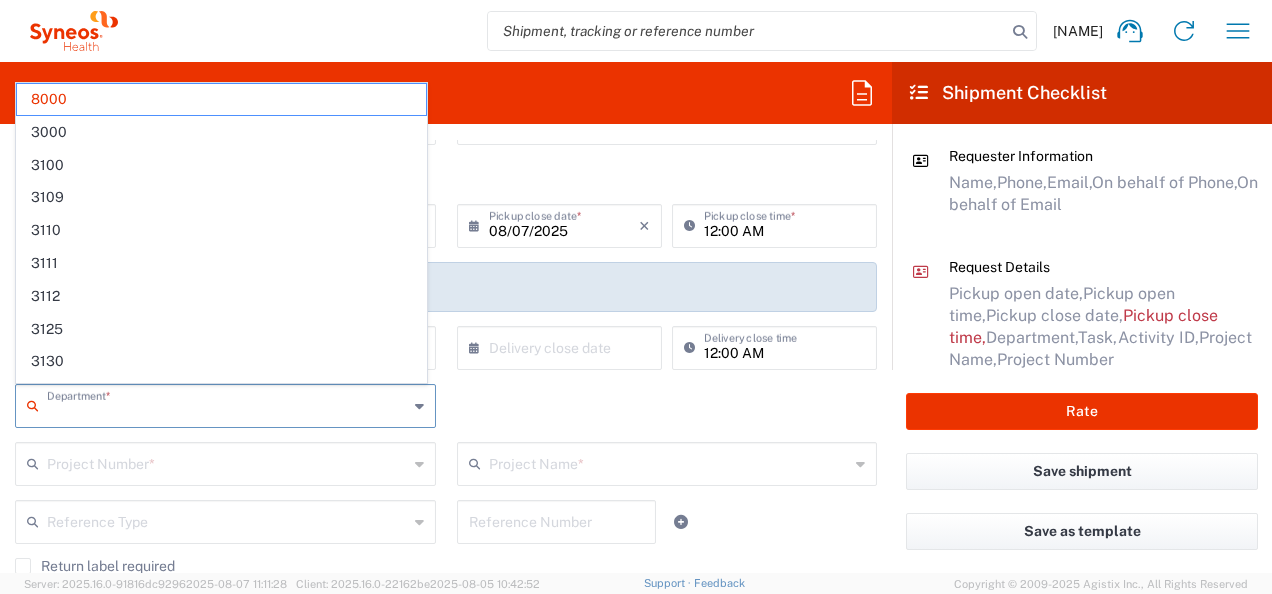 drag, startPoint x: 100, startPoint y: 96, endPoint x: 296, endPoint y: 339, distance: 312.19385 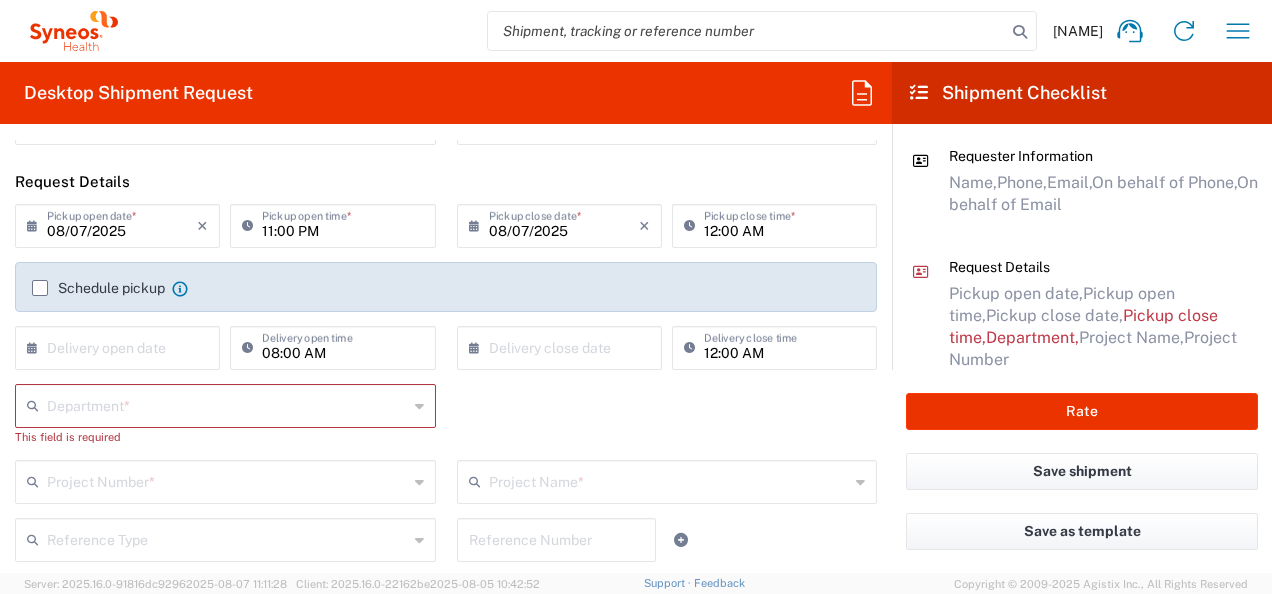 click on "Department  *" 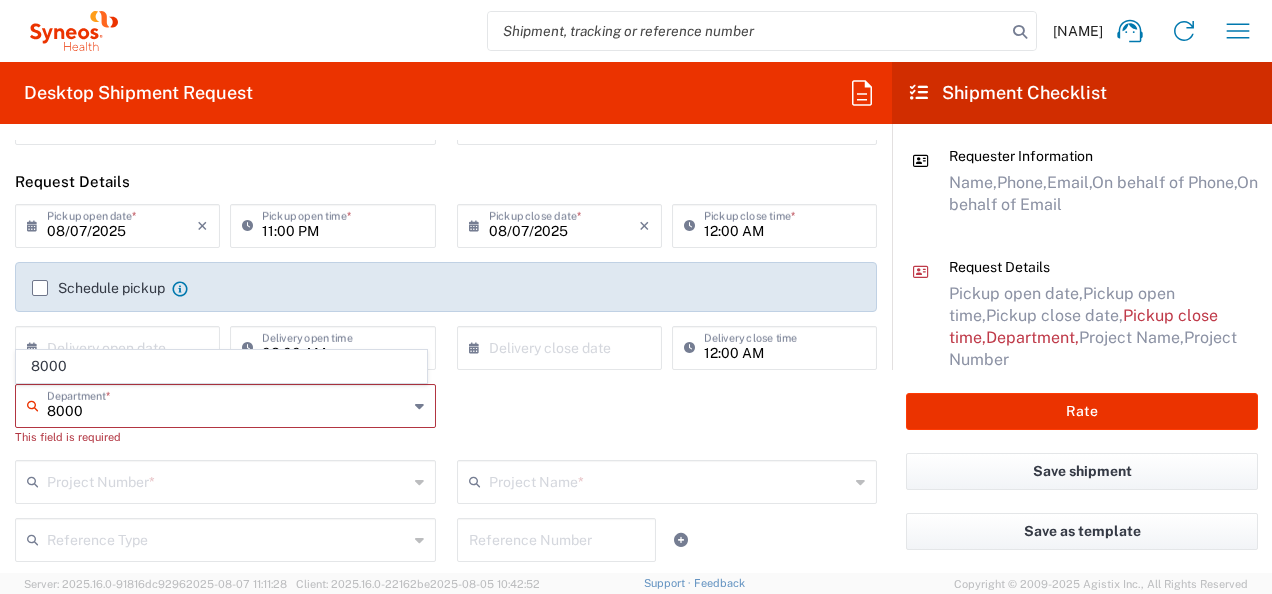 type on "8000" 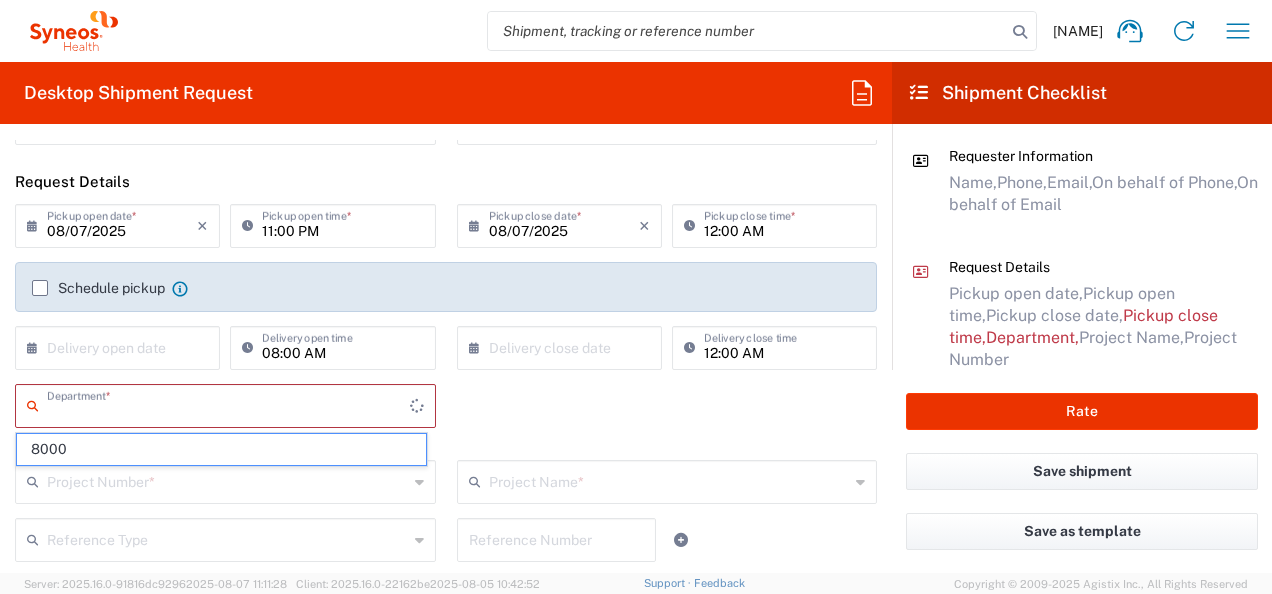 click at bounding box center (228, 404) 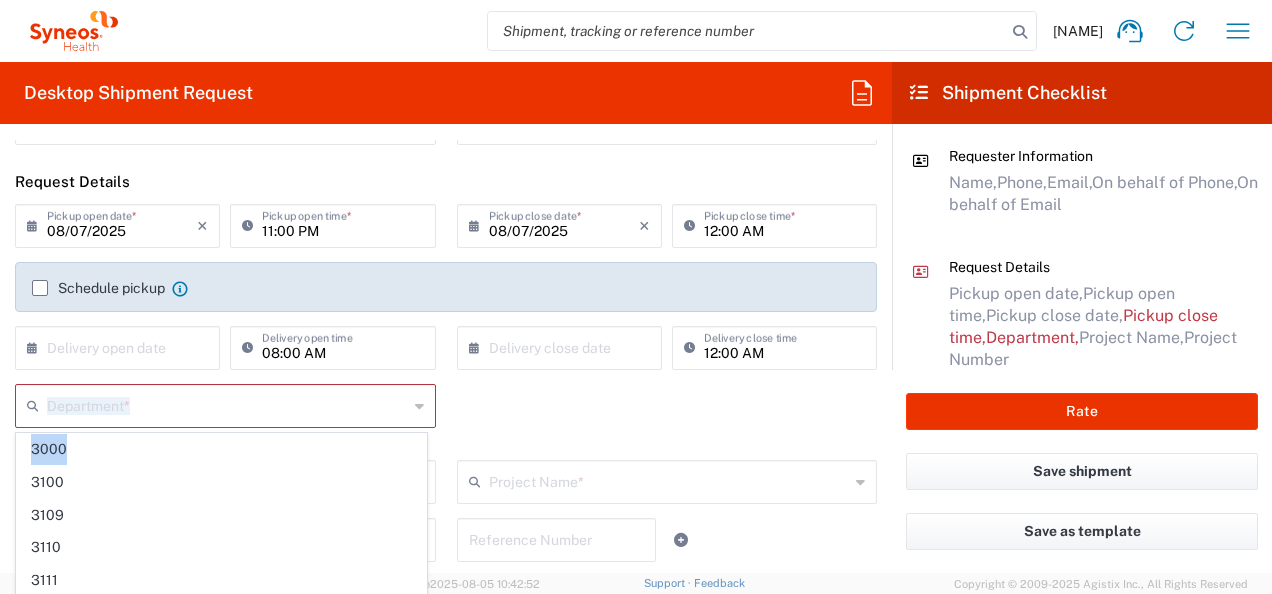 drag, startPoint x: 148, startPoint y: 442, endPoint x: 161, endPoint y: 410, distance: 34.539833 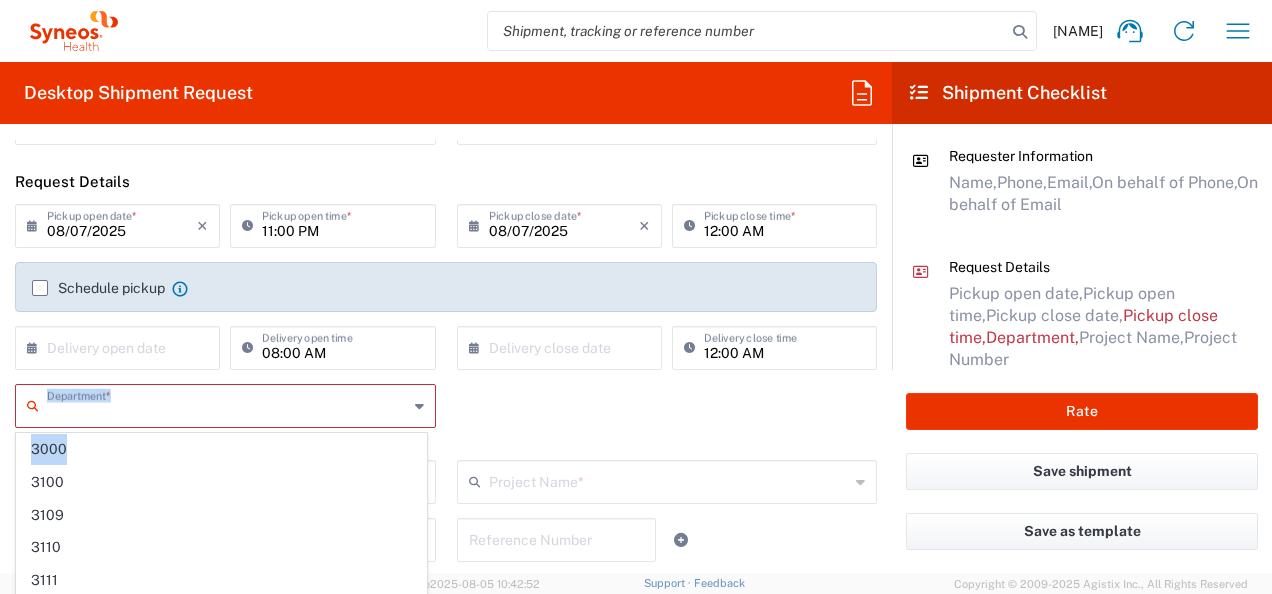 click at bounding box center (227, 404) 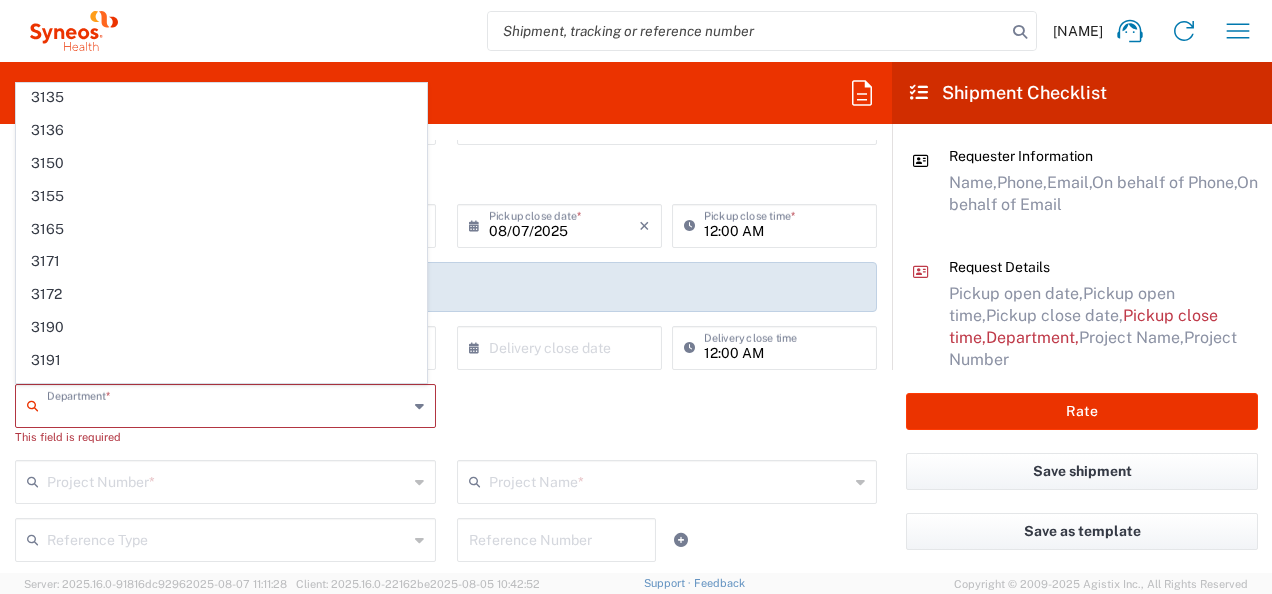 scroll, scrollTop: 400, scrollLeft: 0, axis: vertical 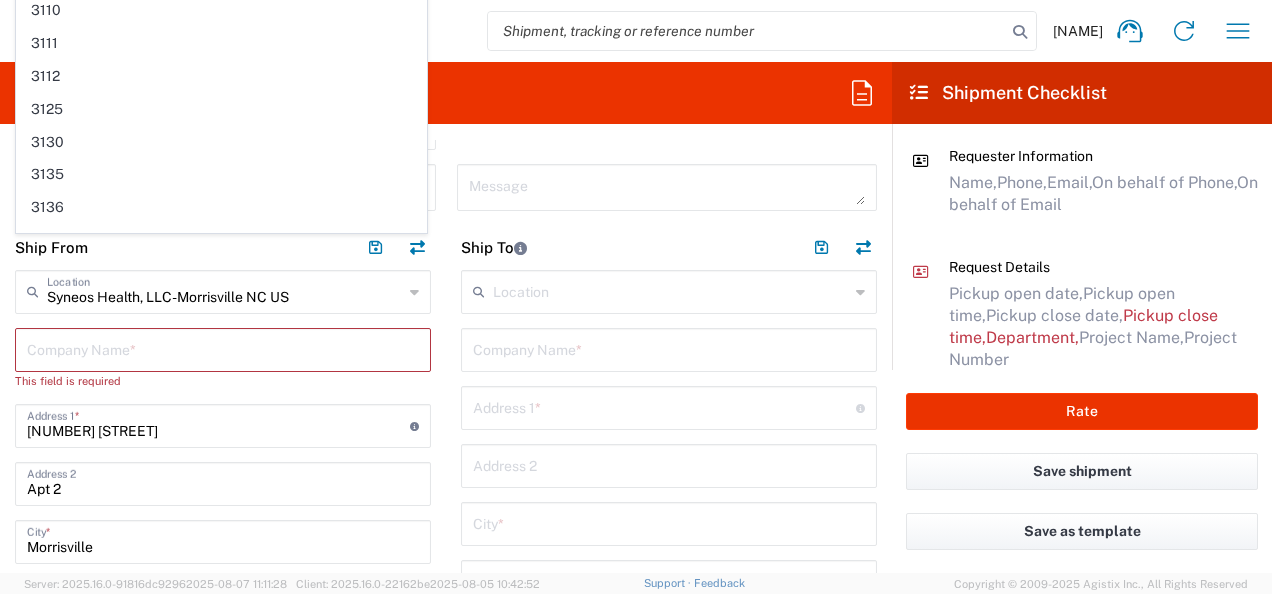 click on "Shipment Type  Batch Regular" 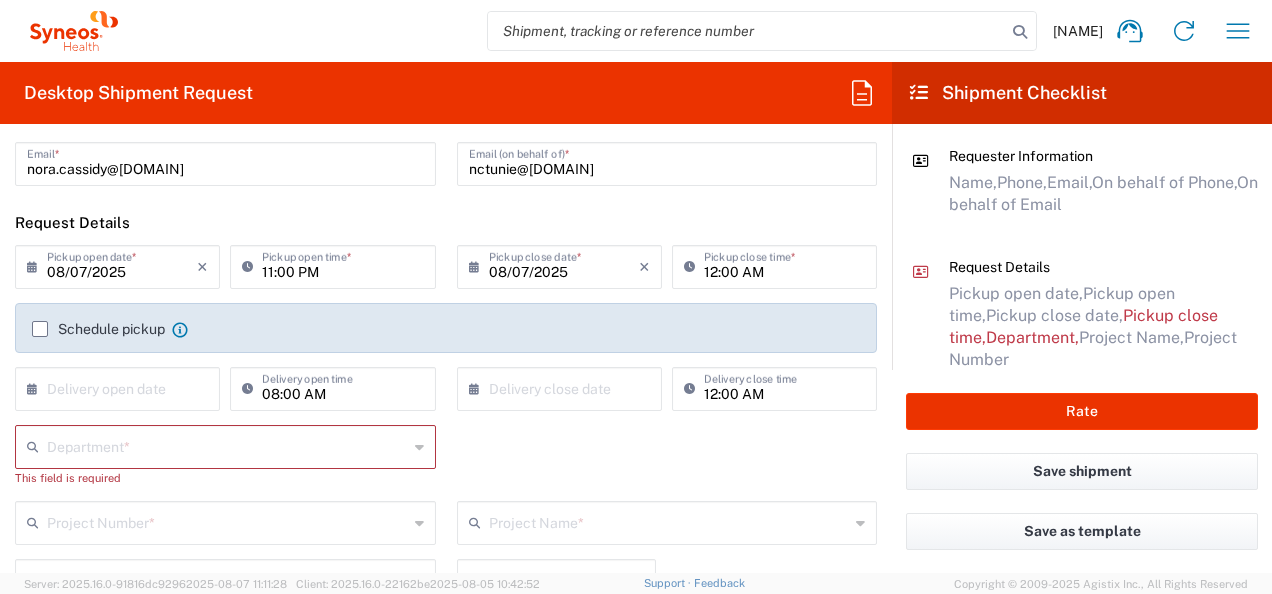 scroll, scrollTop: 500, scrollLeft: 0, axis: vertical 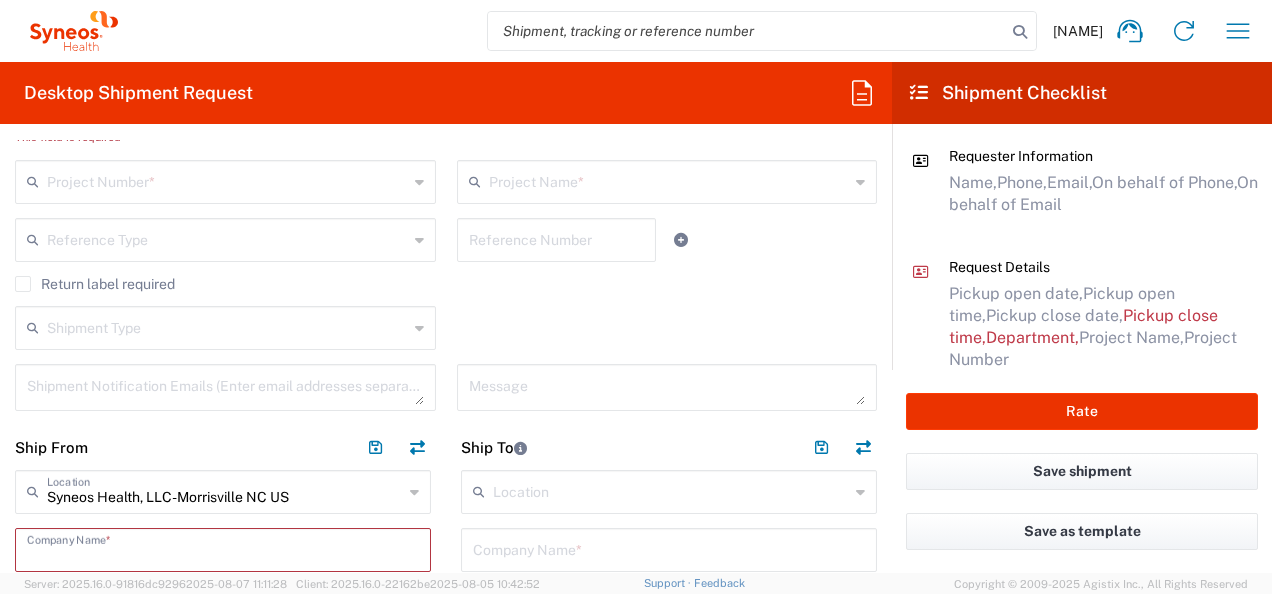 click at bounding box center (223, 548) 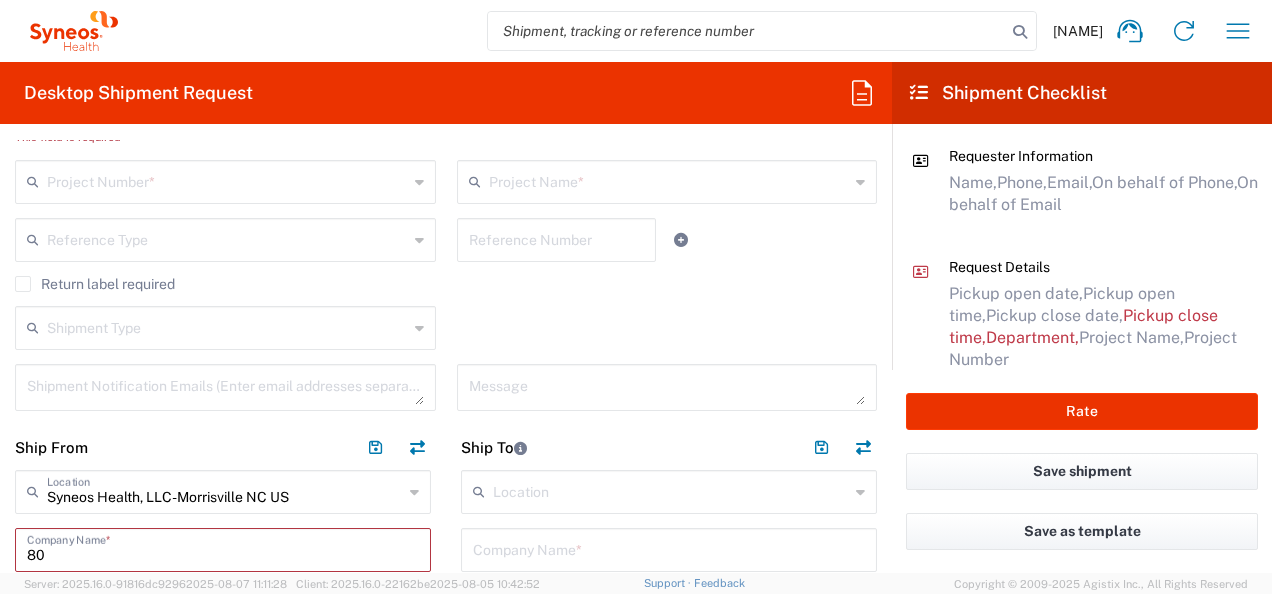type on "800" 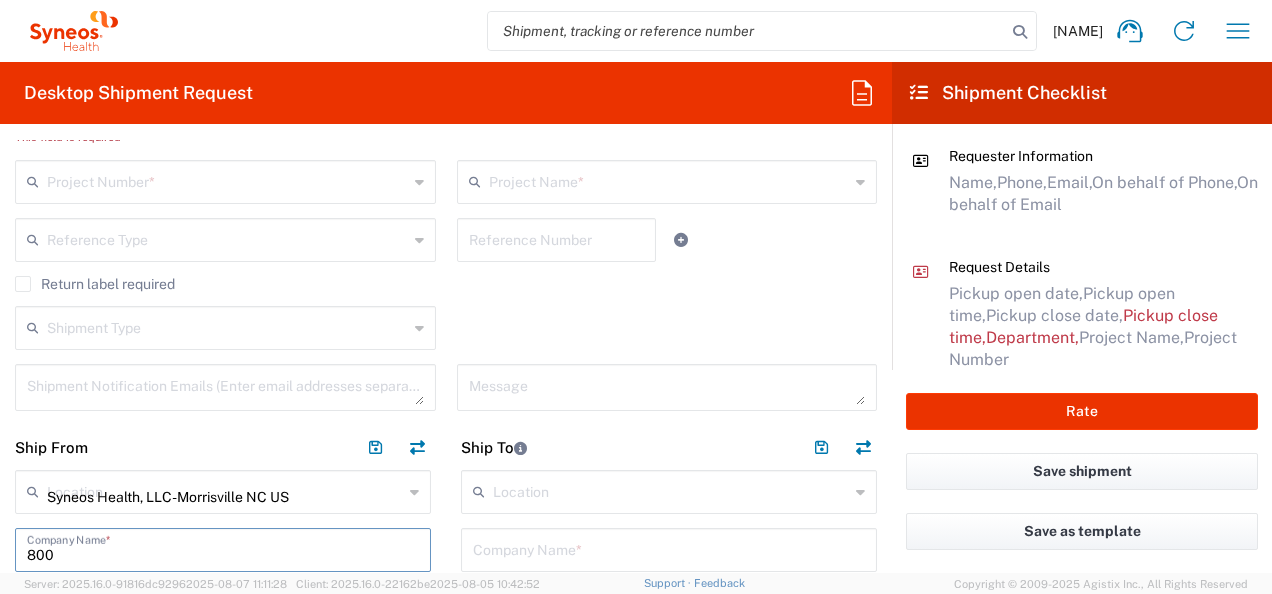 type 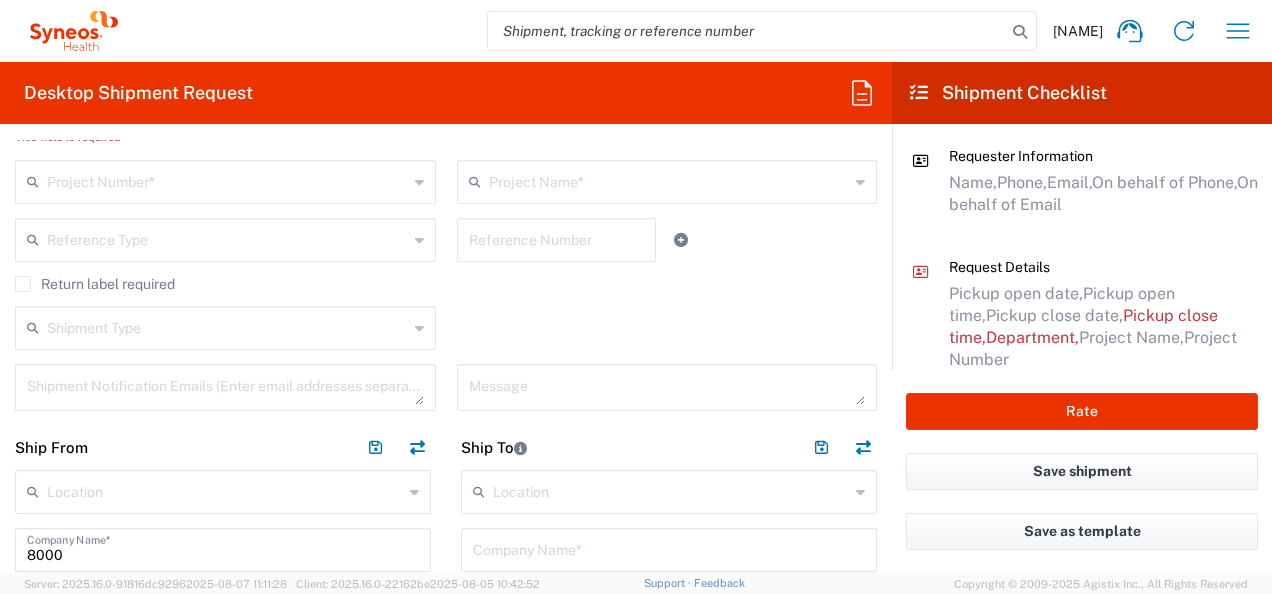 scroll, scrollTop: 750, scrollLeft: 0, axis: vertical 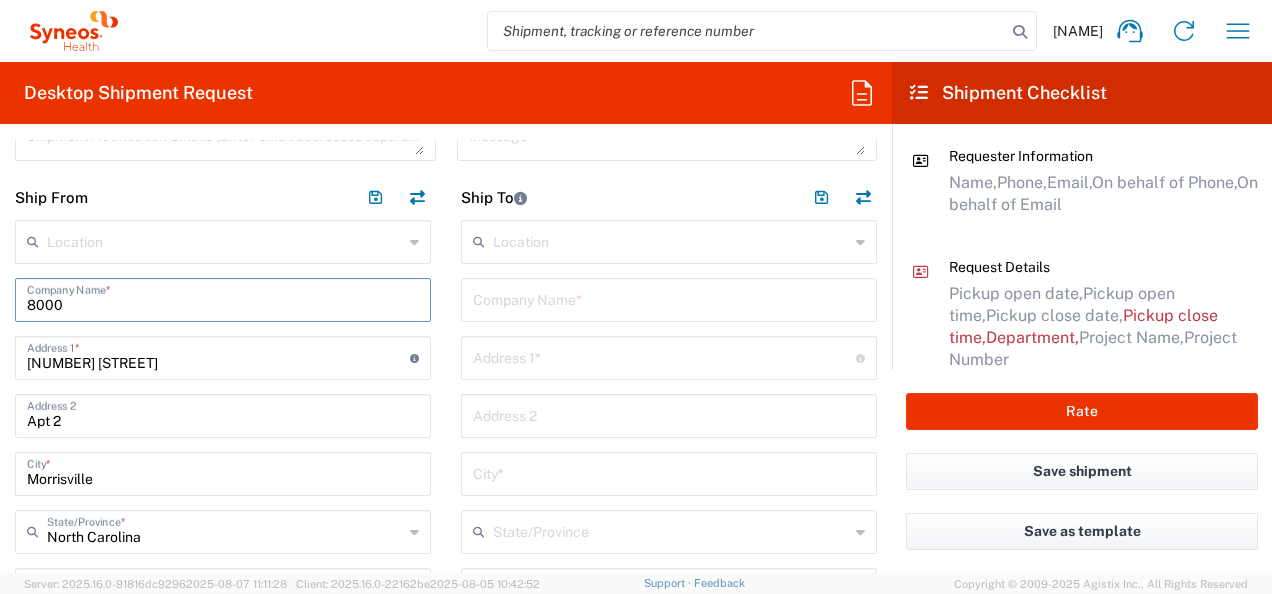 drag, startPoint x: 75, startPoint y: 301, endPoint x: -4, endPoint y: 318, distance: 80.80842 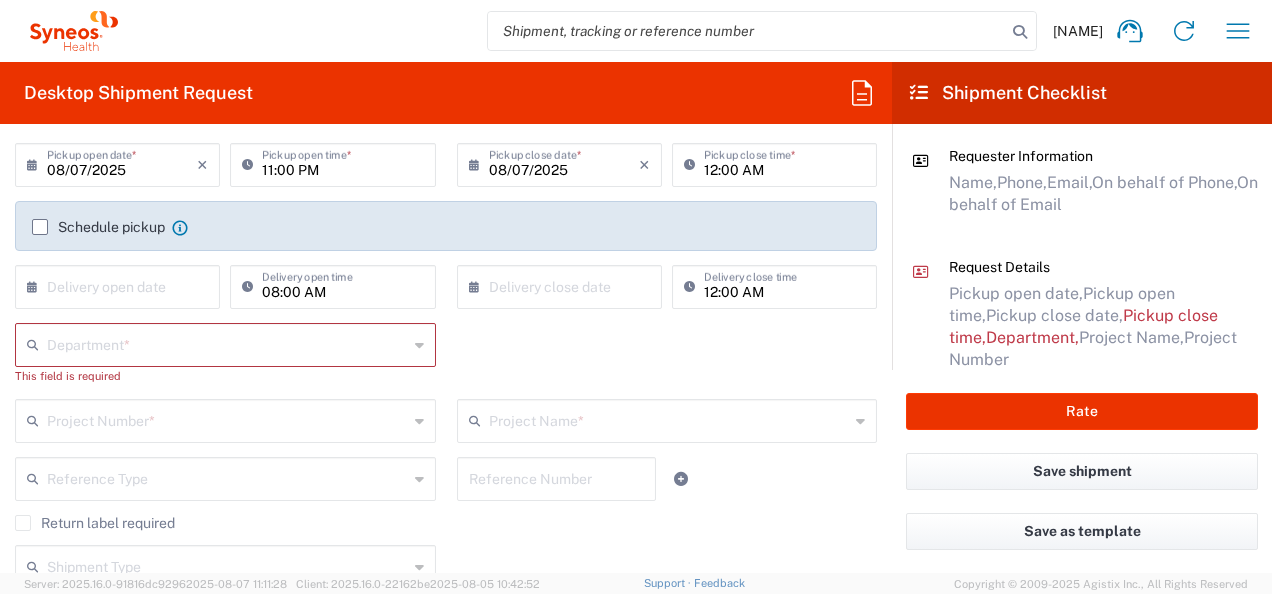 scroll, scrollTop: 250, scrollLeft: 0, axis: vertical 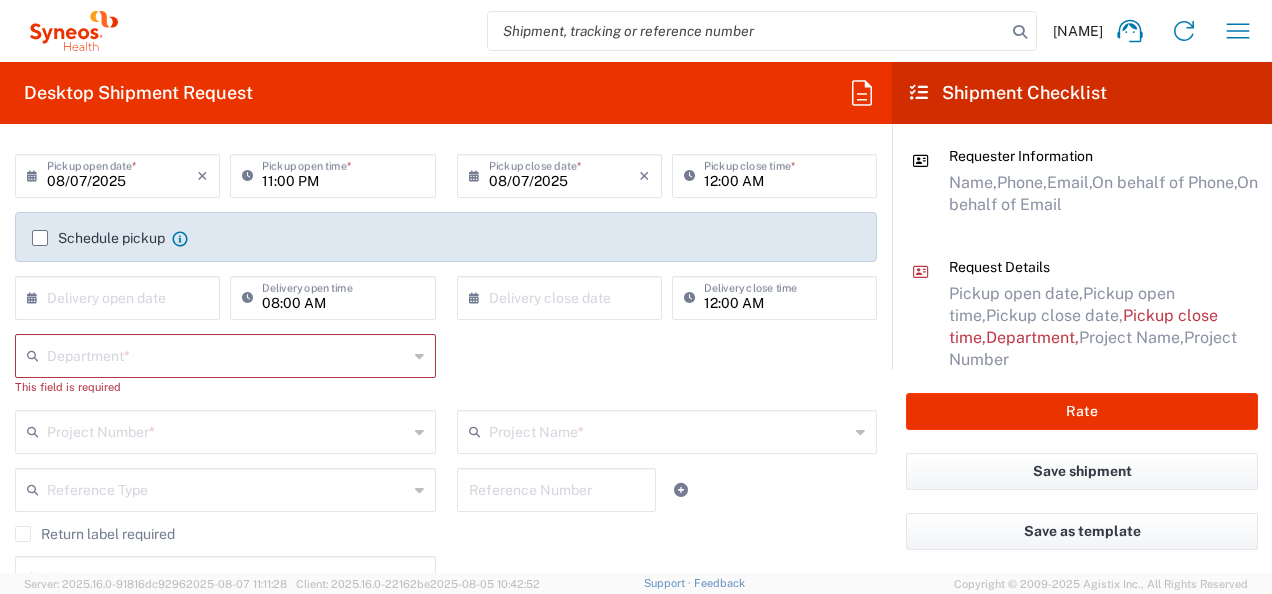 type on "Syneos Health" 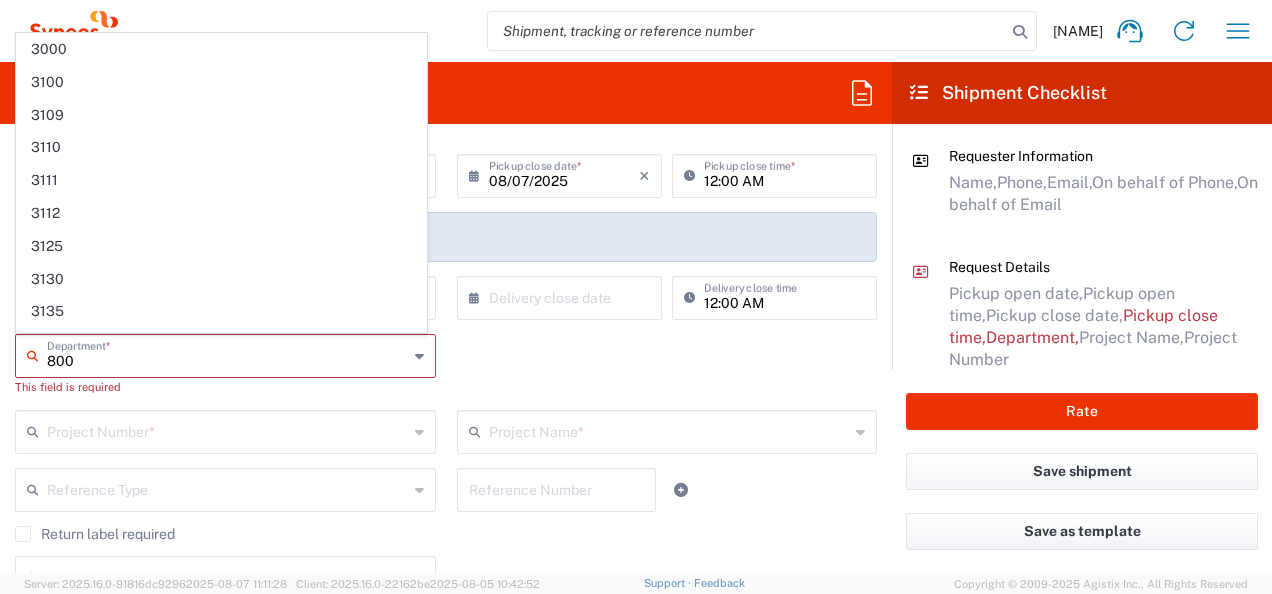 type on "8000" 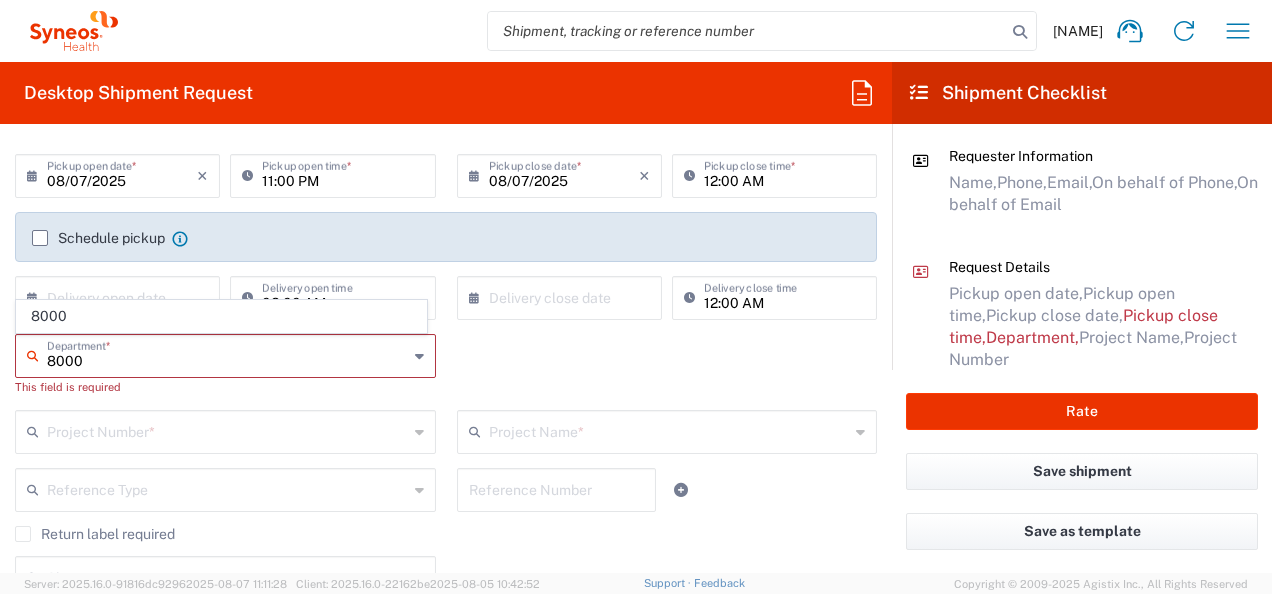 type 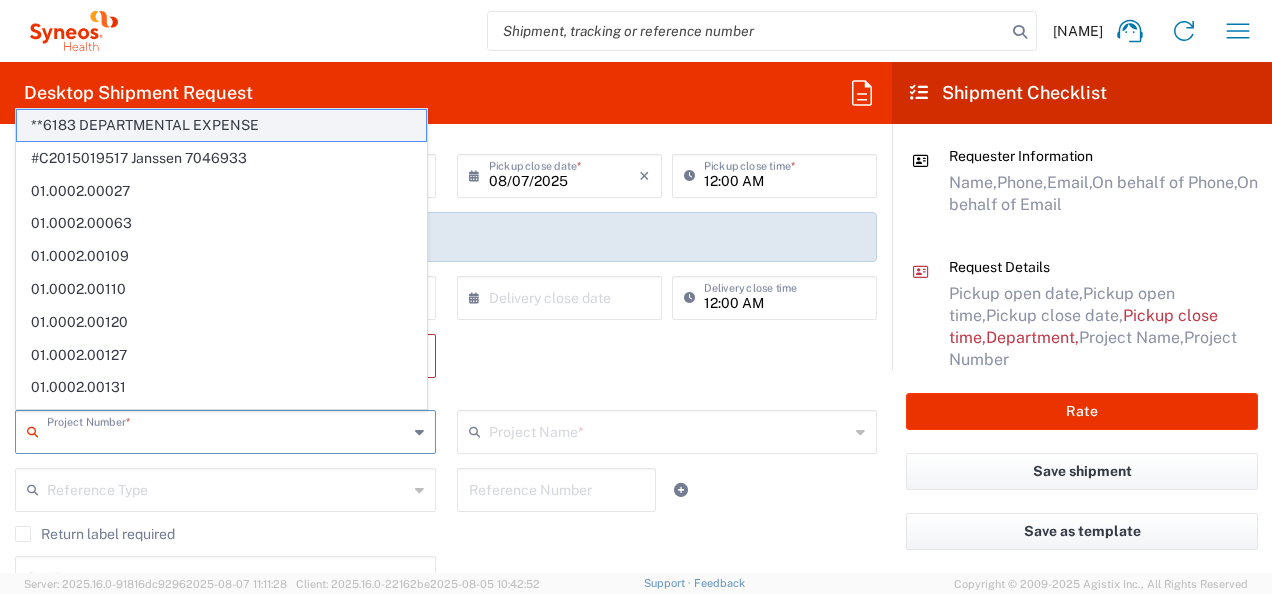 click on "**6183 DEPARTMENTAL EXPENSE" 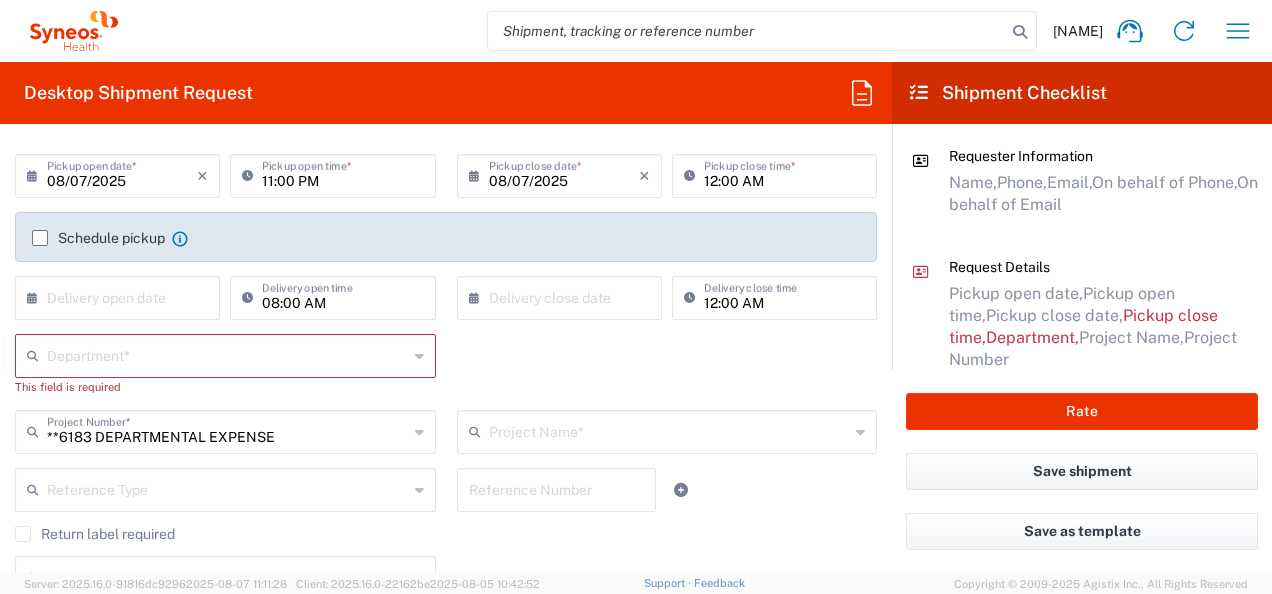 type on "6183" 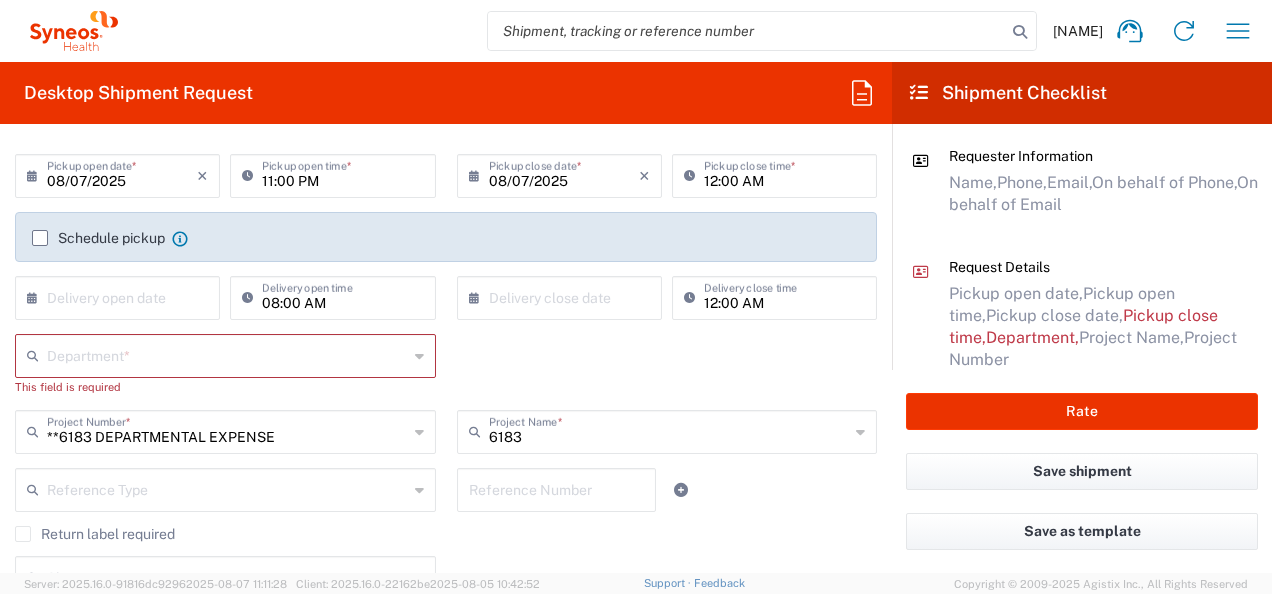 click on "Department  *" 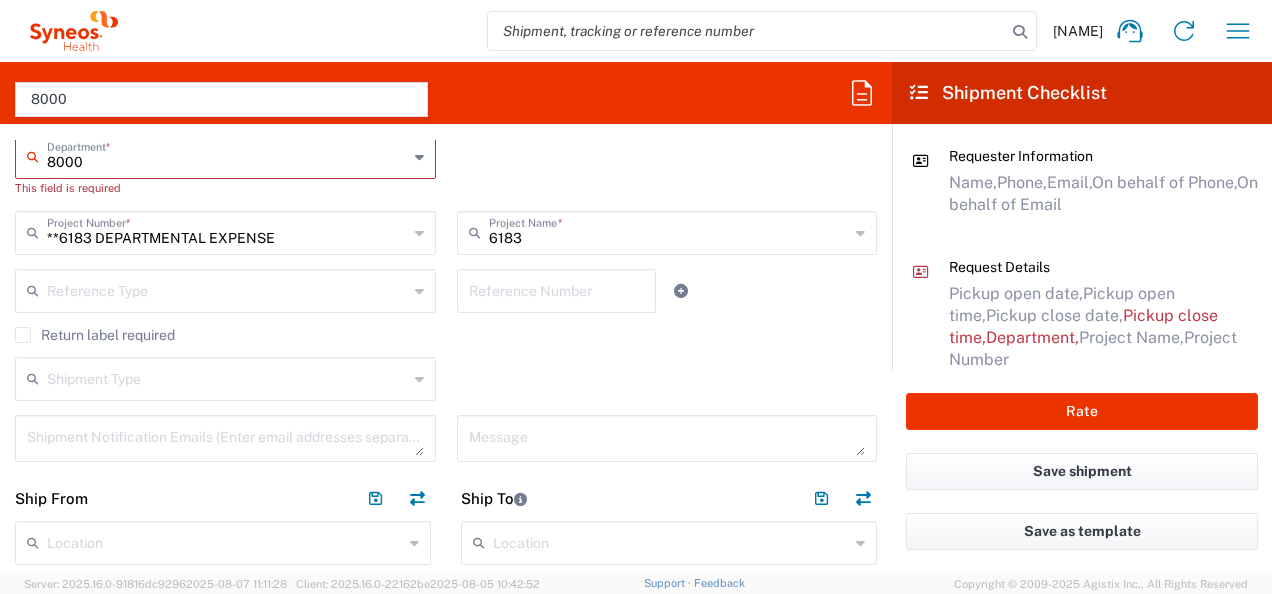 scroll, scrollTop: 550, scrollLeft: 0, axis: vertical 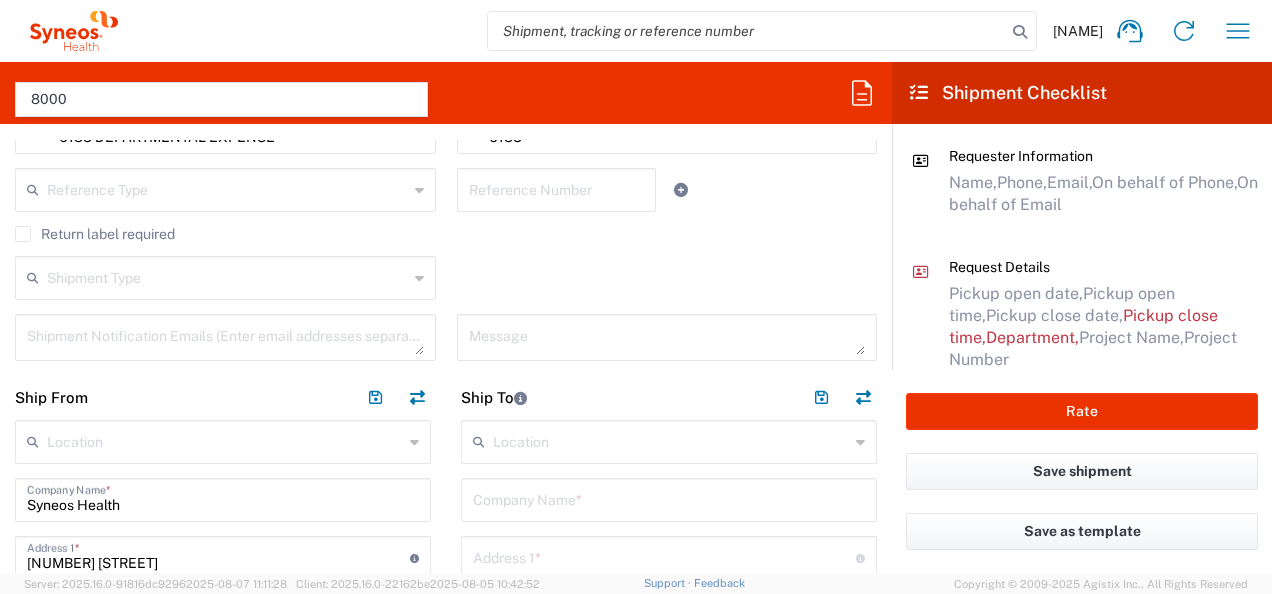 type on "8000" 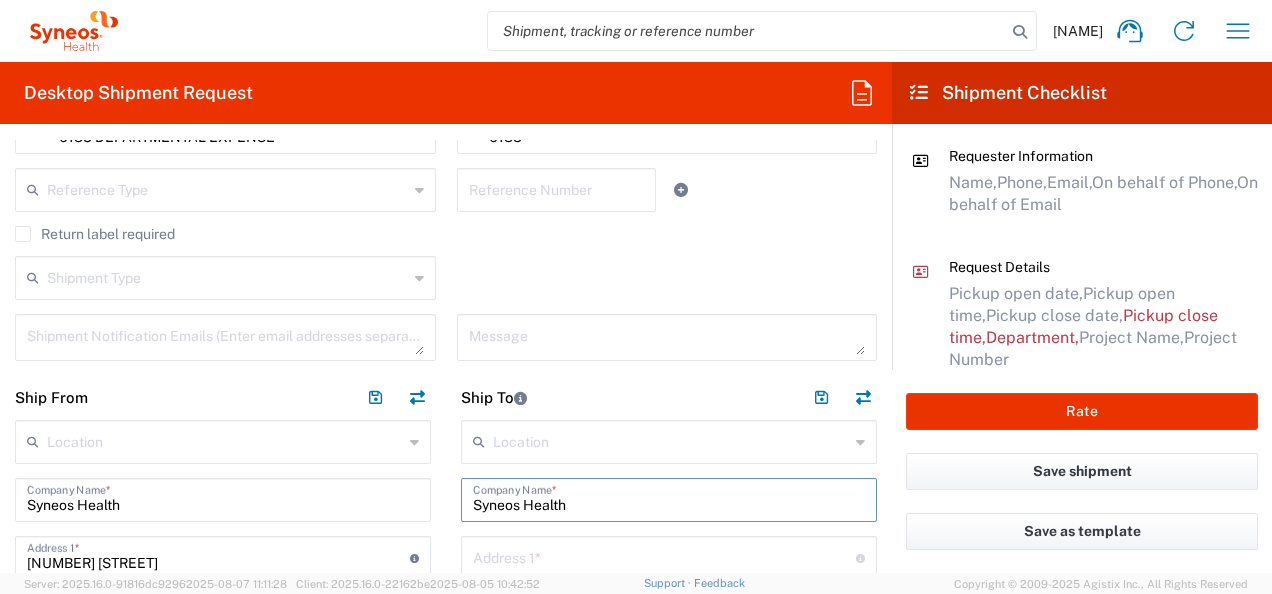scroll, scrollTop: 250, scrollLeft: 0, axis: vertical 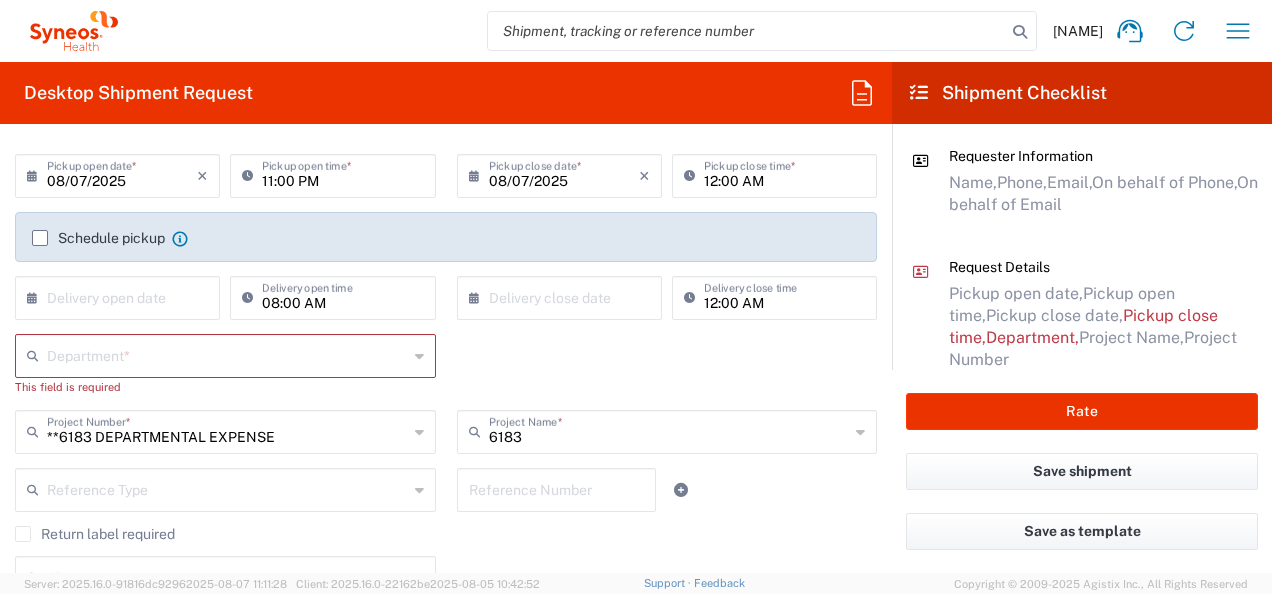 type on "Syneos Health" 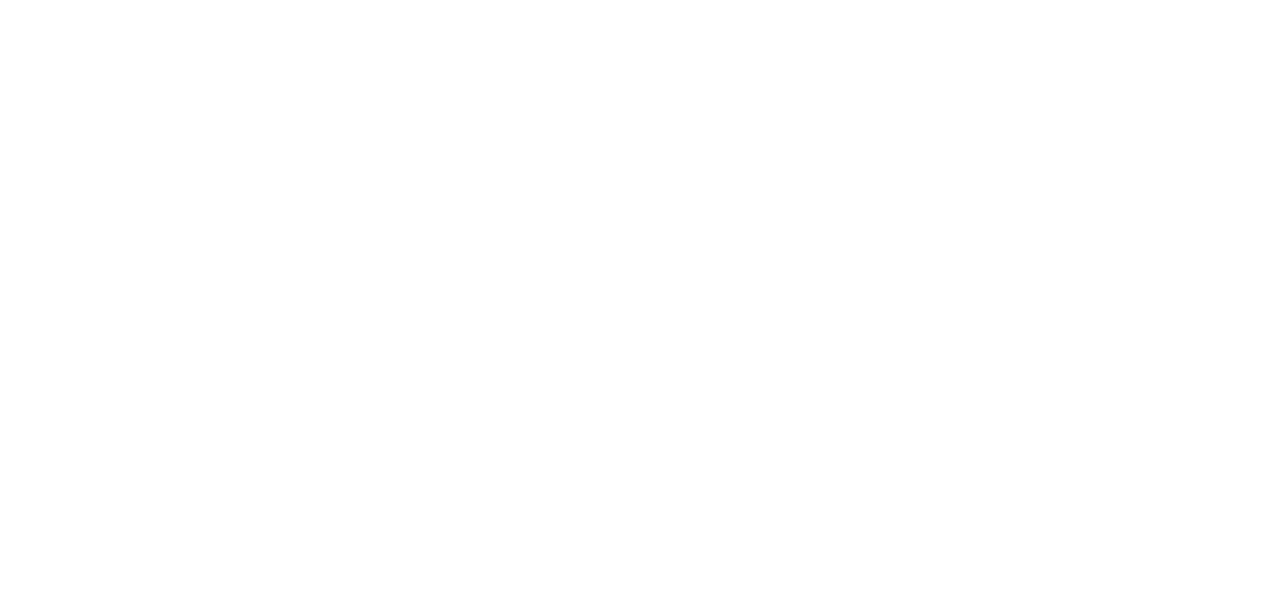 scroll, scrollTop: 0, scrollLeft: 0, axis: both 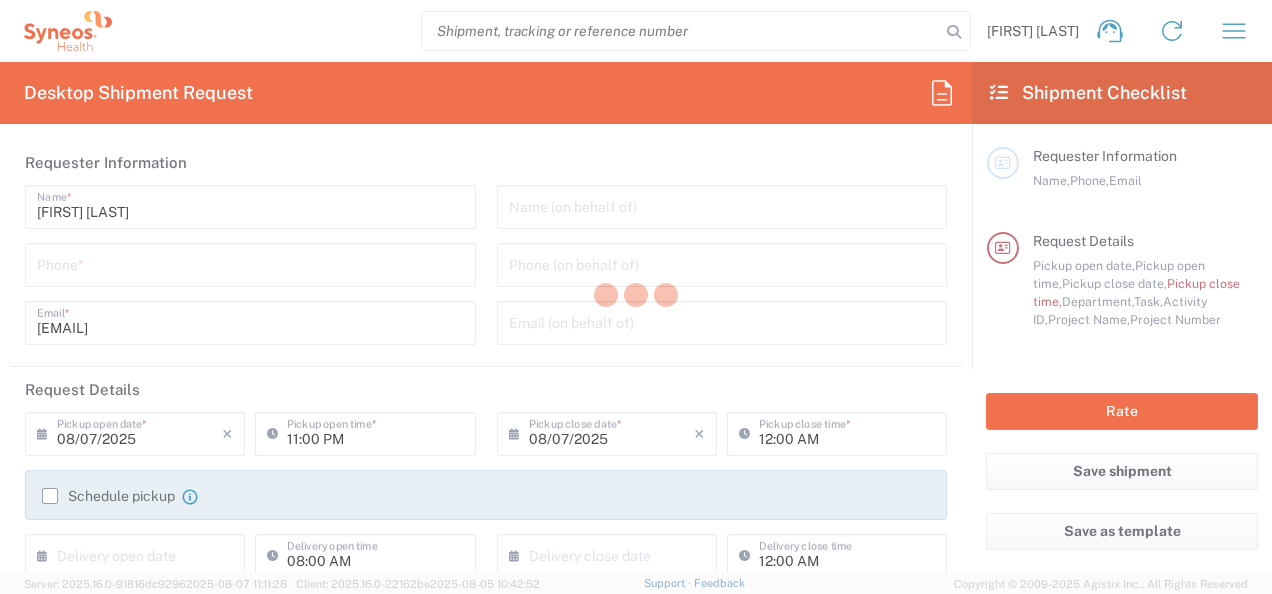 type on "8000" 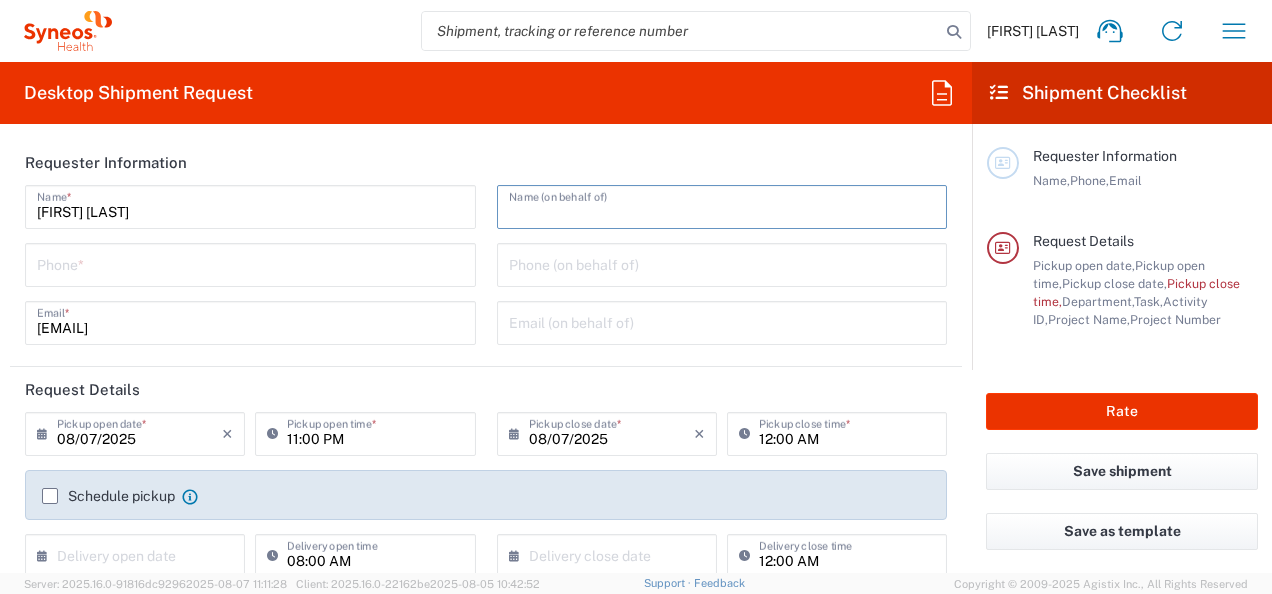 click at bounding box center [722, 205] 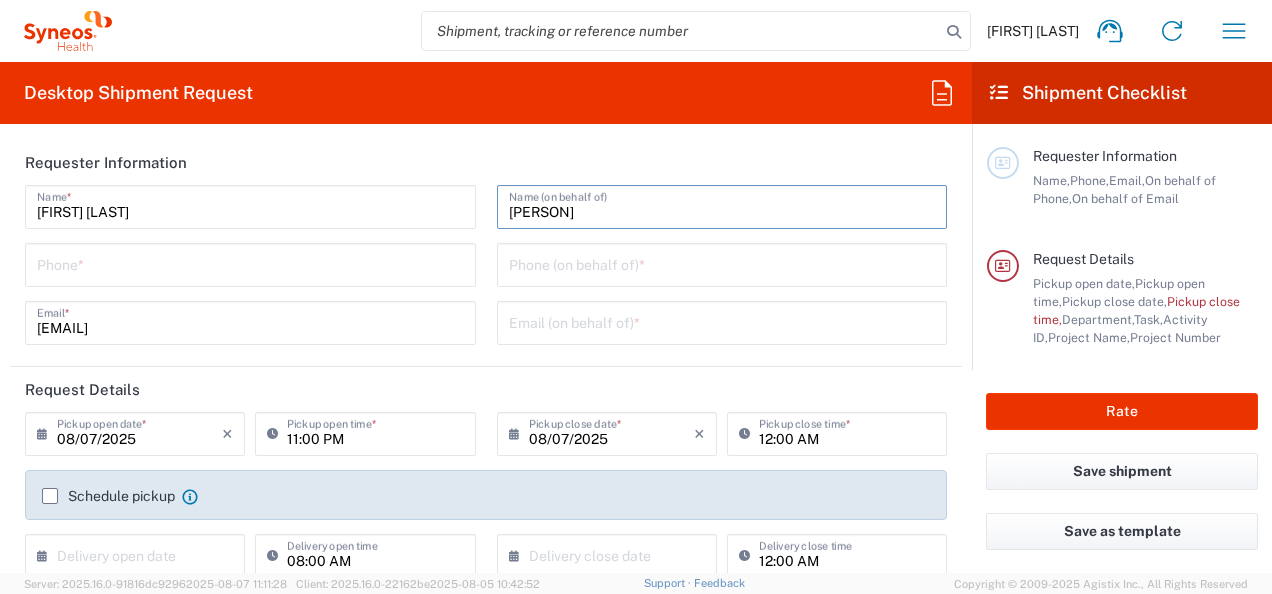 type on "[PERSON]" 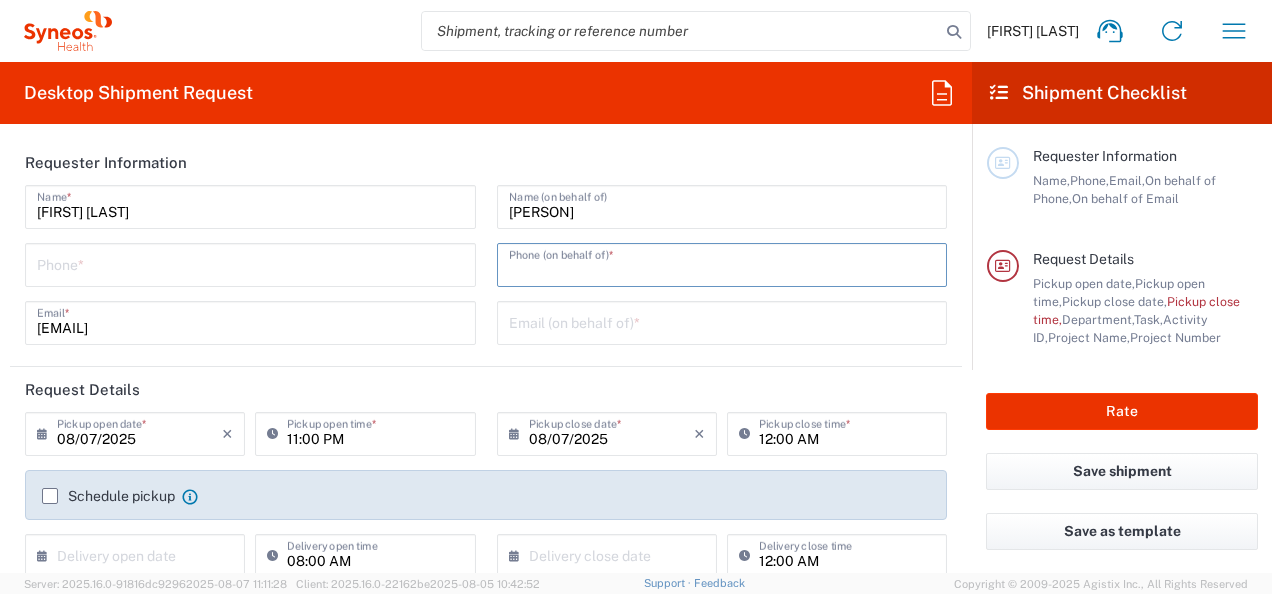 click at bounding box center [722, 263] 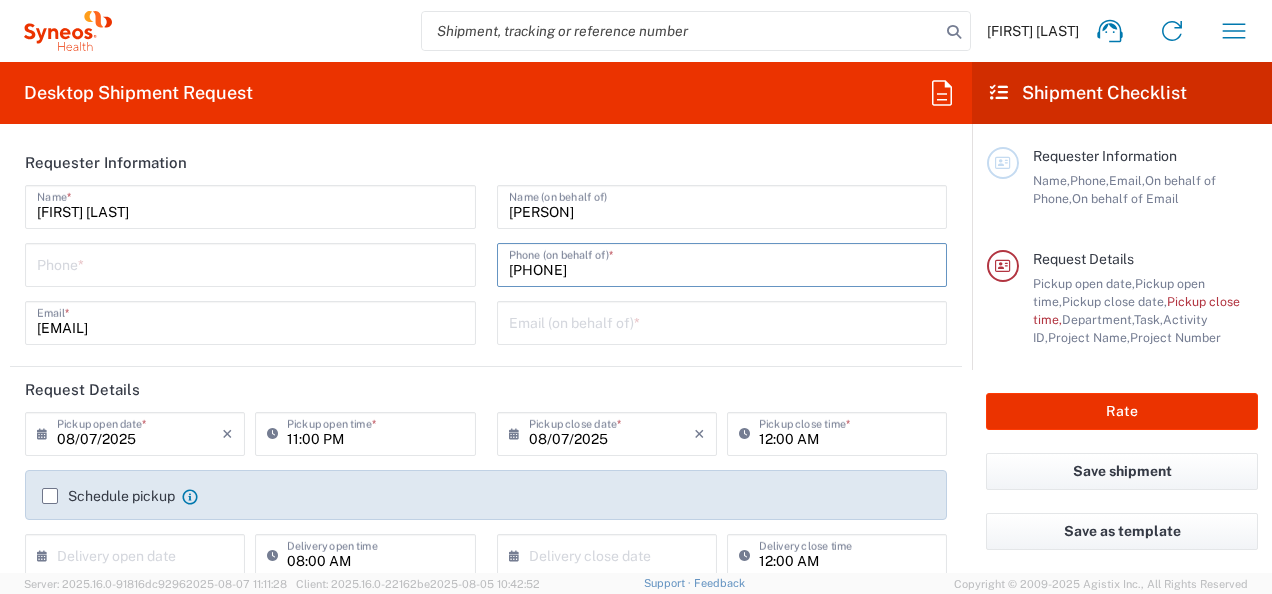 type on "[PHONE]" 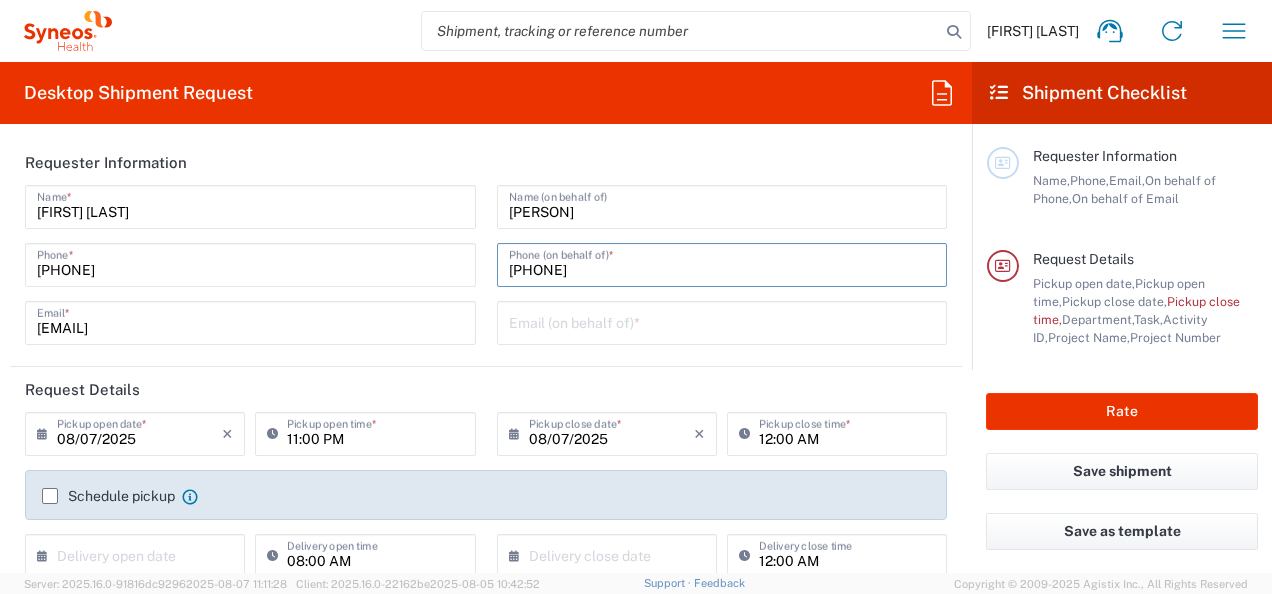 type on "6463615094" 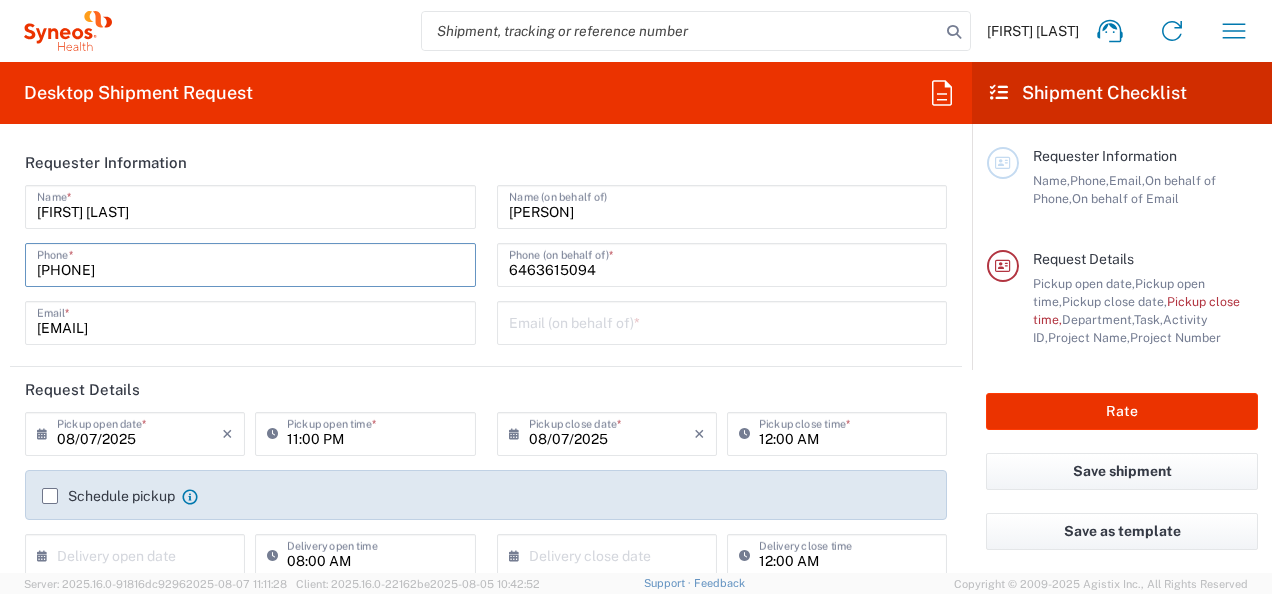 drag, startPoint x: 168, startPoint y: 265, endPoint x: -4, endPoint y: 256, distance: 172.2353 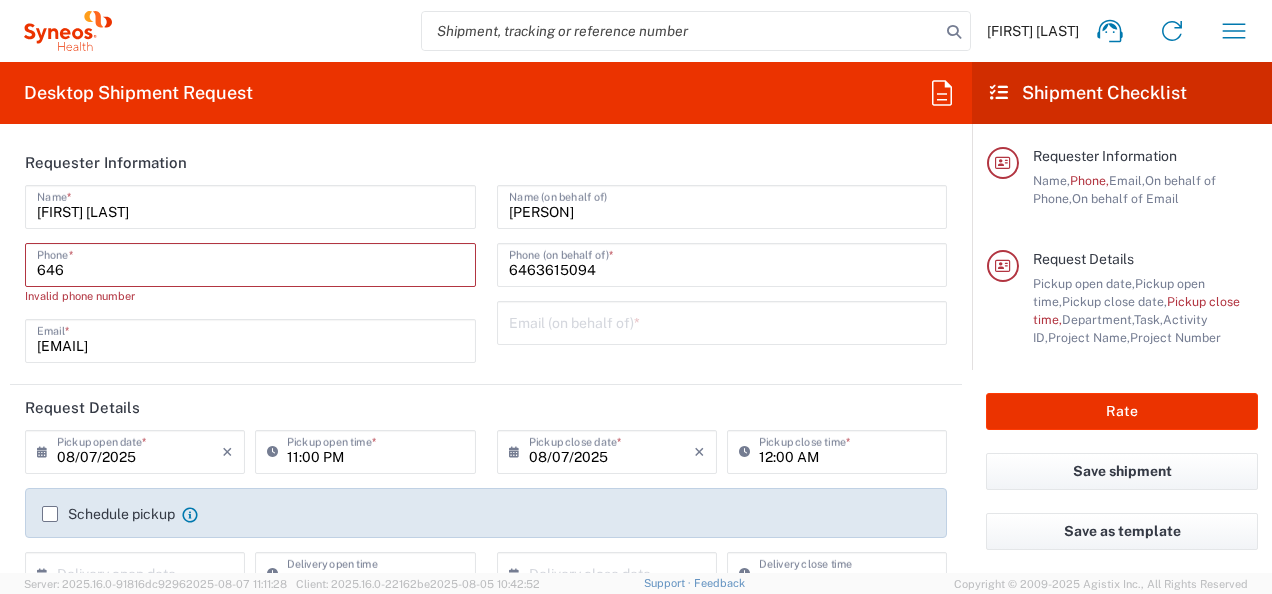 type on "6463615094" 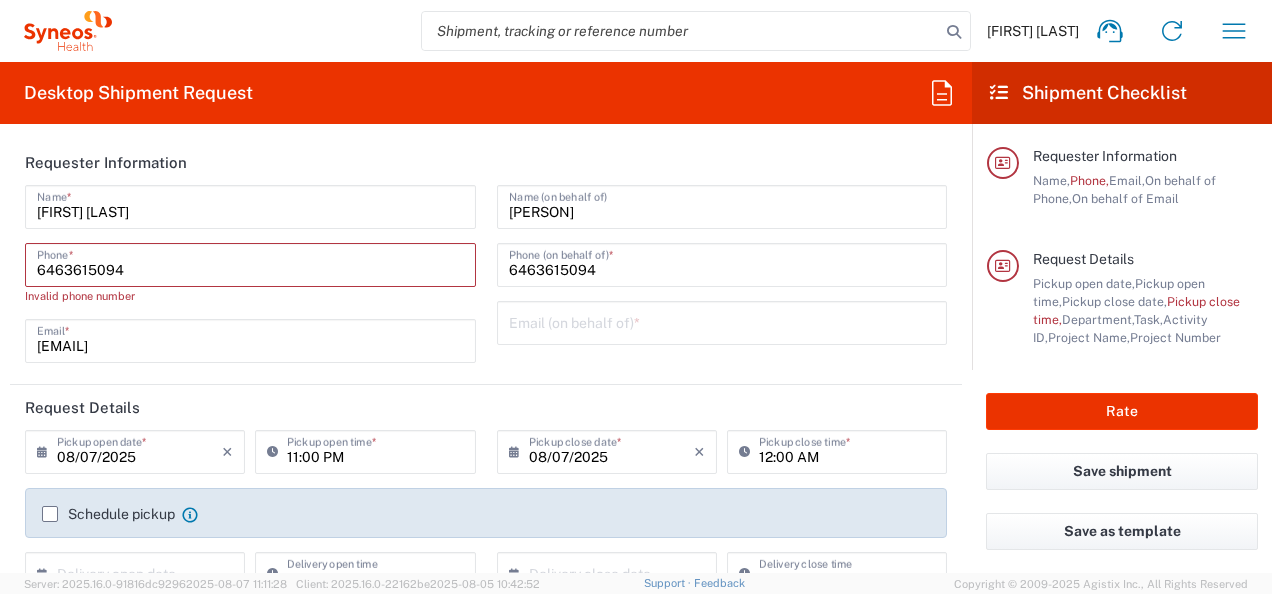 type on "[EMAIL]" 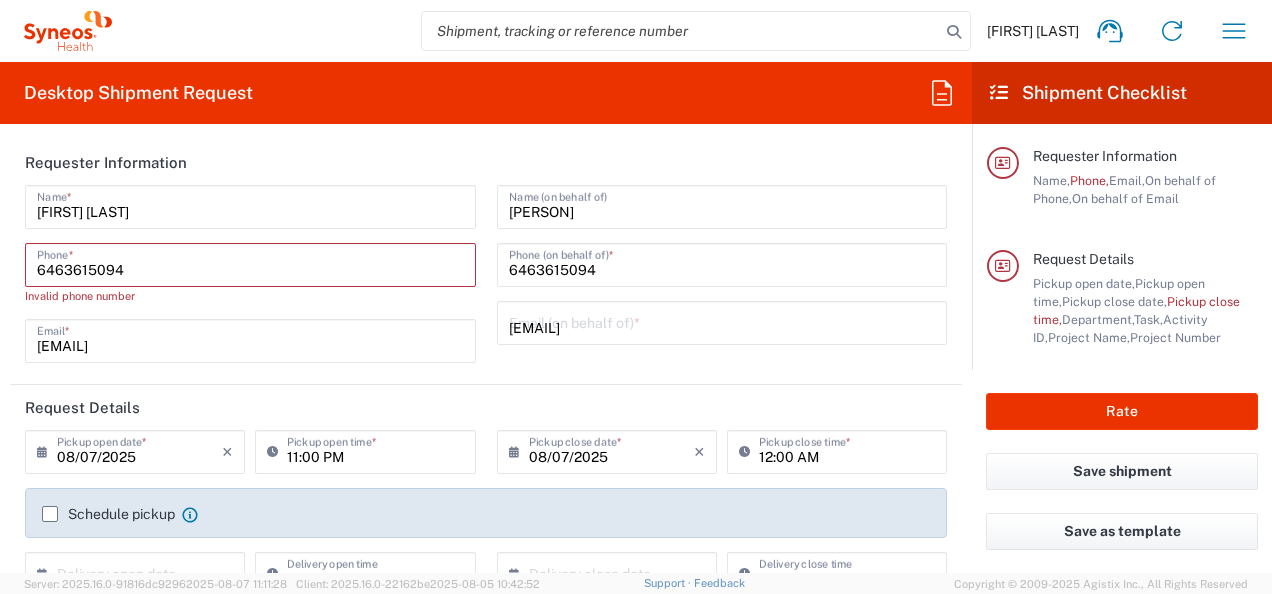 type on "**6183 DEPARTMENTAL EXPENSE" 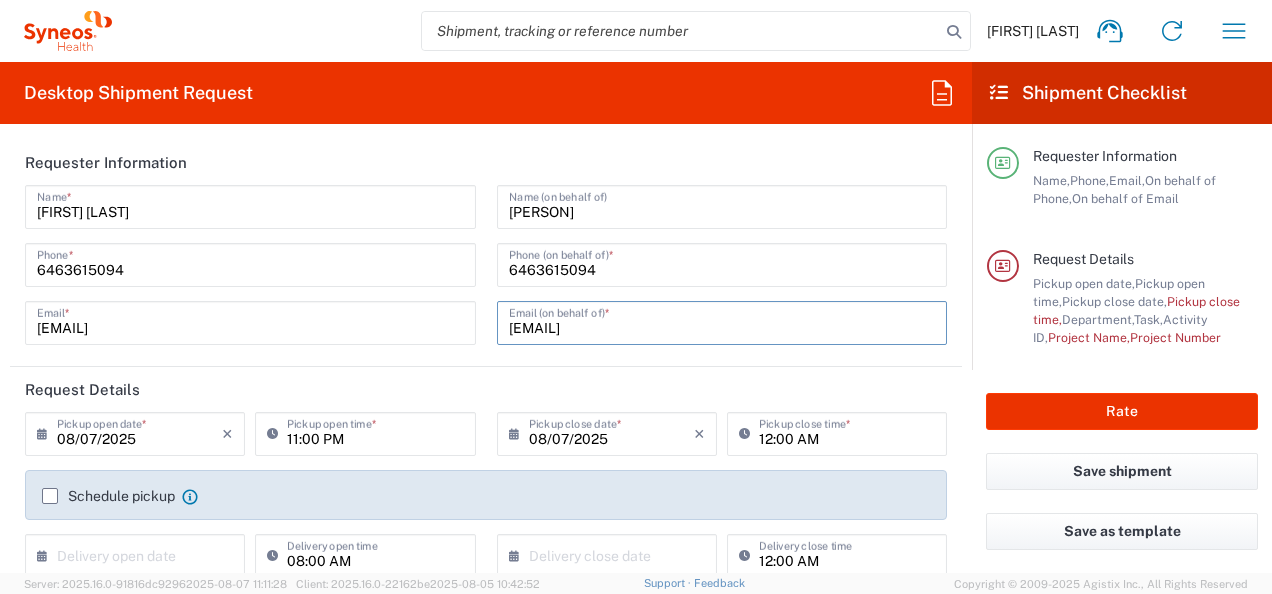 drag, startPoint x: 542, startPoint y: 317, endPoint x: 473, endPoint y: 318, distance: 69.00725 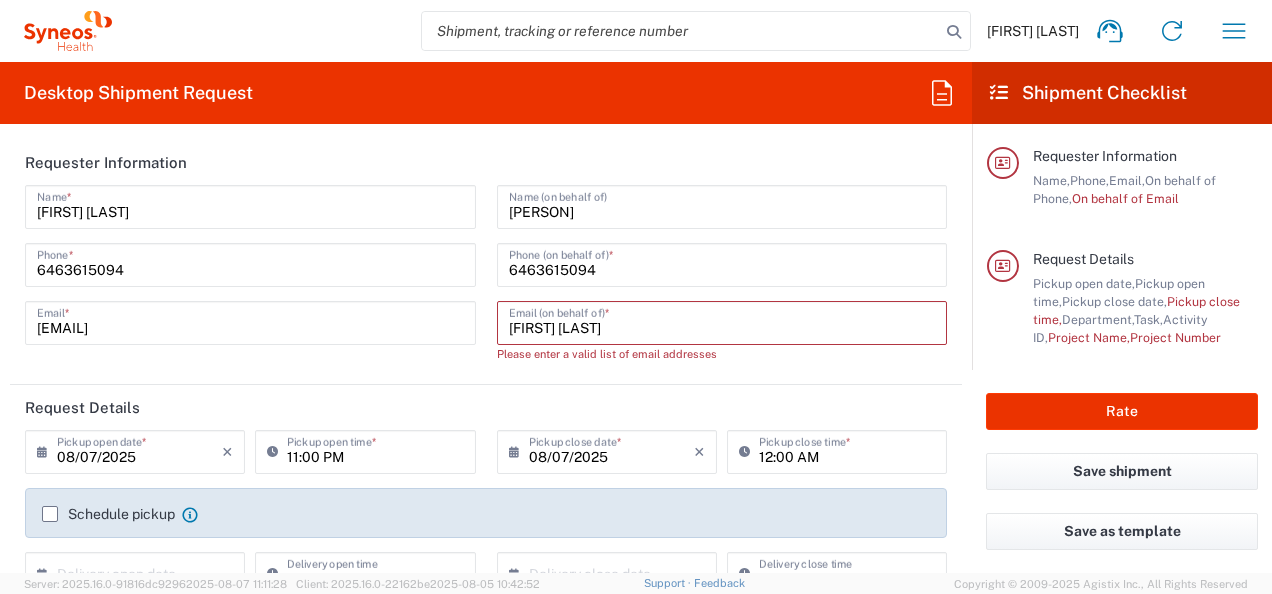 click on "[FIRST] [LAST]" at bounding box center (722, 321) 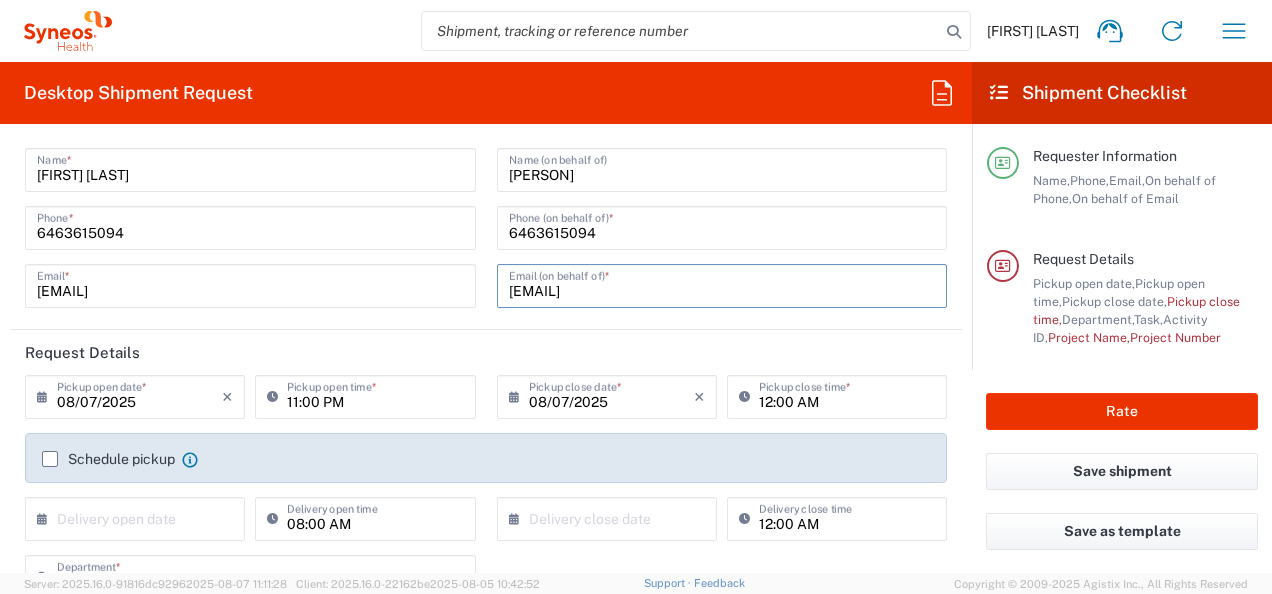 scroll, scrollTop: 0, scrollLeft: 0, axis: both 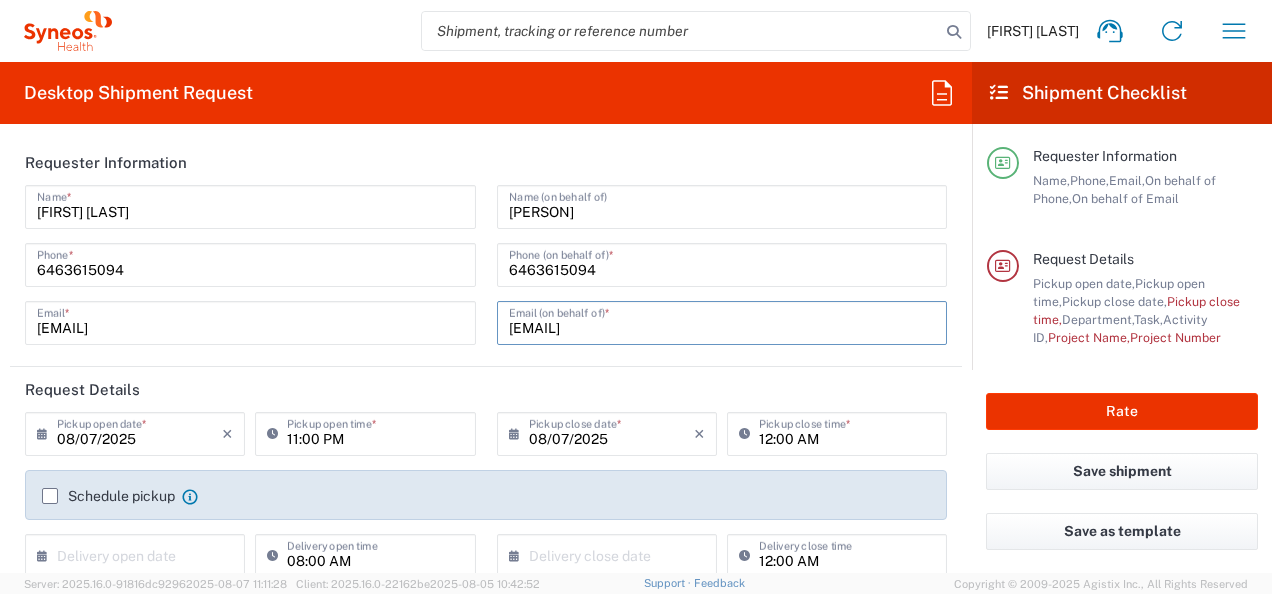 type on "[EMAIL]" 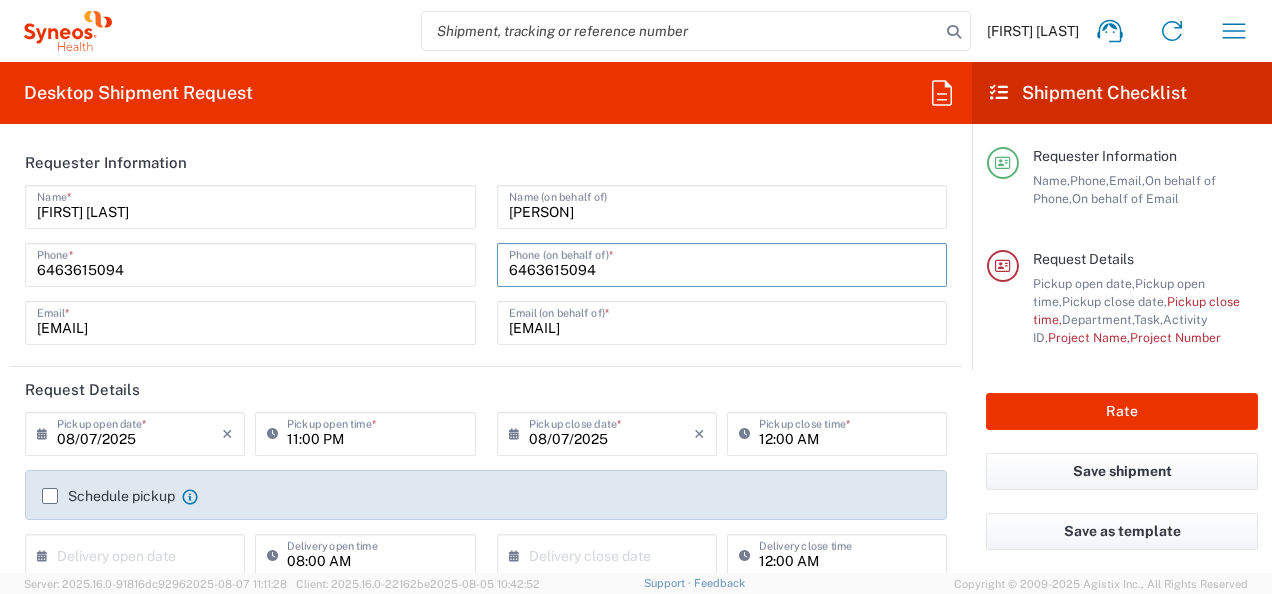 drag, startPoint x: 554, startPoint y: 263, endPoint x: 537, endPoint y: 286, distance: 28.600698 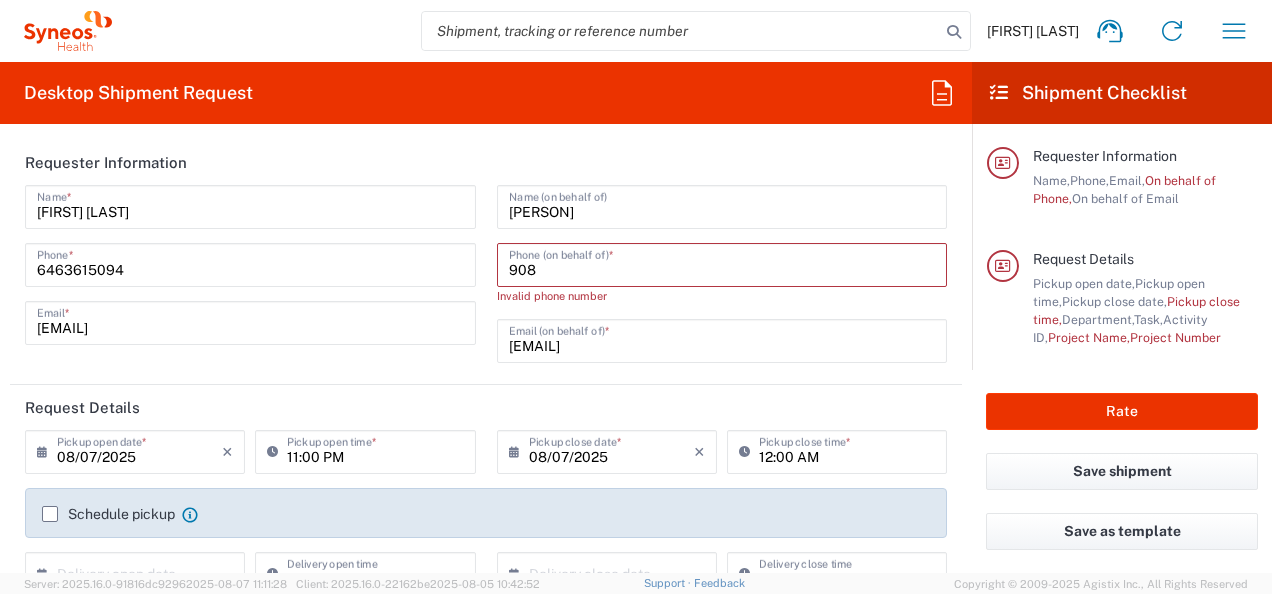 type on "[PHONE]" 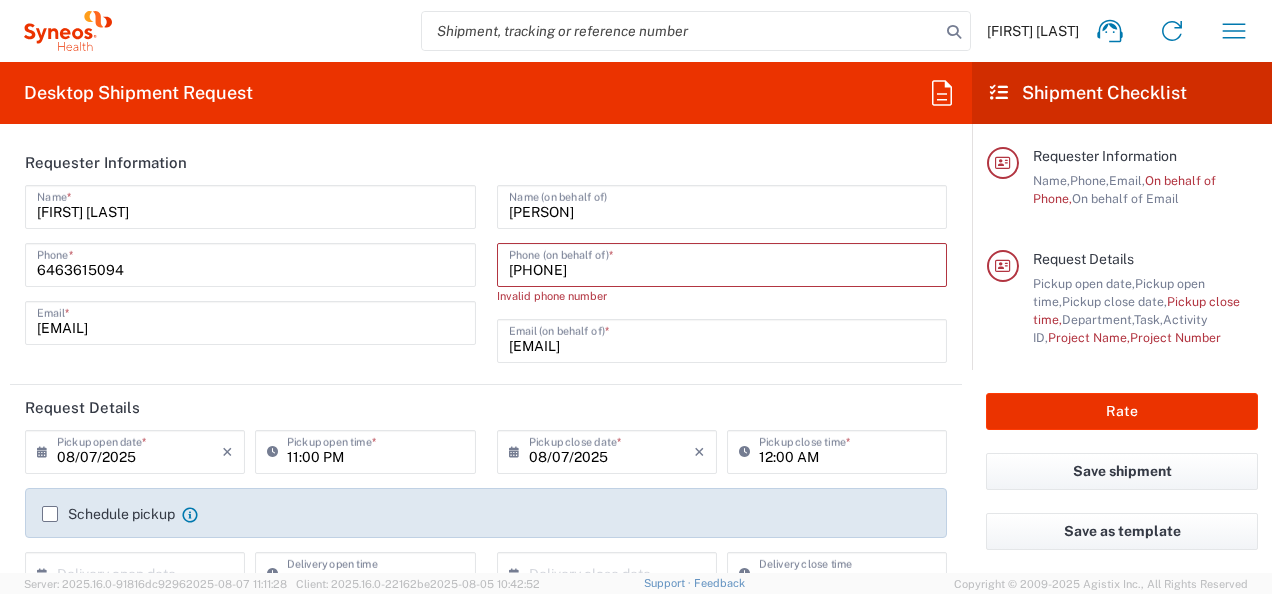 type on "[NUMBER] [STREET]" 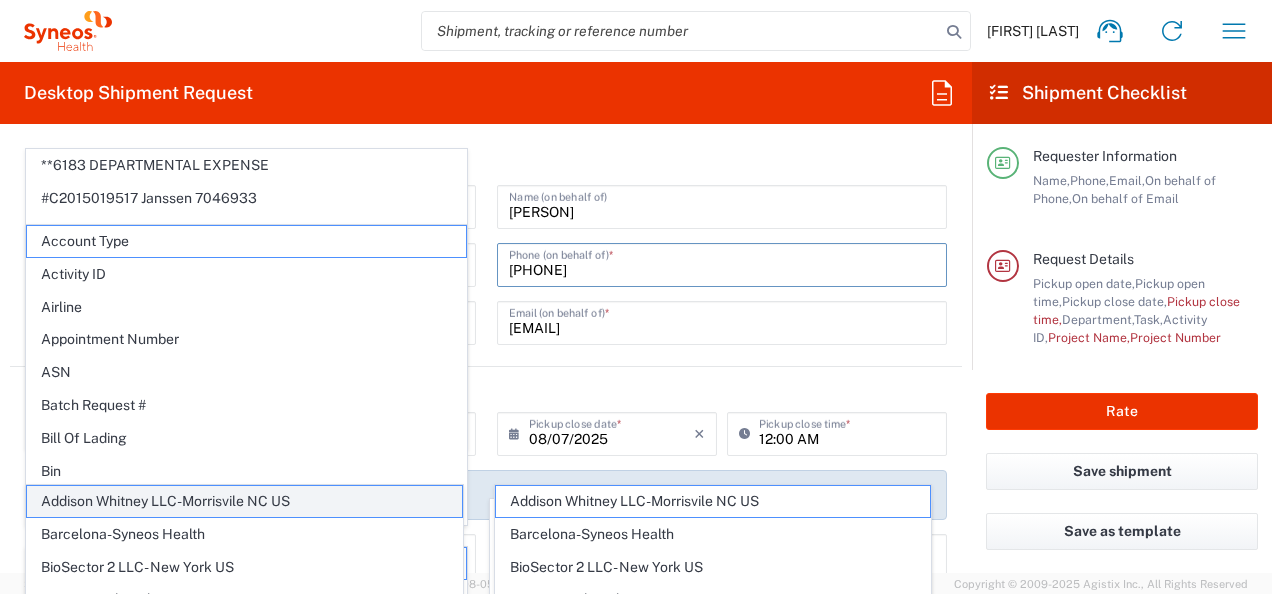 scroll, scrollTop: 200, scrollLeft: 0, axis: vertical 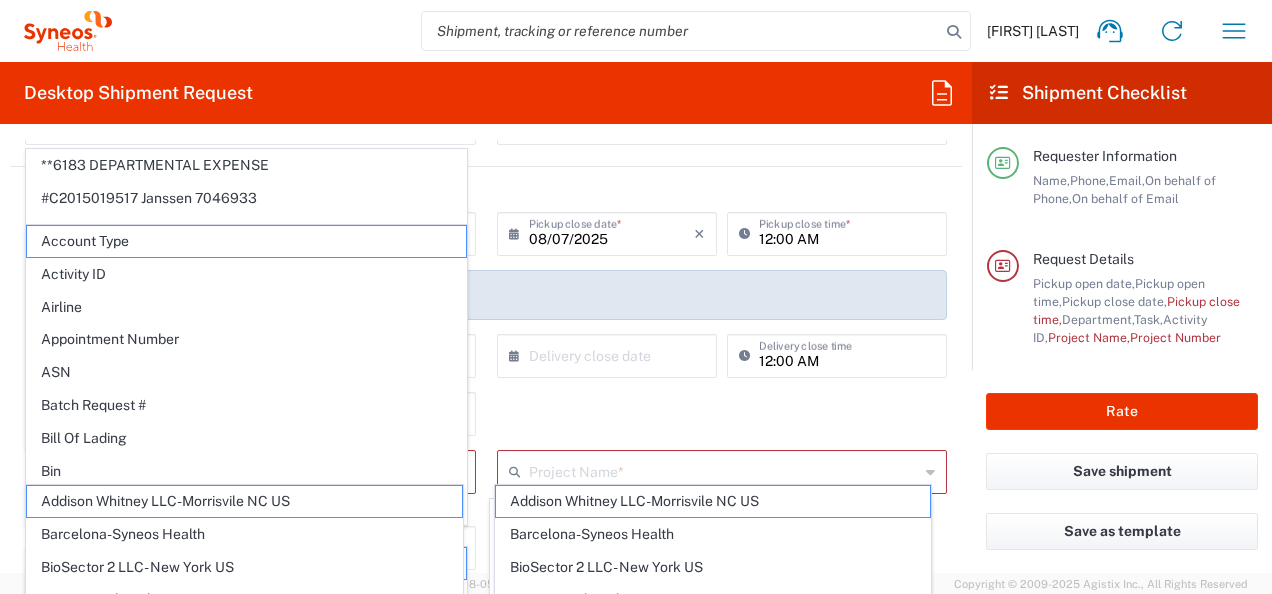 drag, startPoint x: 277, startPoint y: 156, endPoint x: 341, endPoint y: 376, distance: 229.12006 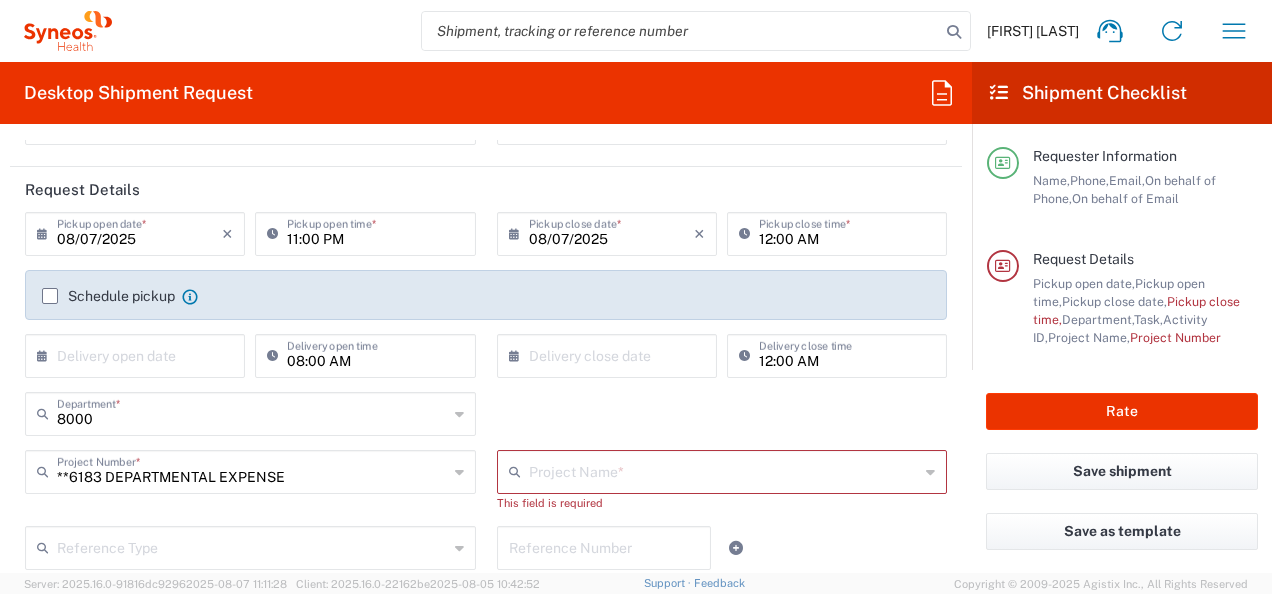 type on "6183" 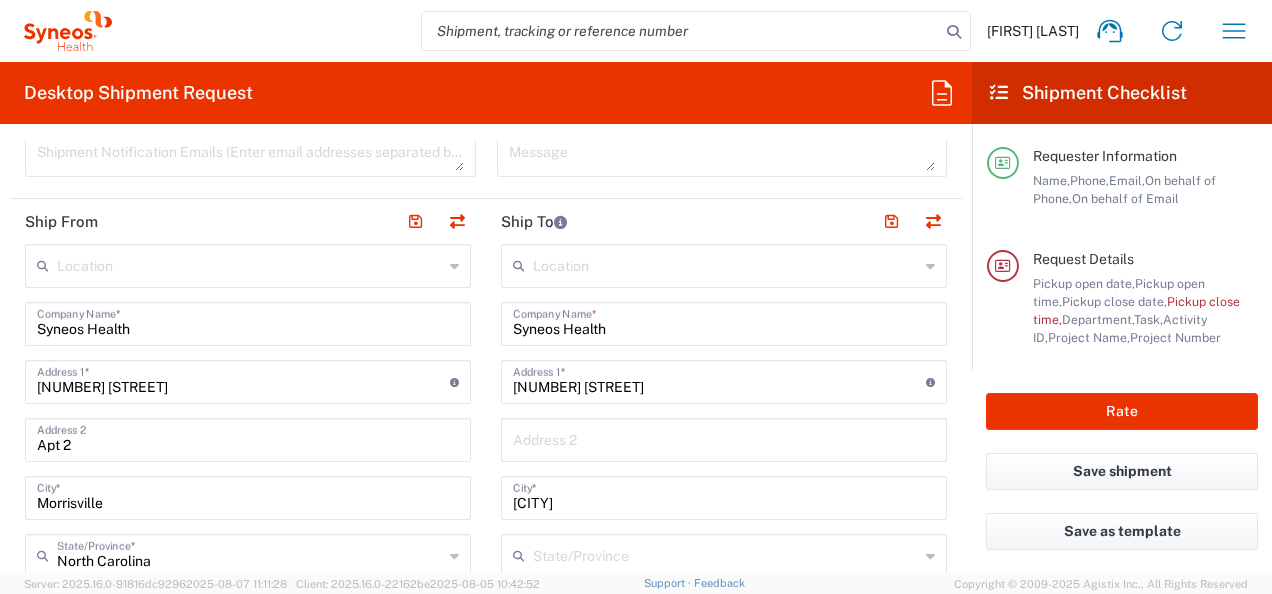 scroll, scrollTop: 700, scrollLeft: 0, axis: vertical 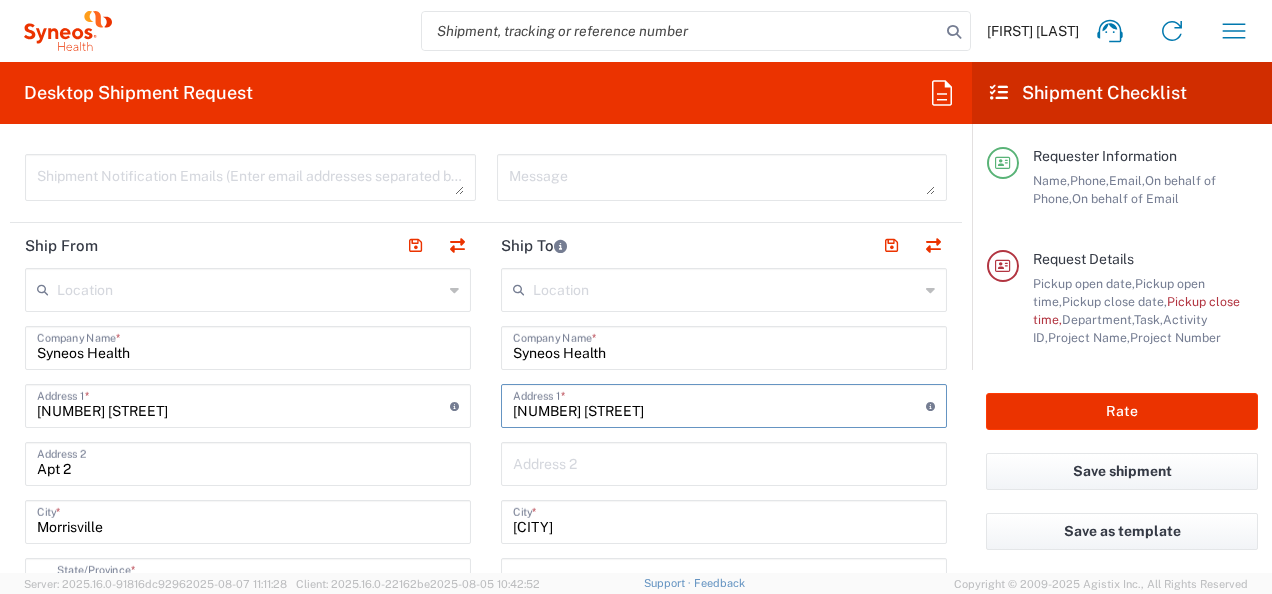 drag, startPoint x: 644, startPoint y: 409, endPoint x: 674, endPoint y: 428, distance: 35.510563 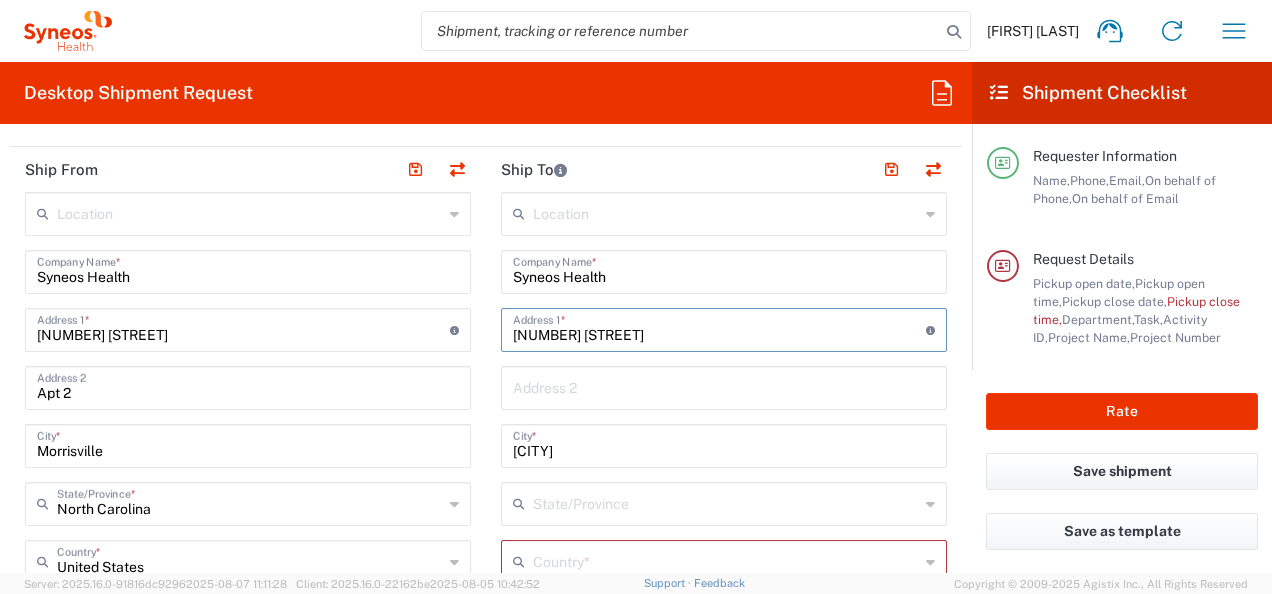 scroll, scrollTop: 800, scrollLeft: 0, axis: vertical 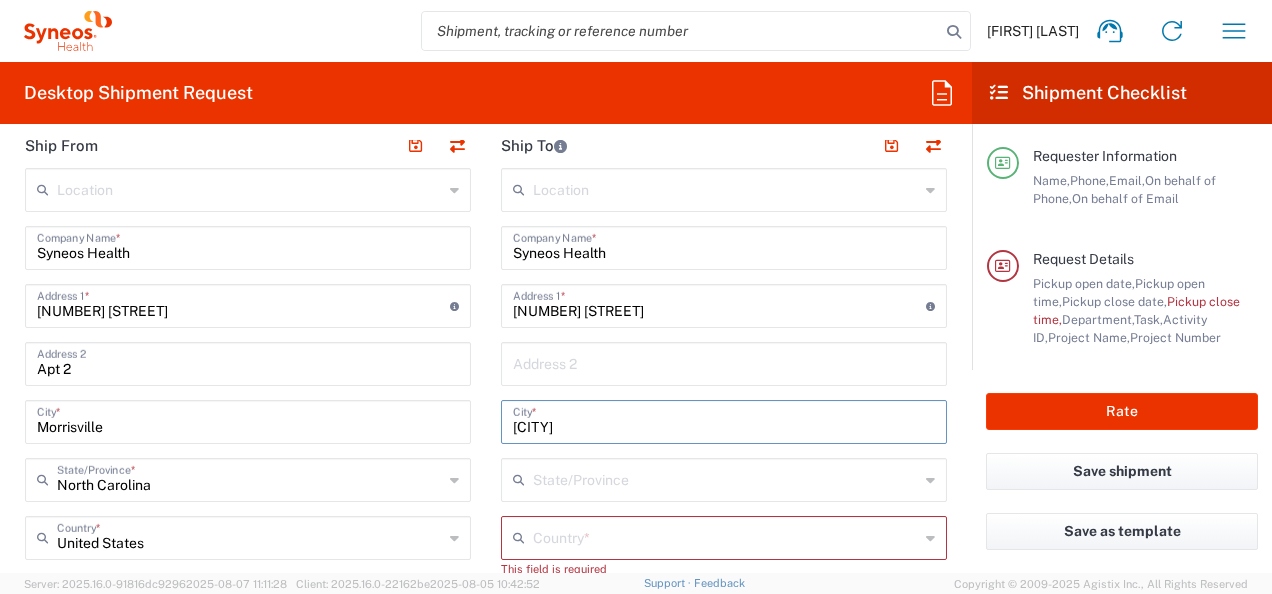 drag, startPoint x: 601, startPoint y: 421, endPoint x: 449, endPoint y: 428, distance: 152.1611 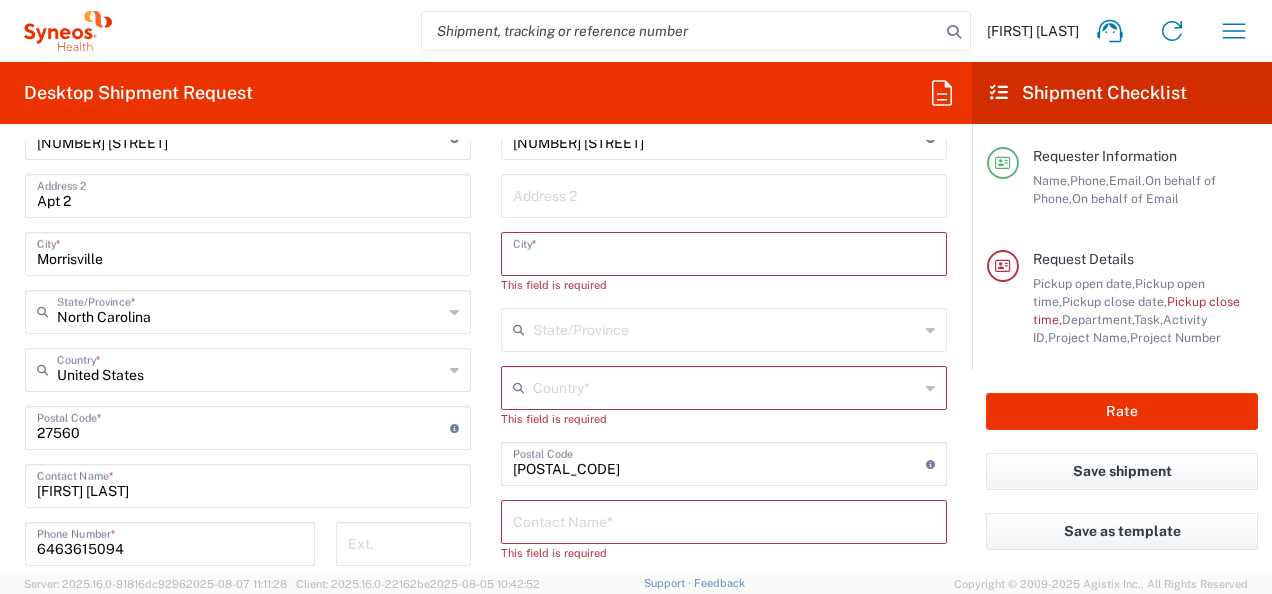 scroll, scrollTop: 1000, scrollLeft: 0, axis: vertical 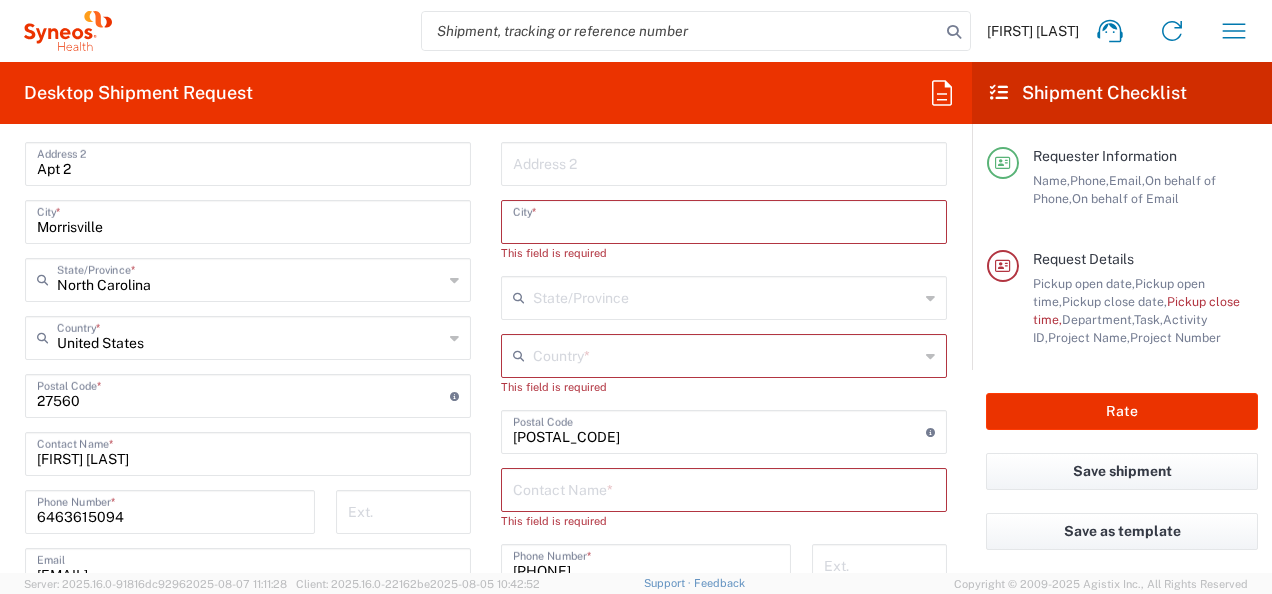 type 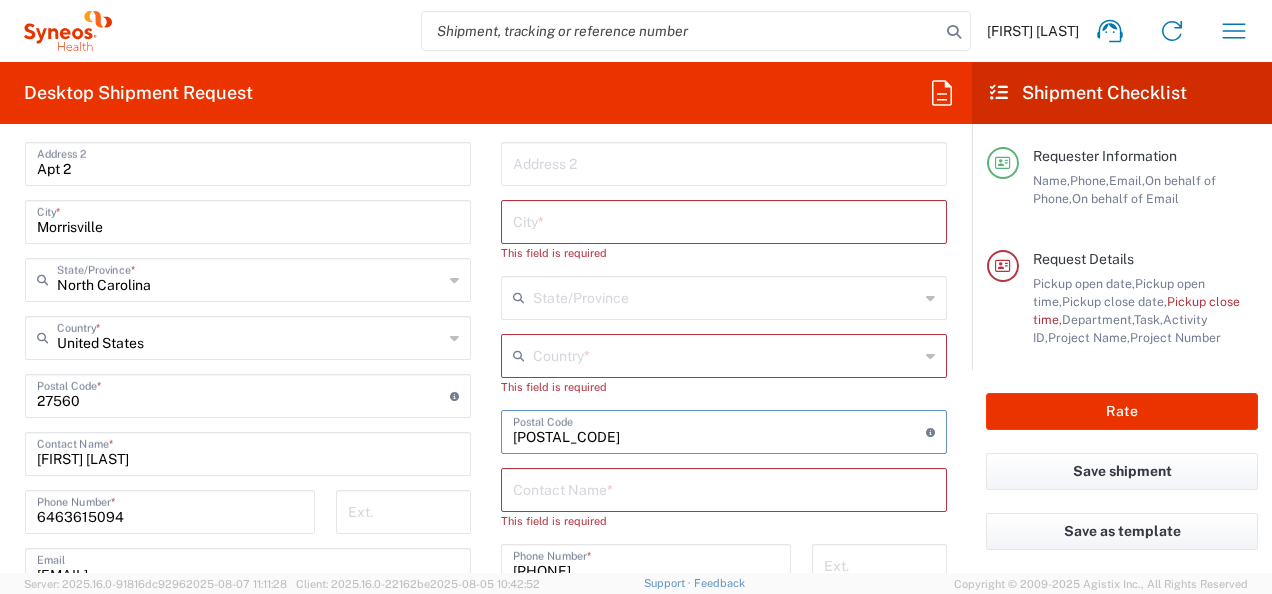 drag, startPoint x: 561, startPoint y: 435, endPoint x: 477, endPoint y: 445, distance: 84.59315 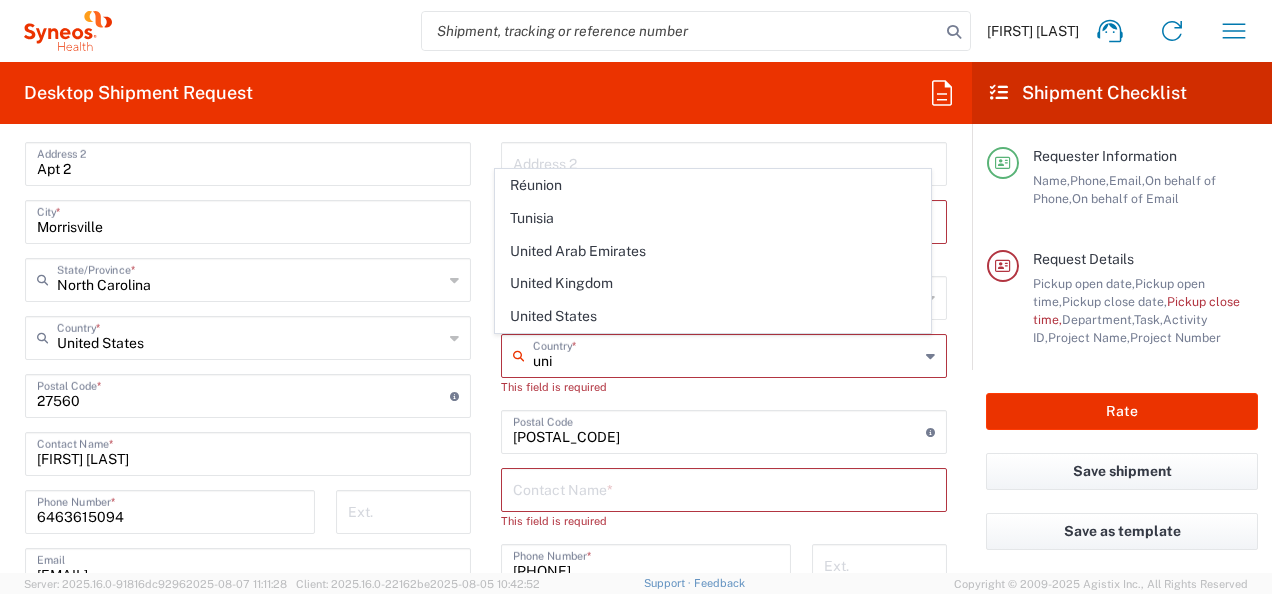 drag, startPoint x: 537, startPoint y: 315, endPoint x: 779, endPoint y: 380, distance: 250.57733 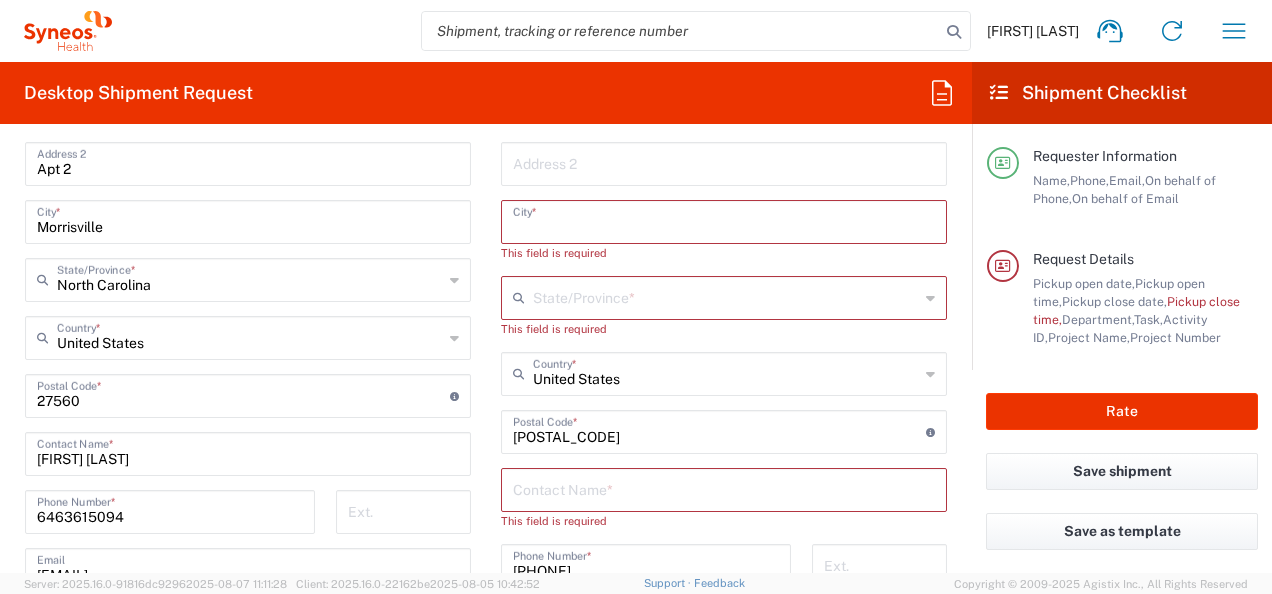 click at bounding box center (724, 220) 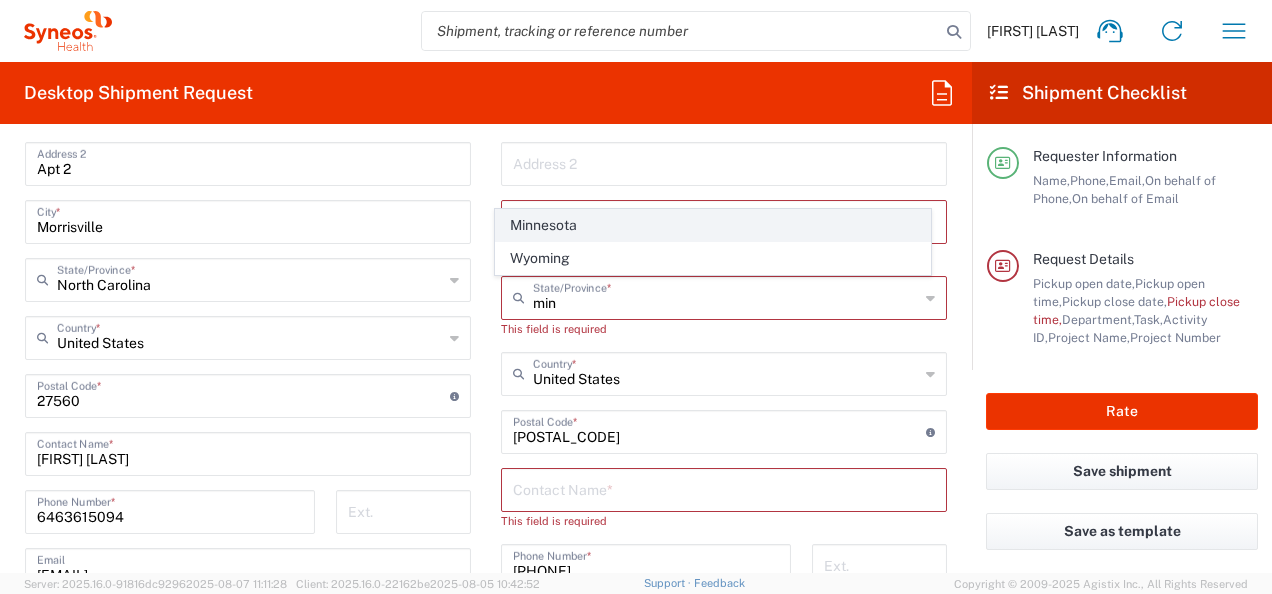 click on "Minnesota" 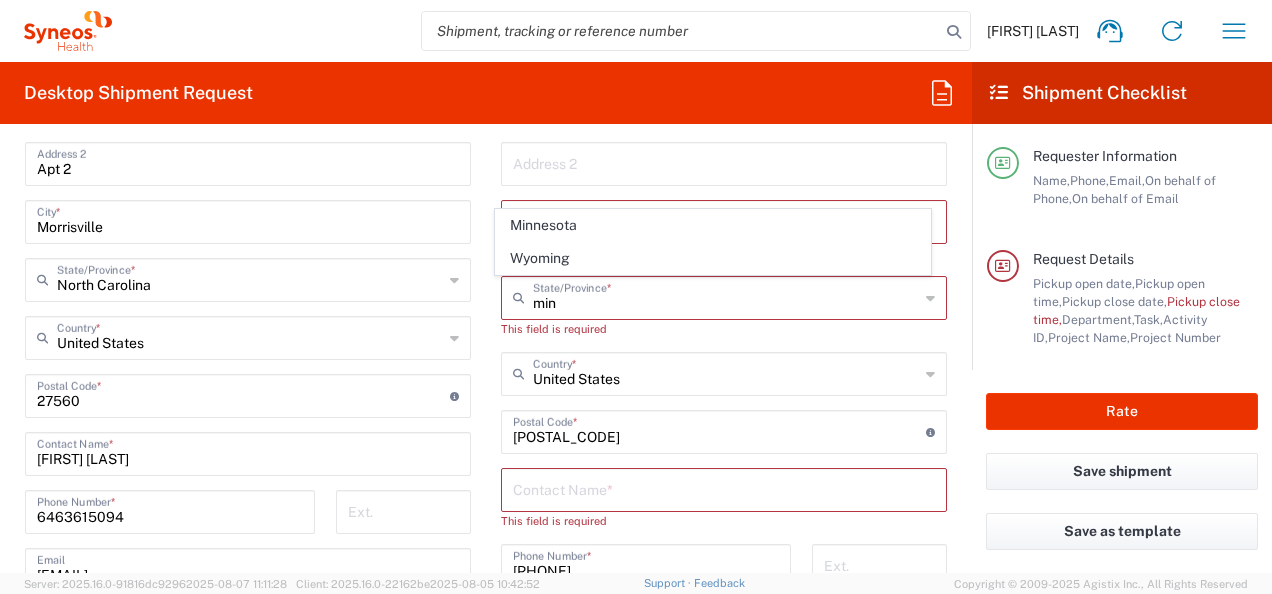 type on "Minnesota" 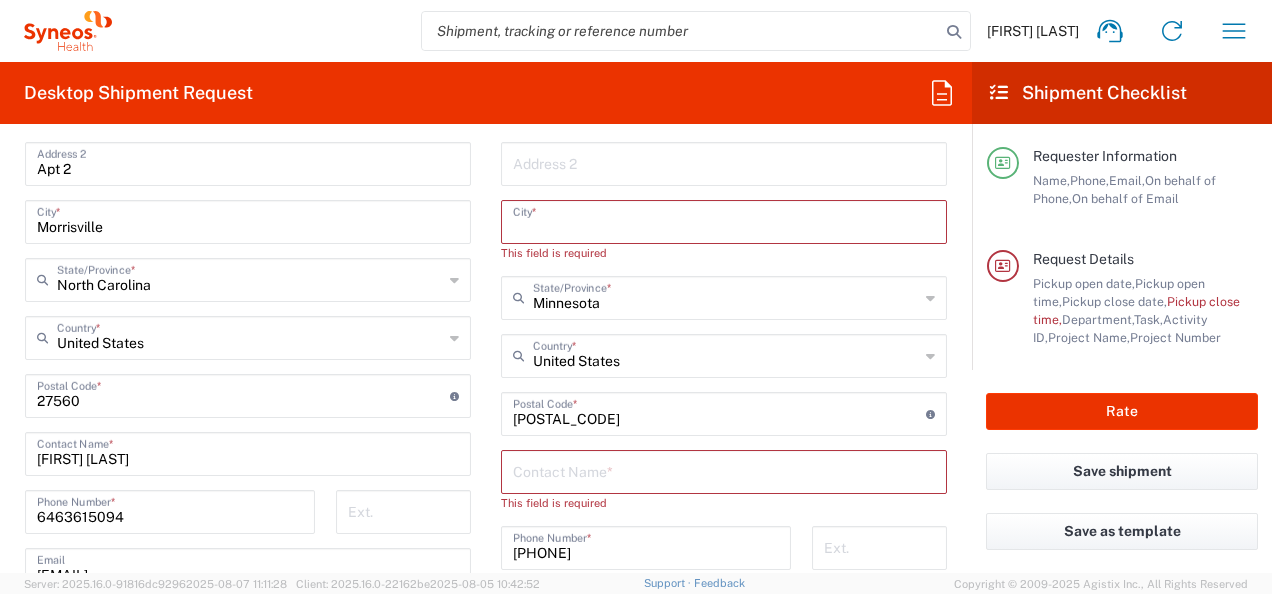 click at bounding box center (724, 220) 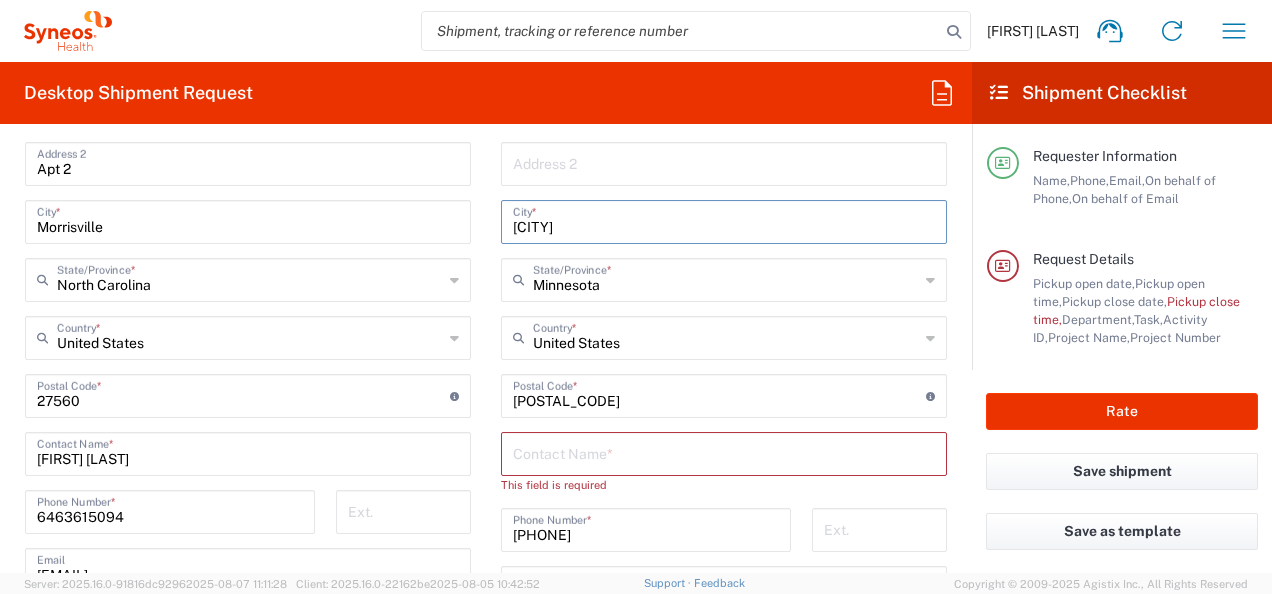 type on "[CITY]" 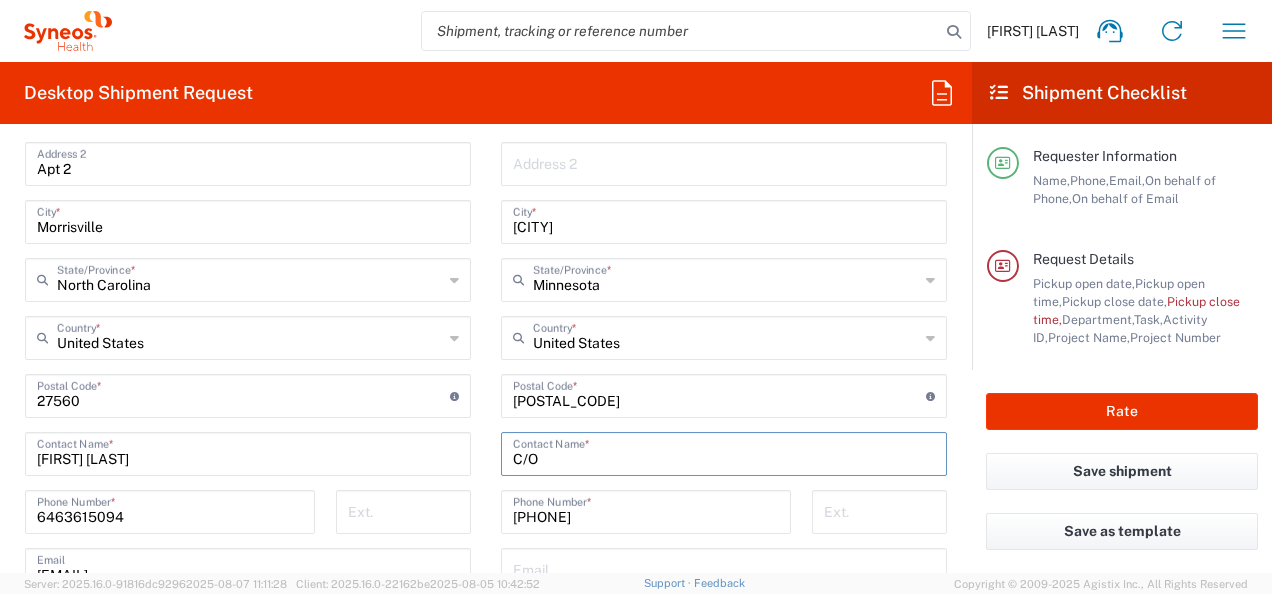 paste on "[PERSON]" 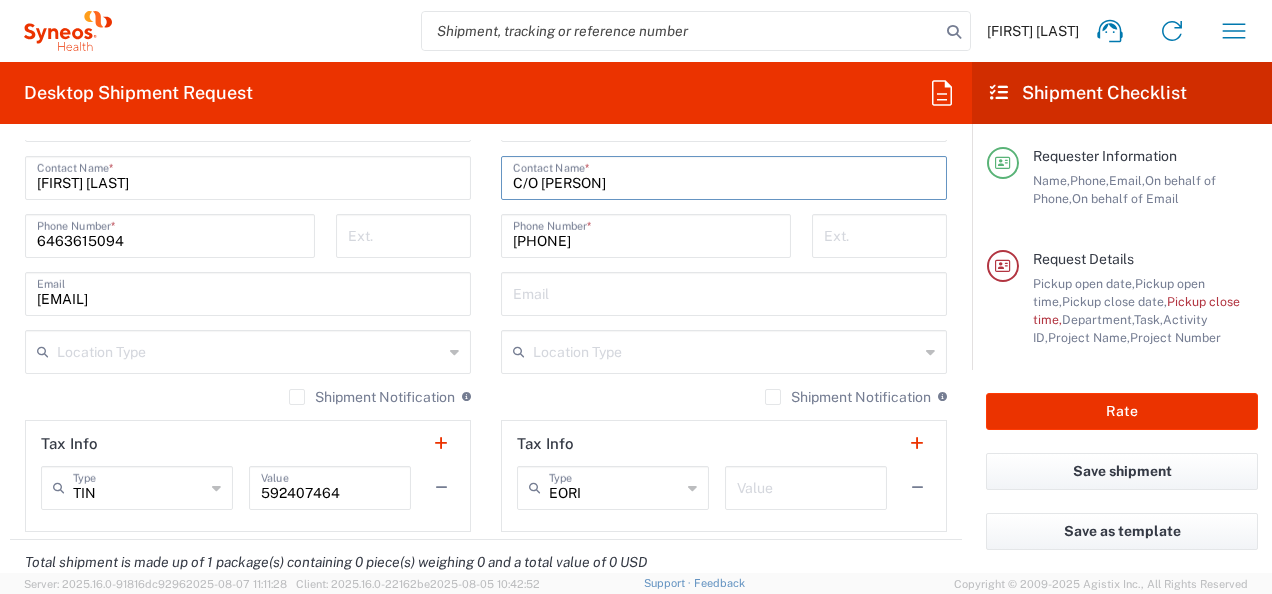 scroll, scrollTop: 1300, scrollLeft: 0, axis: vertical 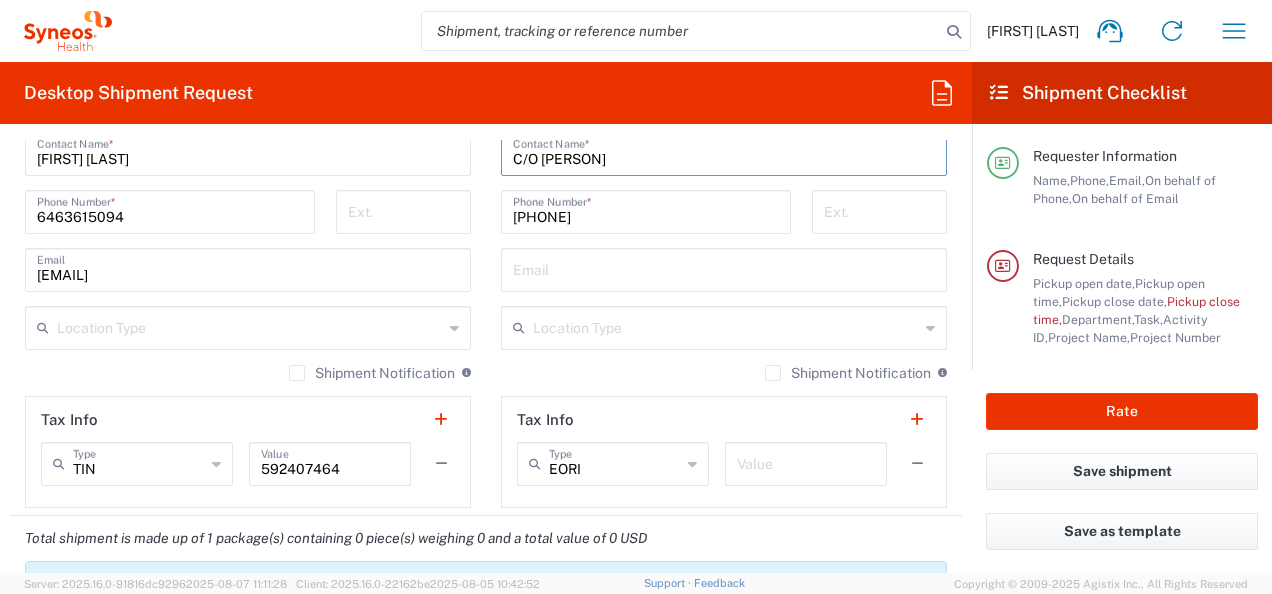 type on "C/O [PERSON]" 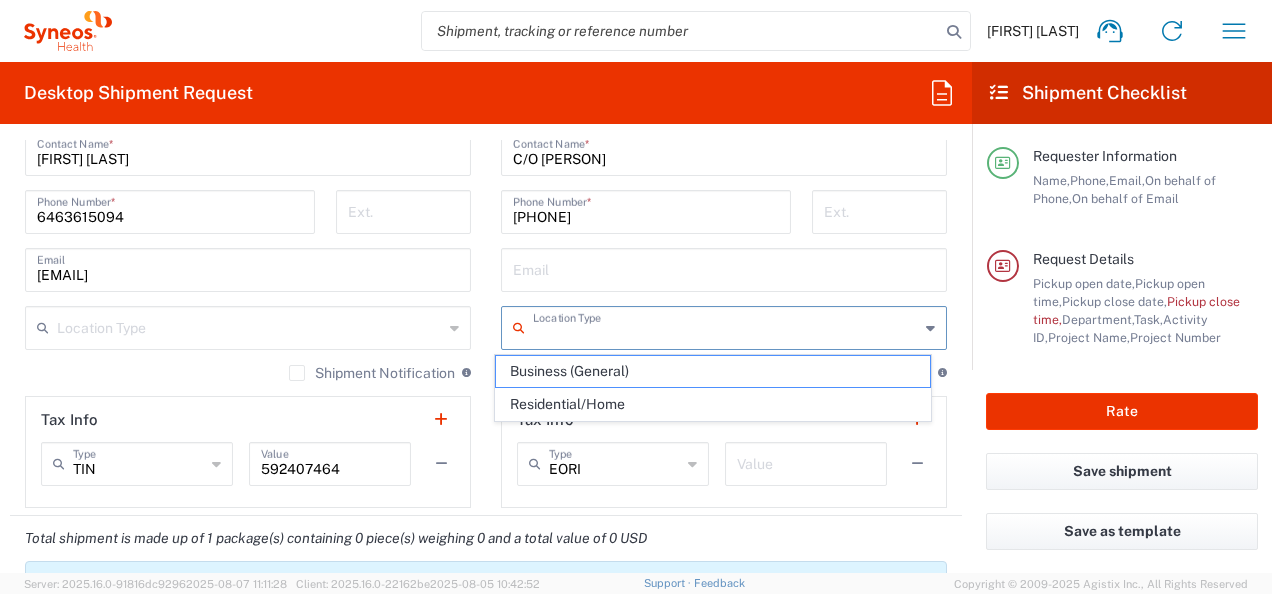 drag, startPoint x: 655, startPoint y: 367, endPoint x: 451, endPoint y: 339, distance: 205.9126 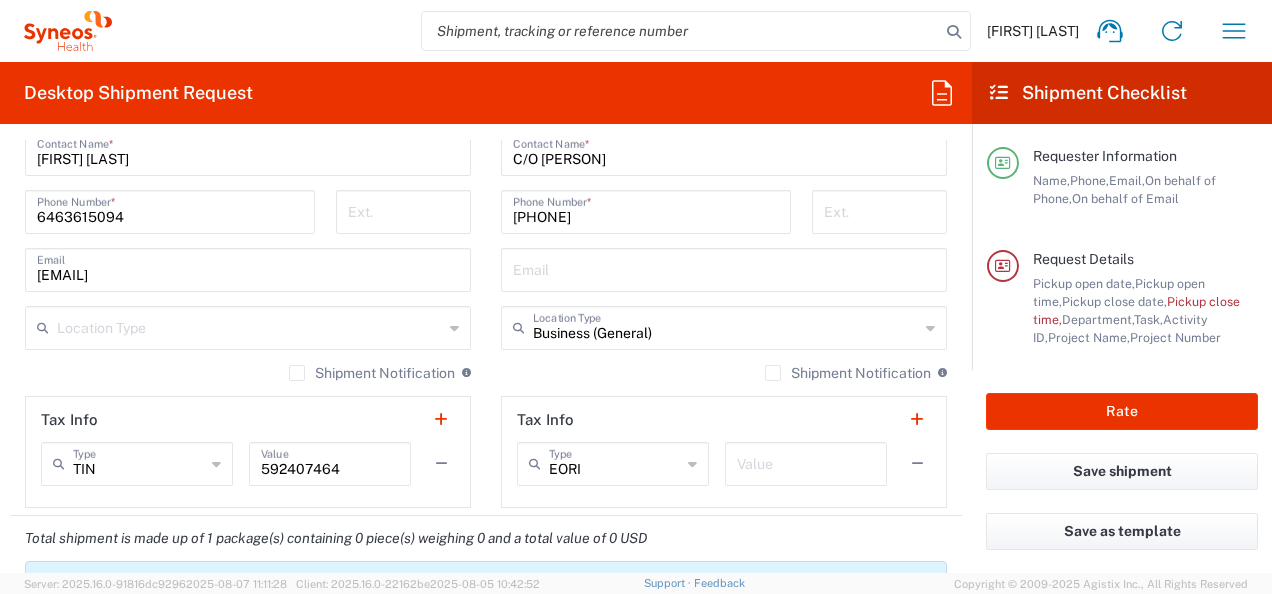 click 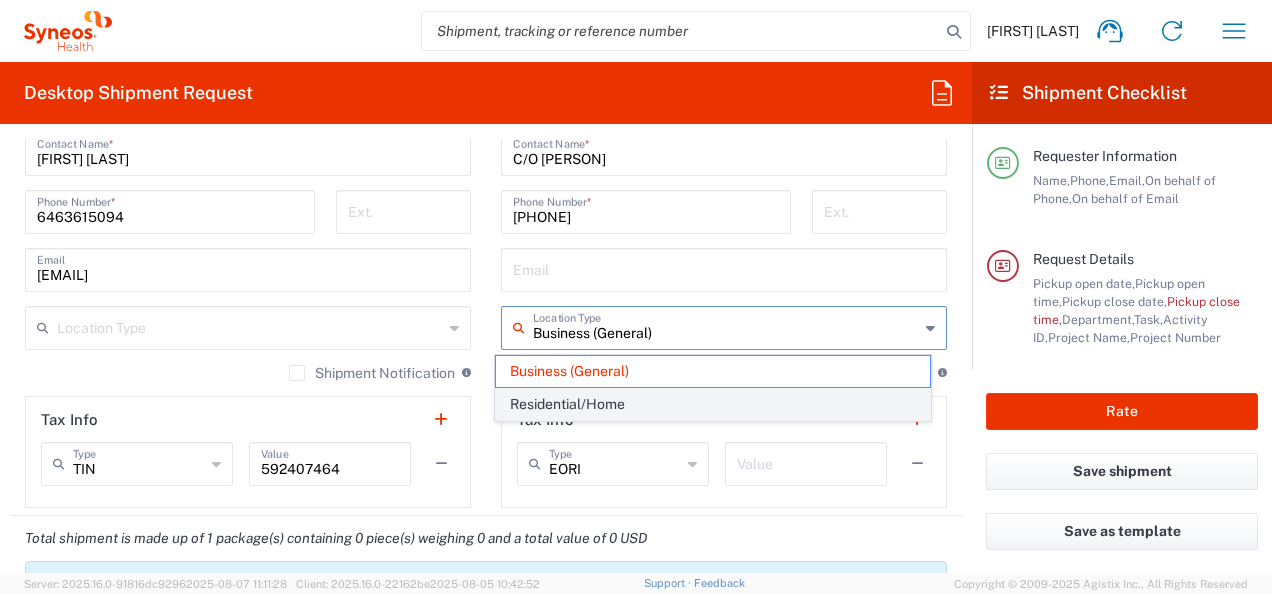 click on "Residential/Home" 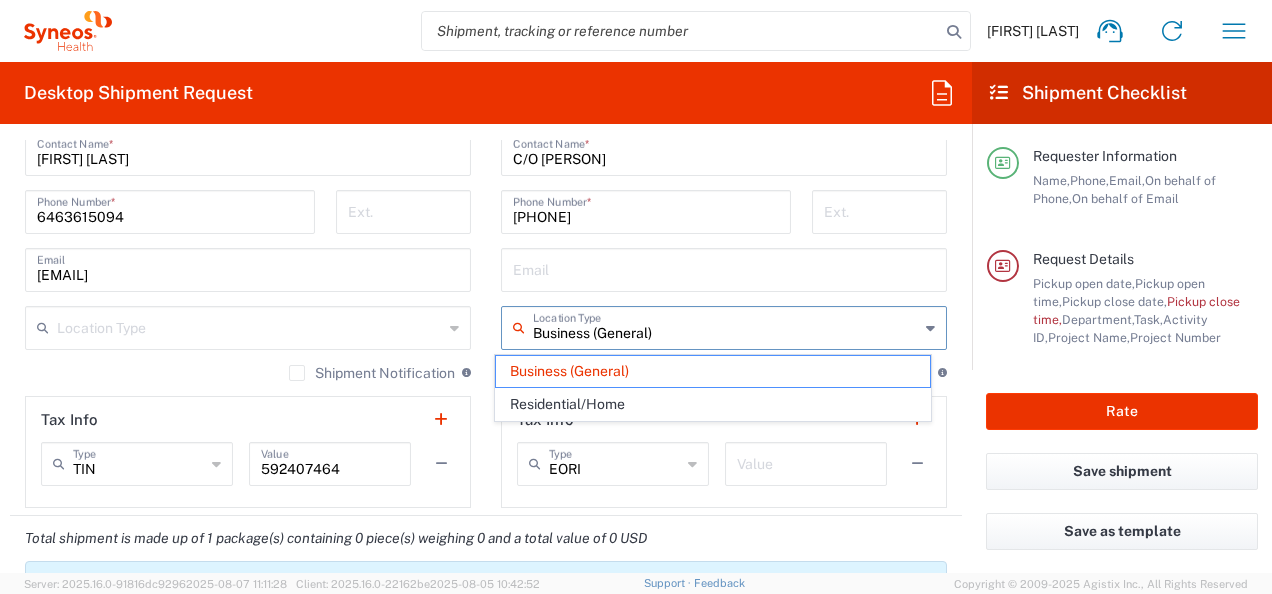 type on "Residential/Home" 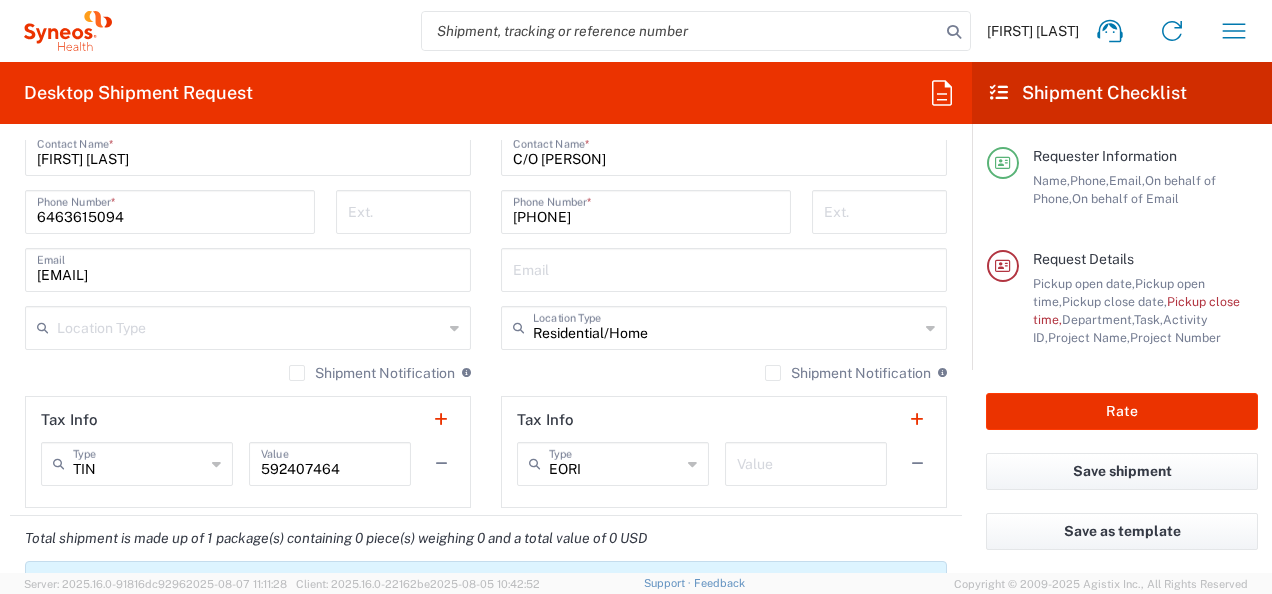 drag, startPoint x: 447, startPoint y: 326, endPoint x: 354, endPoint y: 331, distance: 93.13431 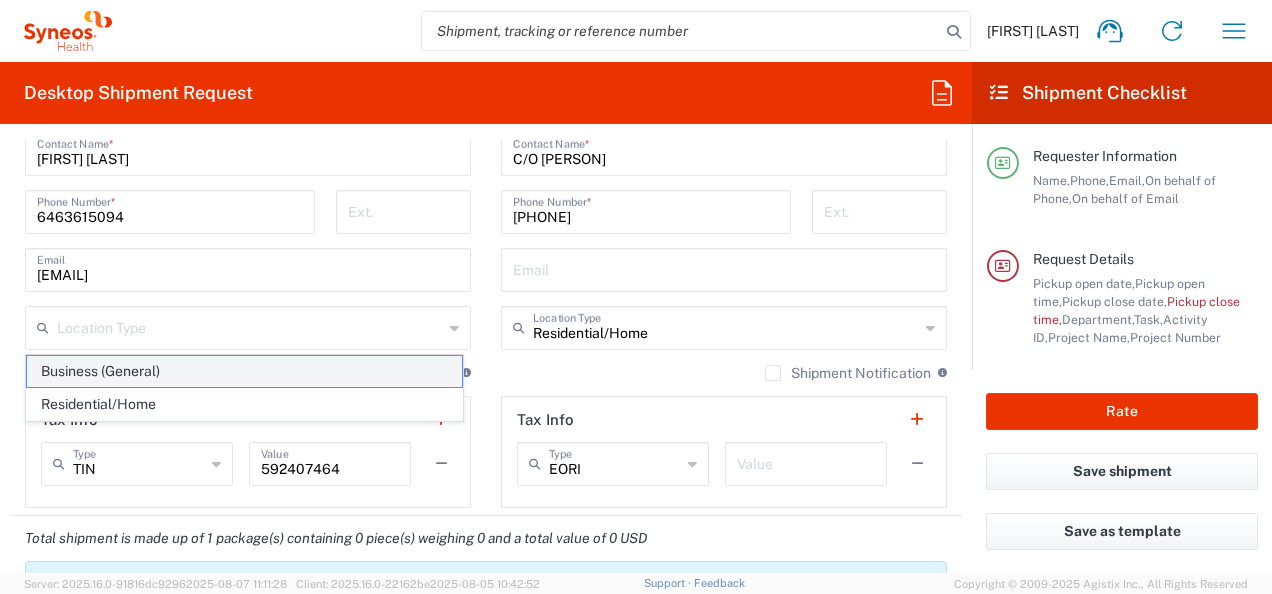 click on "Business (General)" 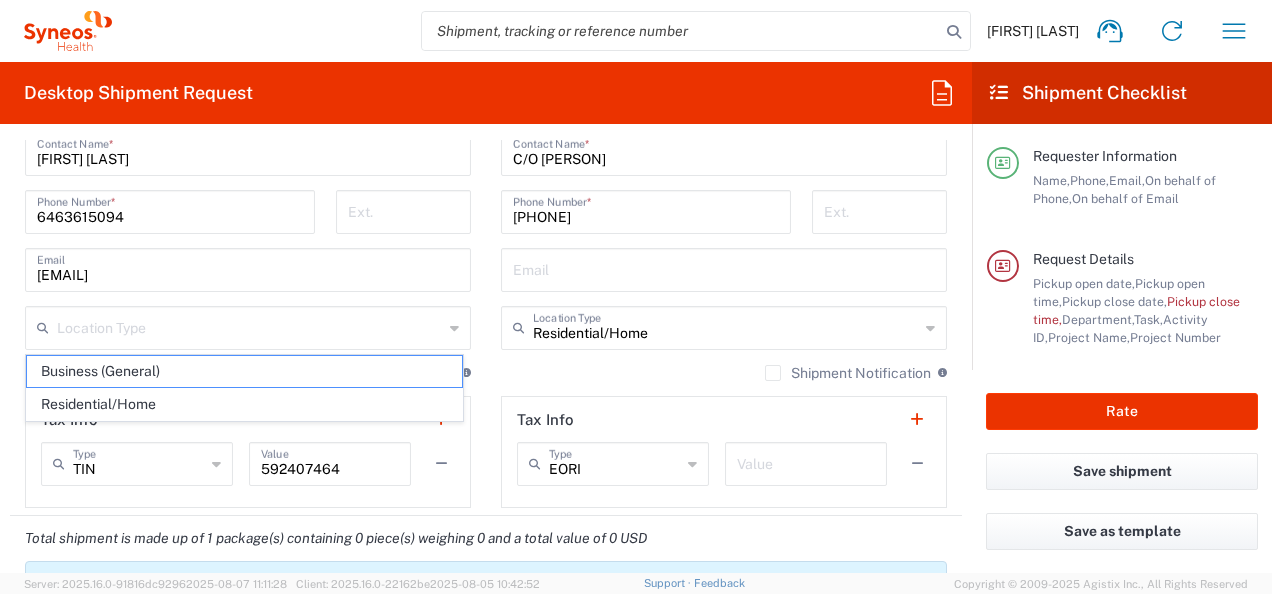 type on "Business (General)" 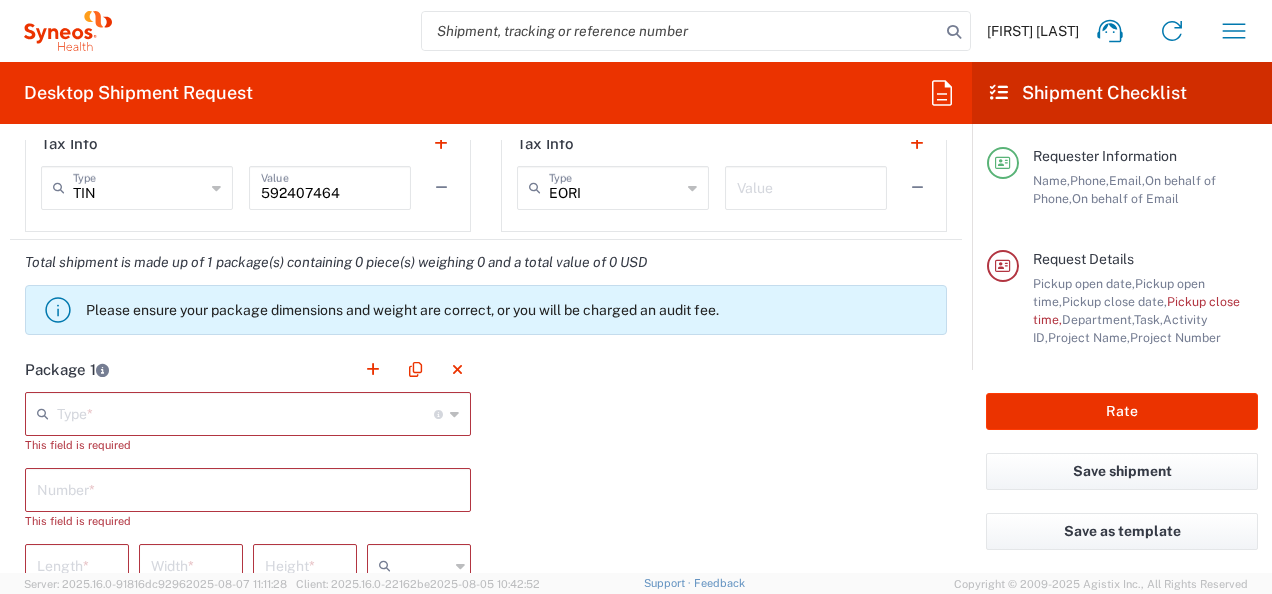 scroll, scrollTop: 1600, scrollLeft: 0, axis: vertical 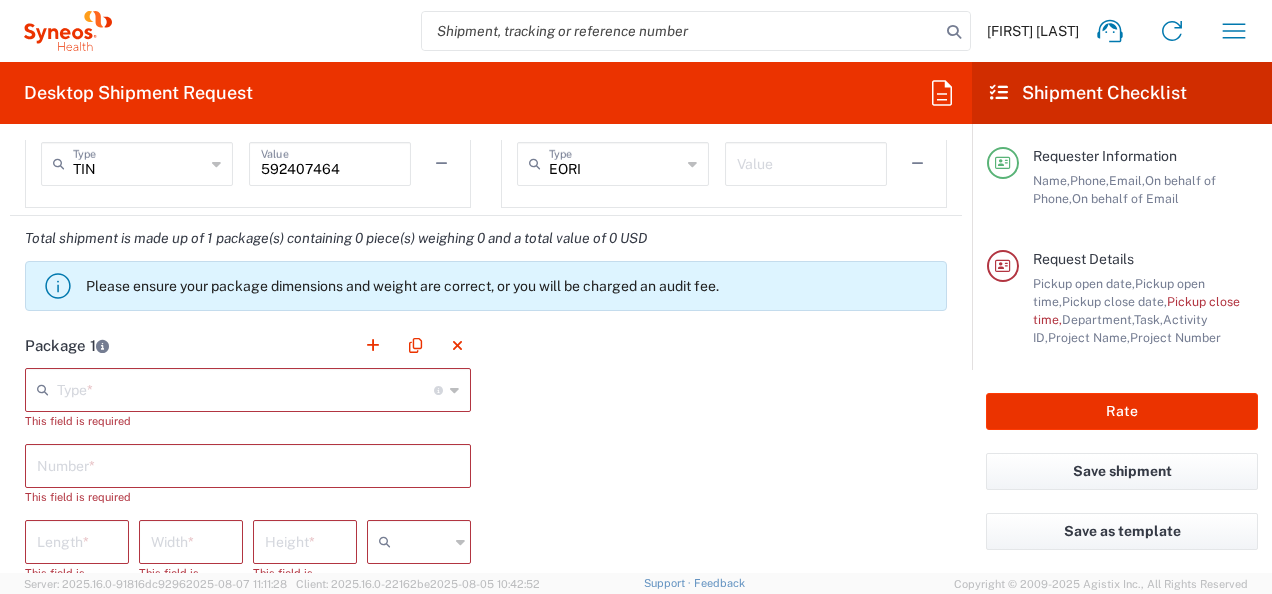 click 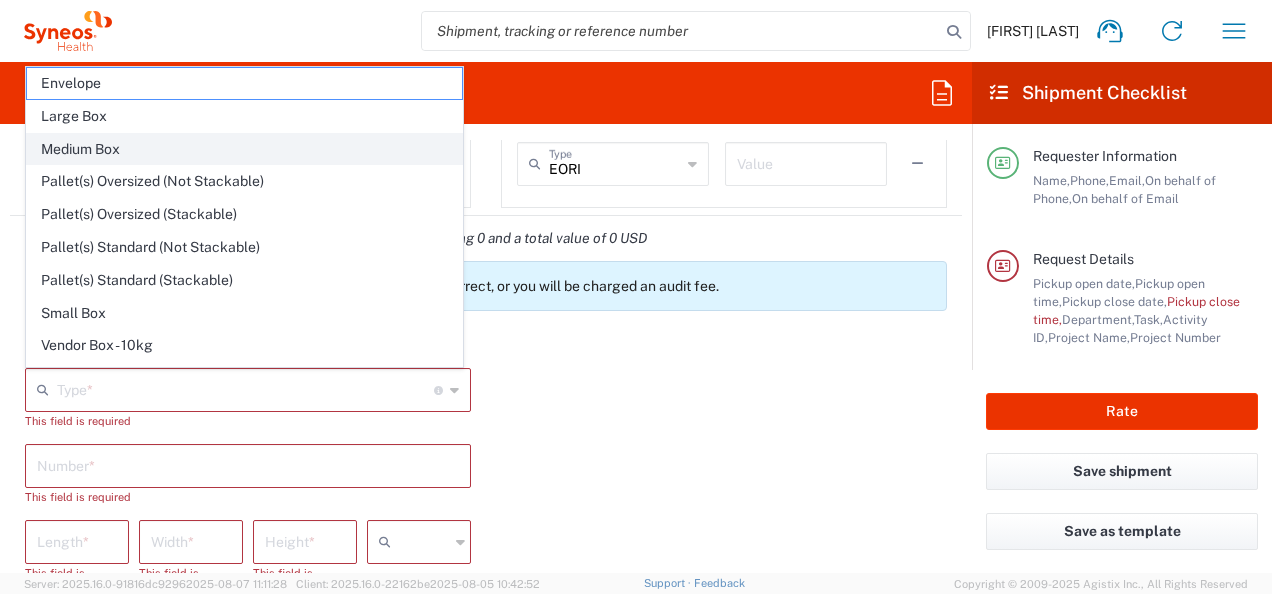 click on "Medium Box" 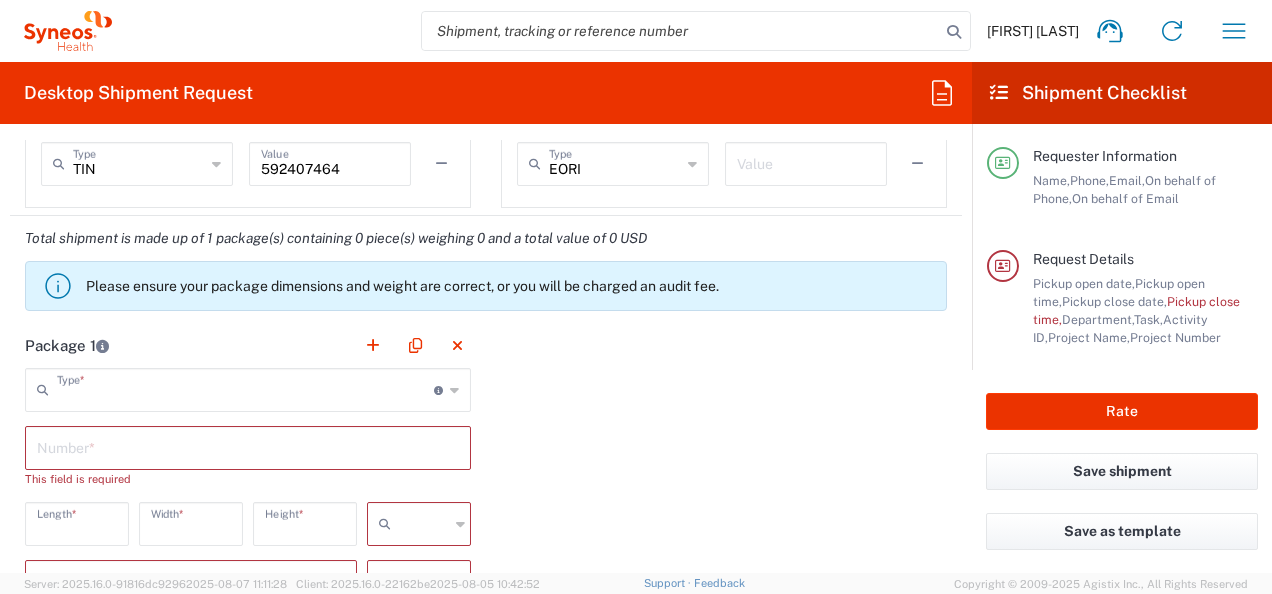 type on "Medium Box" 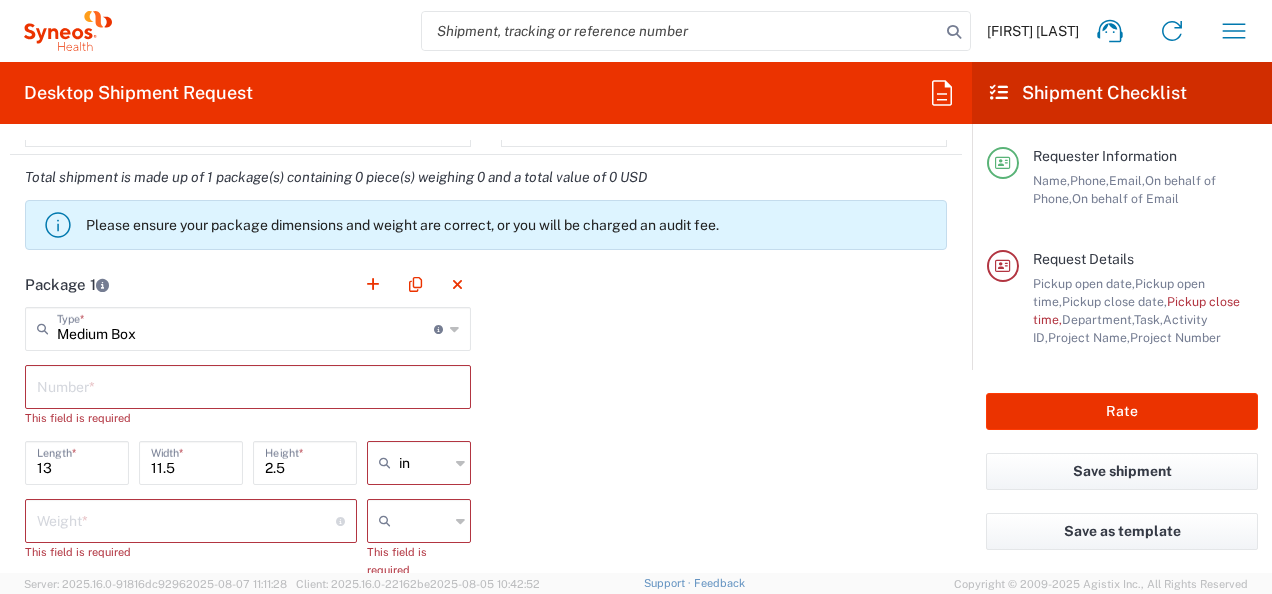 scroll, scrollTop: 1700, scrollLeft: 0, axis: vertical 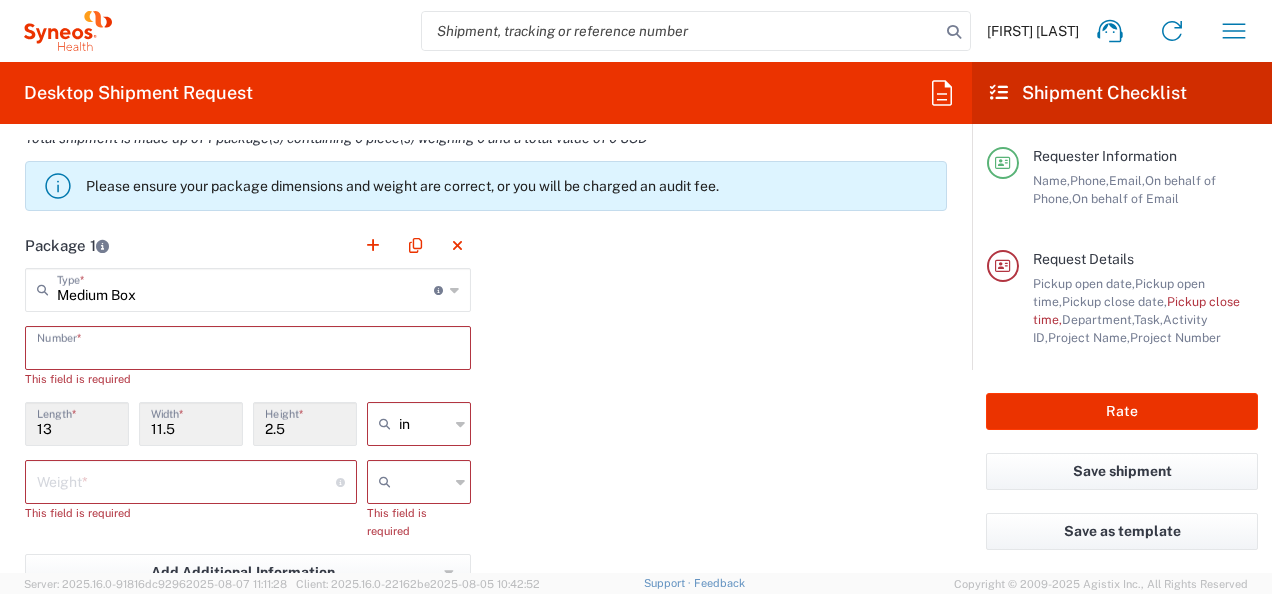 click at bounding box center (248, 346) 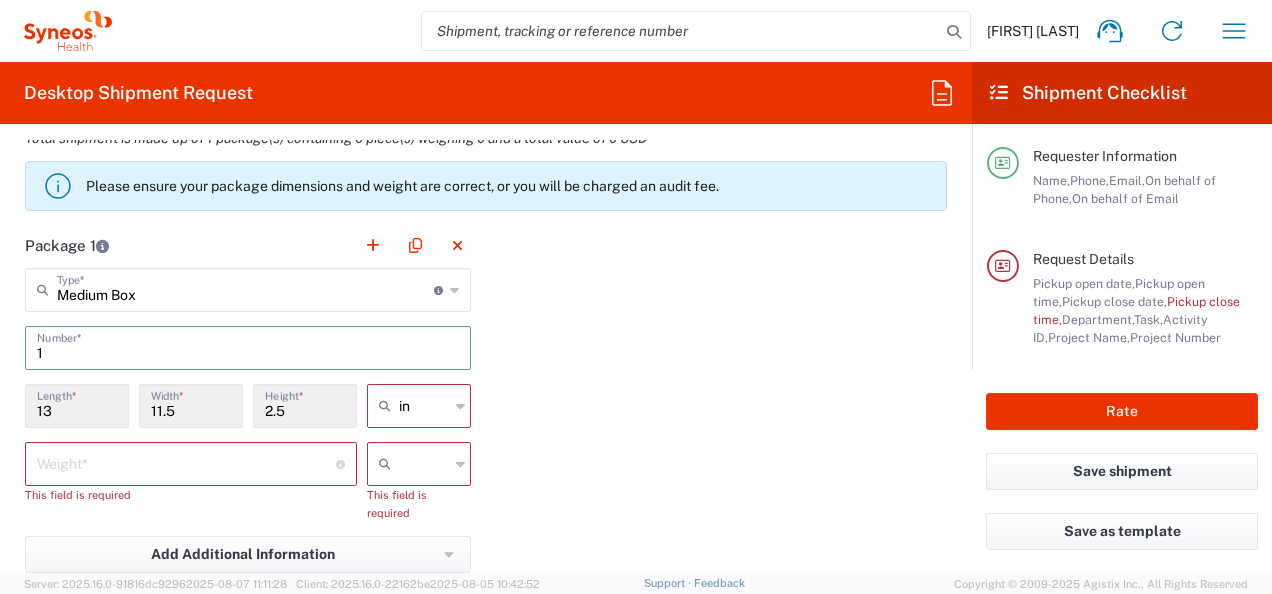 type on "1" 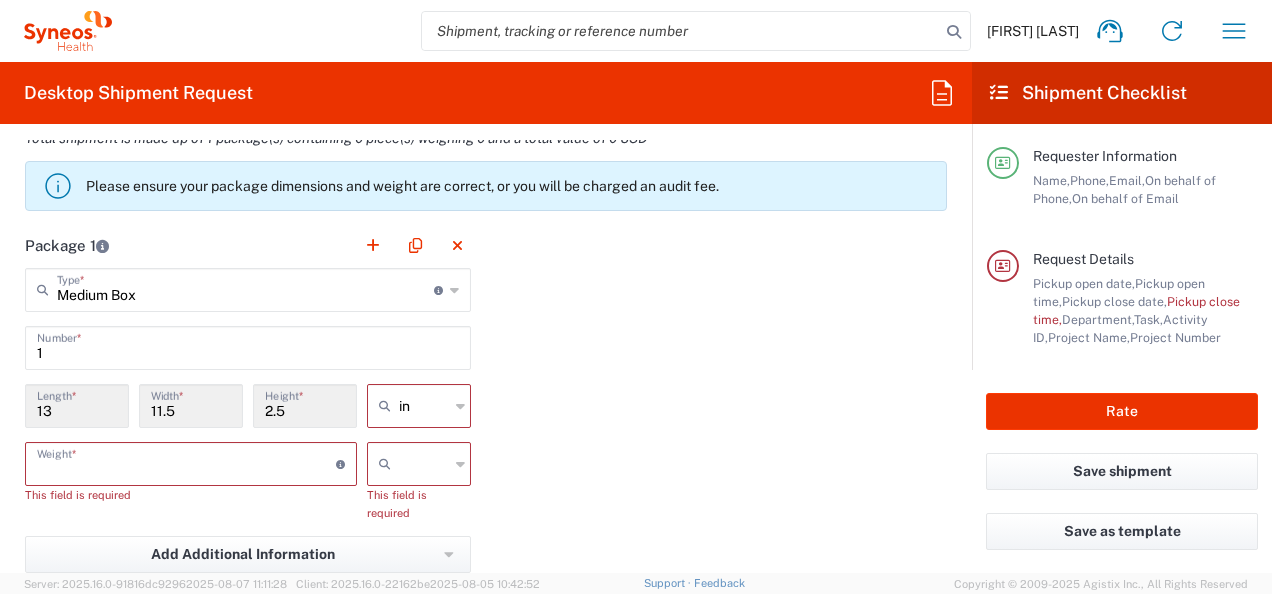 click at bounding box center [186, 462] 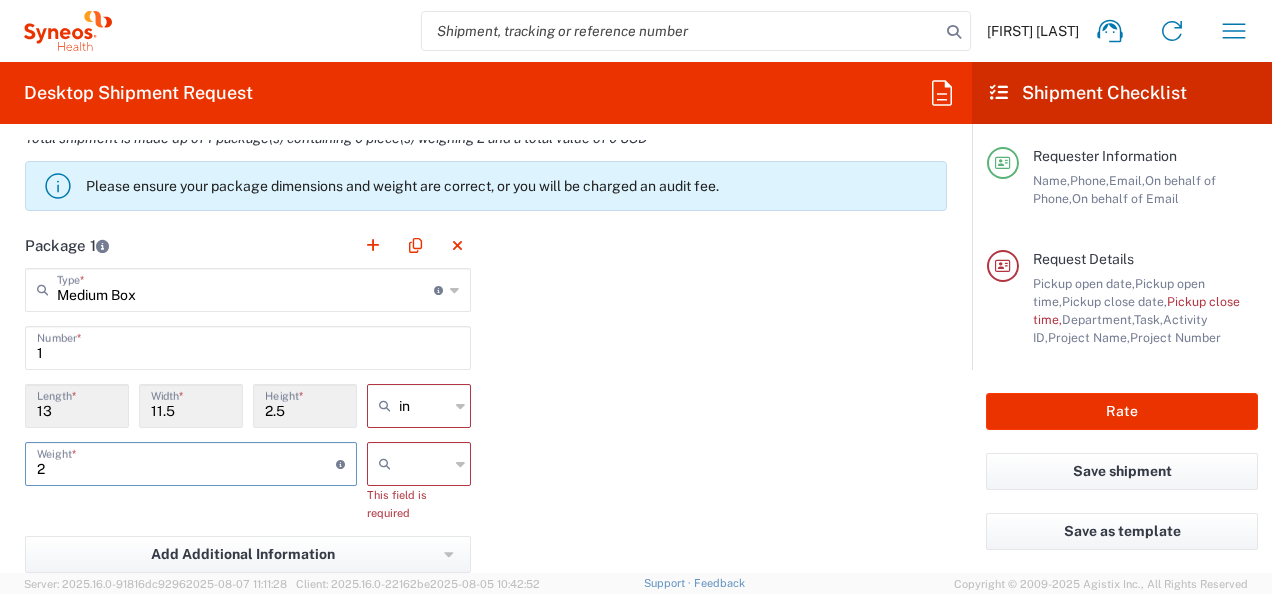 type on "2" 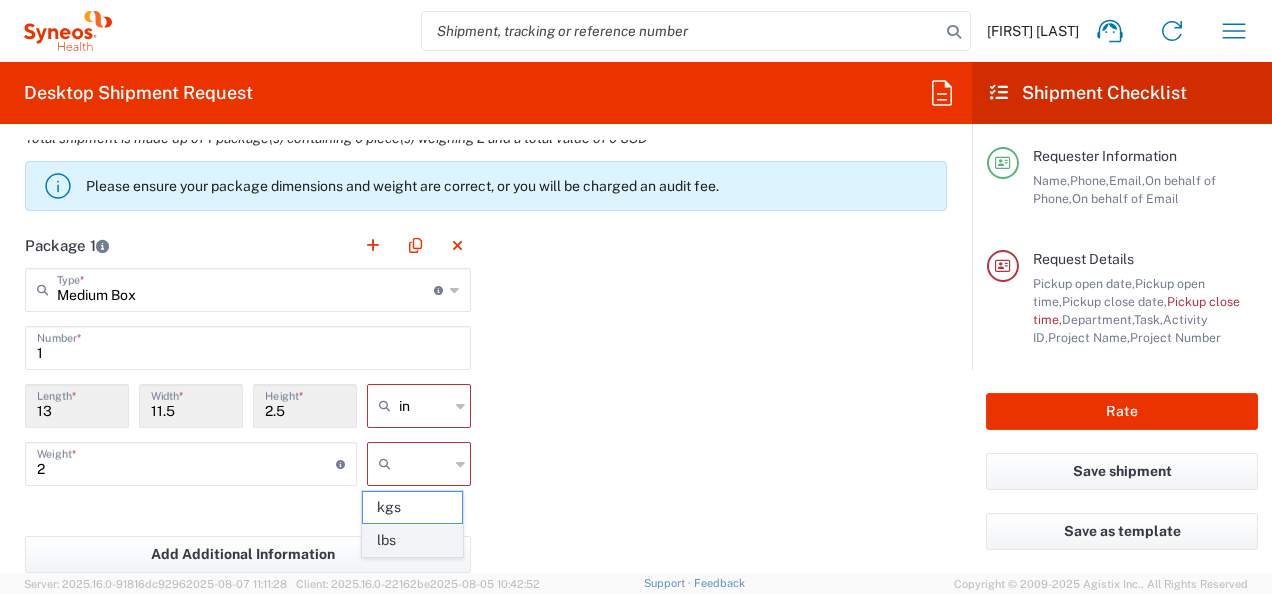 click on "lbs" 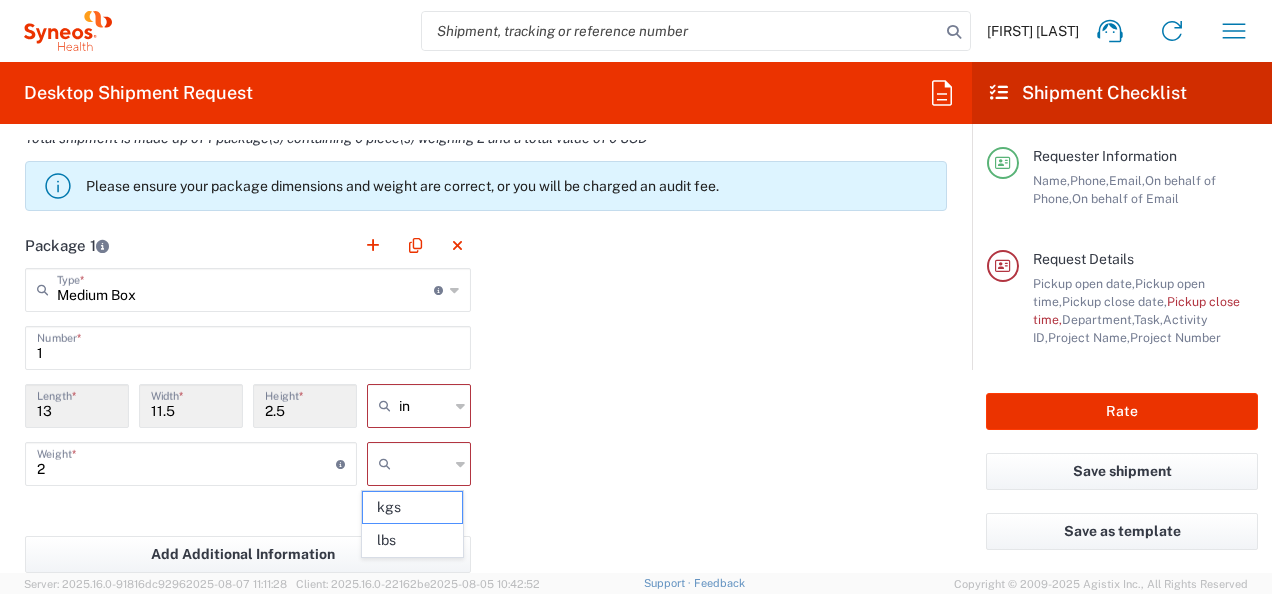 type on "lbs" 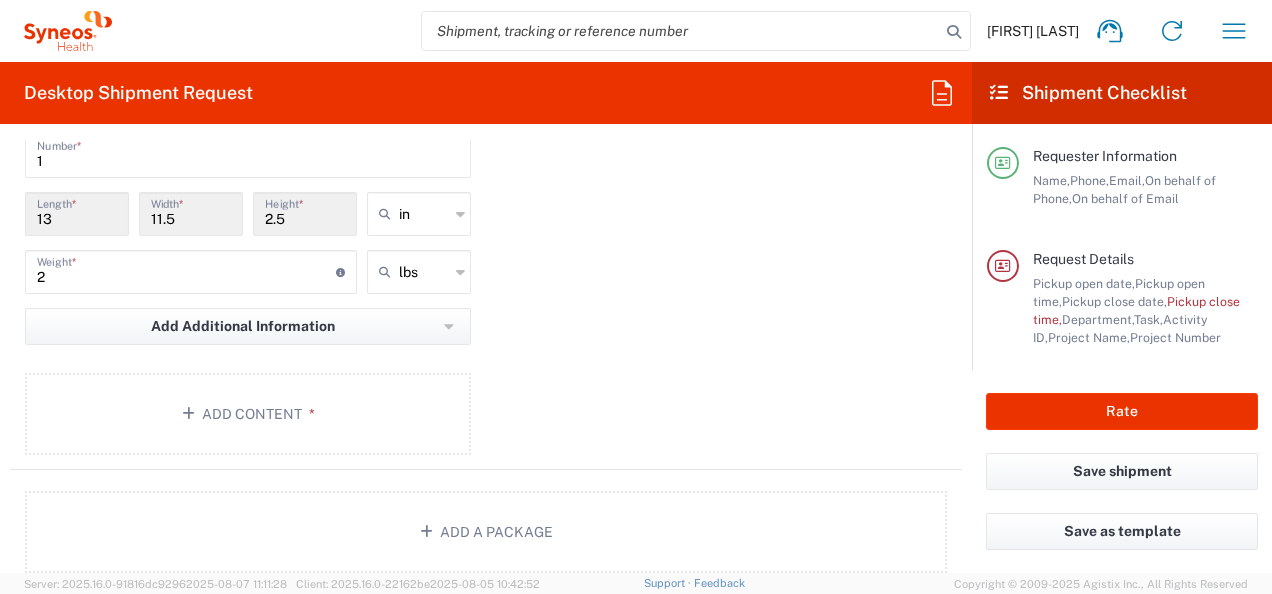 scroll, scrollTop: 1900, scrollLeft: 0, axis: vertical 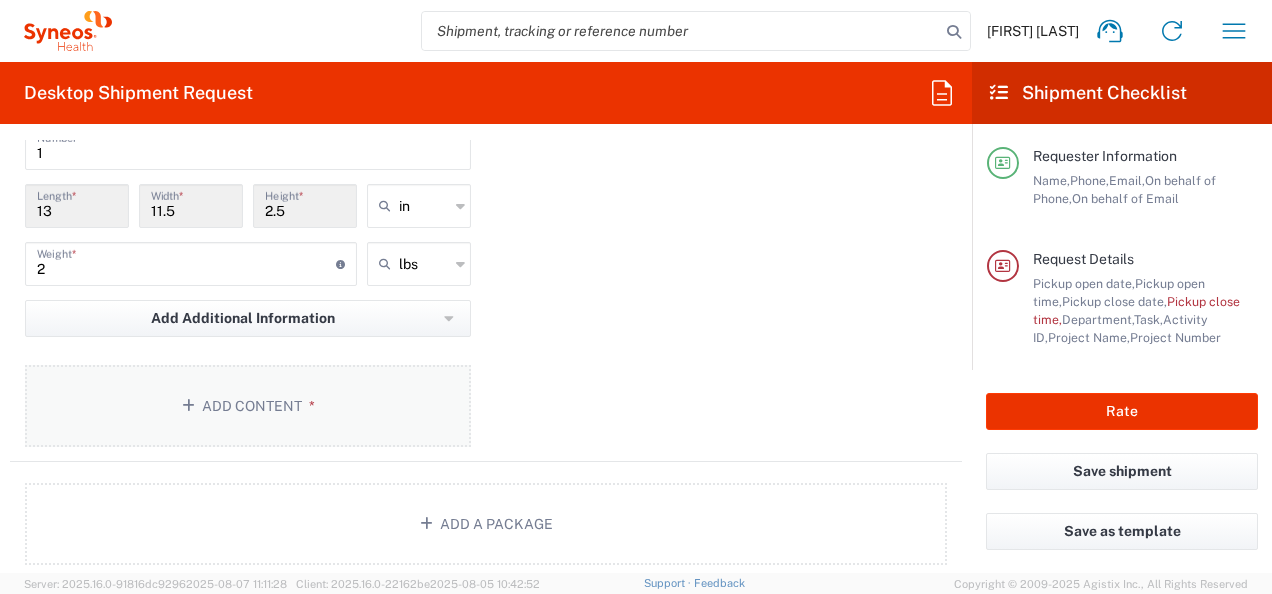 click on "Add Content *" 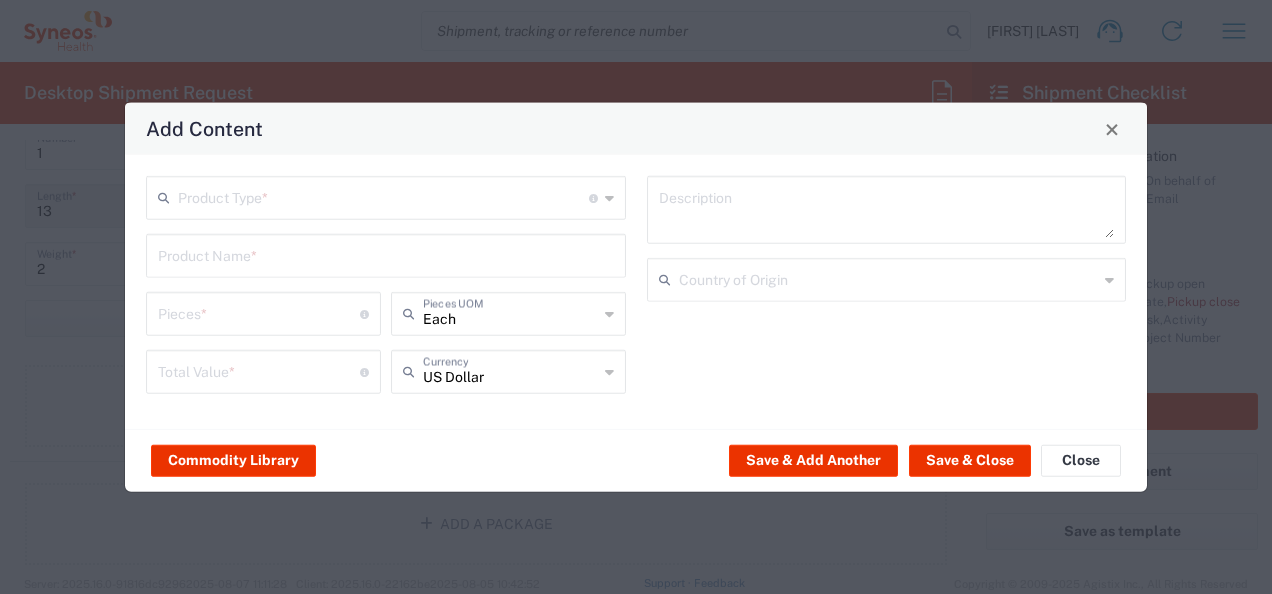 click at bounding box center [383, 196] 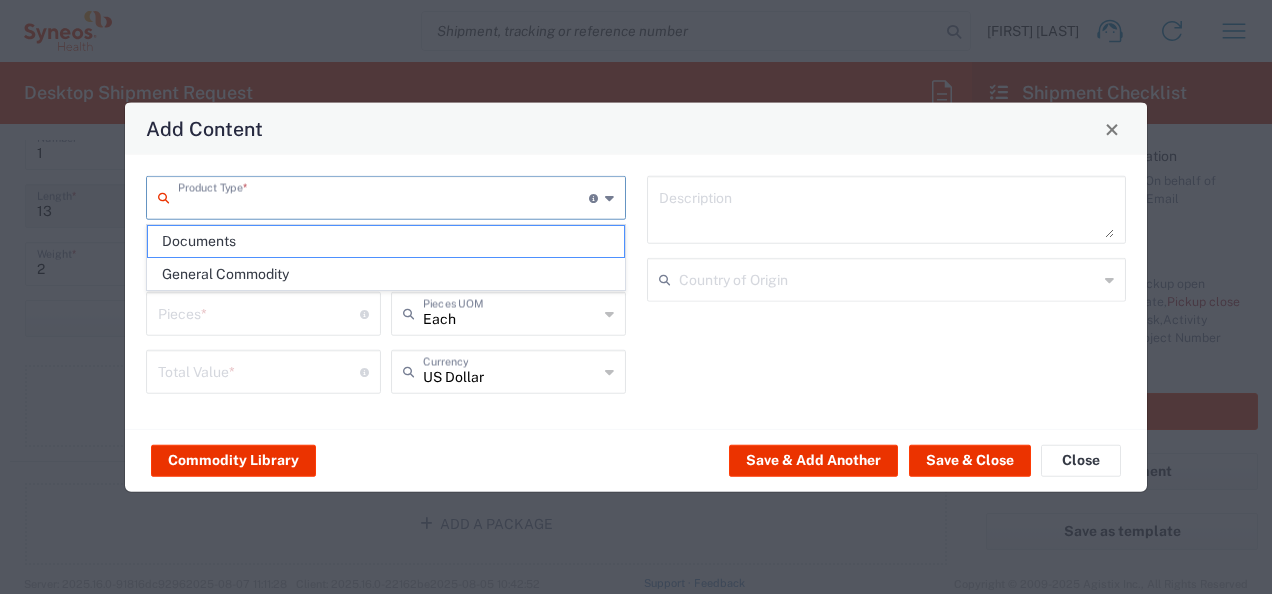drag, startPoint x: 220, startPoint y: 282, endPoint x: 195, endPoint y: 287, distance: 25.495098 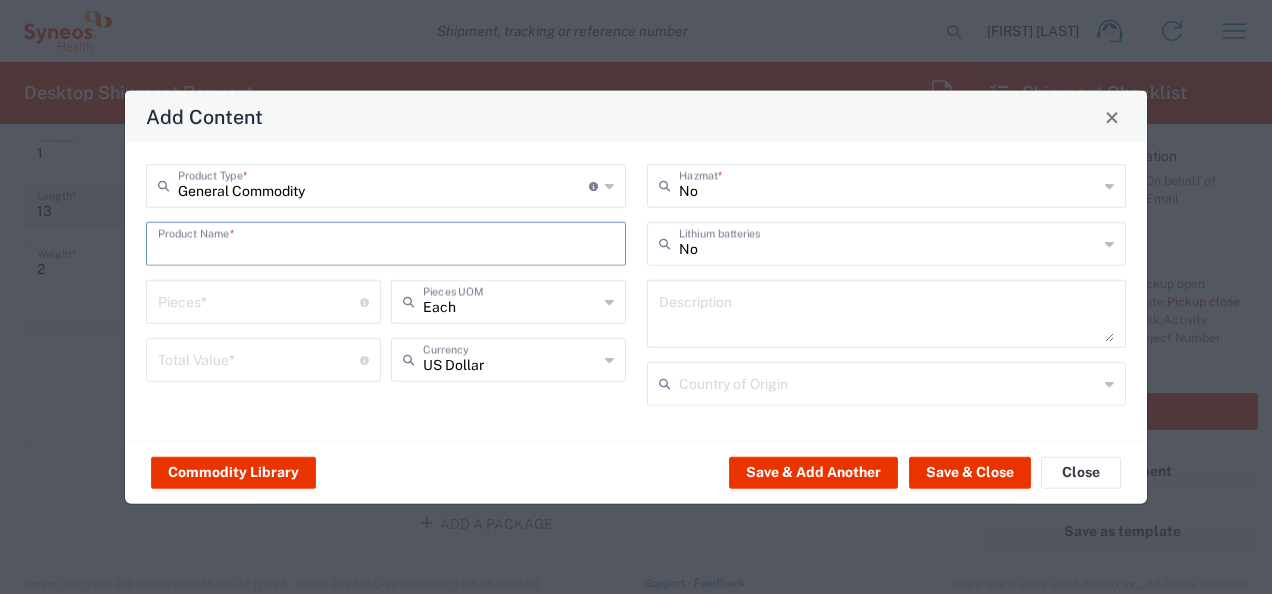 click at bounding box center (386, 242) 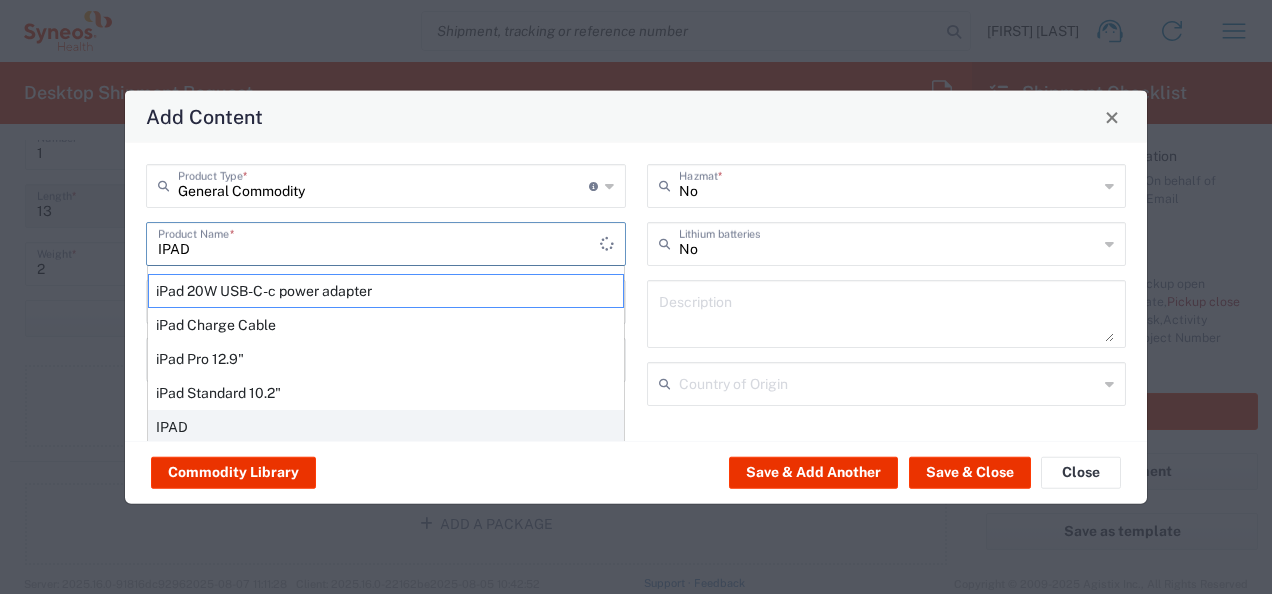 type on "IPAD" 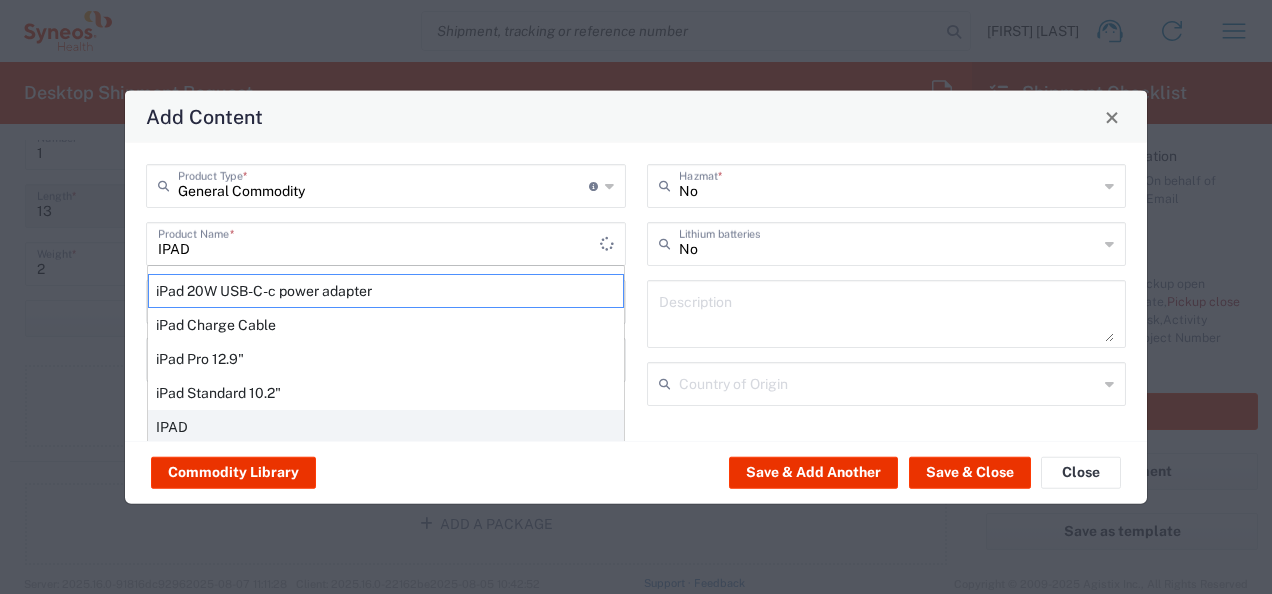 click on "IPAD" at bounding box center (386, 427) 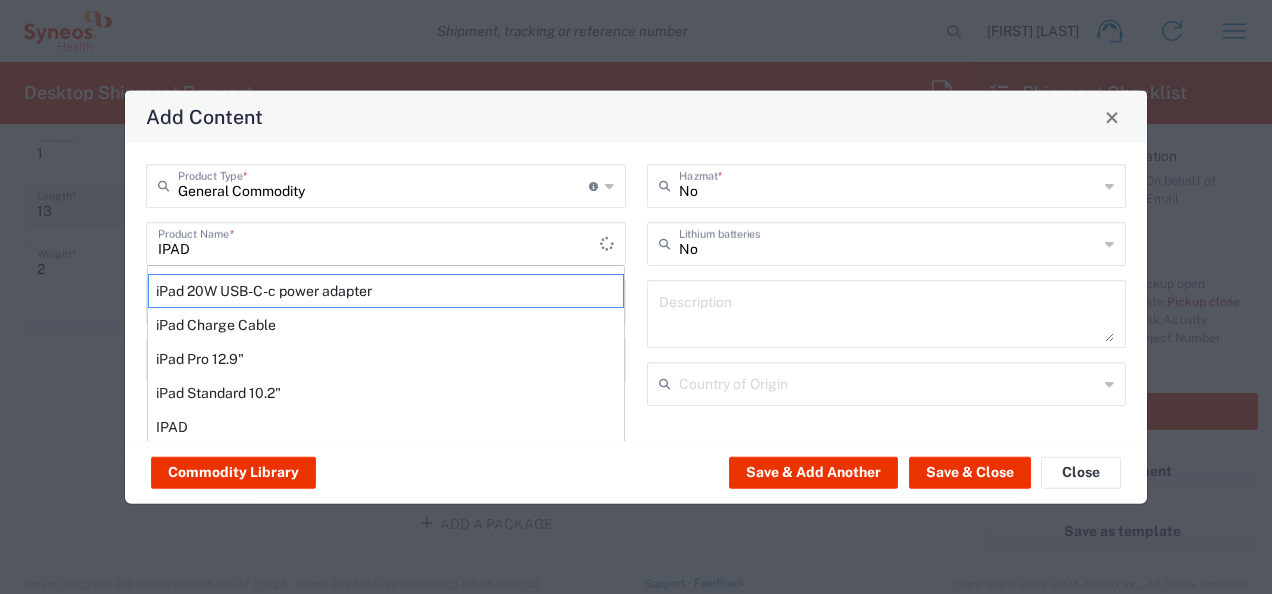 type on "1" 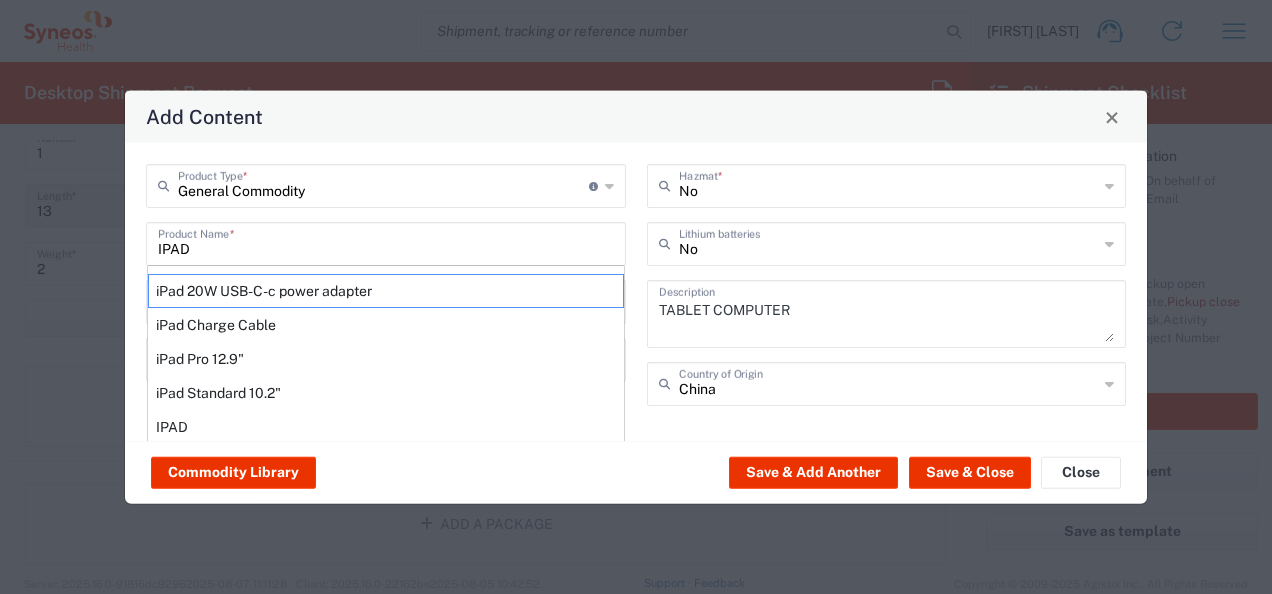 click on "Add Content General Commodity Product Type * Document: Paper document generated internally by Syneos, a client, or third-party partner for business purposes. For example, a contract, agreement, procedure, policy, project documentation, legal document, purchase order, invoice, or other documentation or record. Items such as study leaflets/brochures, posters, instruction booklets, patient guides, flowcharts, checklists, consent cards, reminder cards and other similar printed materials which will be used in a client project/trial are general commodities, not documents. iPAD Product Name * iPad 20W USB-C-c power adapter iPad Charge Cable iPad Pro 12.9" iPad Standard 10.2" IPAD Apple iPad, 9th Gen, 64GB iPad 7035856A 1 Pieces * Number of pieces inside all the packages Each Pieces UOM Total Value * Total value of all the pieces US Dollar Currency No Hazmat * No Lithium batteries TABLET COMPUTER Description China Country of Origin Commodity Library Save & Add Another Save & Close Close" 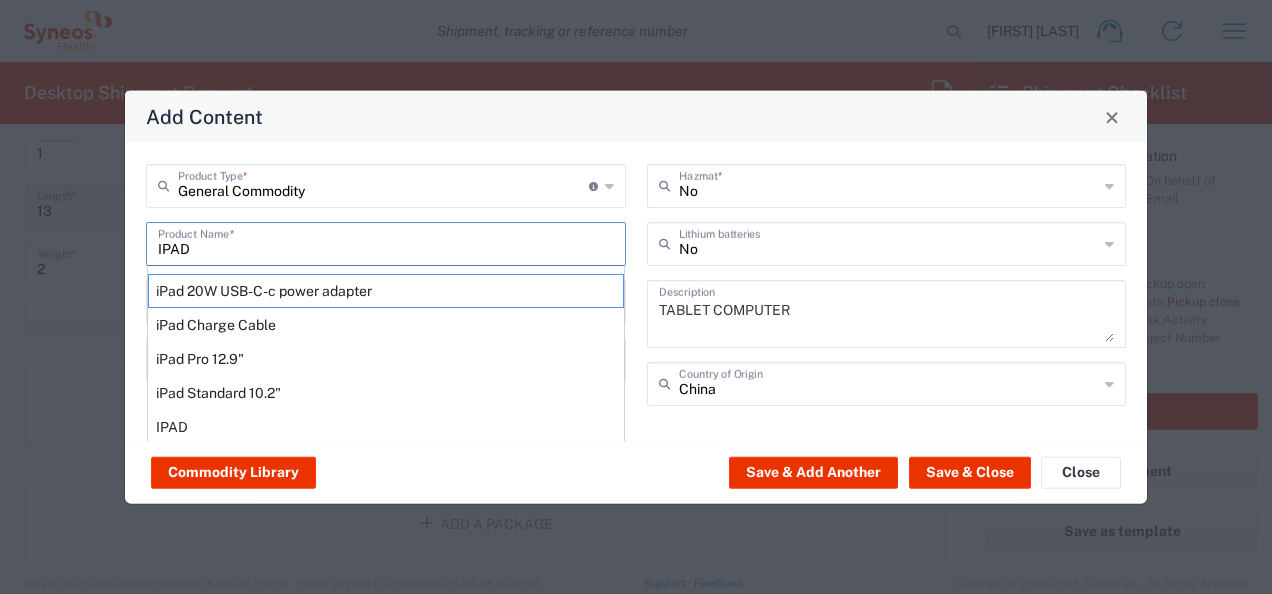 click on "IPAD" at bounding box center [386, 242] 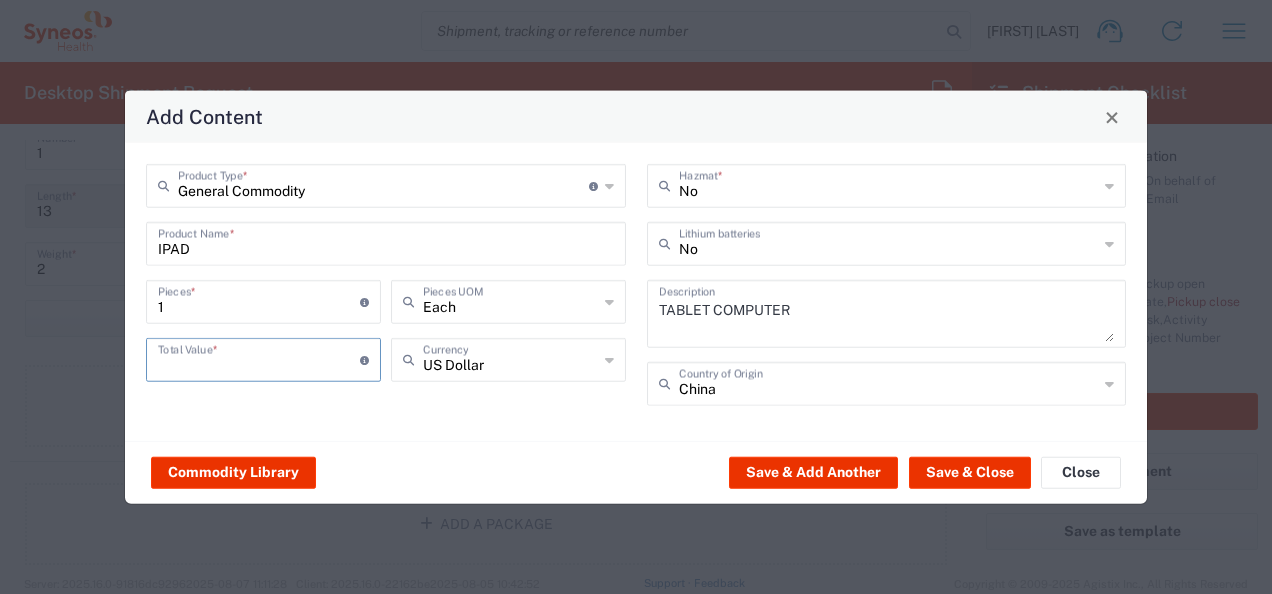 click at bounding box center [259, 358] 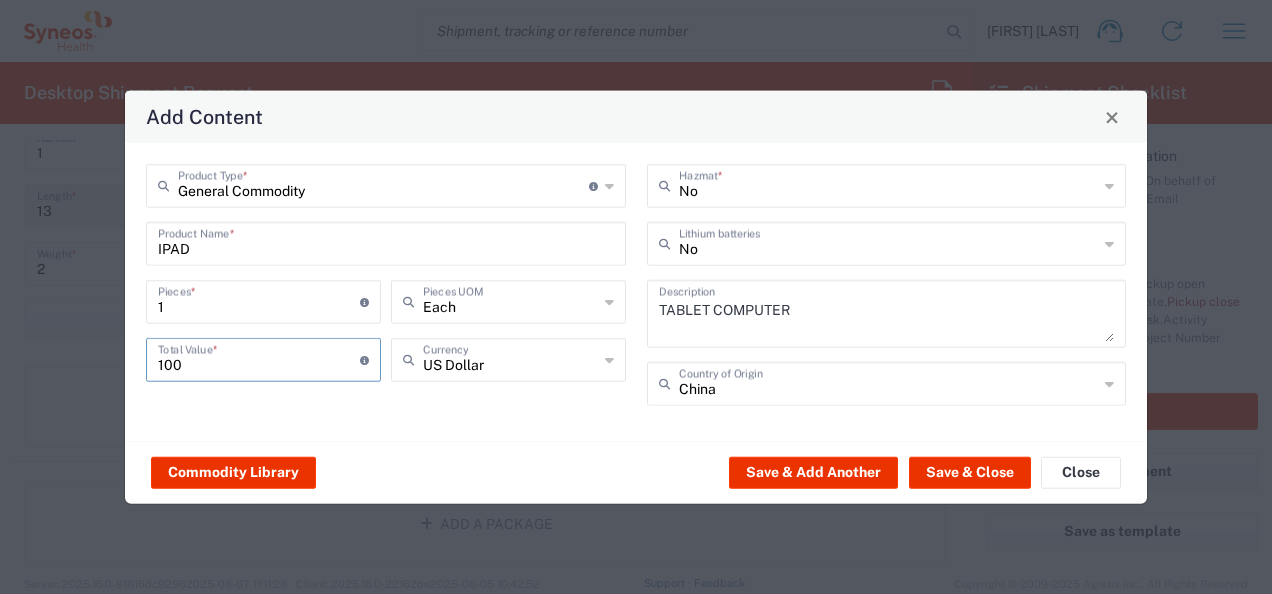 type on "100" 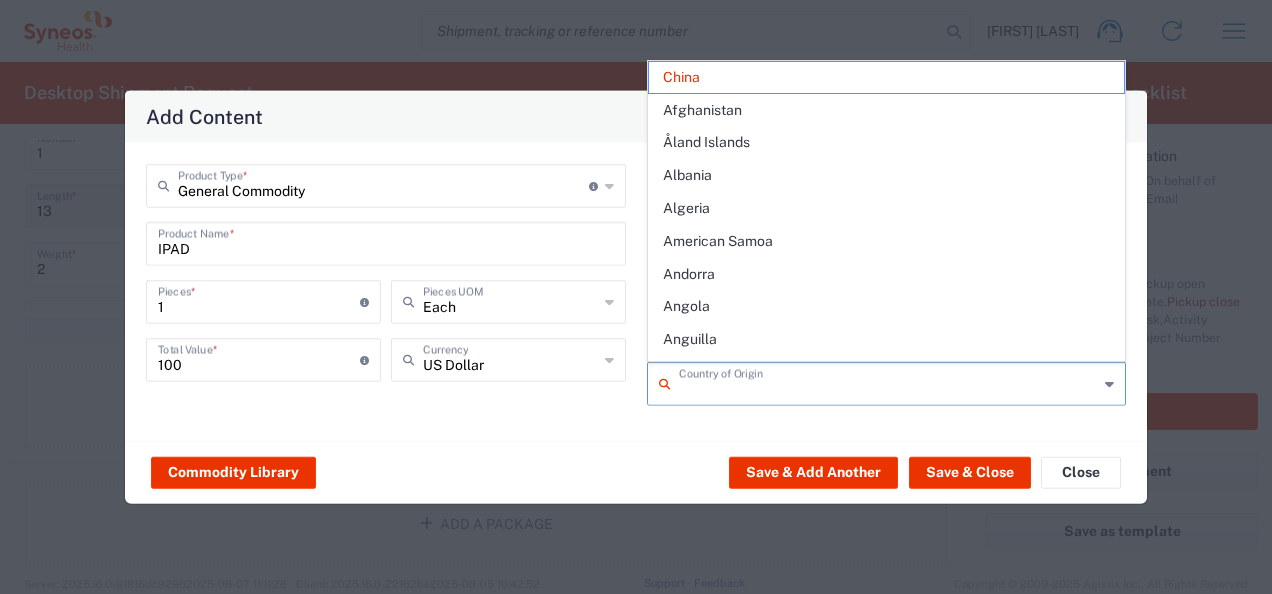 click at bounding box center [889, 382] 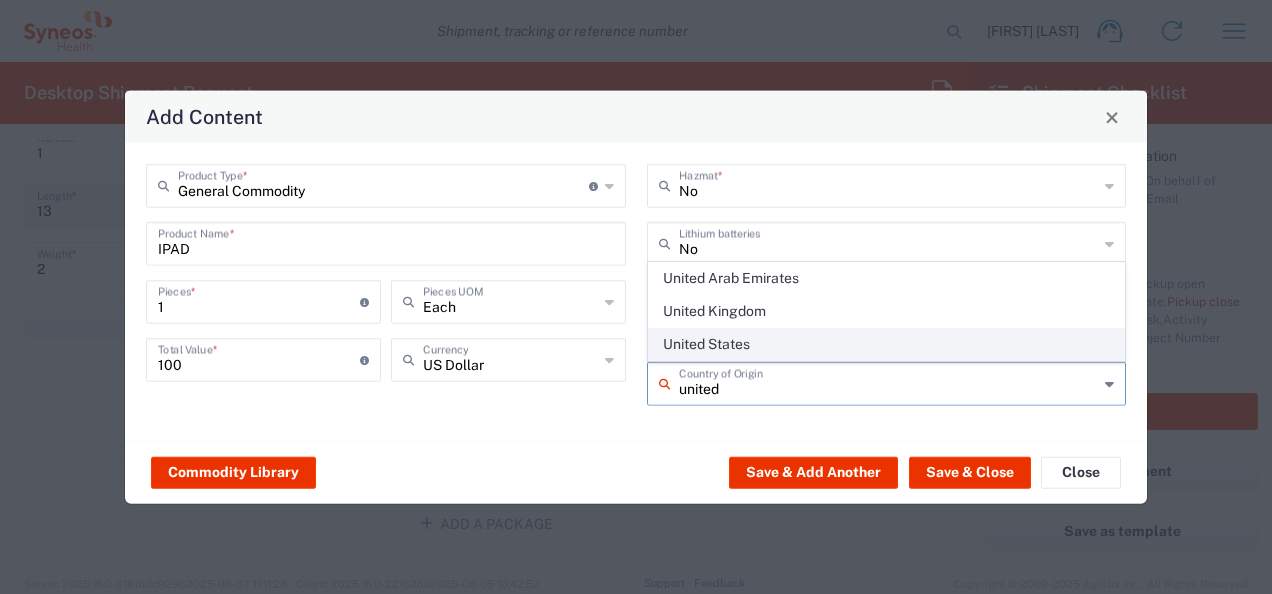 click on "United States" 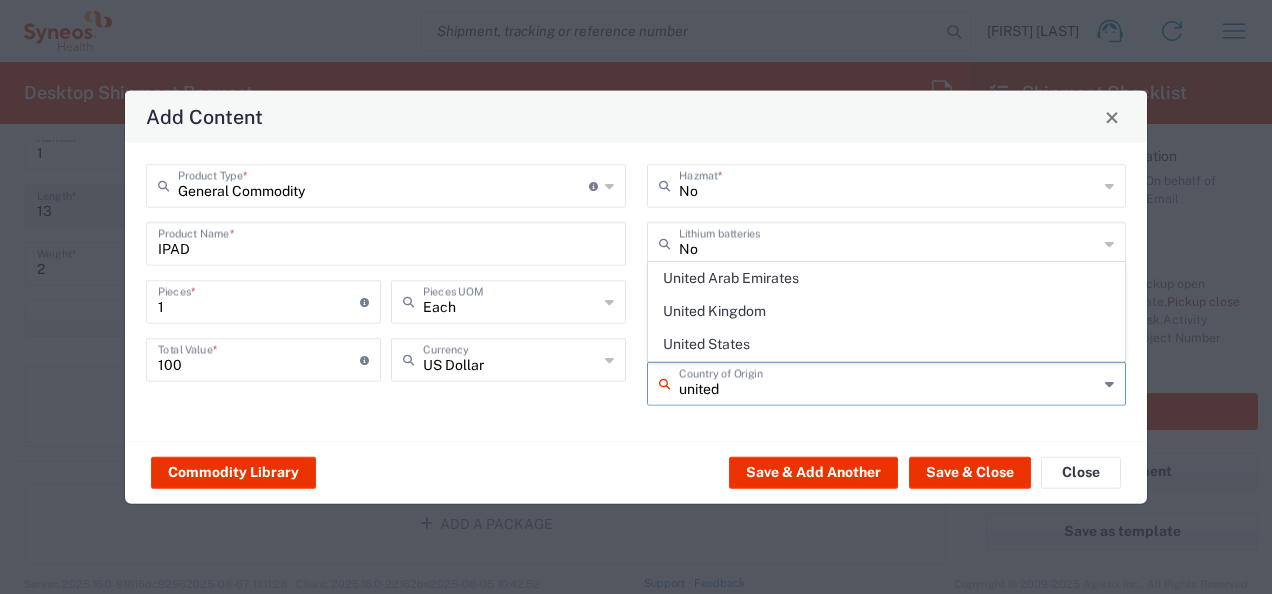 type on "United States" 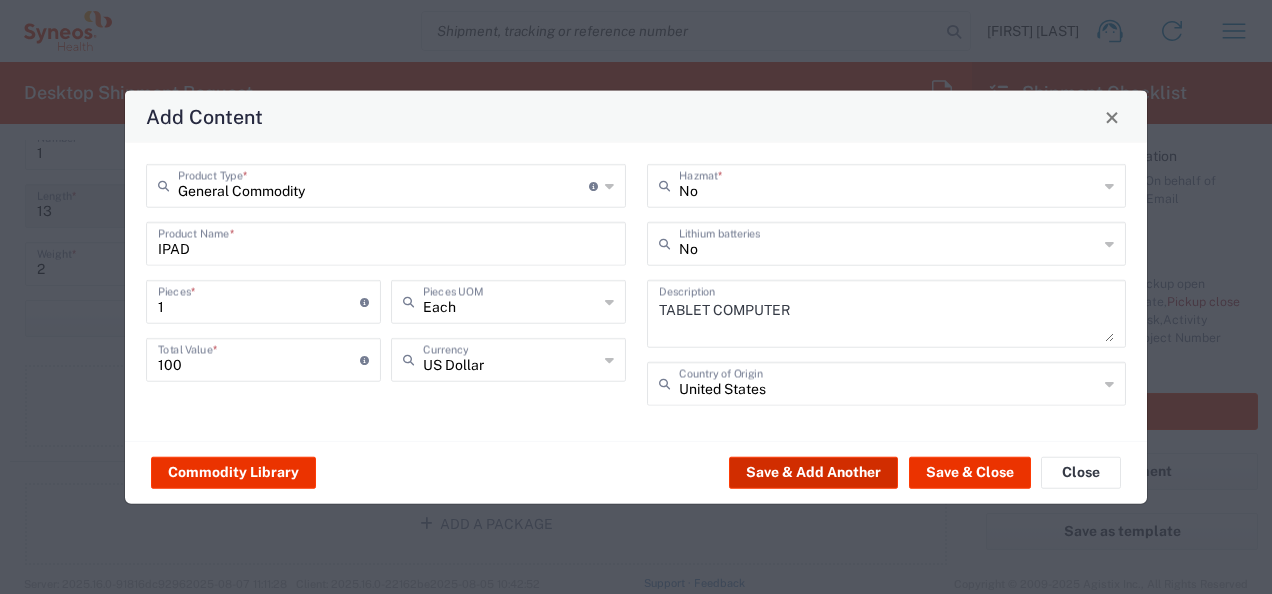 click on "Save & Add Another" 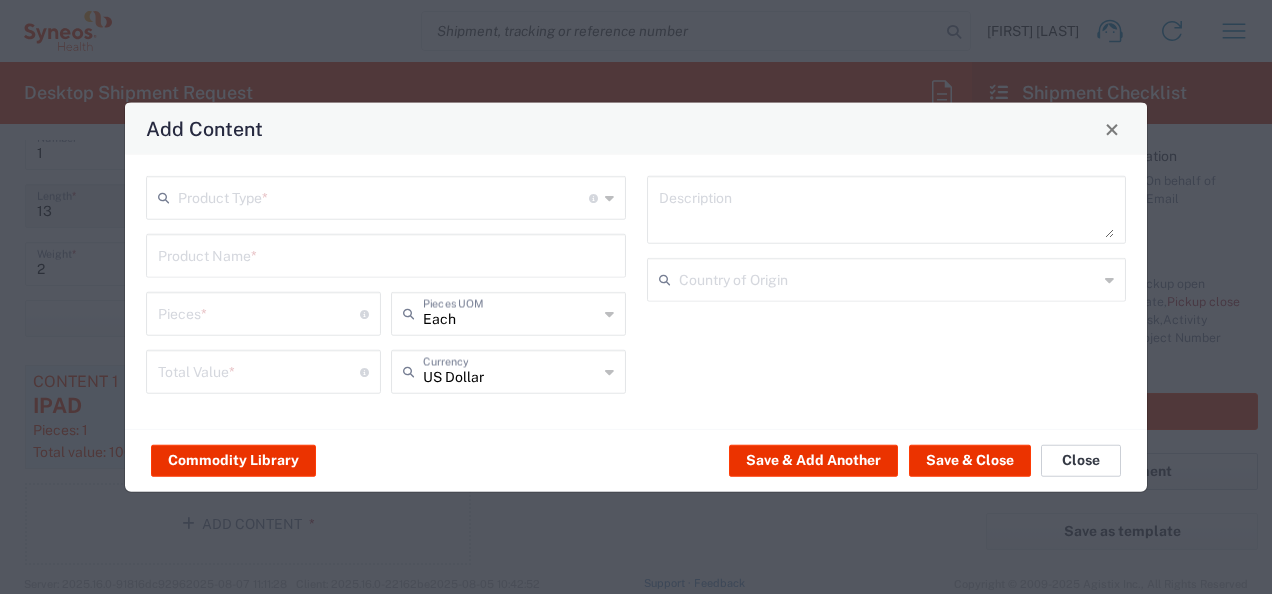 click on "Close" 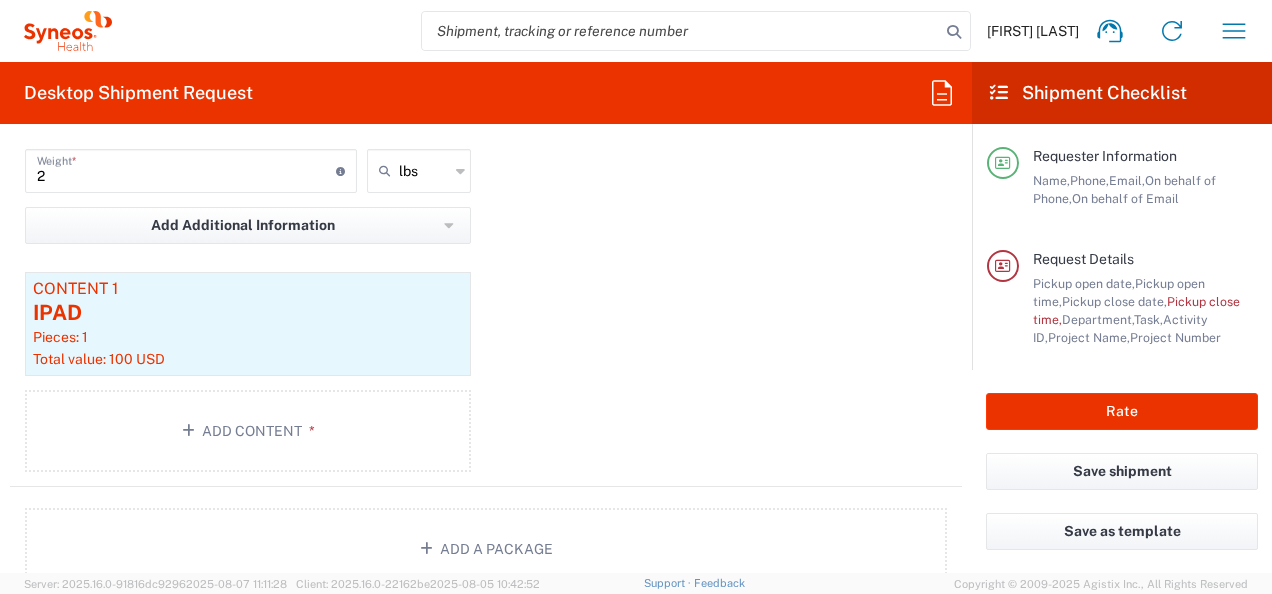 scroll, scrollTop: 2100, scrollLeft: 0, axis: vertical 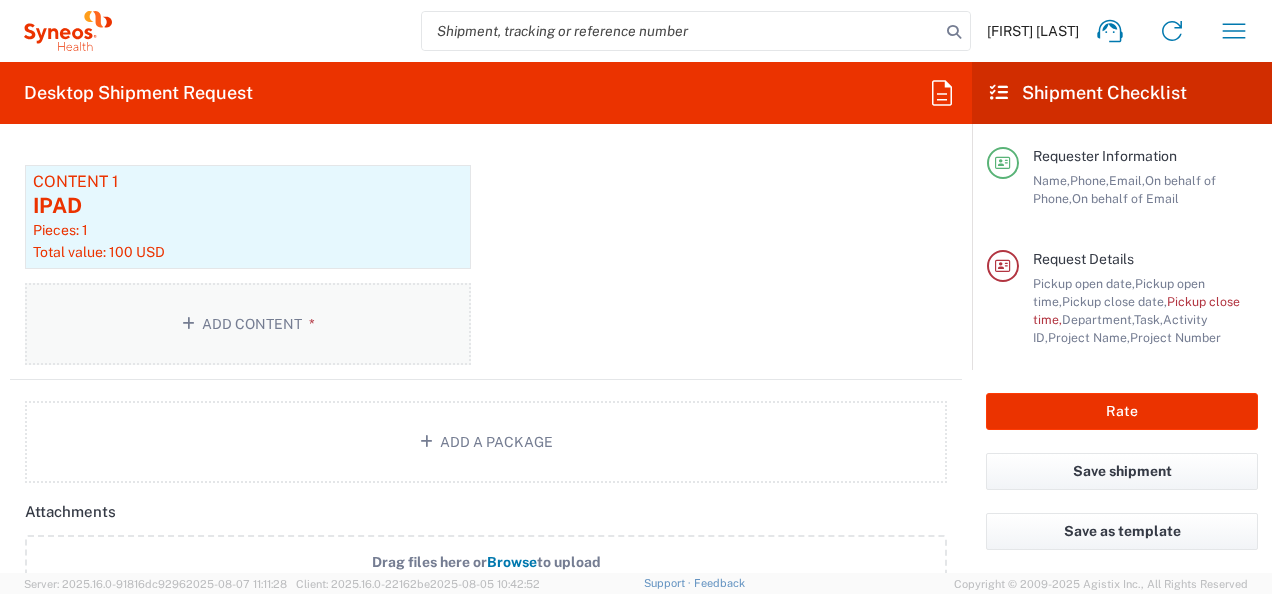 click on "Add Content *" 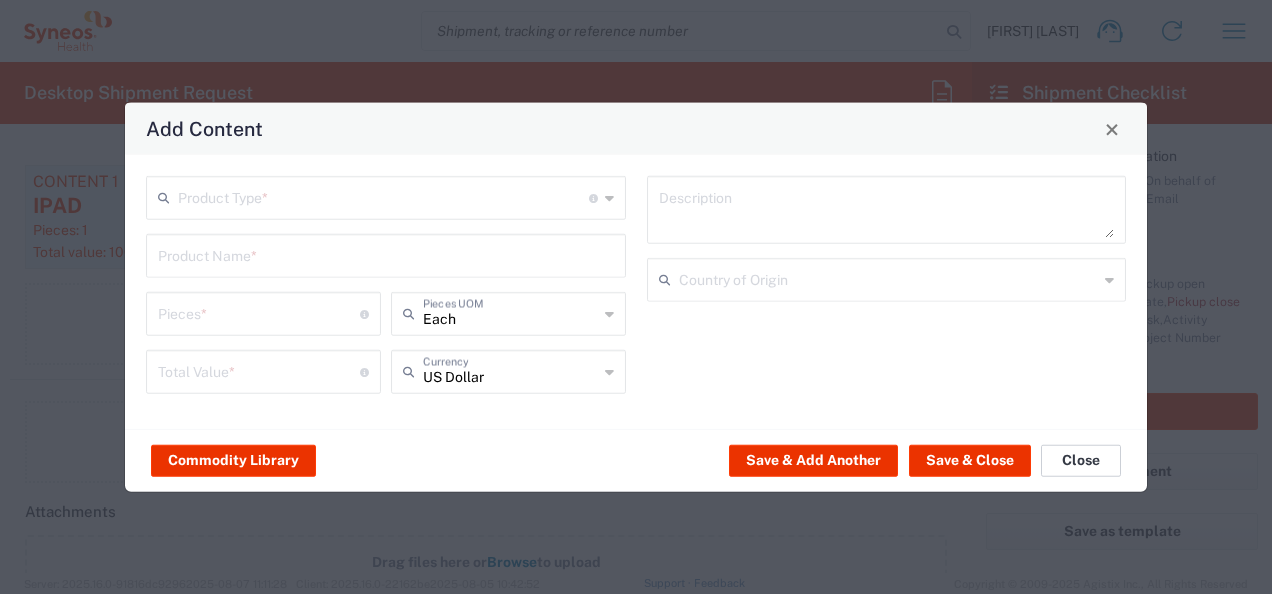click on "Close" 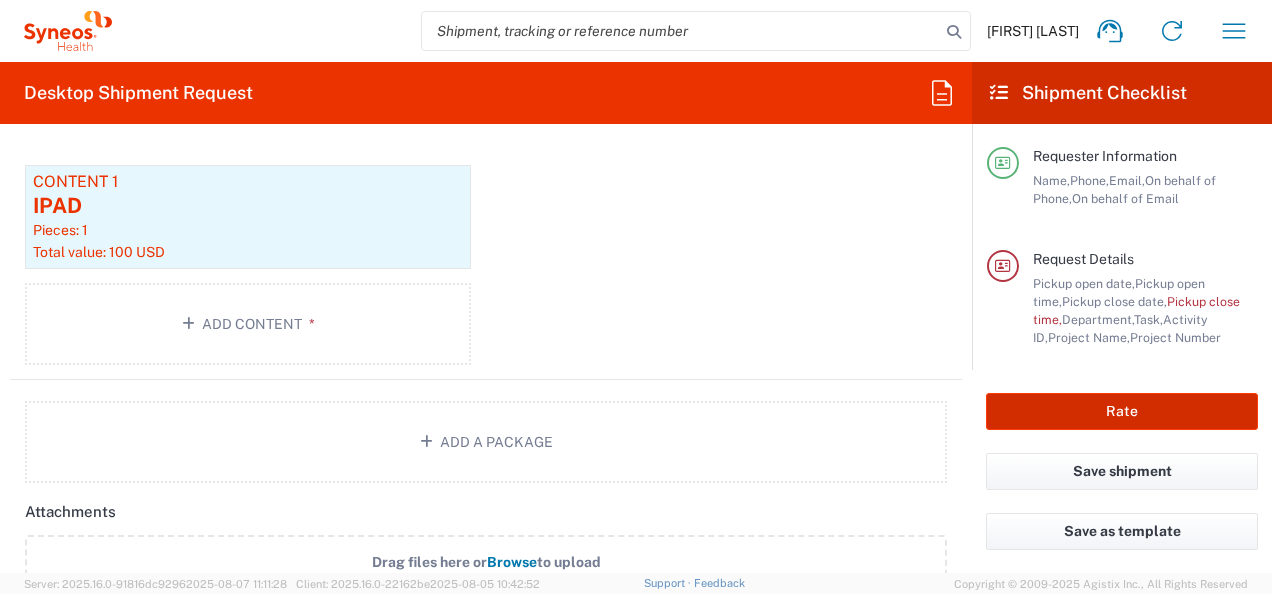 click on "Rate" 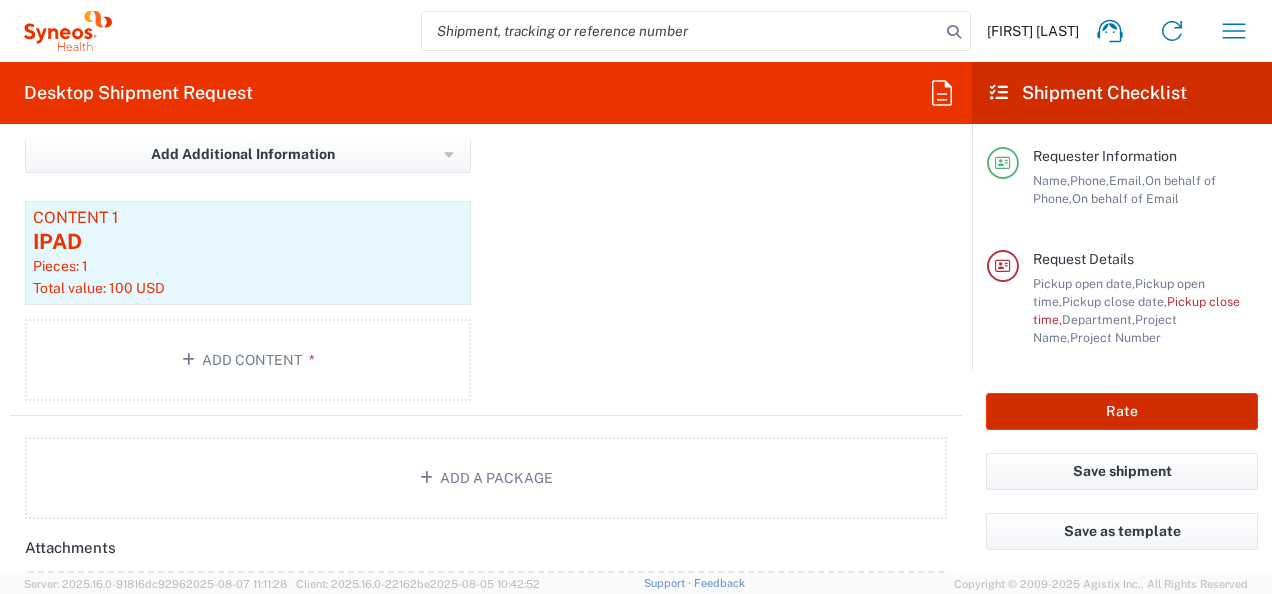 scroll, scrollTop: 2136, scrollLeft: 0, axis: vertical 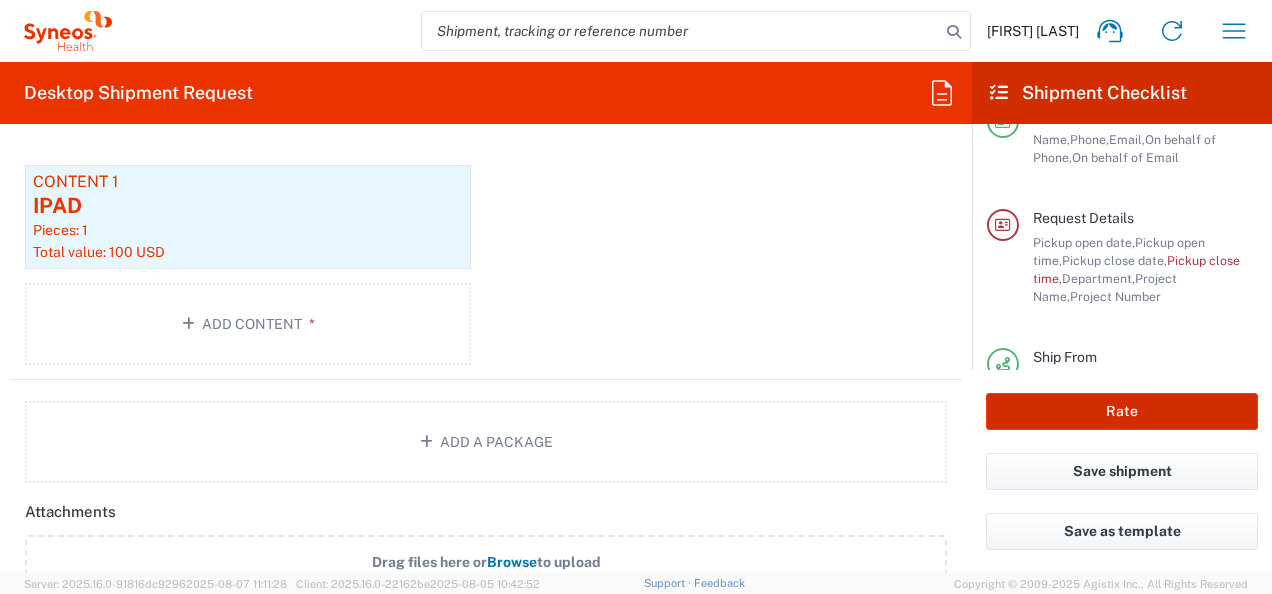 type on "**6183 DEPARTMENTAL EXPENSE" 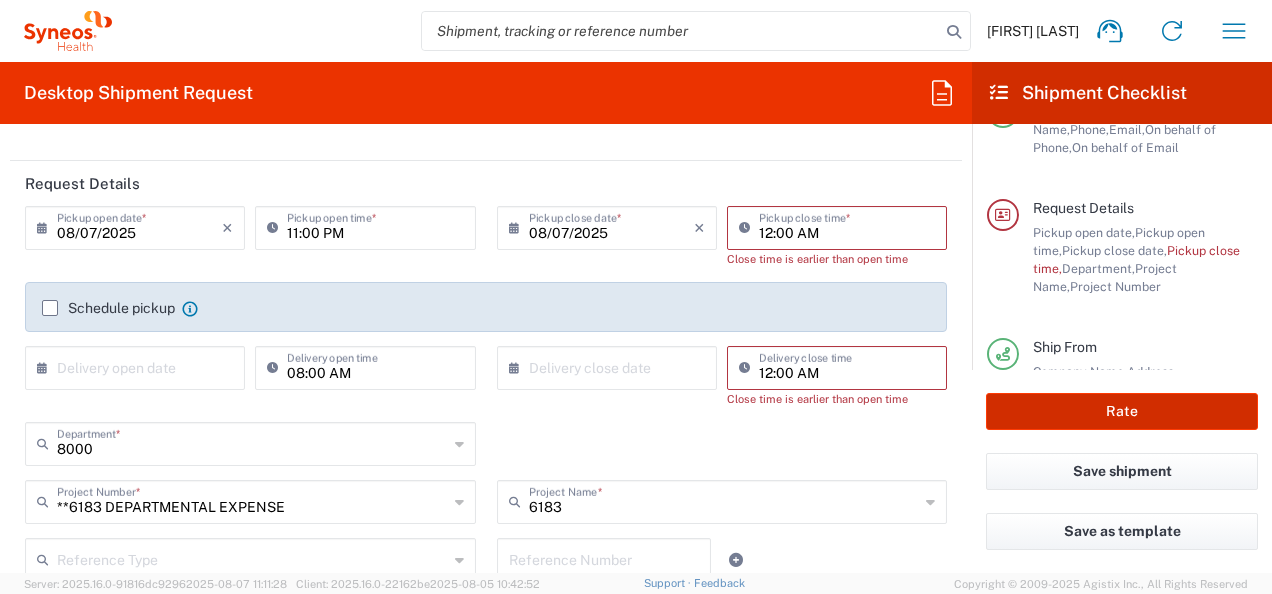 scroll, scrollTop: 136, scrollLeft: 0, axis: vertical 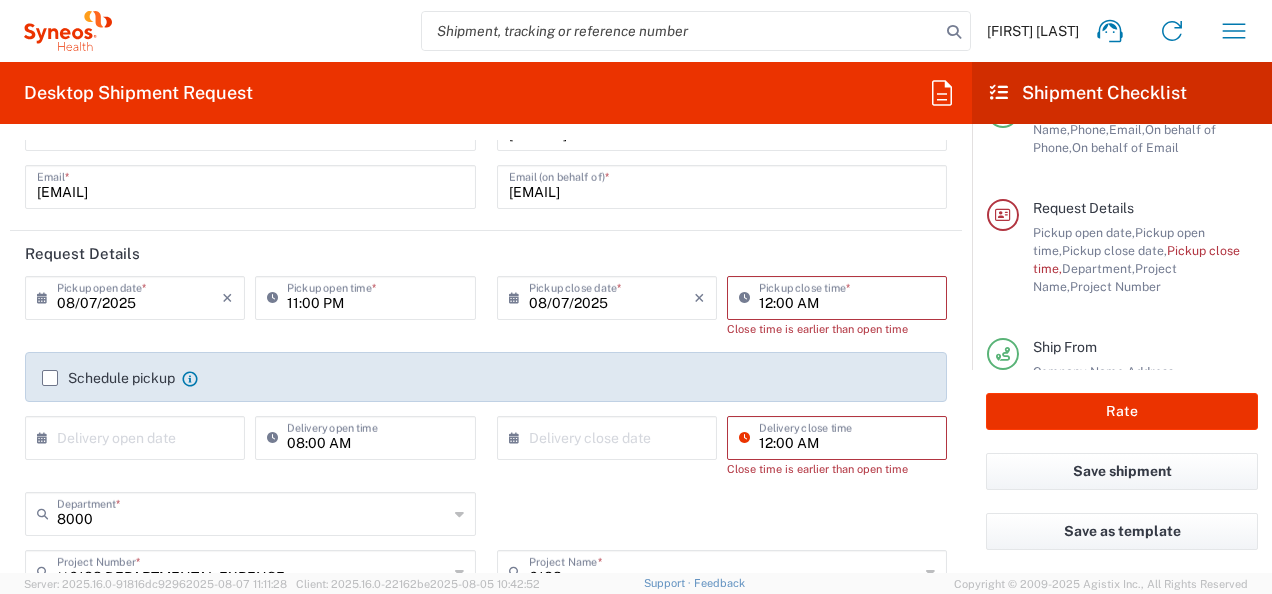 click on "12:00 AM" at bounding box center [847, 436] 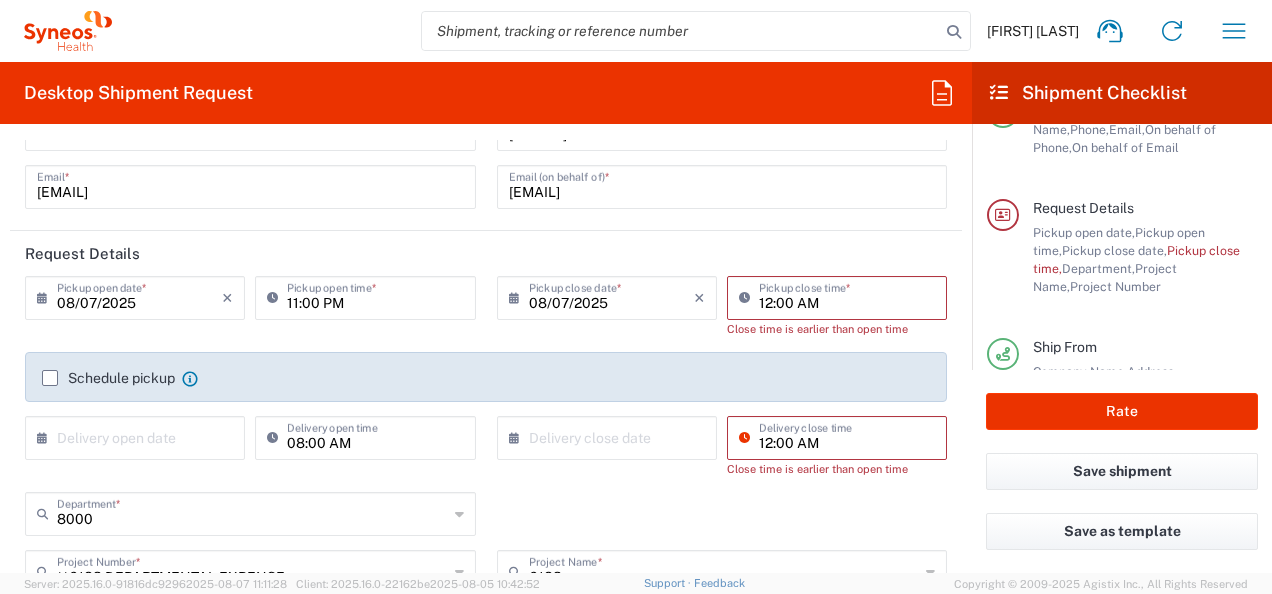 click on "12:00 AM" at bounding box center (847, 436) 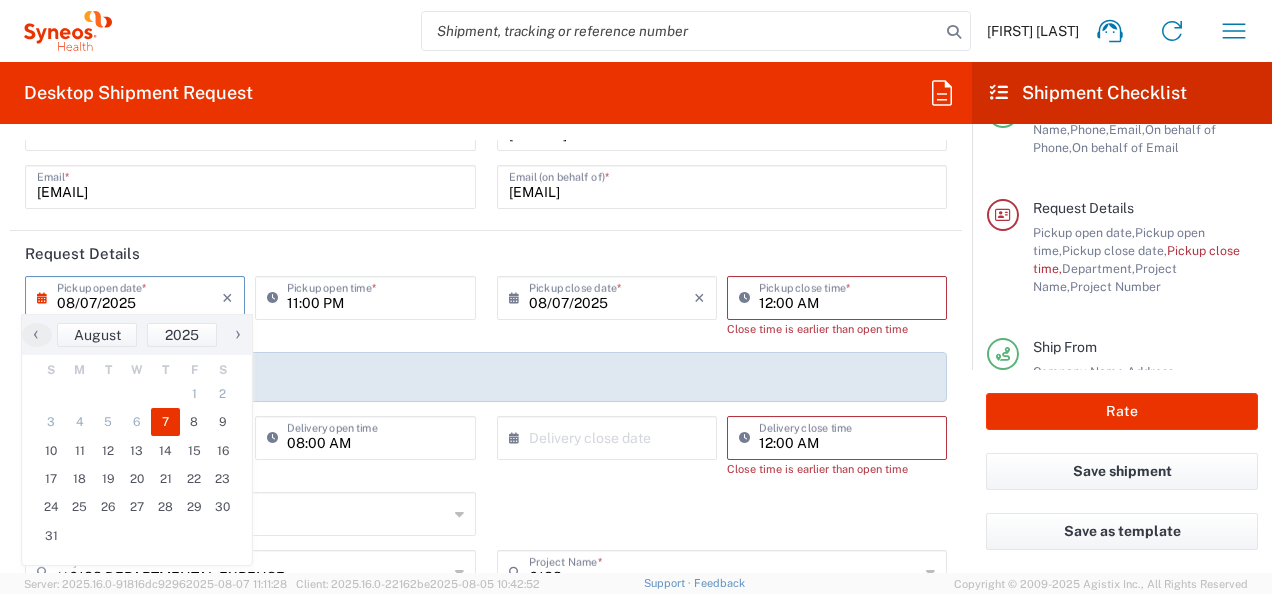 click on "08/07/2025" at bounding box center (139, 296) 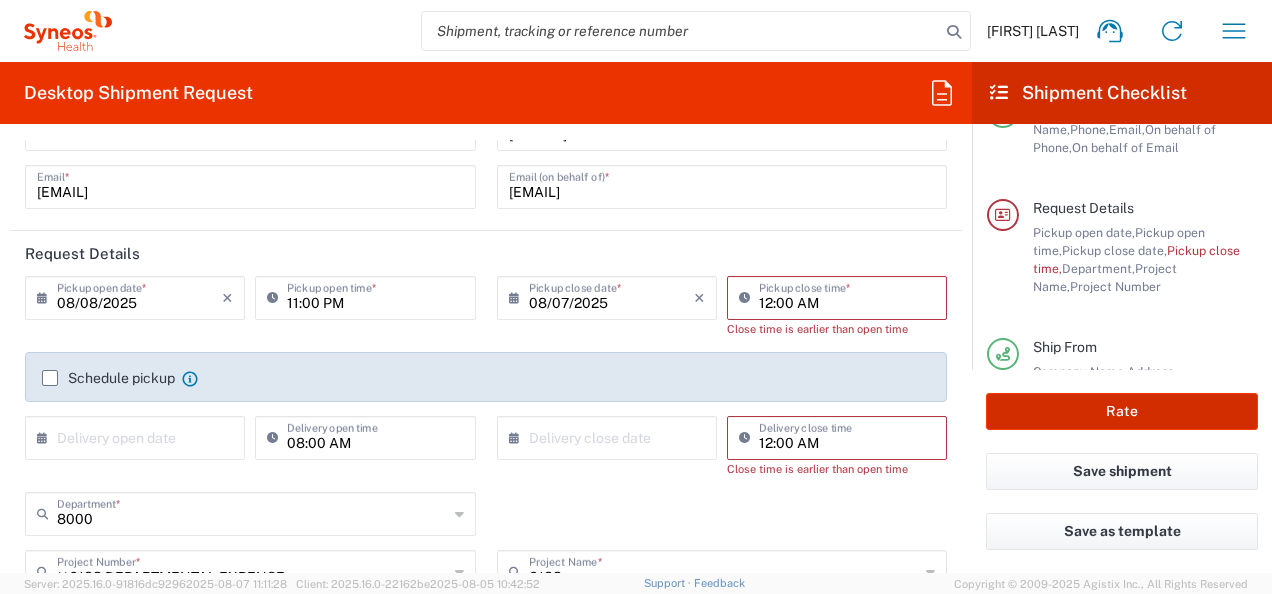 type on "08/08/2025" 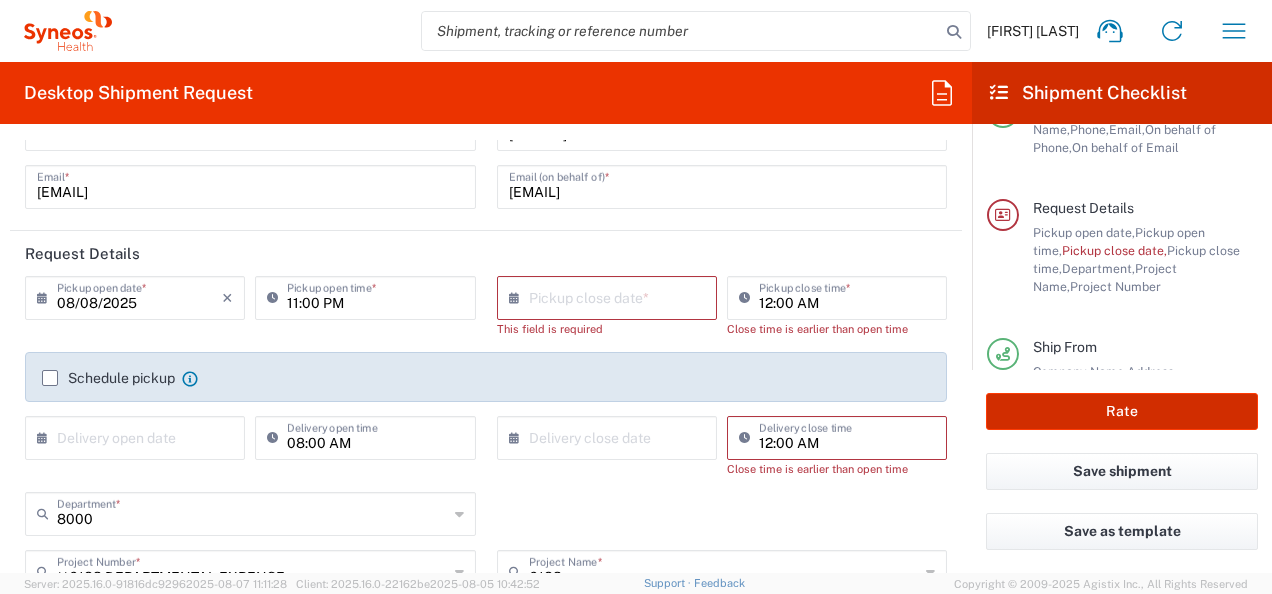 click on "Rate" 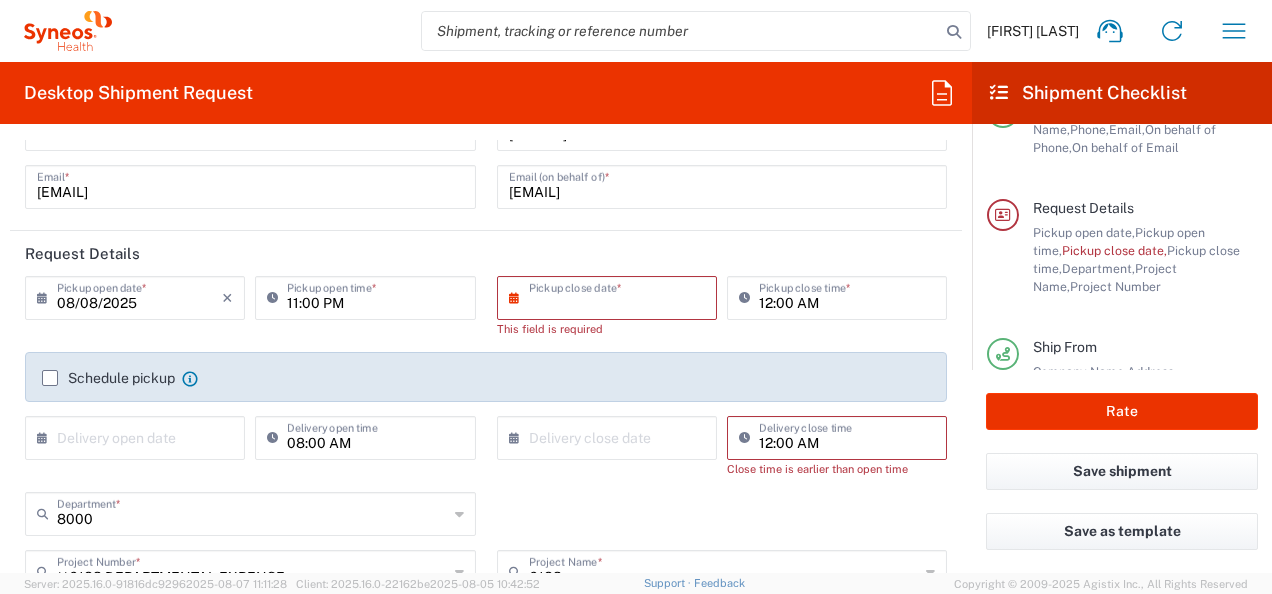click on "×  Pickup close date  *" 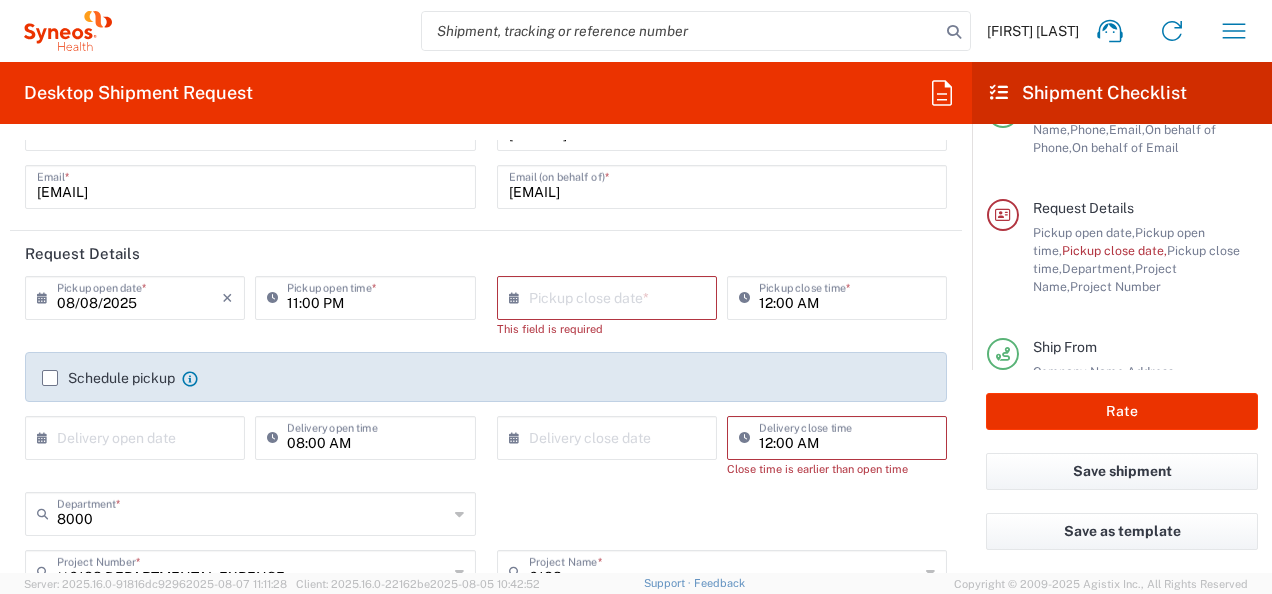 click 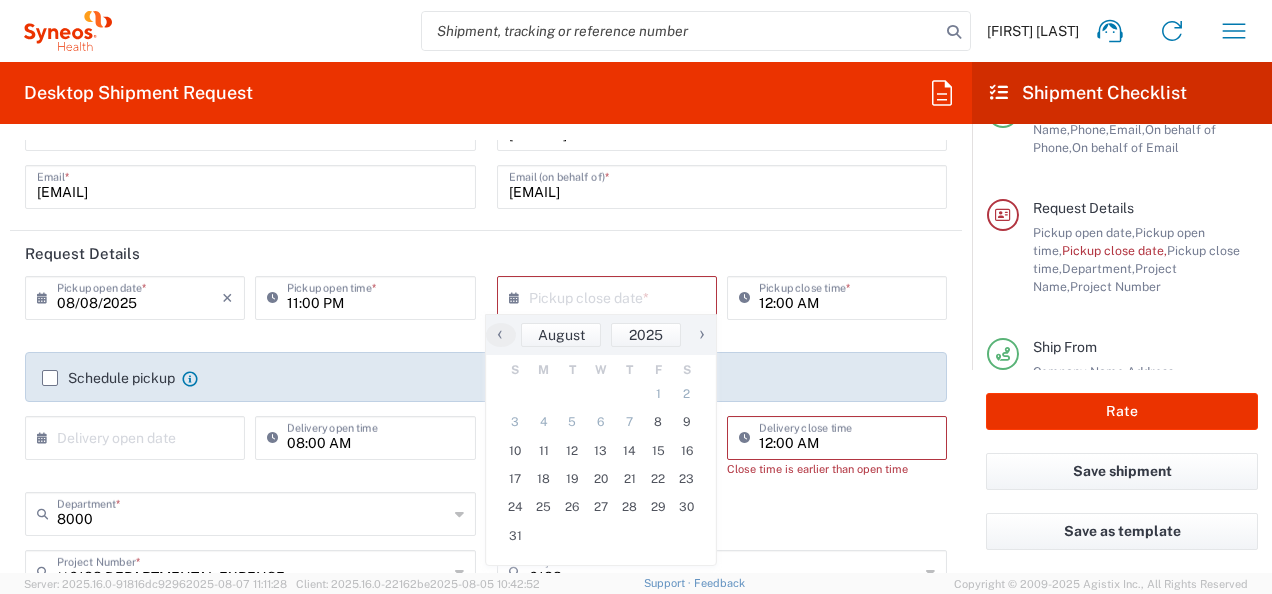 click on "×  Pickup close date  *" 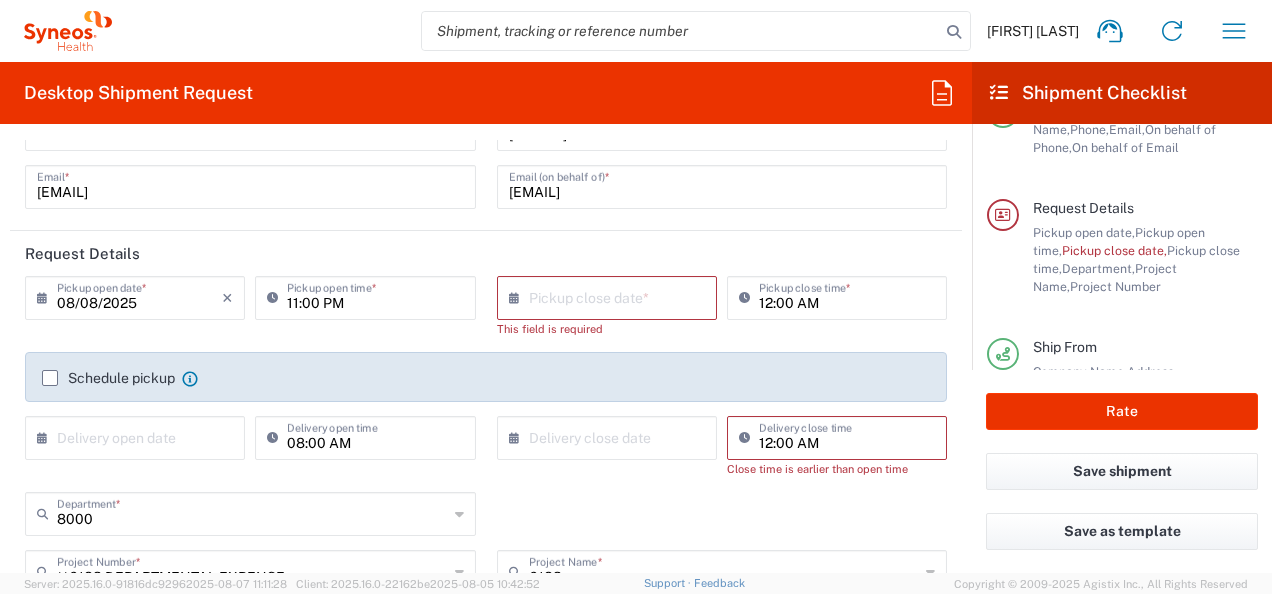 click 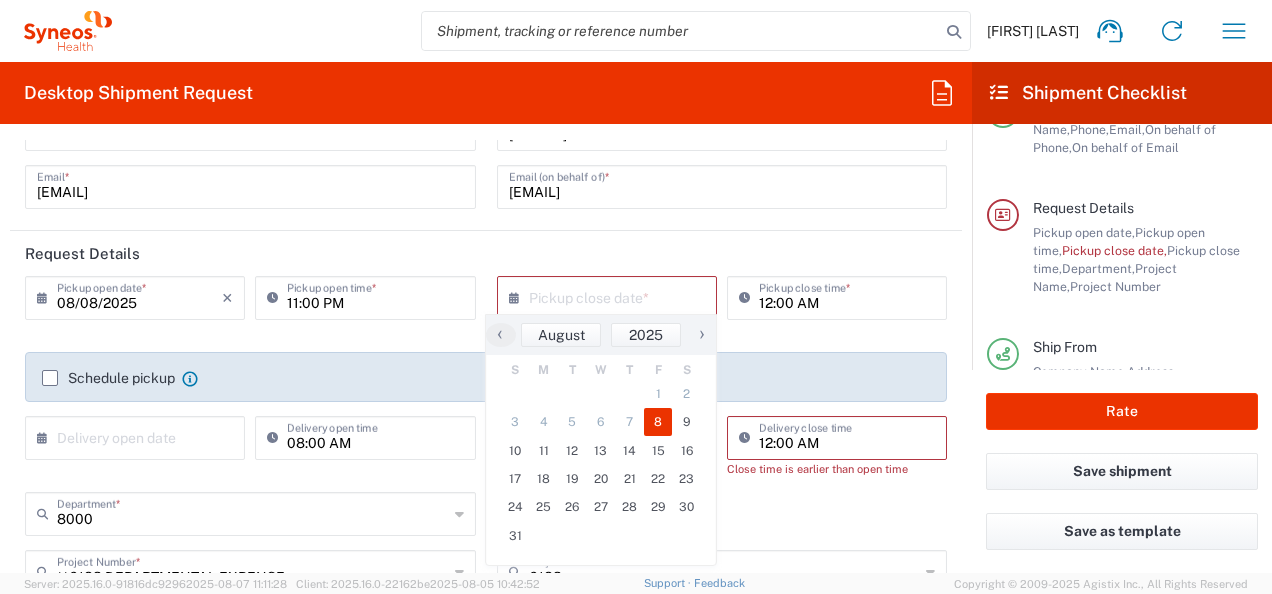 click on "8" 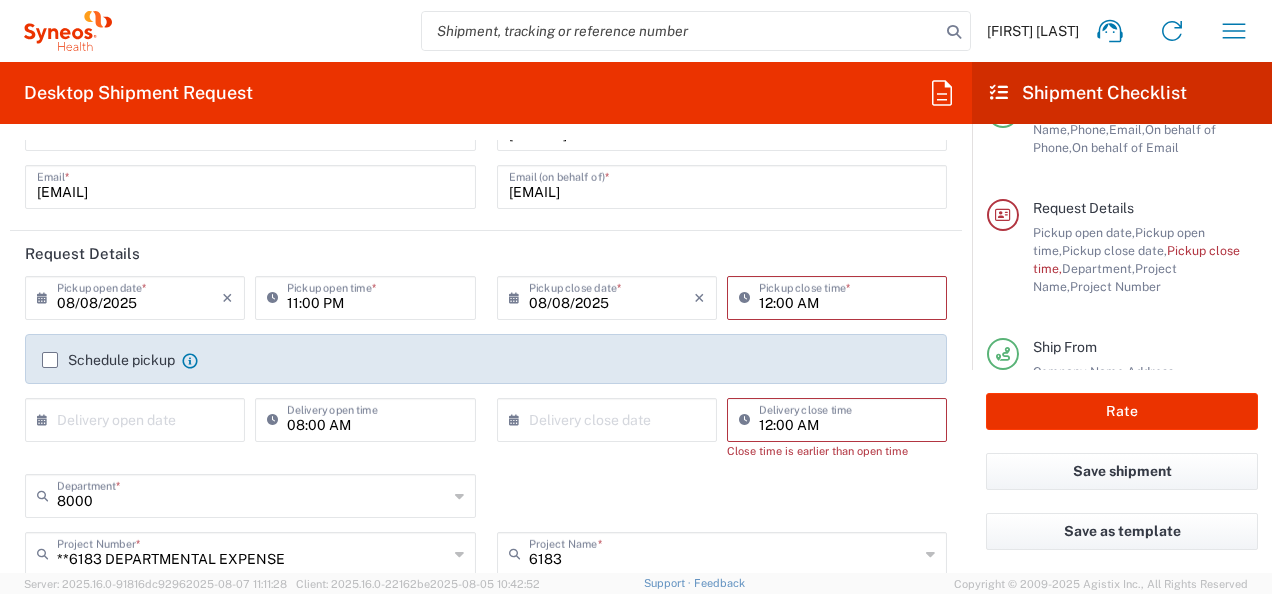click at bounding box center (611, 418) 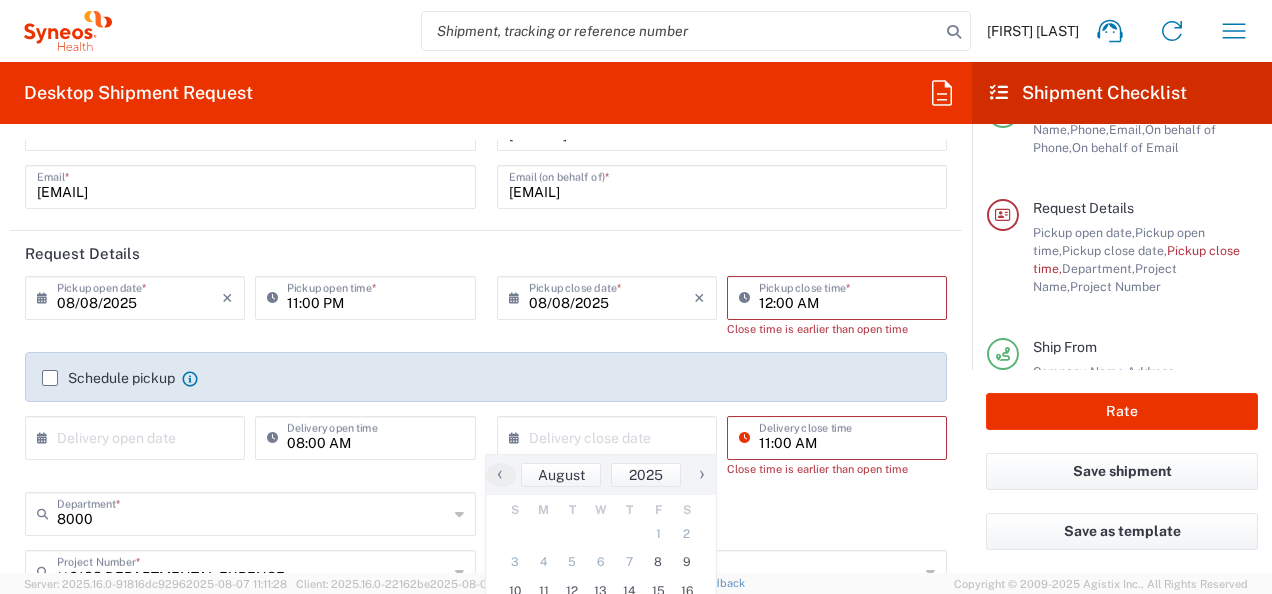 click on "11:00 AM" at bounding box center [847, 436] 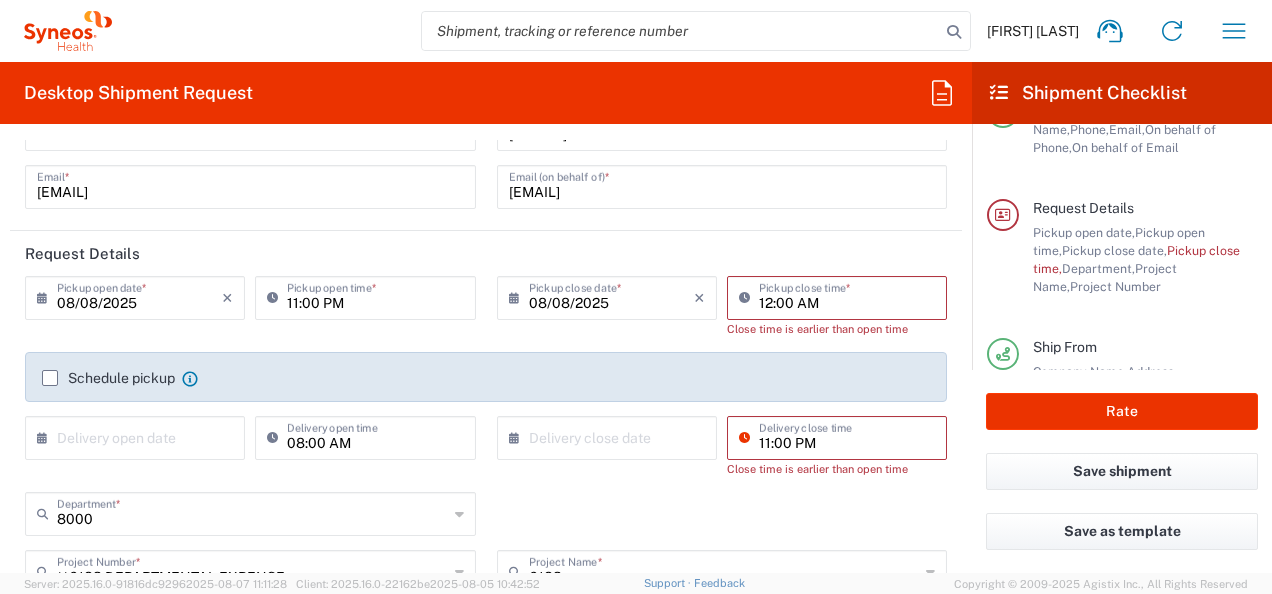 type on "11:00 PM" 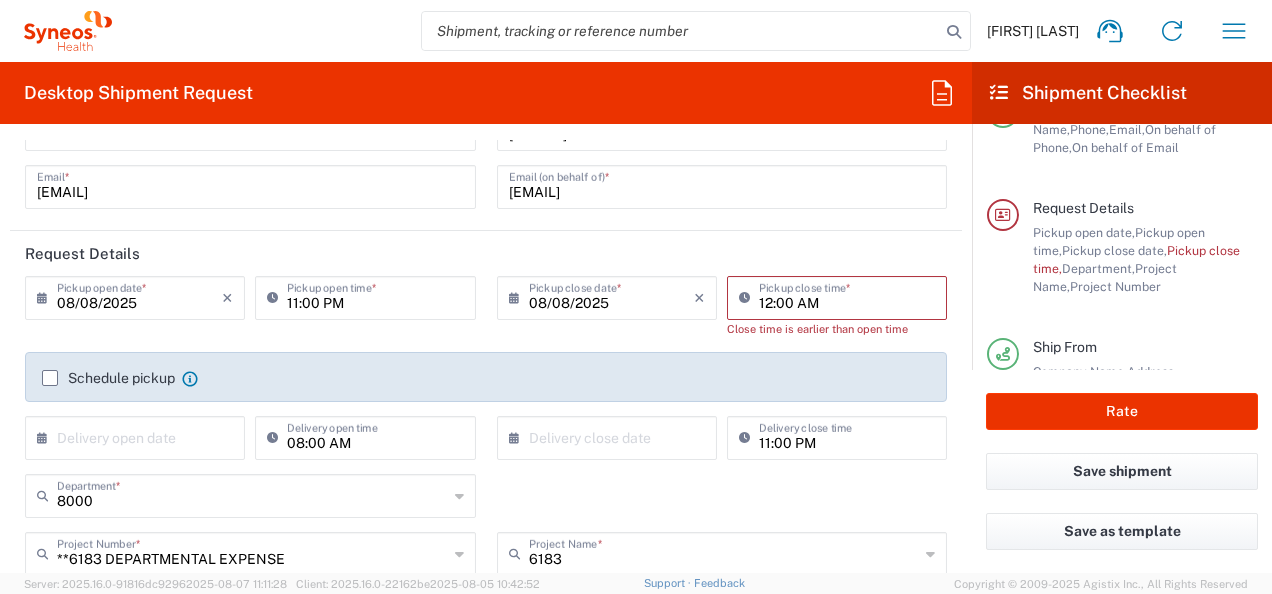 click on "× Delivery close date Cancel Apply [TIME]" 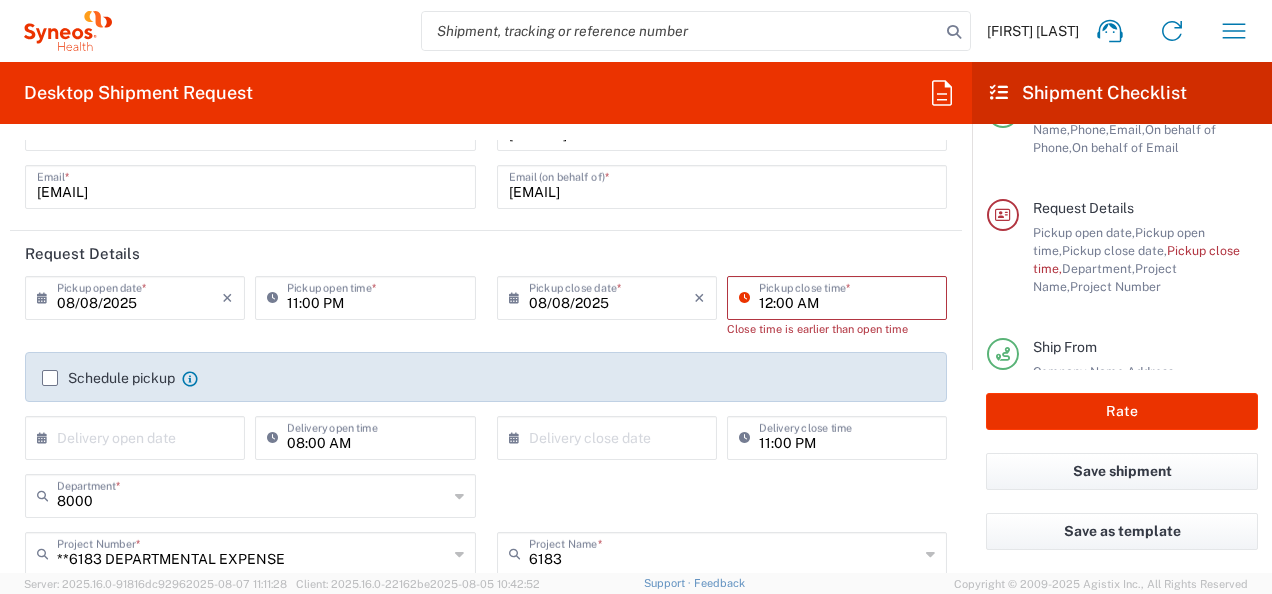 drag, startPoint x: 782, startPoint y: 305, endPoint x: 824, endPoint y: 285, distance: 46.518814 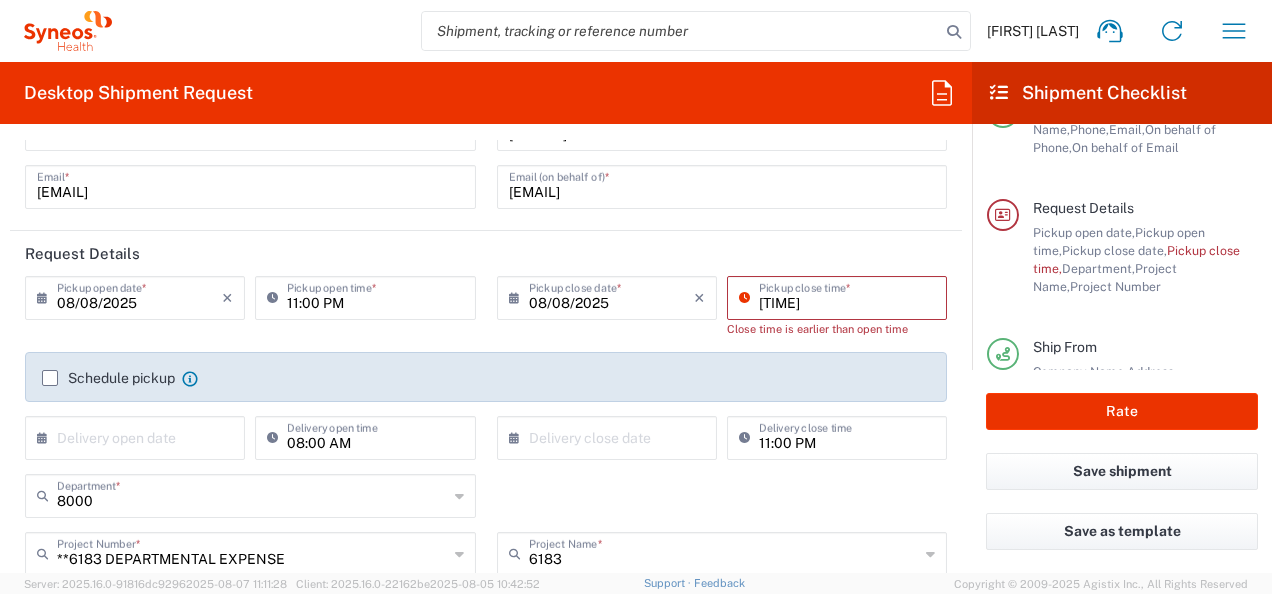 click on "[TIME]" at bounding box center [847, 296] 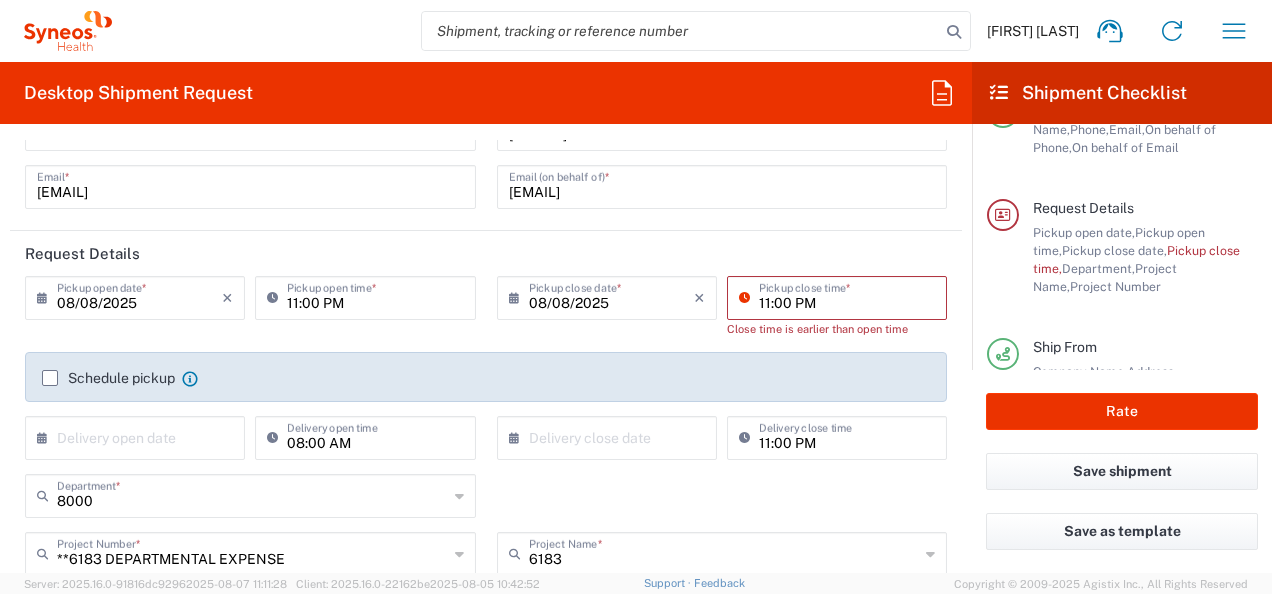 type on "11:00 PM" 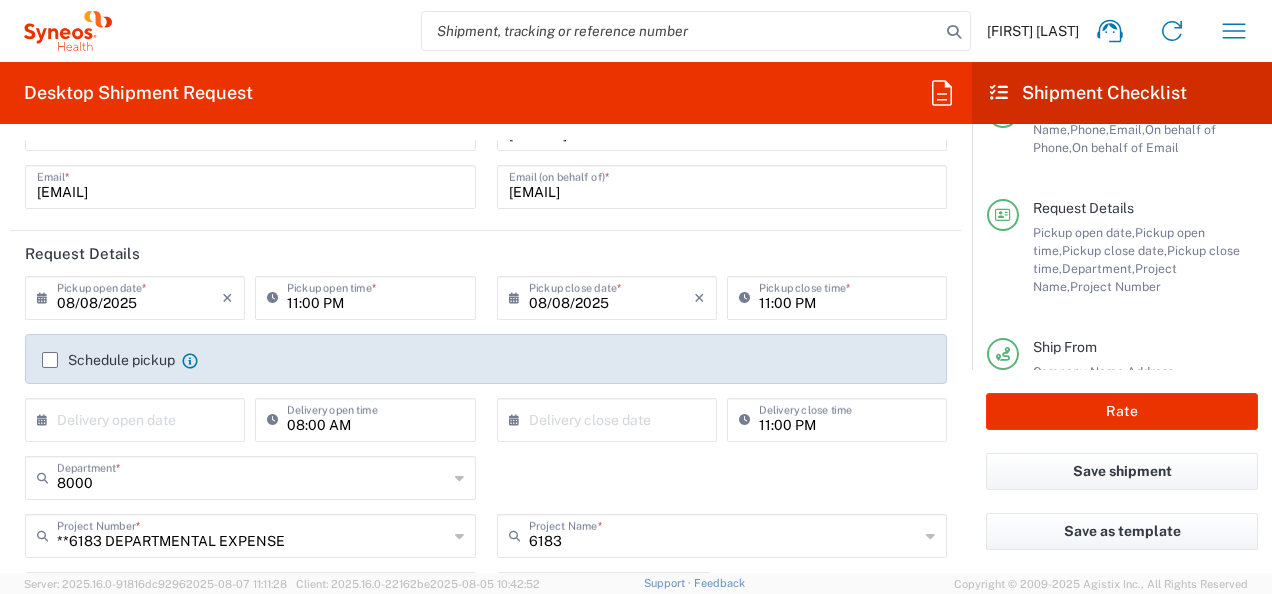 drag, startPoint x: 938, startPoint y: 450, endPoint x: 926, endPoint y: 451, distance: 12.0415945 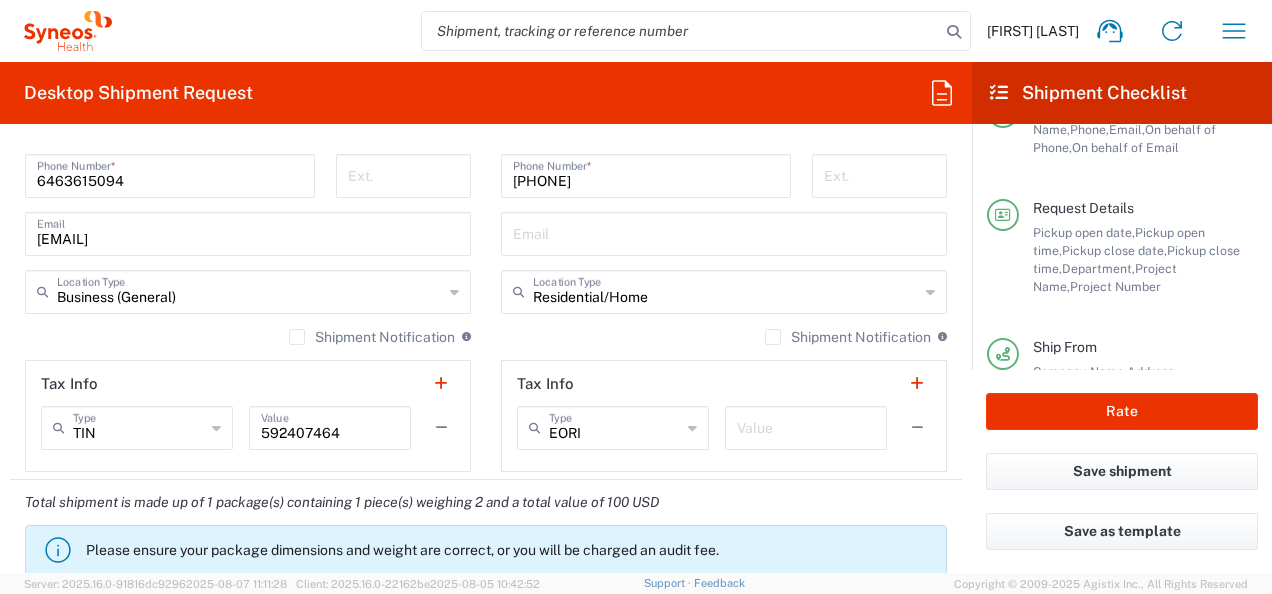 scroll, scrollTop: 1536, scrollLeft: 0, axis: vertical 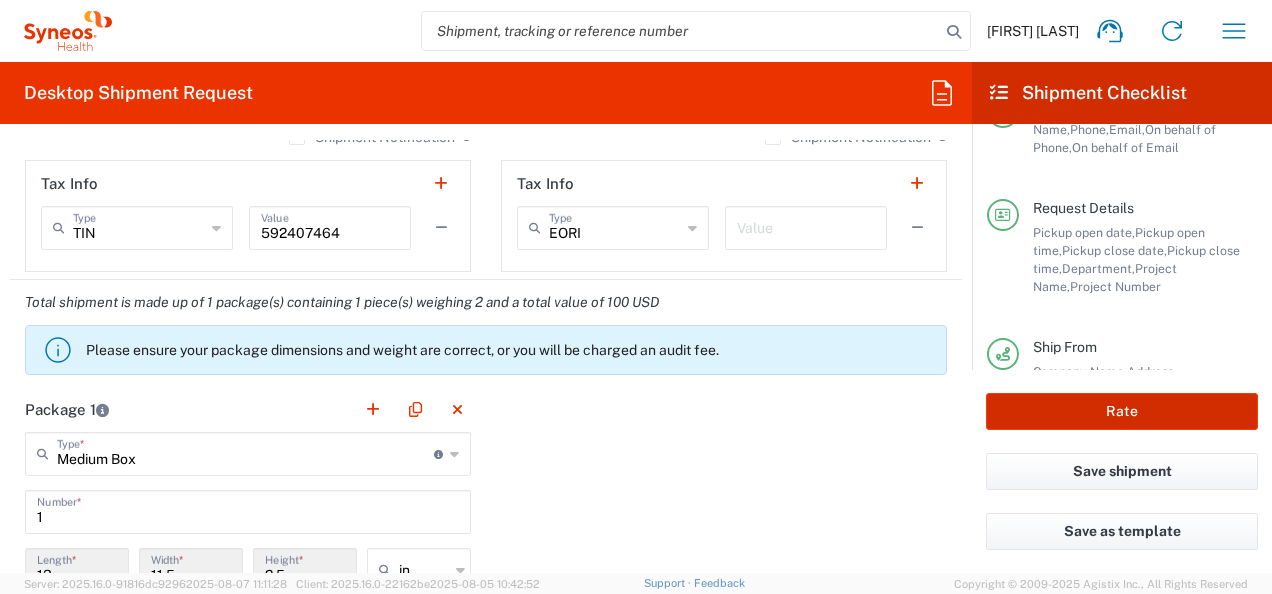 click on "Rate" 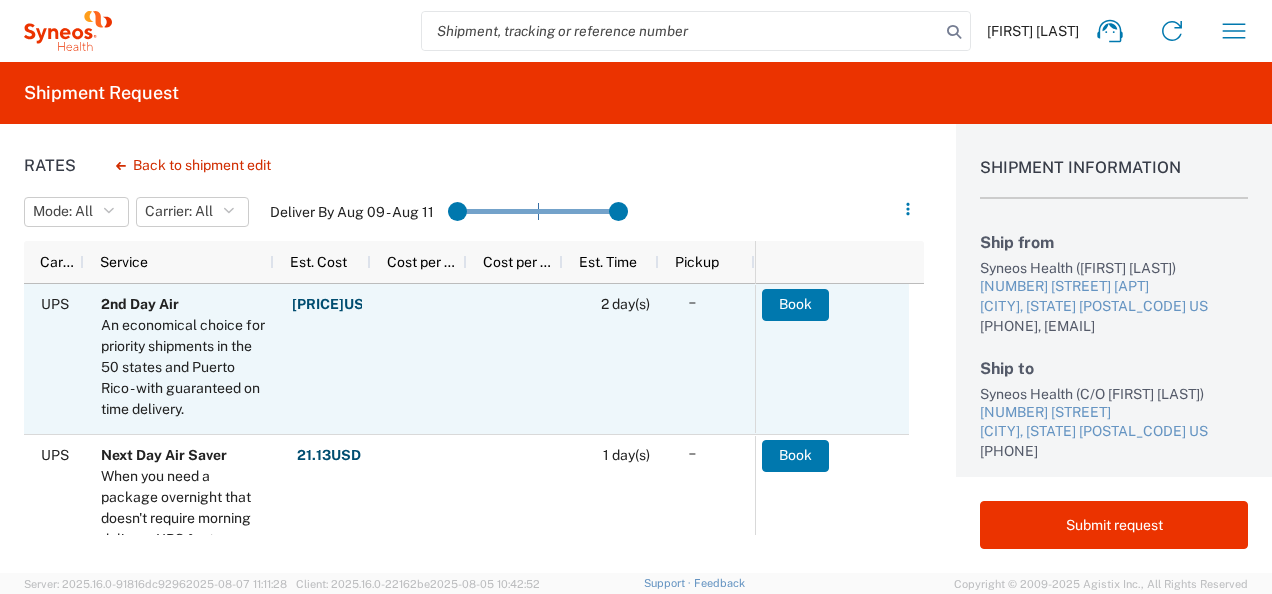 click on "Book" 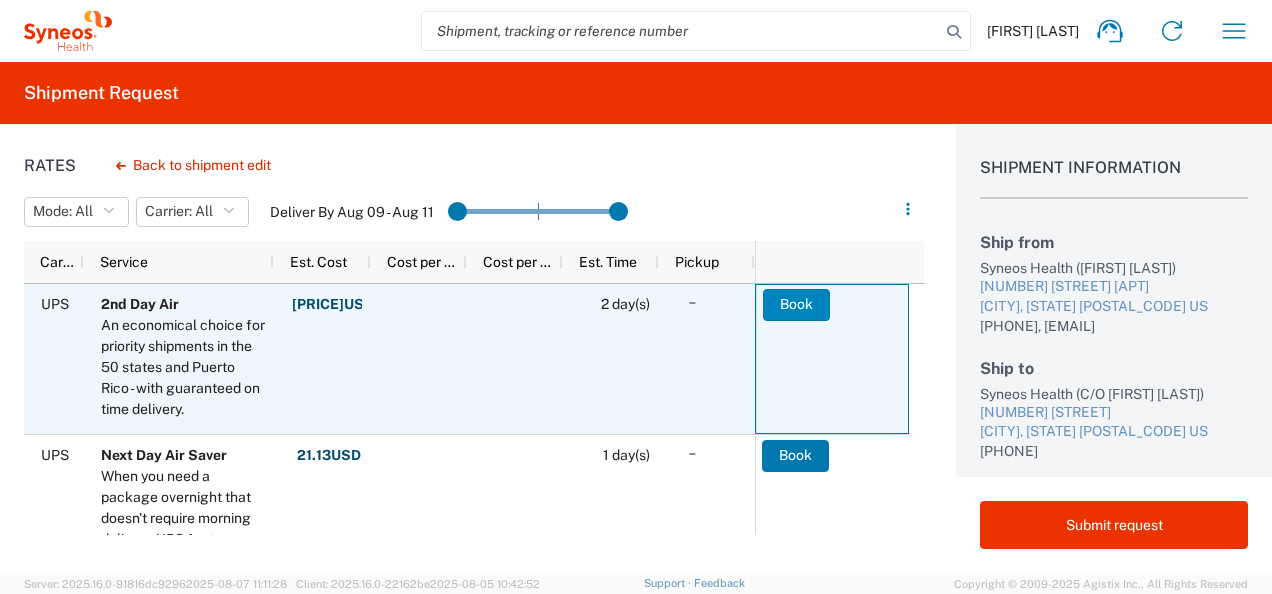 click on "Book" 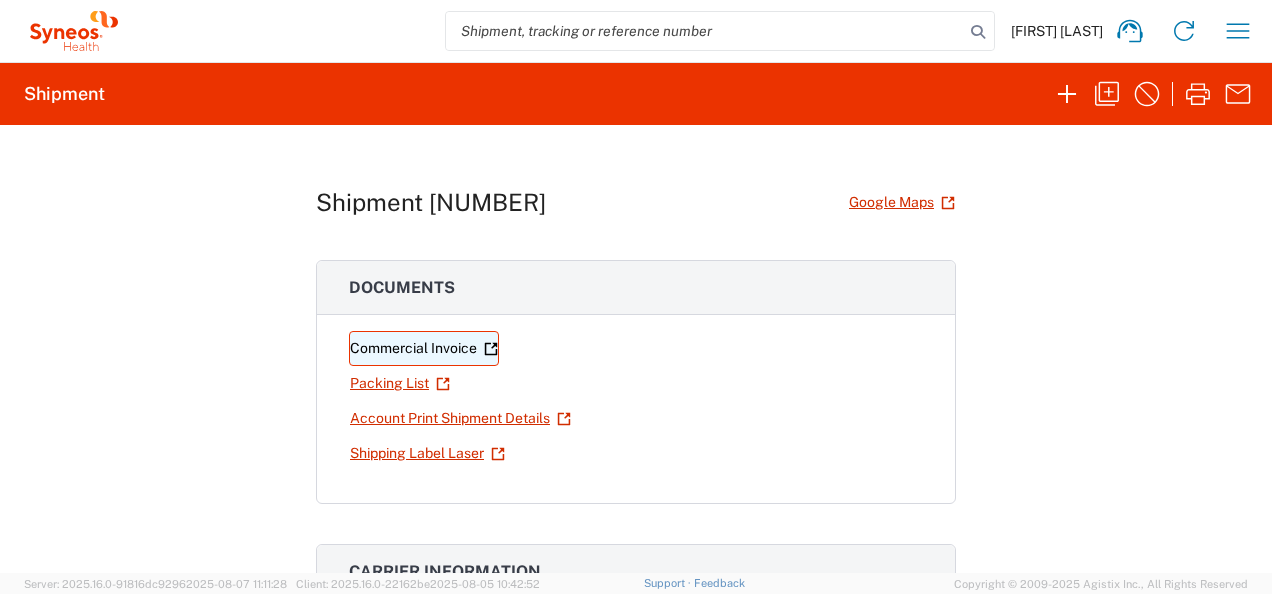 click on "Commercial Invoice" 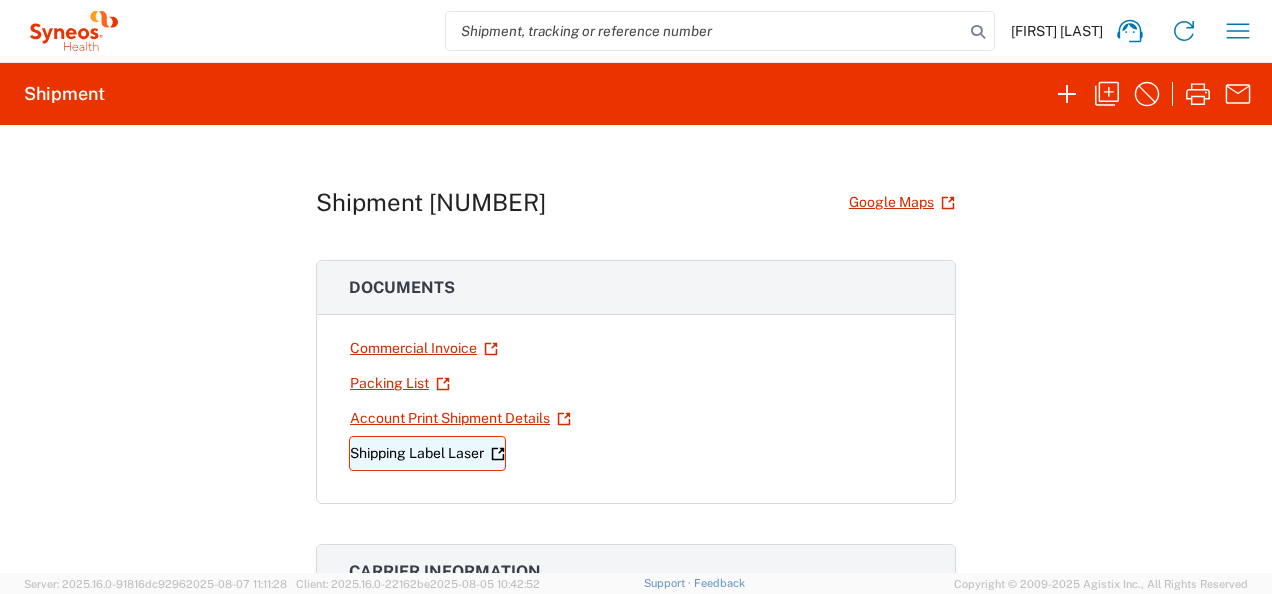 click on "Shipping Label Laser" 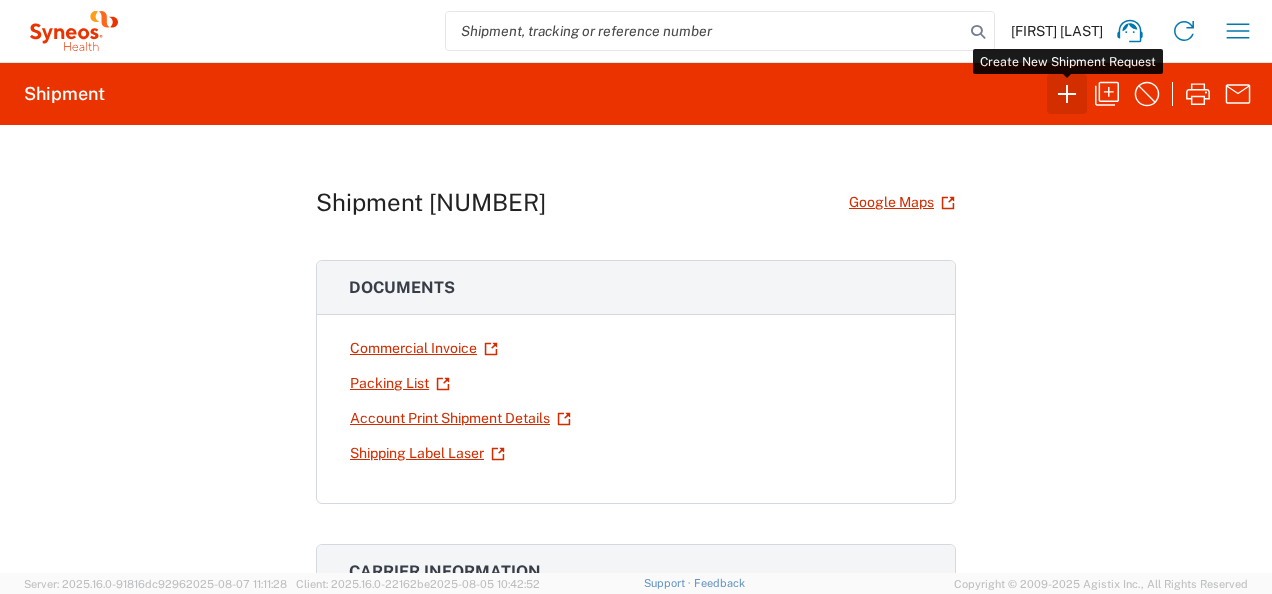click 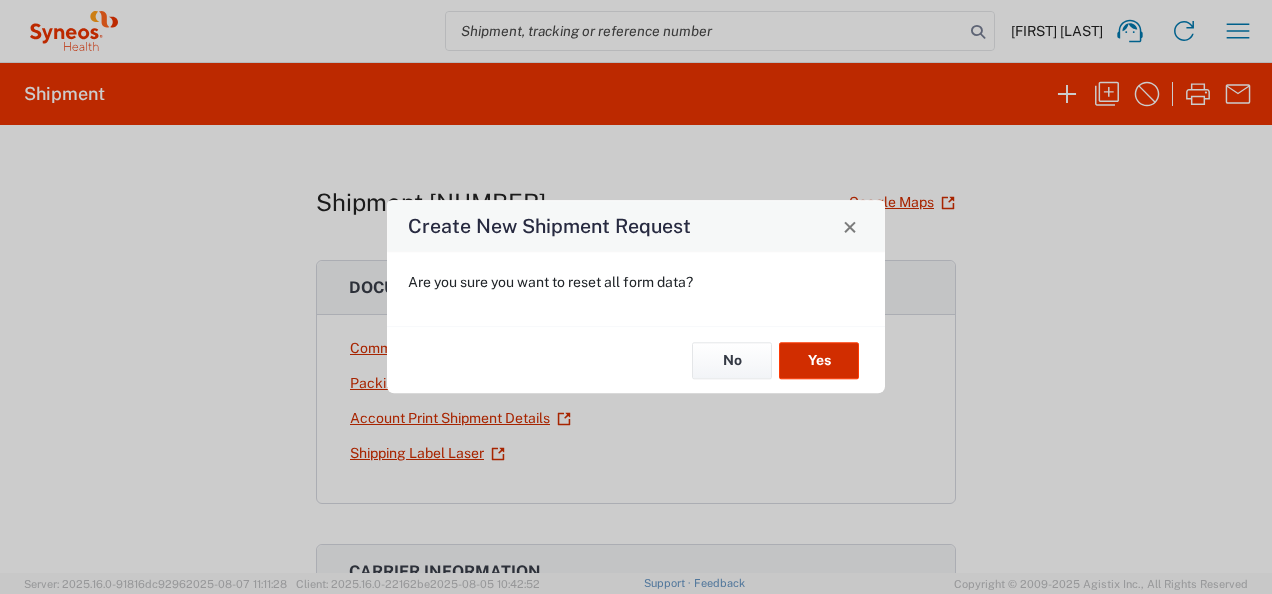 click on "Yes" 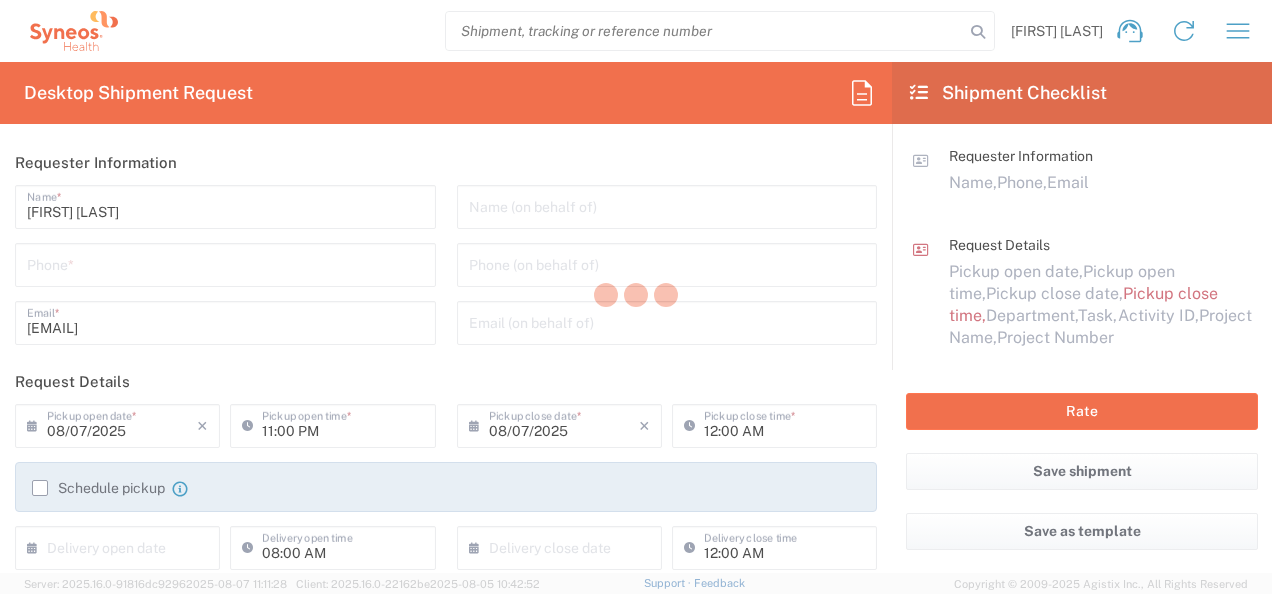 type on "8000" 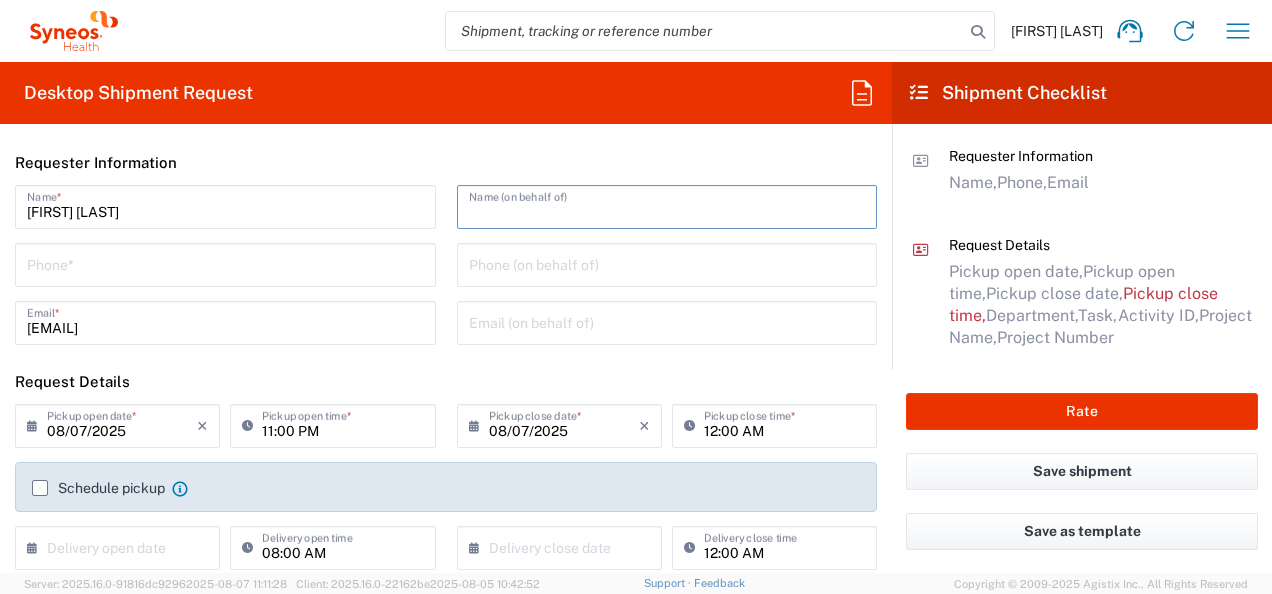 click at bounding box center (667, 205) 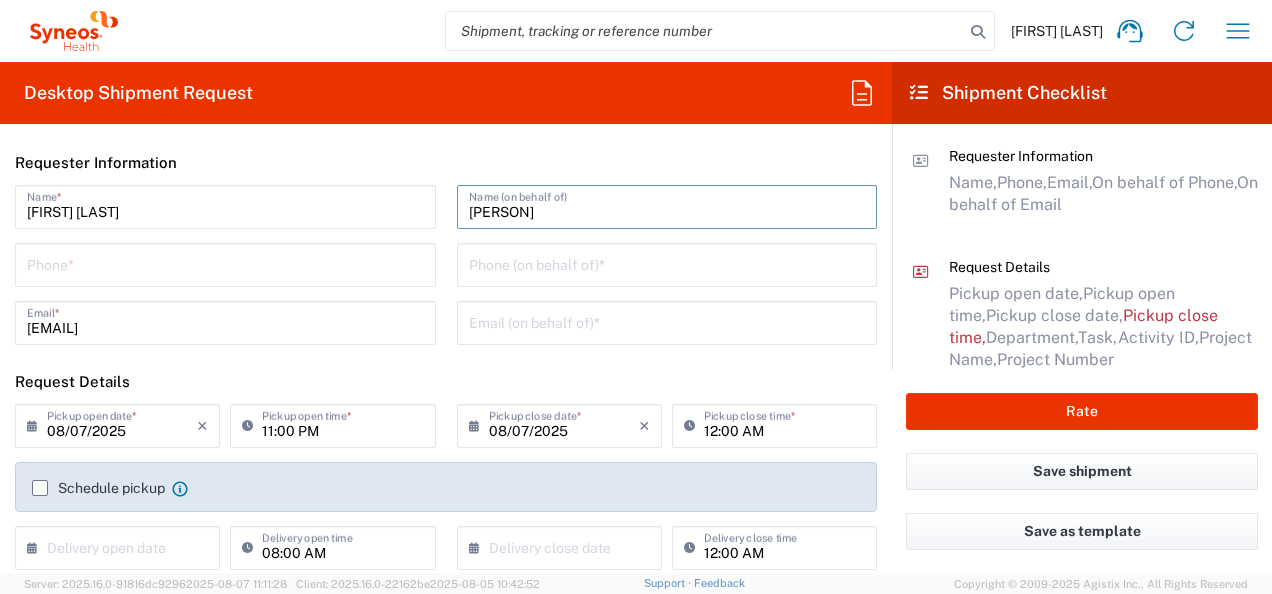 type on "[PERSON]" 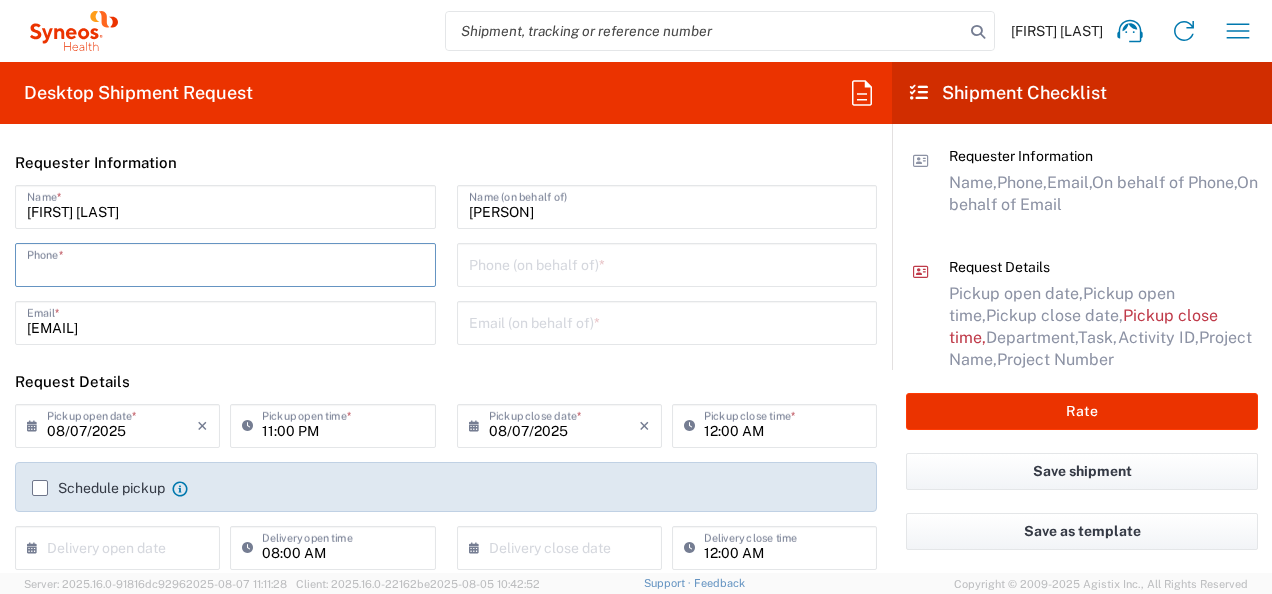 type on "6463615094" 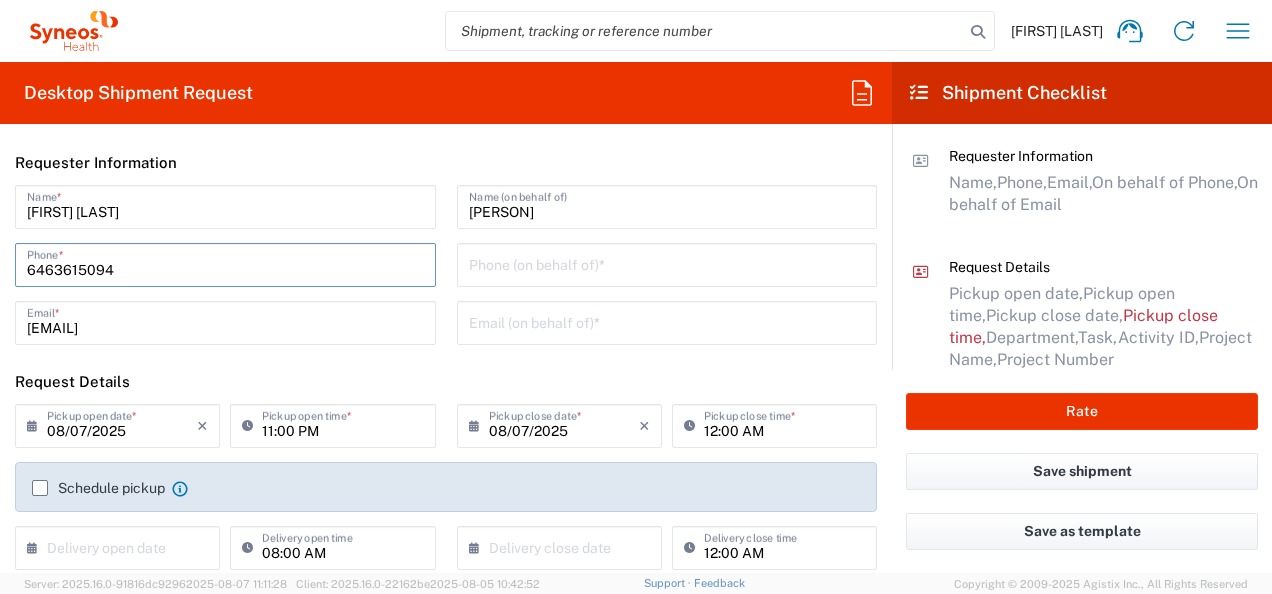 type on "[EMAIL]" 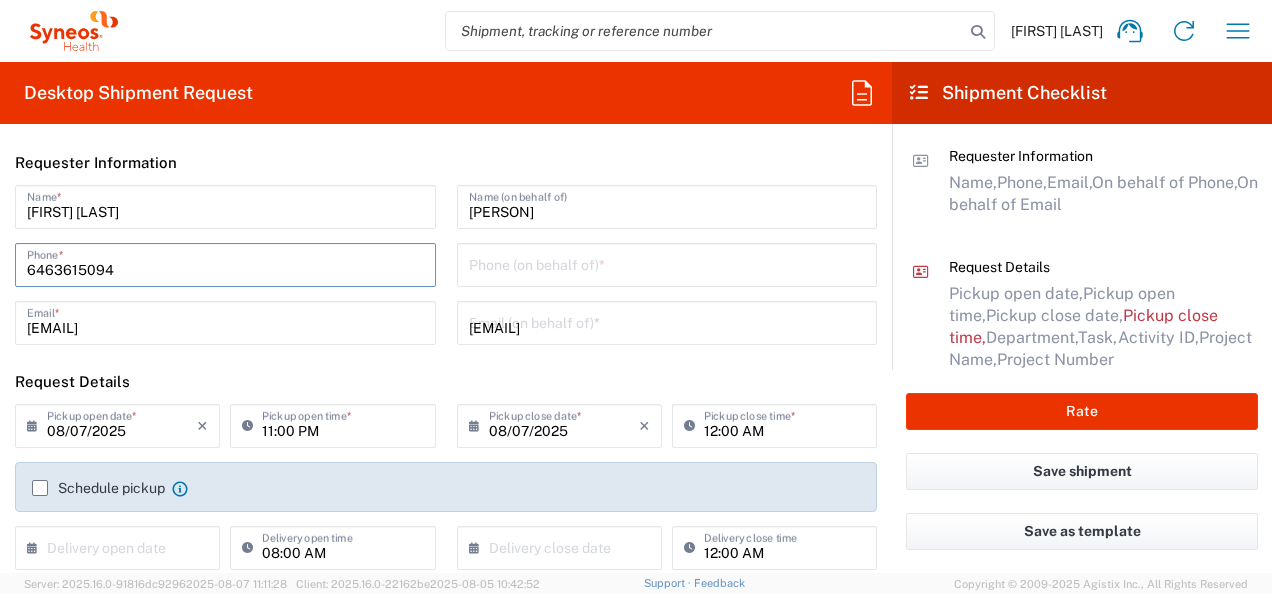 type on "**6183 DEPARTMENTAL EXPENSE" 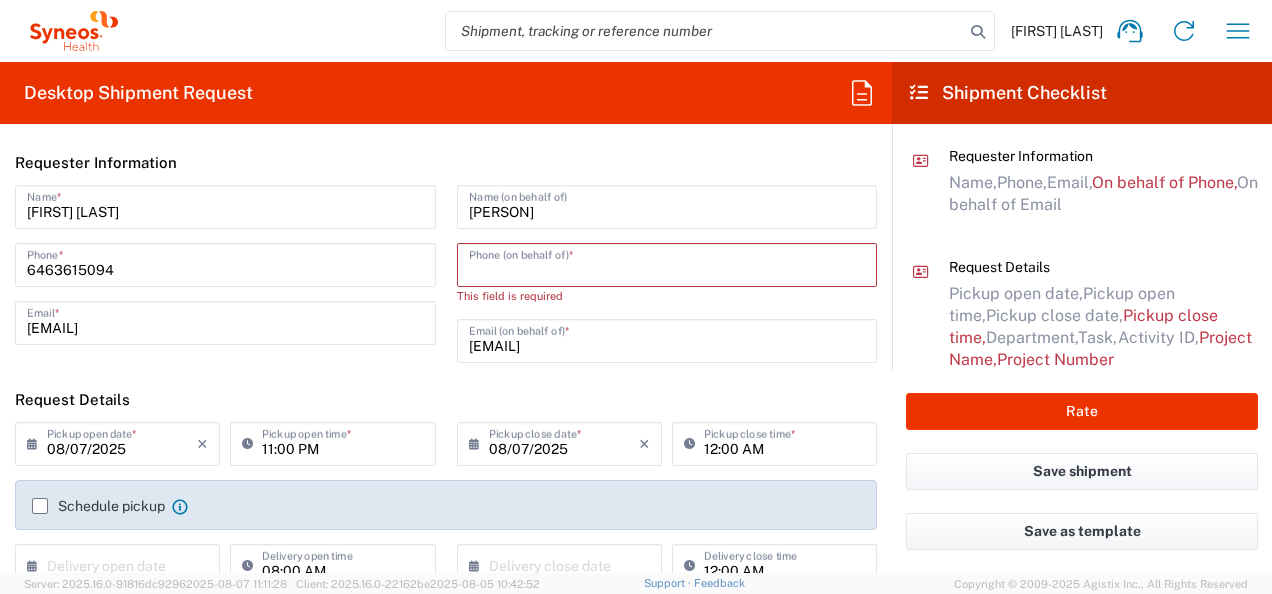 type on "[PHONE]" 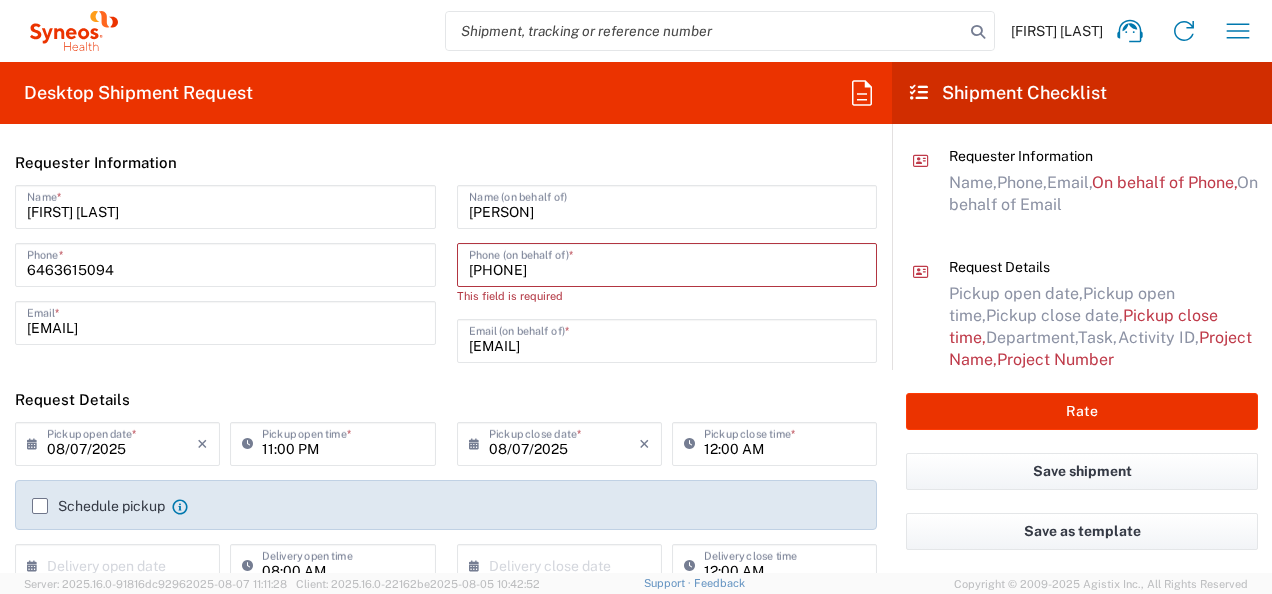 type on "New Jersey" 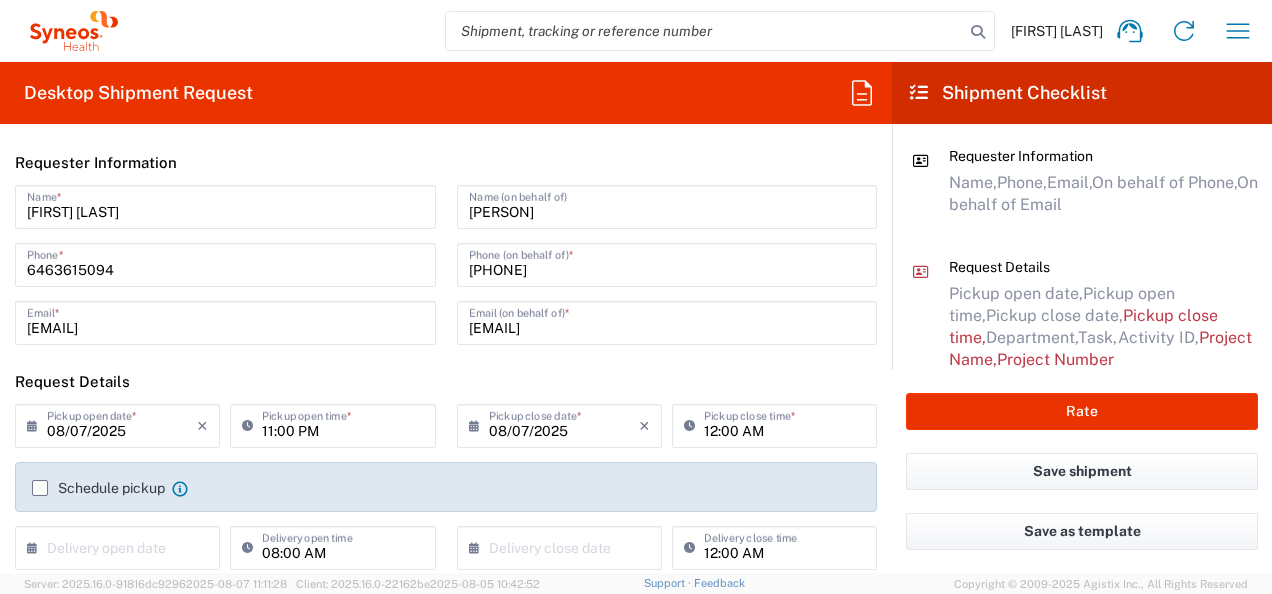 scroll, scrollTop: 300, scrollLeft: 0, axis: vertical 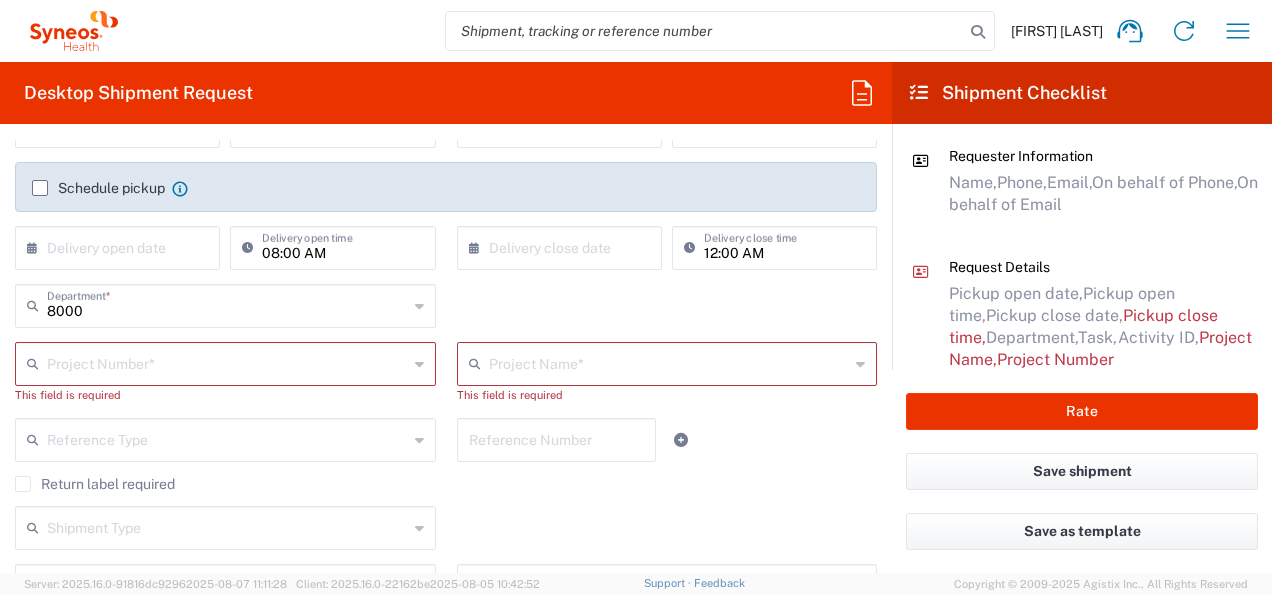 click 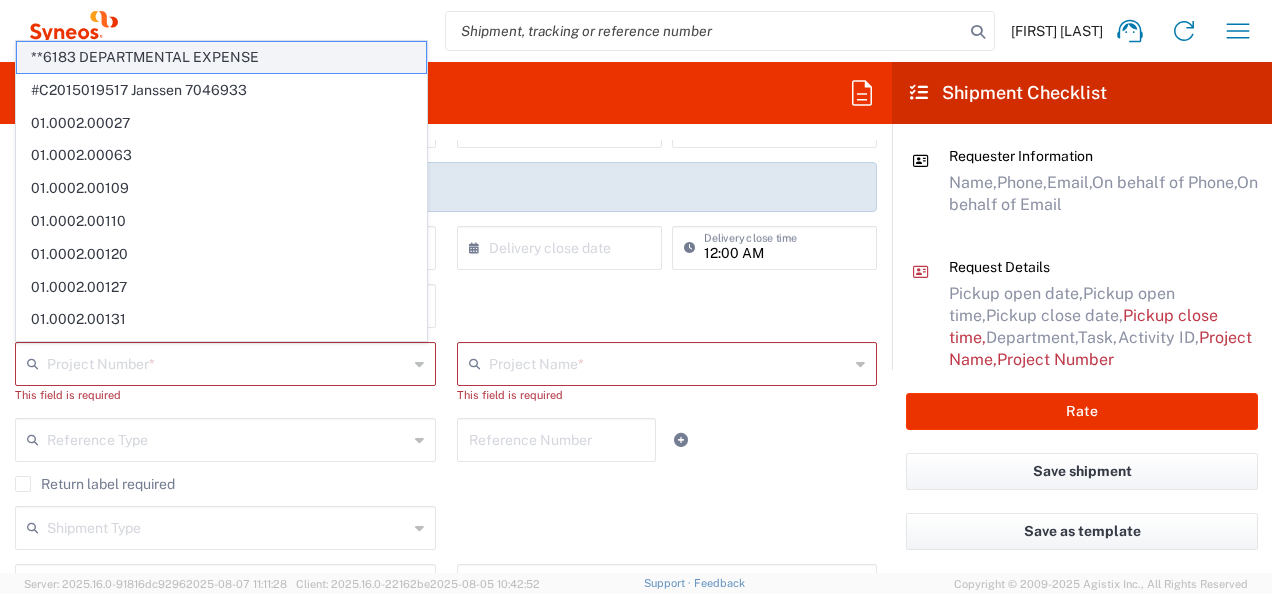 click on "**6183 DEPARTMENTAL EXPENSE" 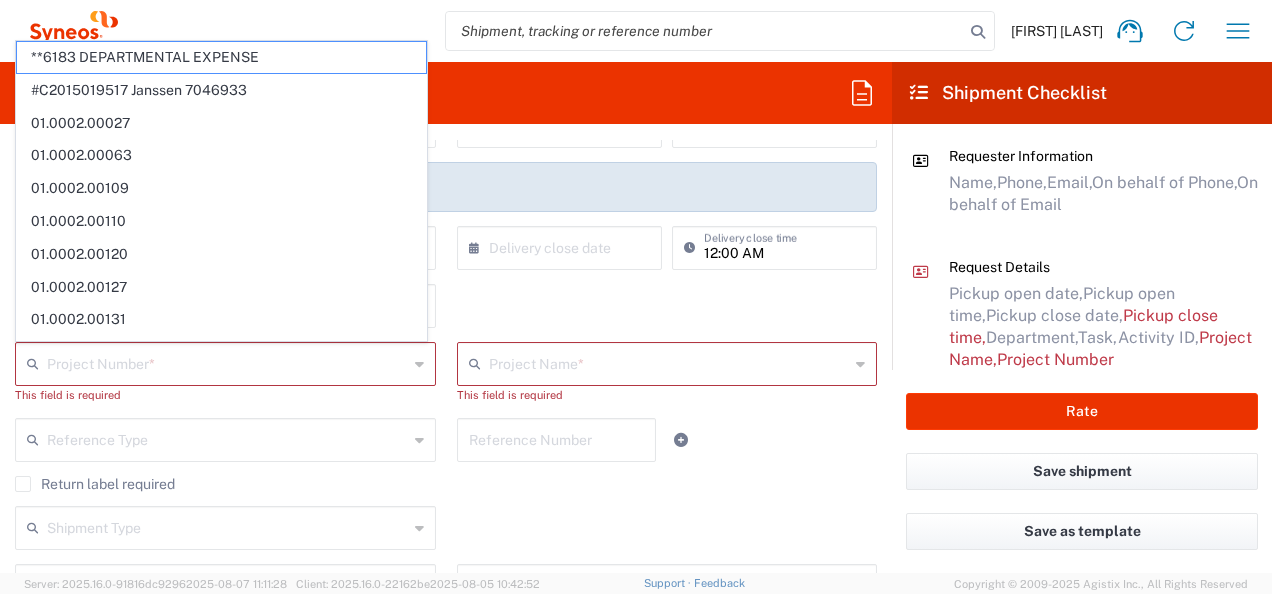type on "**6183 DEPARTMENTAL EXPENSE" 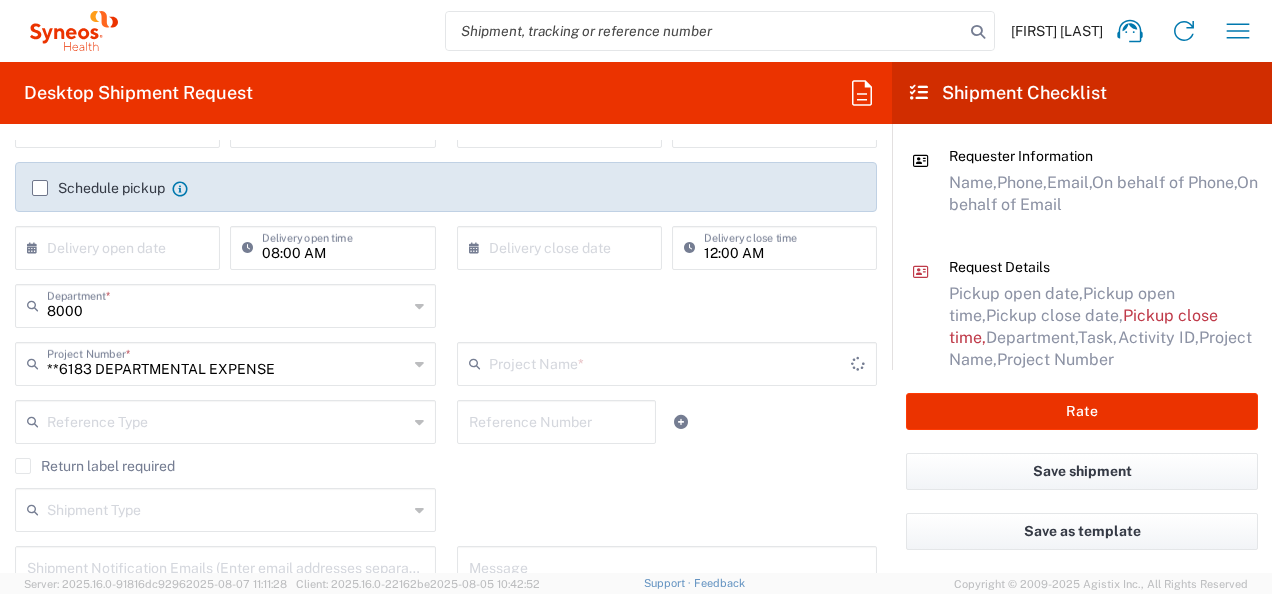 type on "6183" 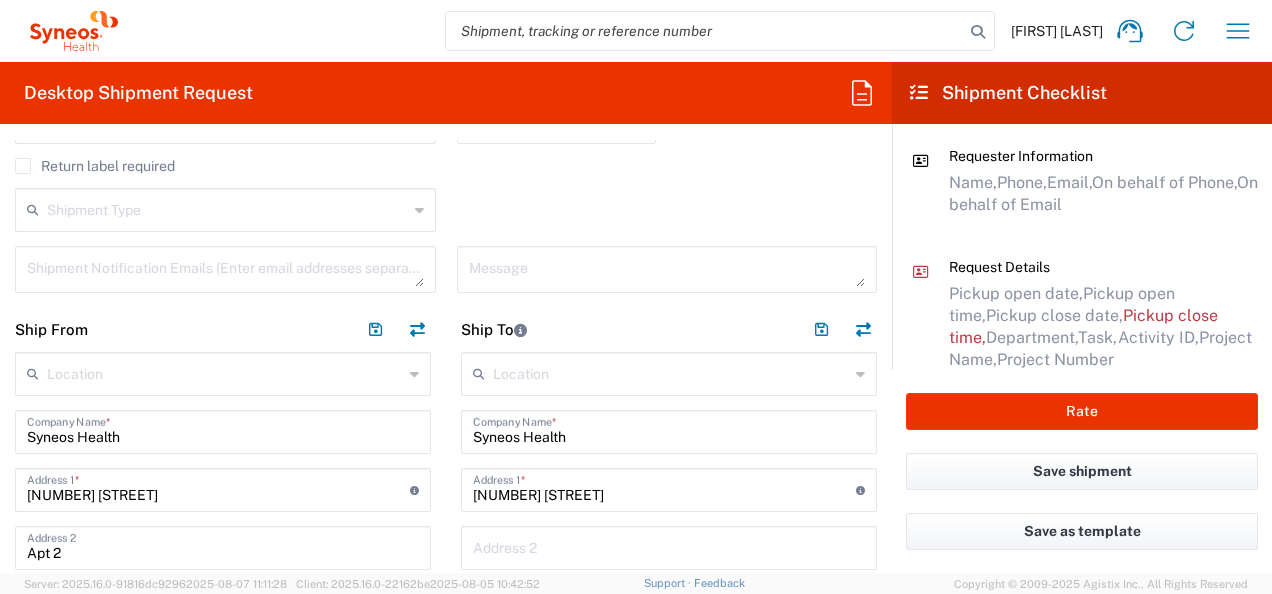 scroll, scrollTop: 700, scrollLeft: 0, axis: vertical 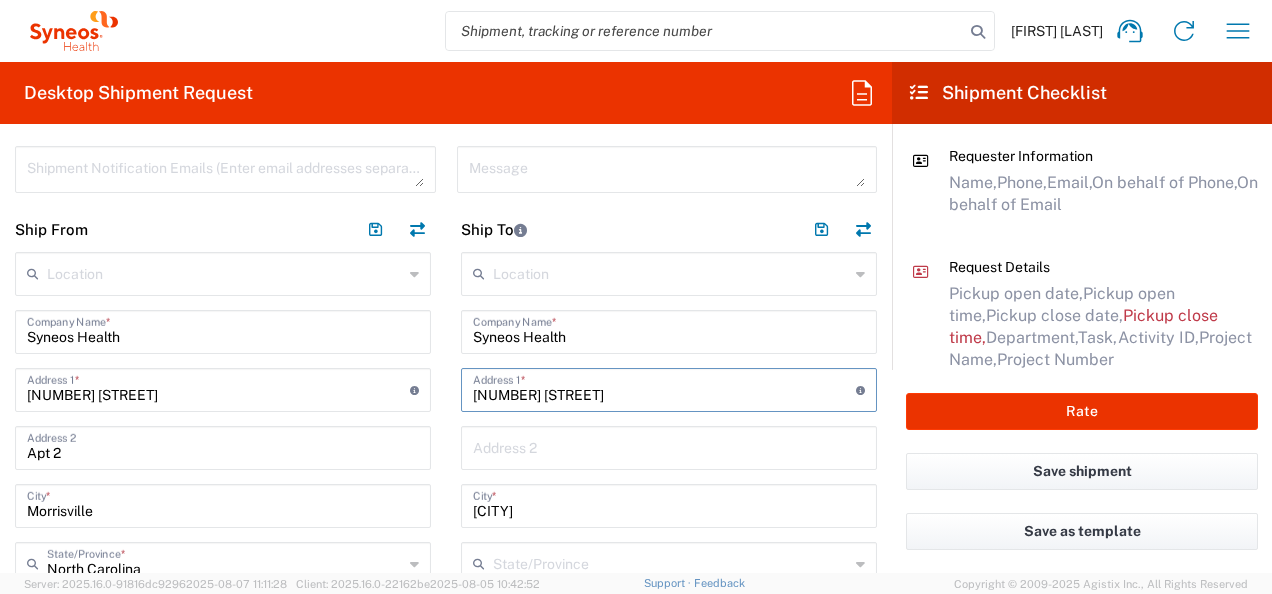 drag, startPoint x: 584, startPoint y: 394, endPoint x: 414, endPoint y: 394, distance: 170 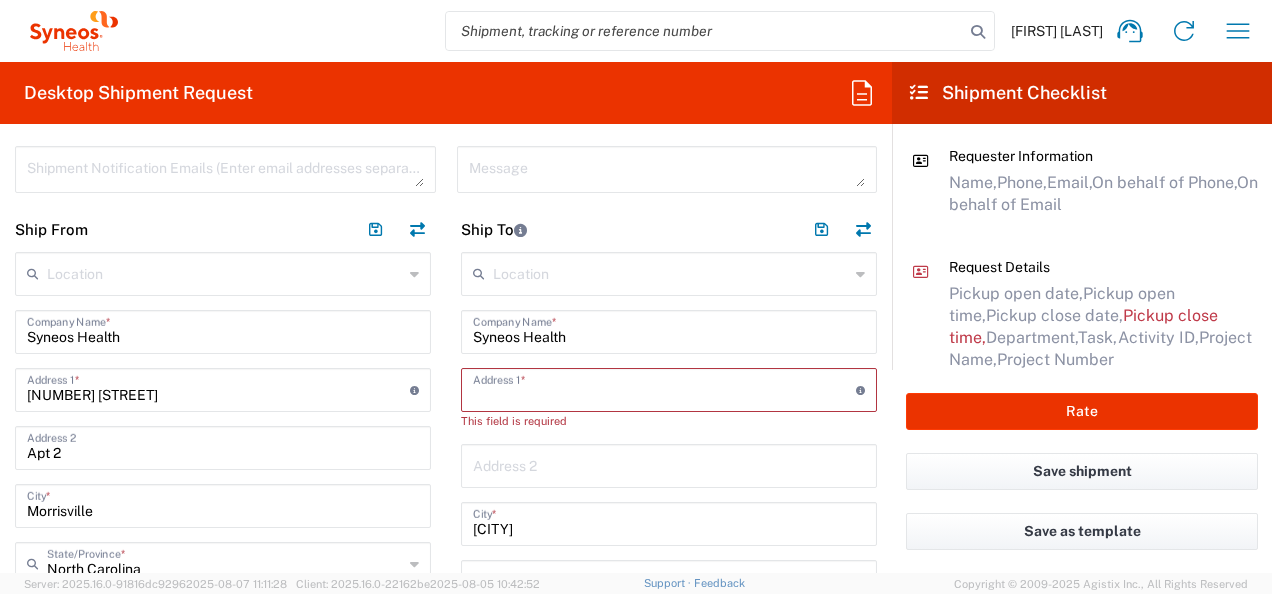paste on "[NUMBER] [STREET] [APT]" 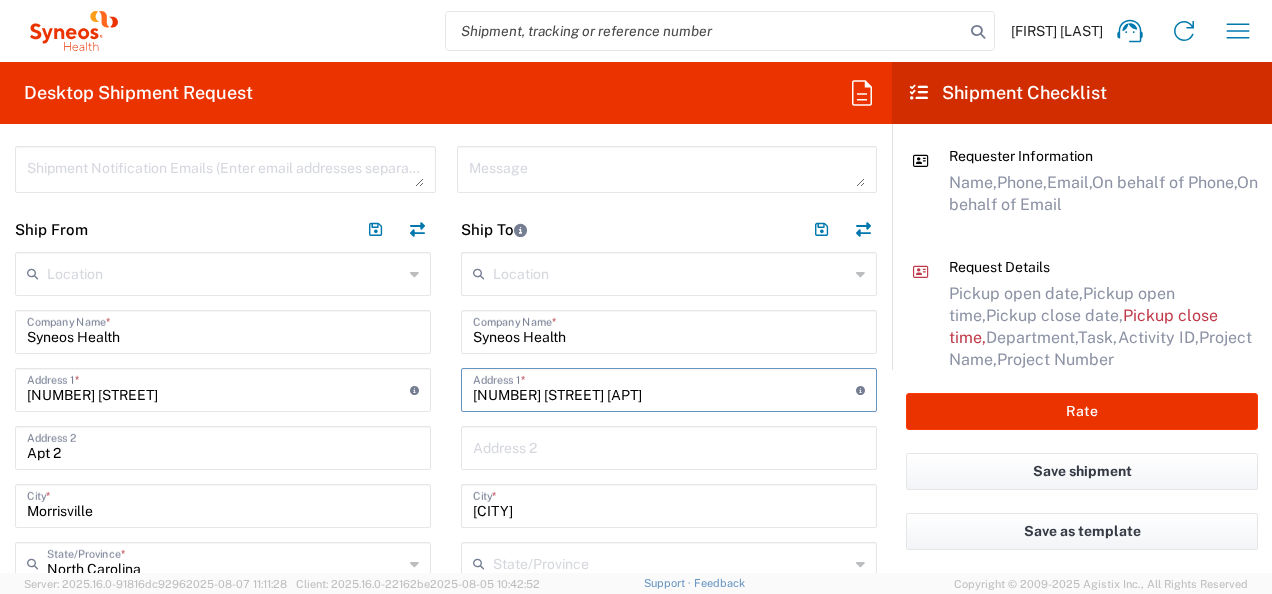 type on "[NUMBER] [STREET] [APT]" 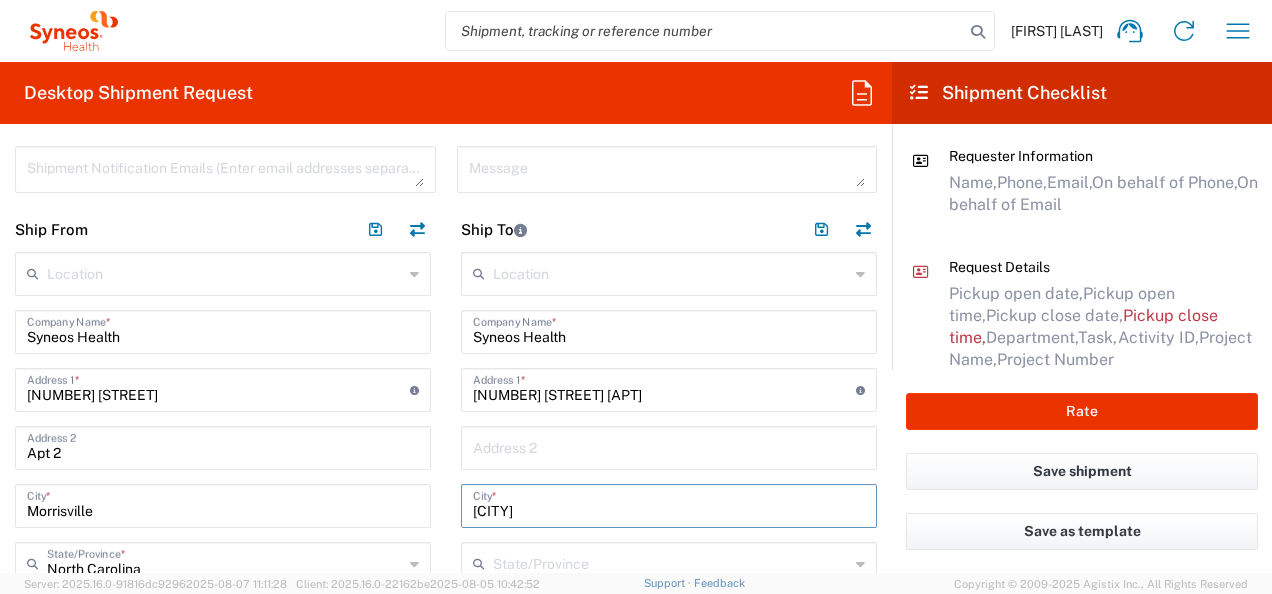 drag, startPoint x: 525, startPoint y: 513, endPoint x: 424, endPoint y: 519, distance: 101.17806 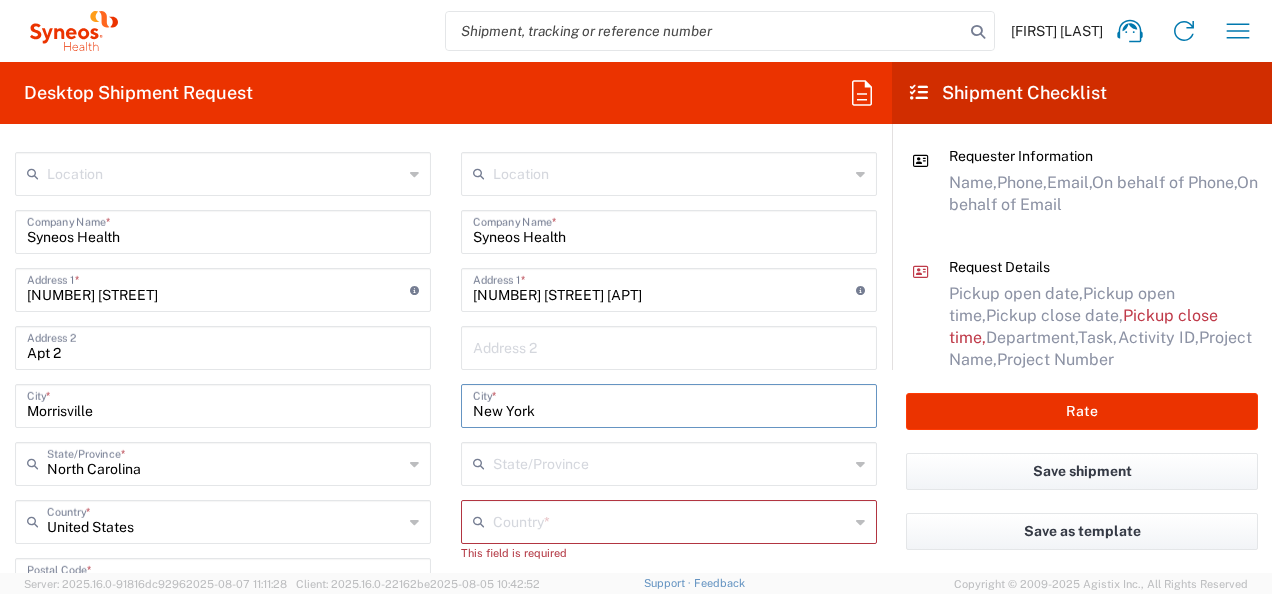 scroll, scrollTop: 900, scrollLeft: 0, axis: vertical 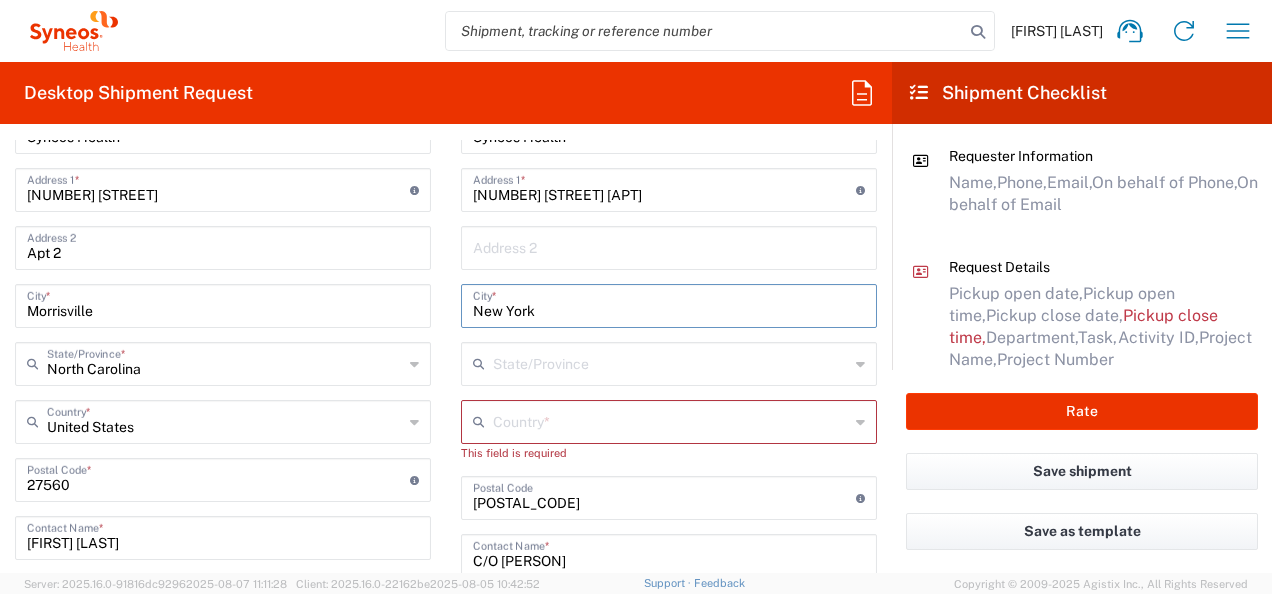 type on "New York" 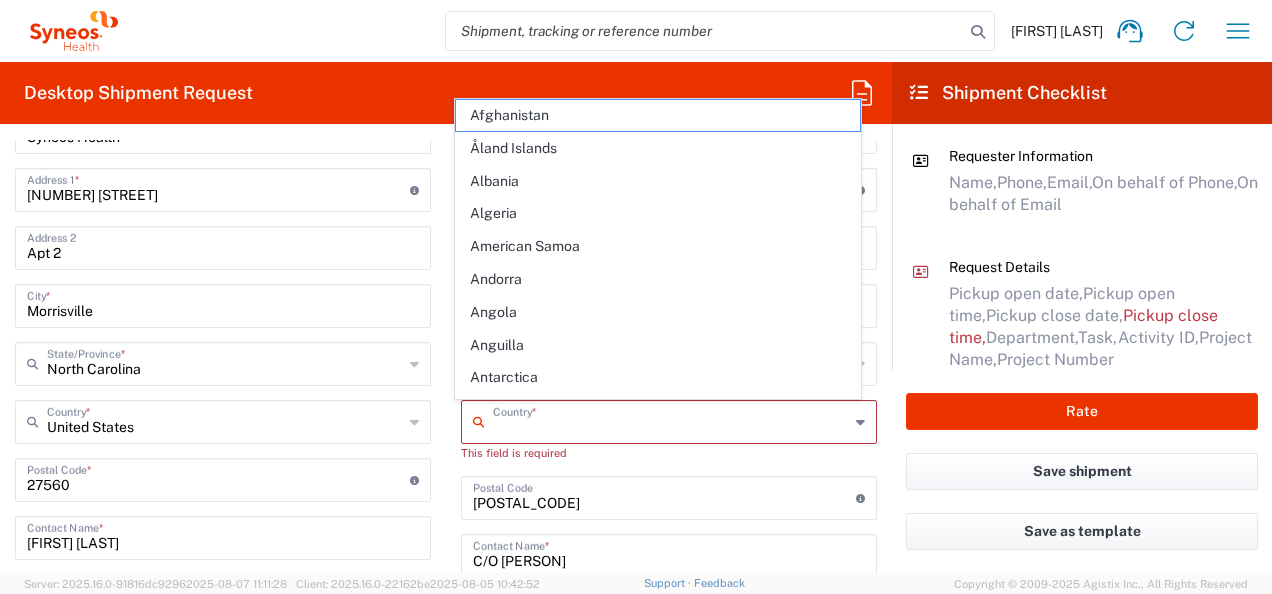 click at bounding box center (671, 420) 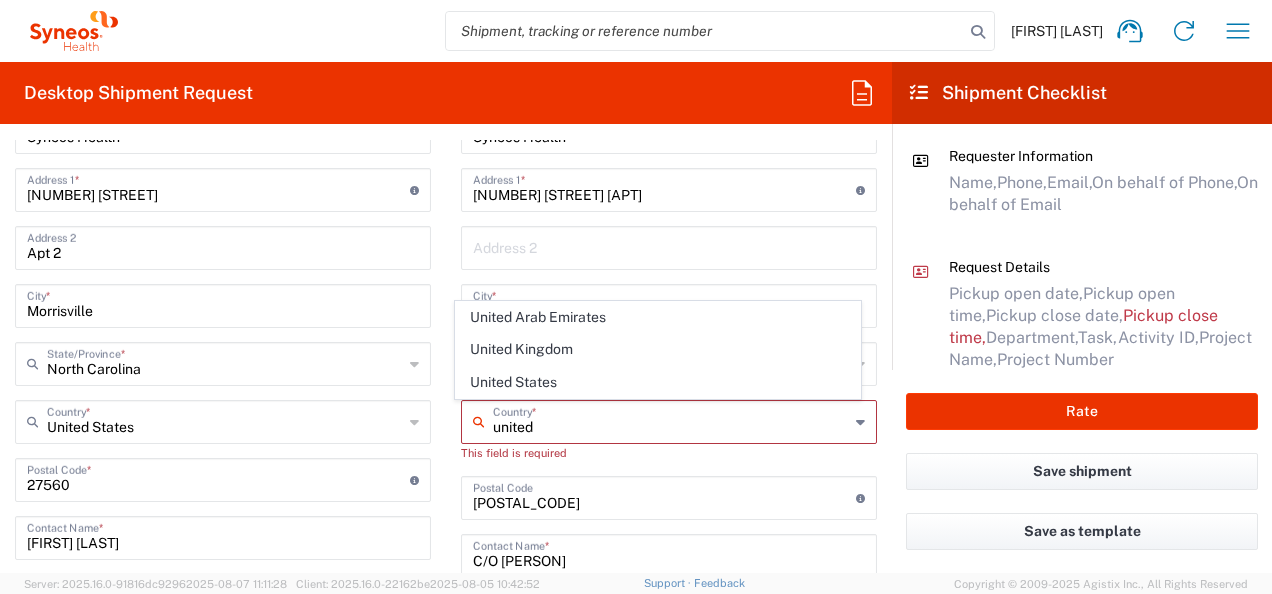 drag, startPoint x: 606, startPoint y: 428, endPoint x: 519, endPoint y: 518, distance: 125.17587 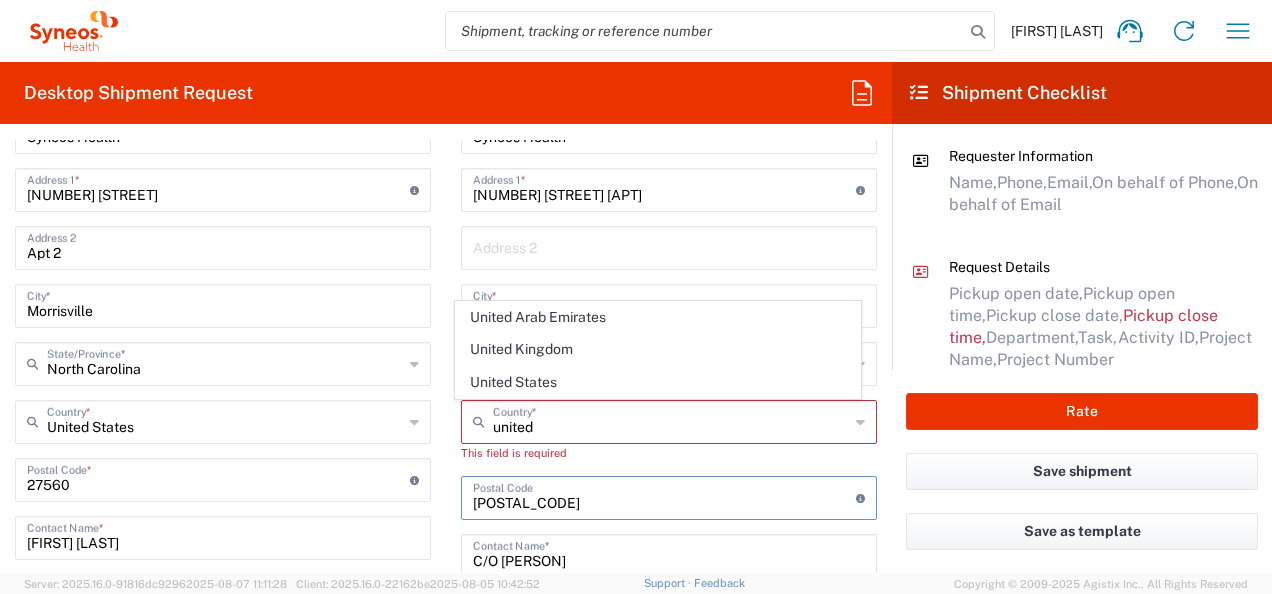 drag, startPoint x: 516, startPoint y: 504, endPoint x: 419, endPoint y: 507, distance: 97.04638 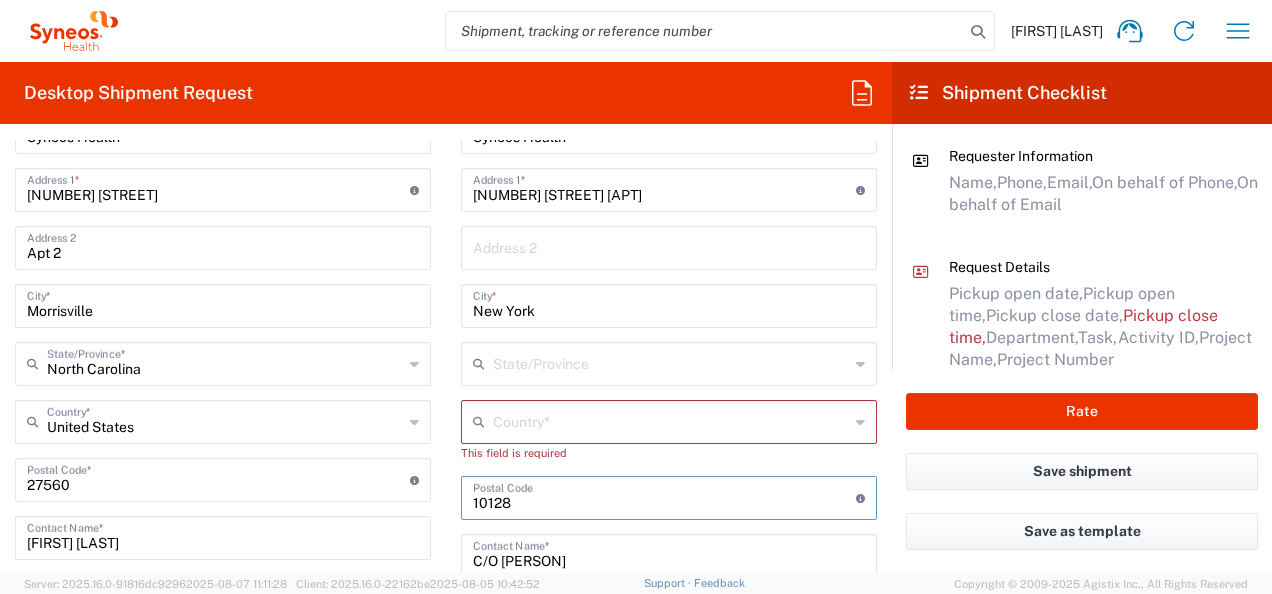 type on "10128" 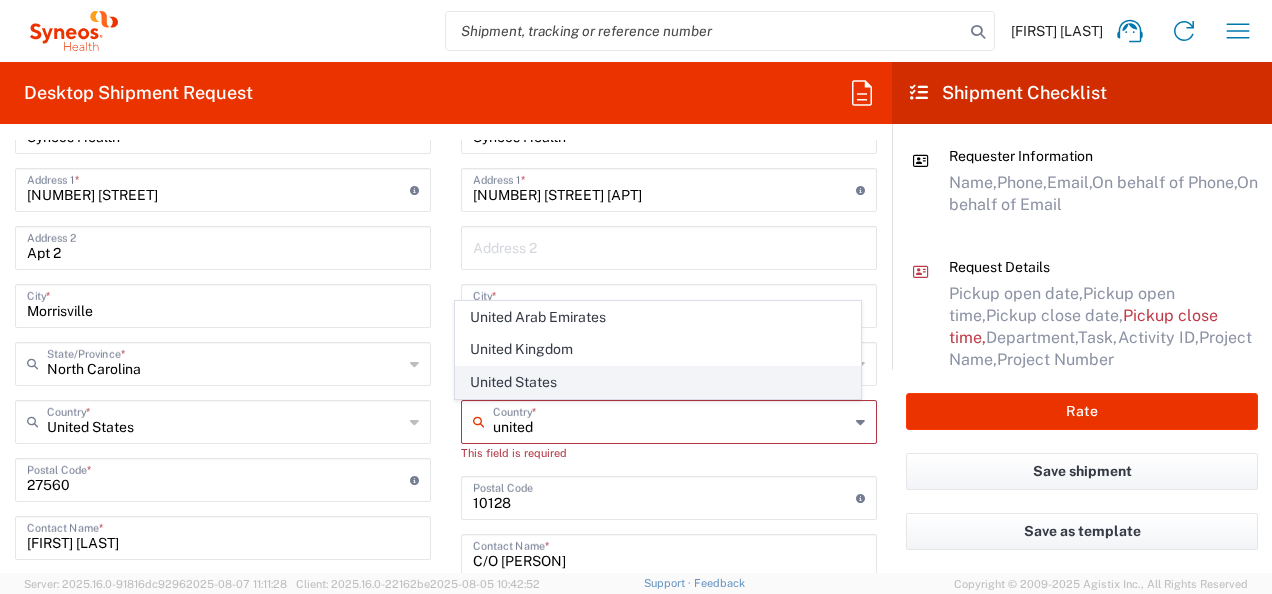 drag, startPoint x: 545, startPoint y: 426, endPoint x: 501, endPoint y: 380, distance: 63.655323 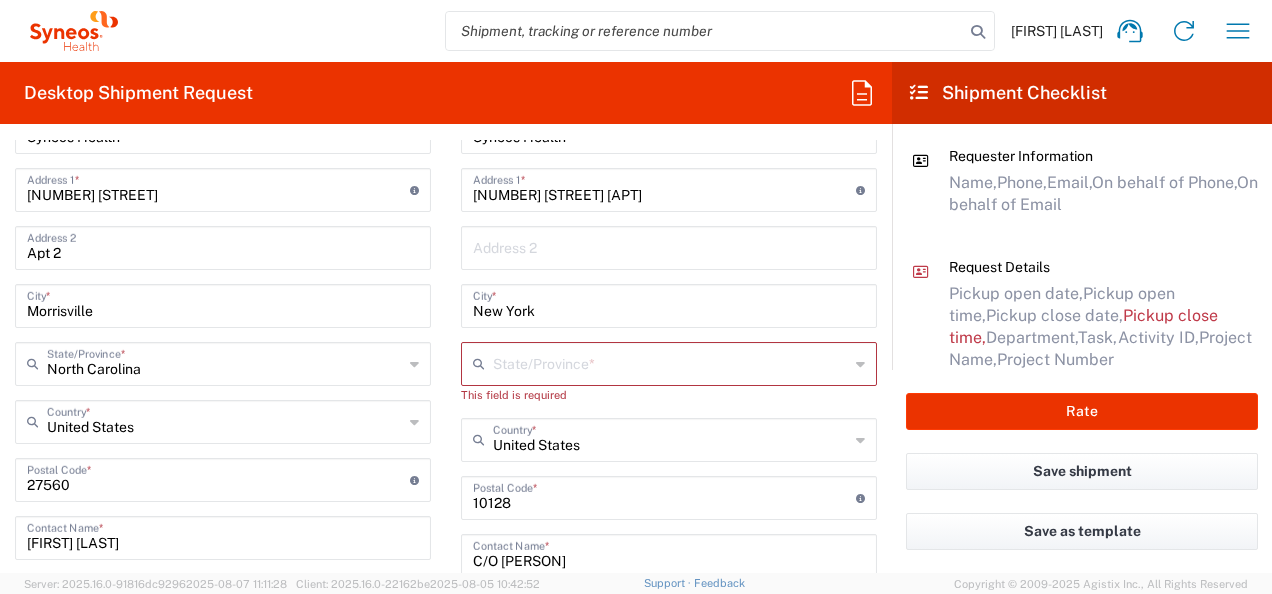 click at bounding box center [671, 362] 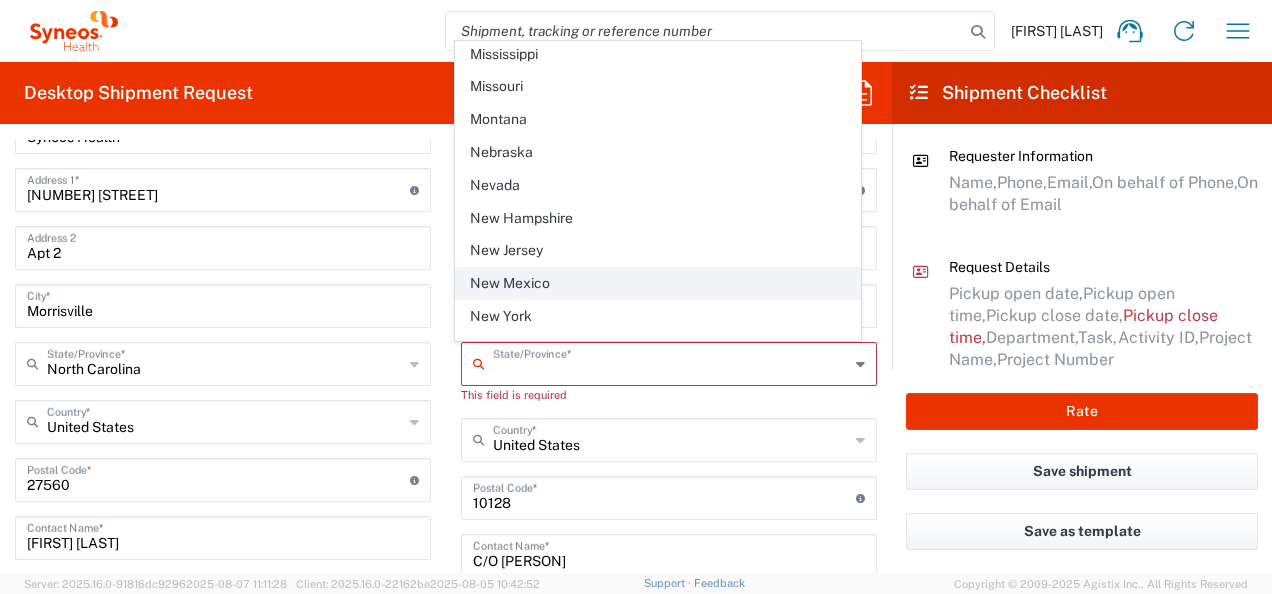 scroll, scrollTop: 900, scrollLeft: 0, axis: vertical 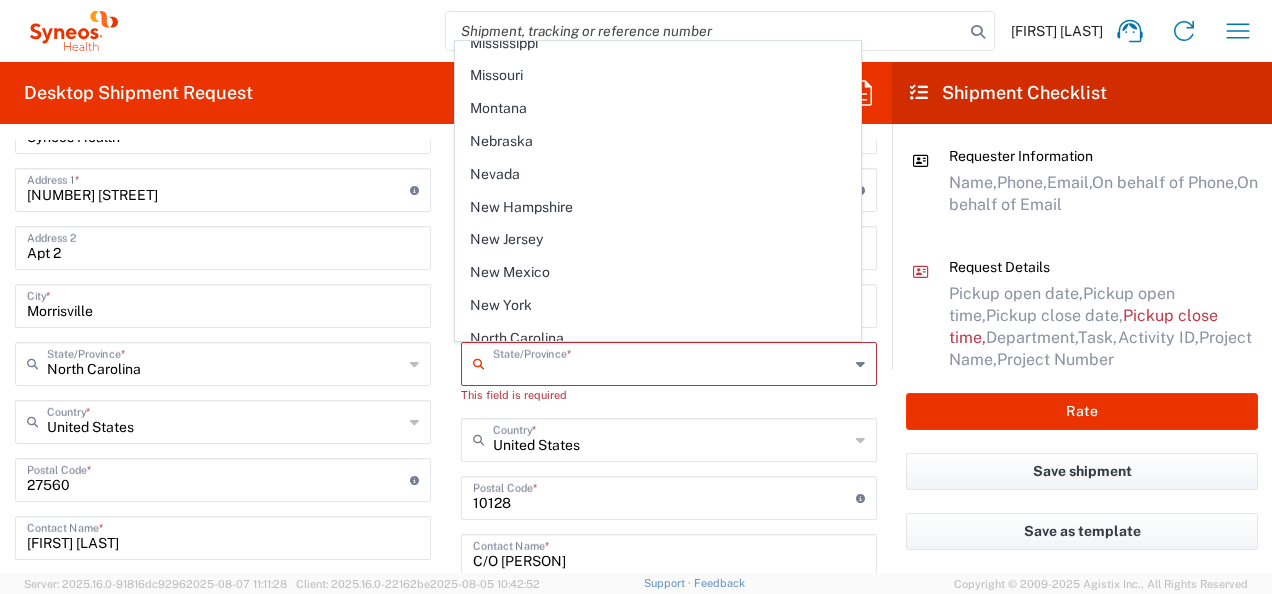 drag, startPoint x: 488, startPoint y: 304, endPoint x: 596, endPoint y: 305, distance: 108.00463 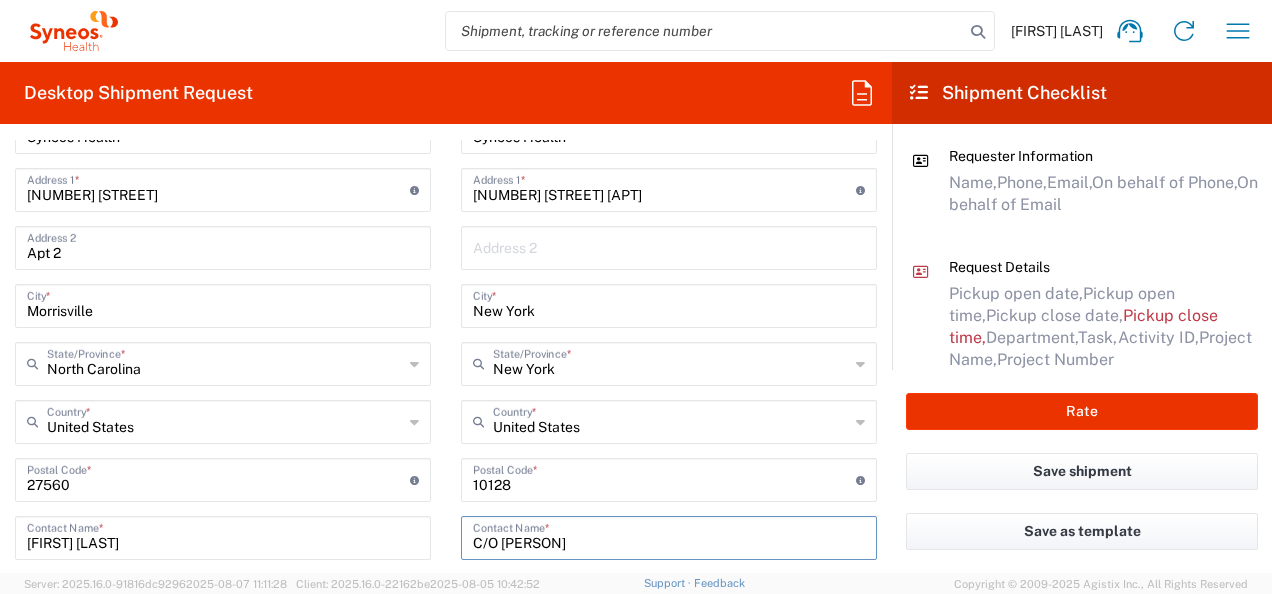 drag, startPoint x: 496, startPoint y: 541, endPoint x: 601, endPoint y: 541, distance: 105 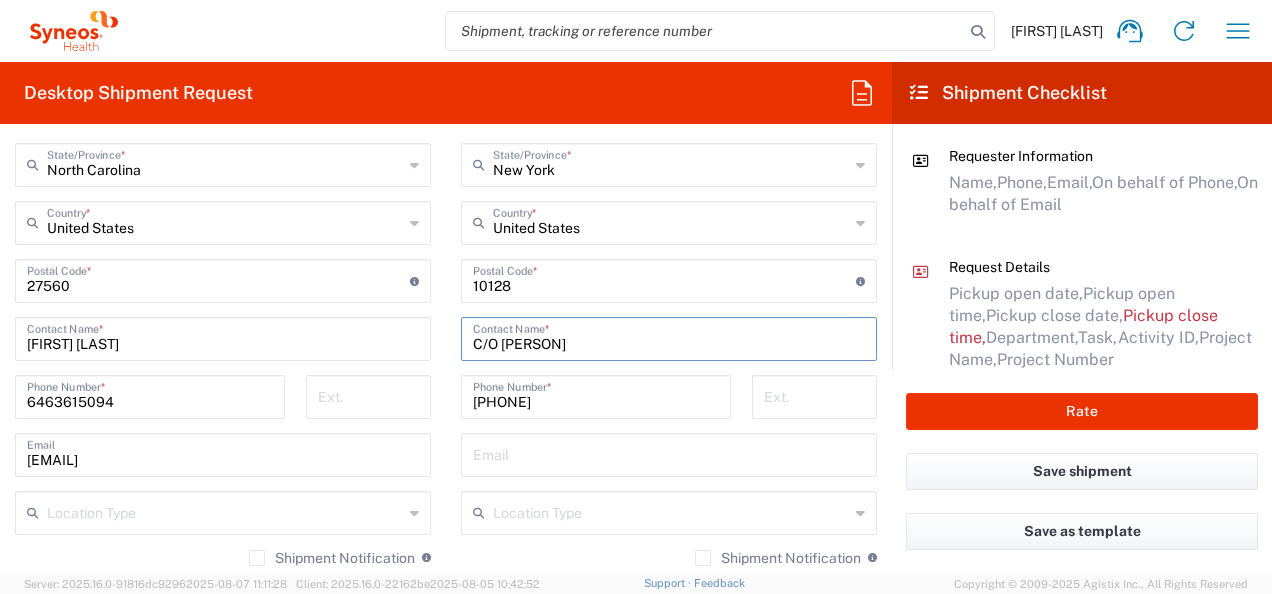 scroll, scrollTop: 1100, scrollLeft: 0, axis: vertical 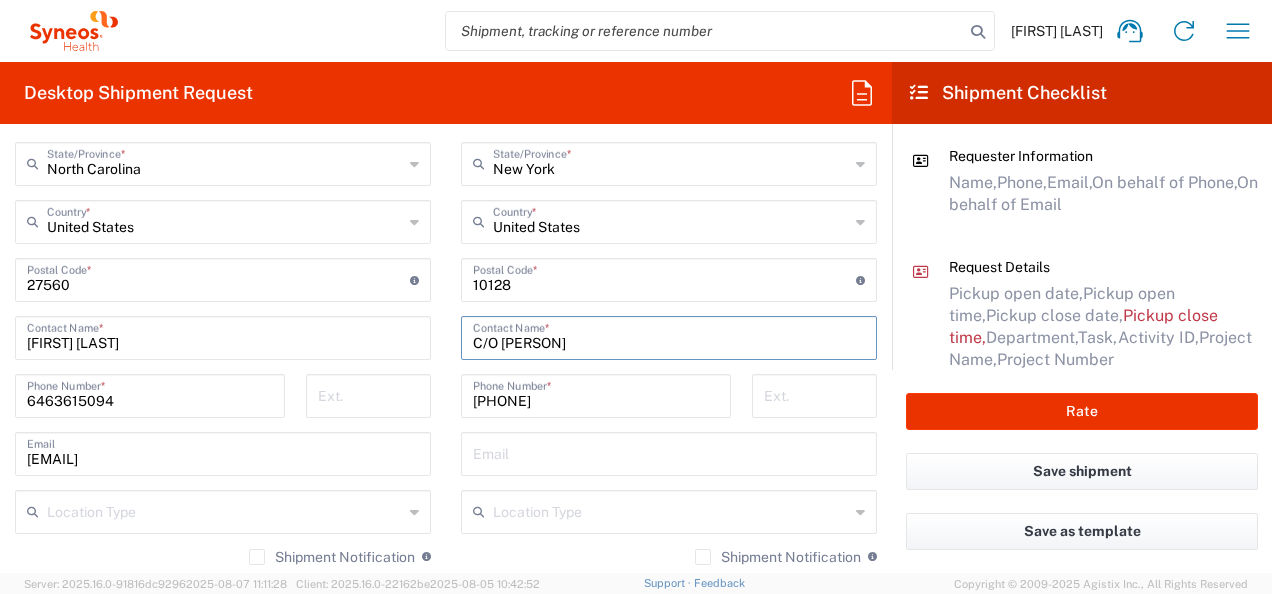 click at bounding box center (669, 452) 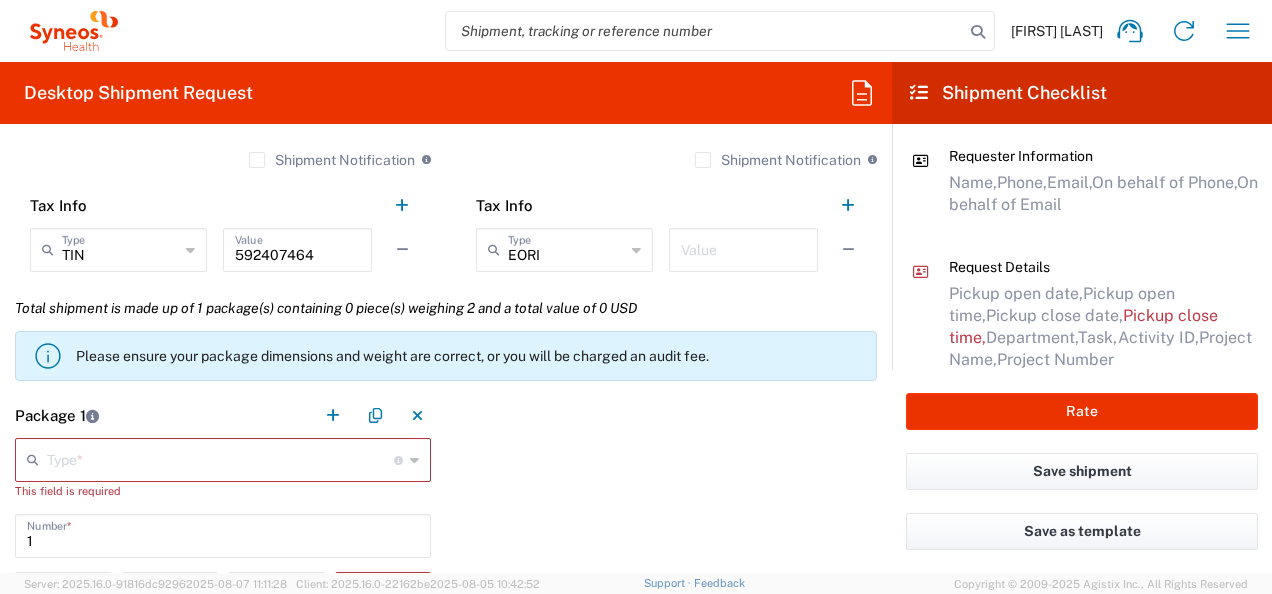 scroll, scrollTop: 1500, scrollLeft: 0, axis: vertical 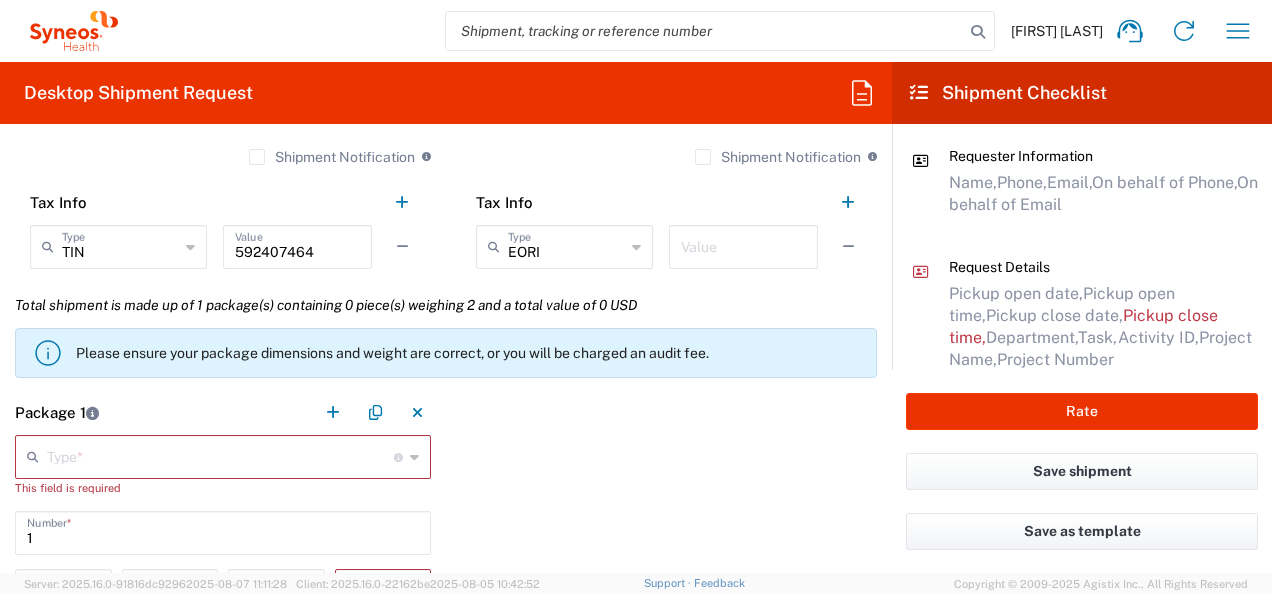 type on "[EMAIL]" 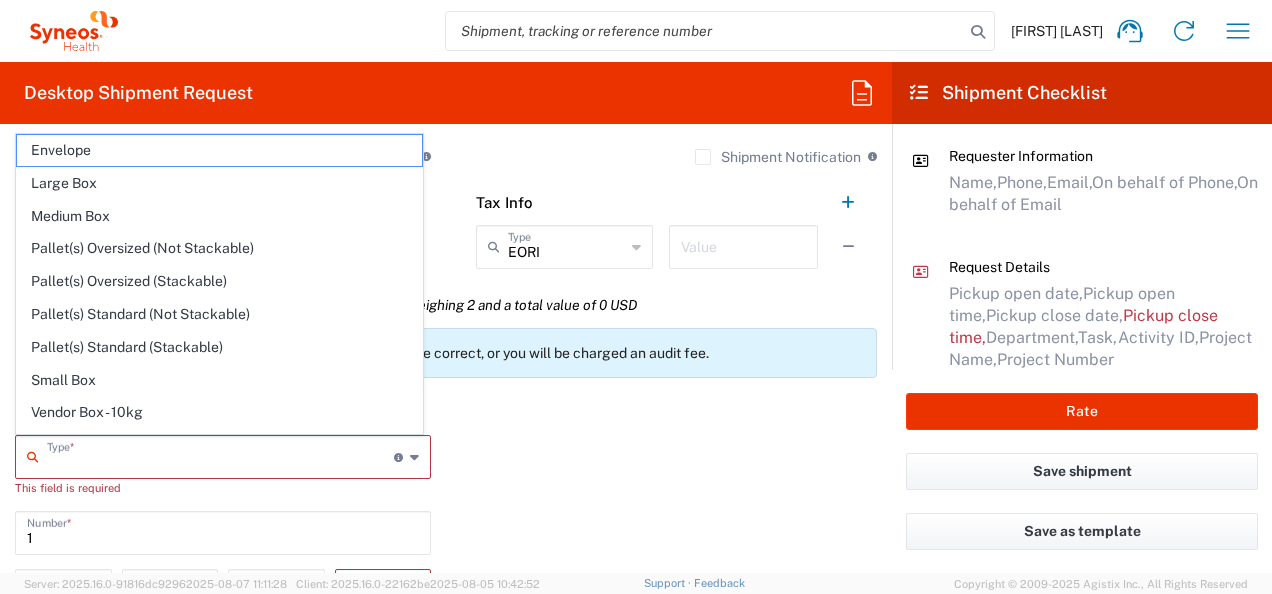 drag, startPoint x: 75, startPoint y: 211, endPoint x: 372, endPoint y: 483, distance: 402.73193 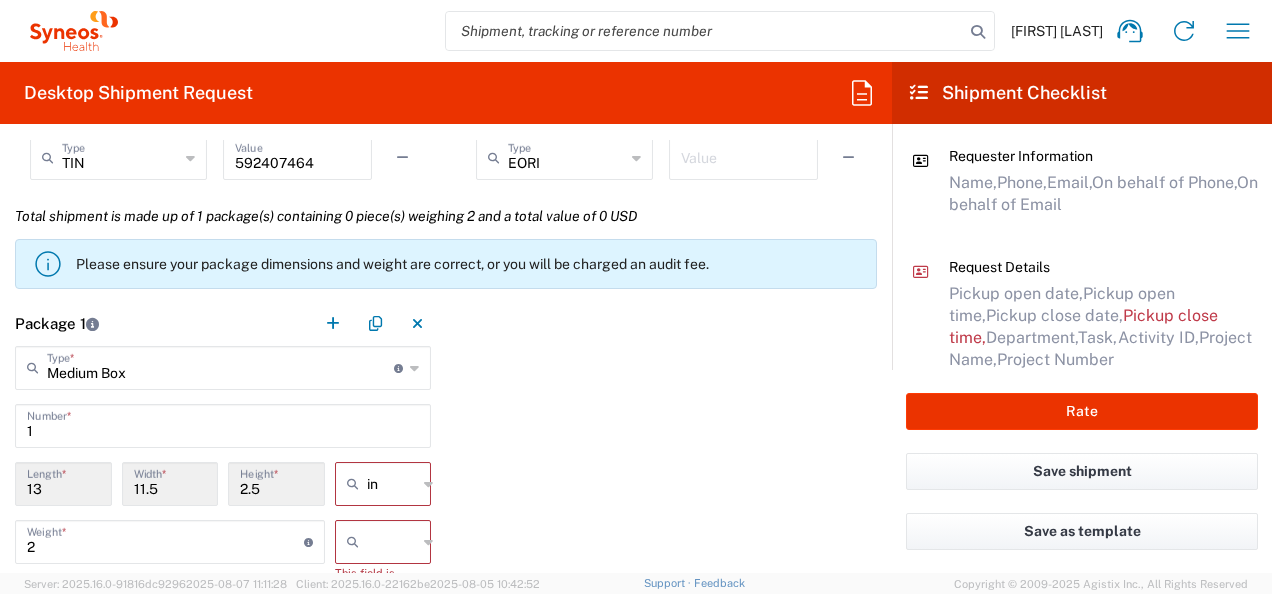 scroll, scrollTop: 1700, scrollLeft: 0, axis: vertical 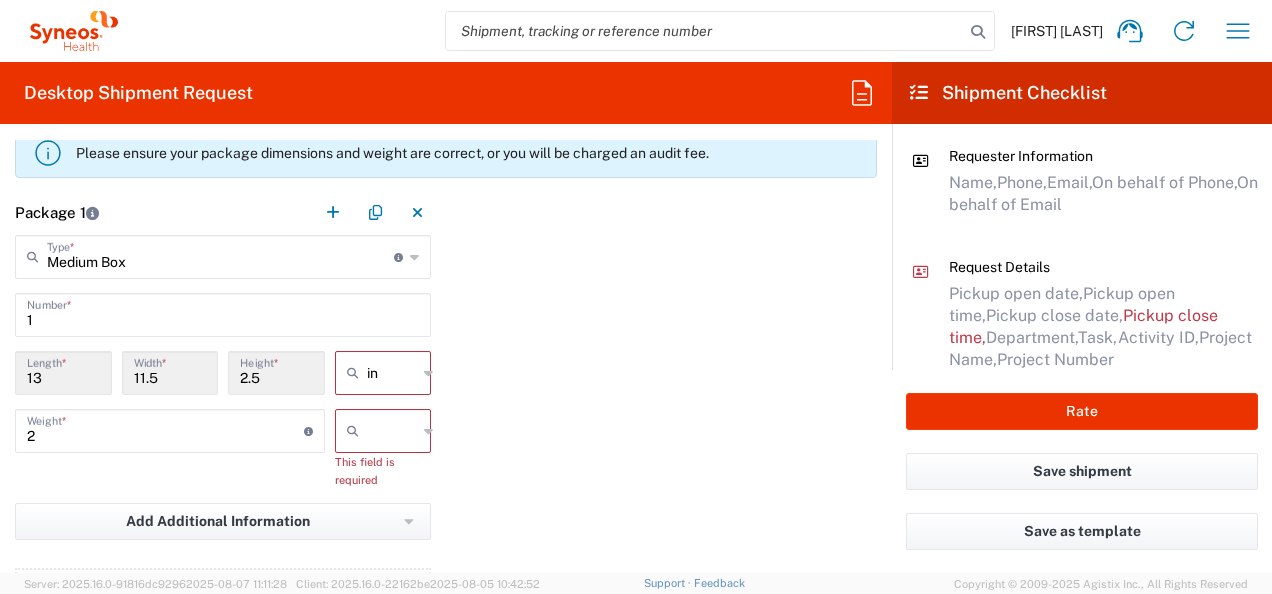 drag, startPoint x: 399, startPoint y: 435, endPoint x: 374, endPoint y: 503, distance: 72.44998 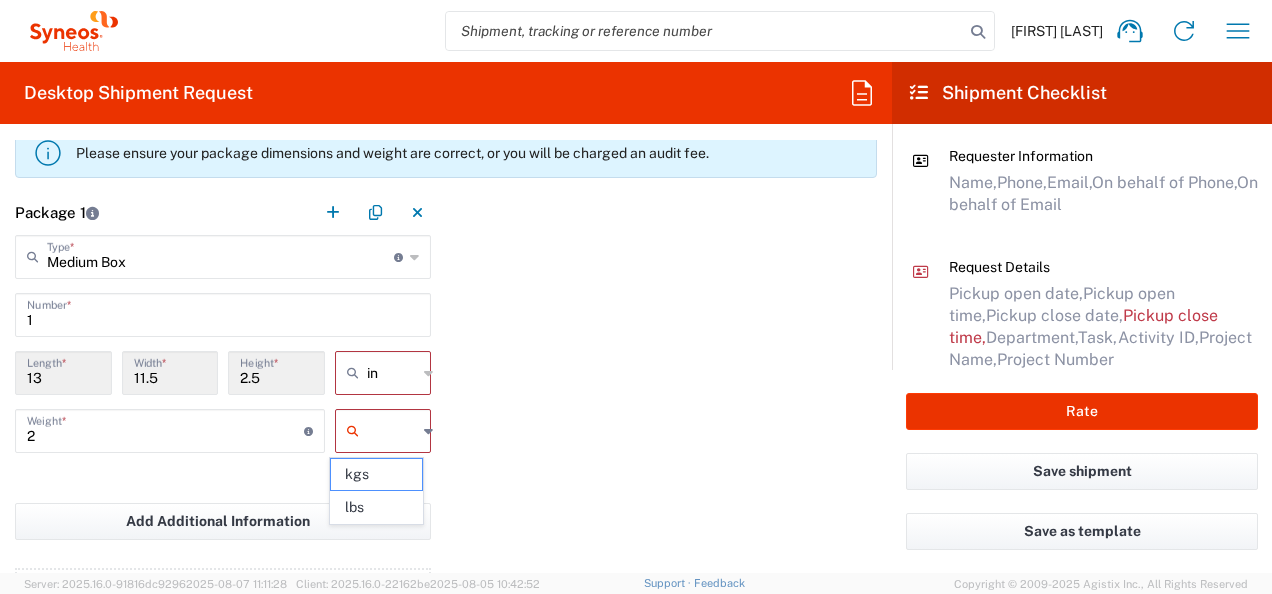 drag, startPoint x: 372, startPoint y: 506, endPoint x: 547, endPoint y: 480, distance: 176.92088 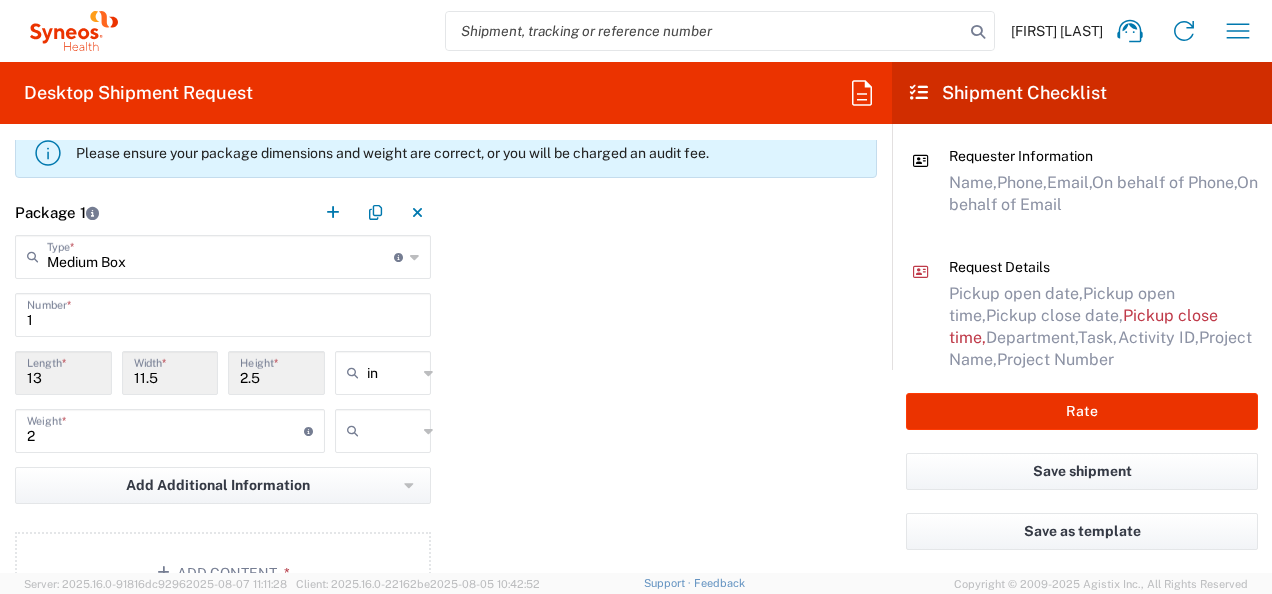 type on "lbs" 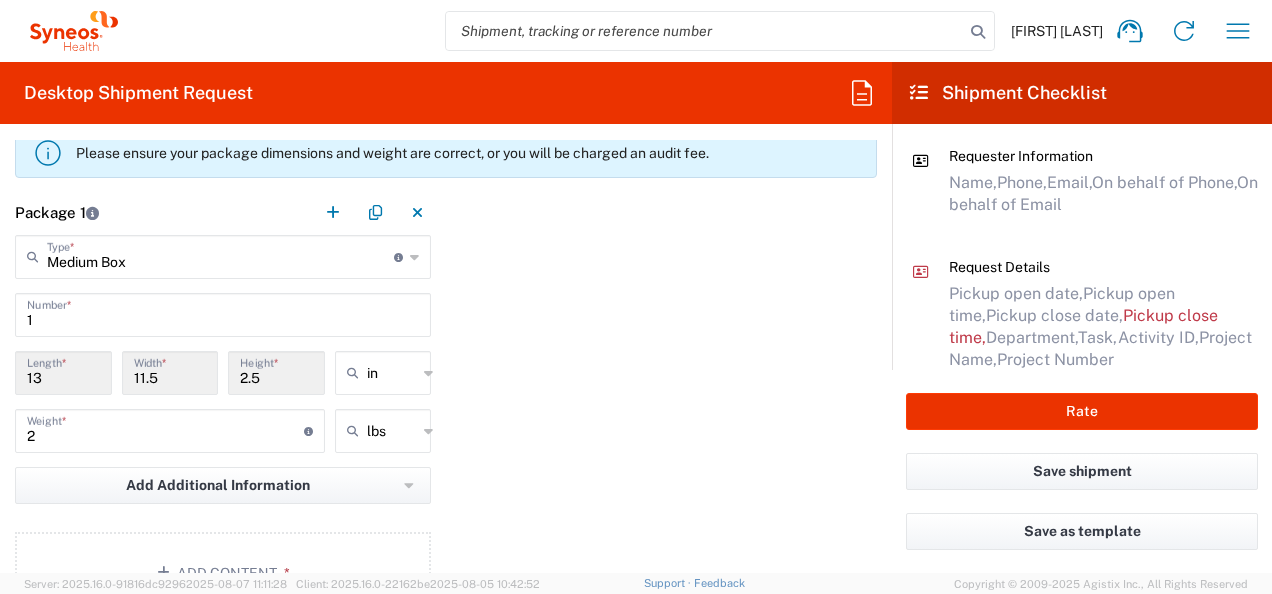 scroll, scrollTop: 1900, scrollLeft: 0, axis: vertical 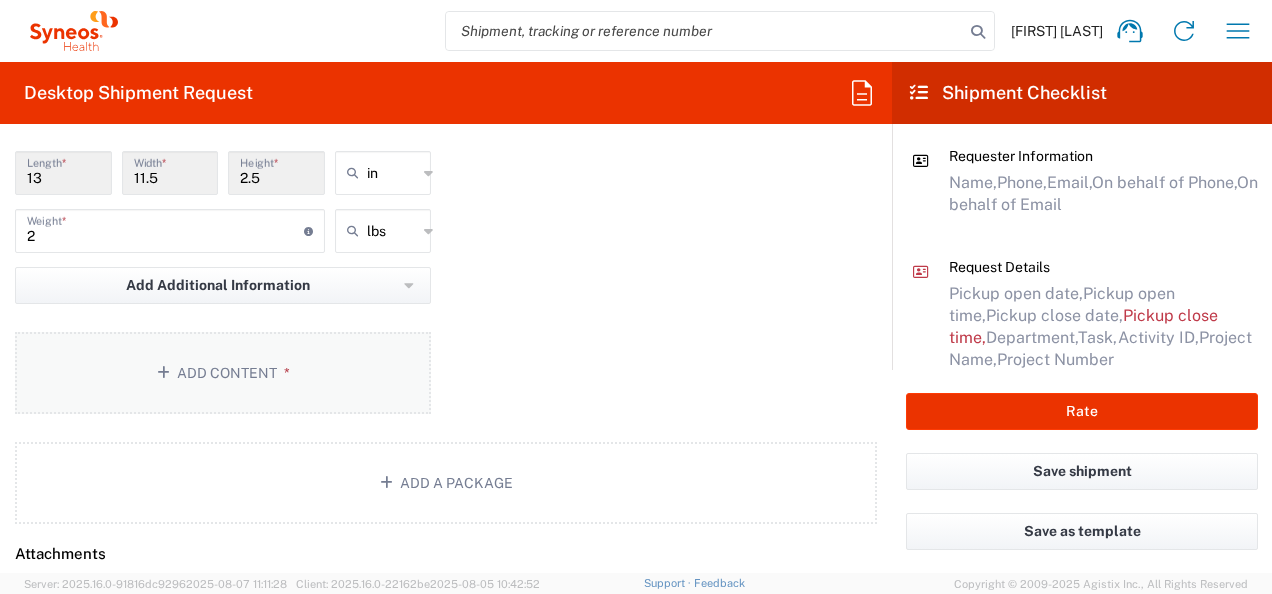 click on "Add Content *" 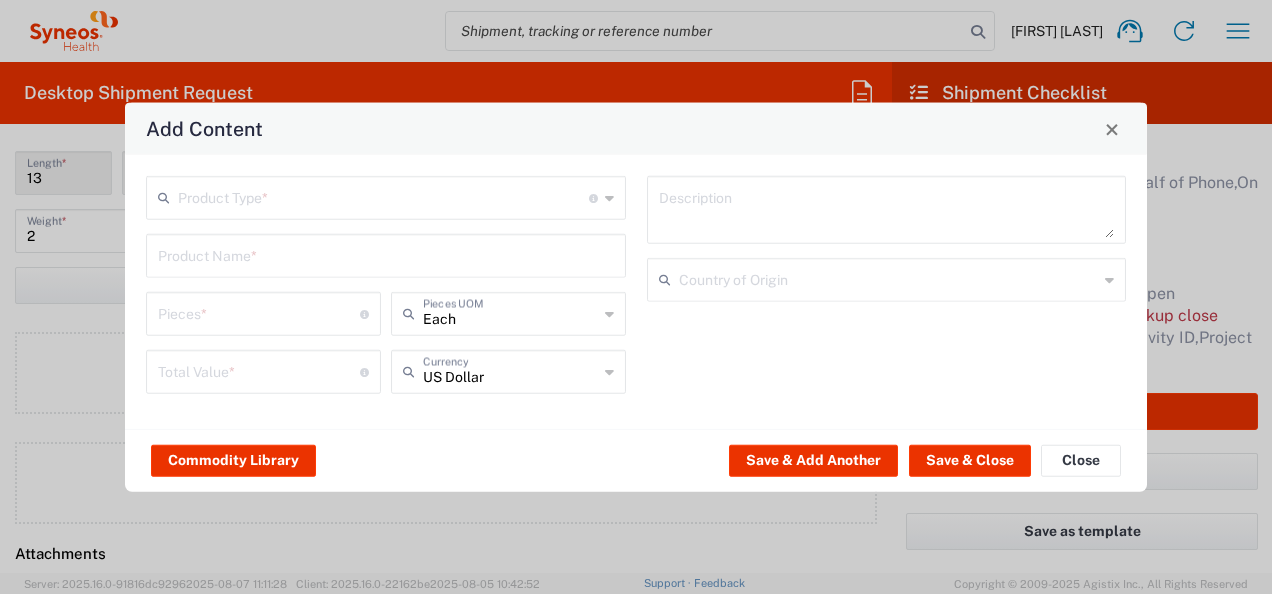 click at bounding box center [383, 196] 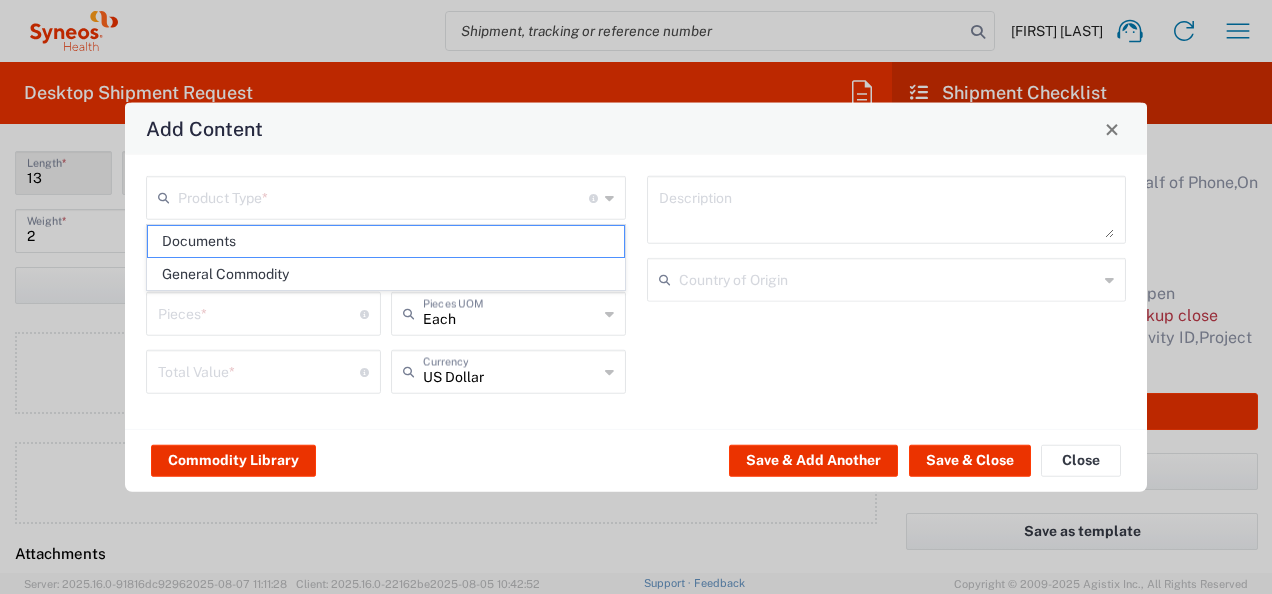 drag, startPoint x: 214, startPoint y: 274, endPoint x: 197, endPoint y: 282, distance: 18.788294 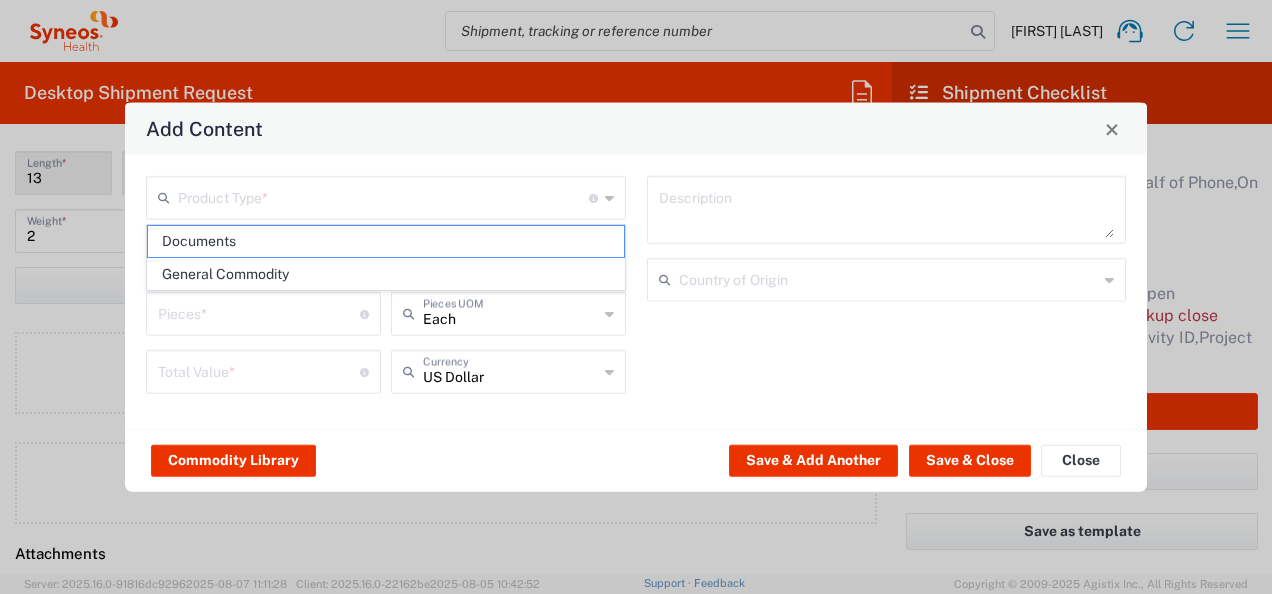 type on "General Commodity" 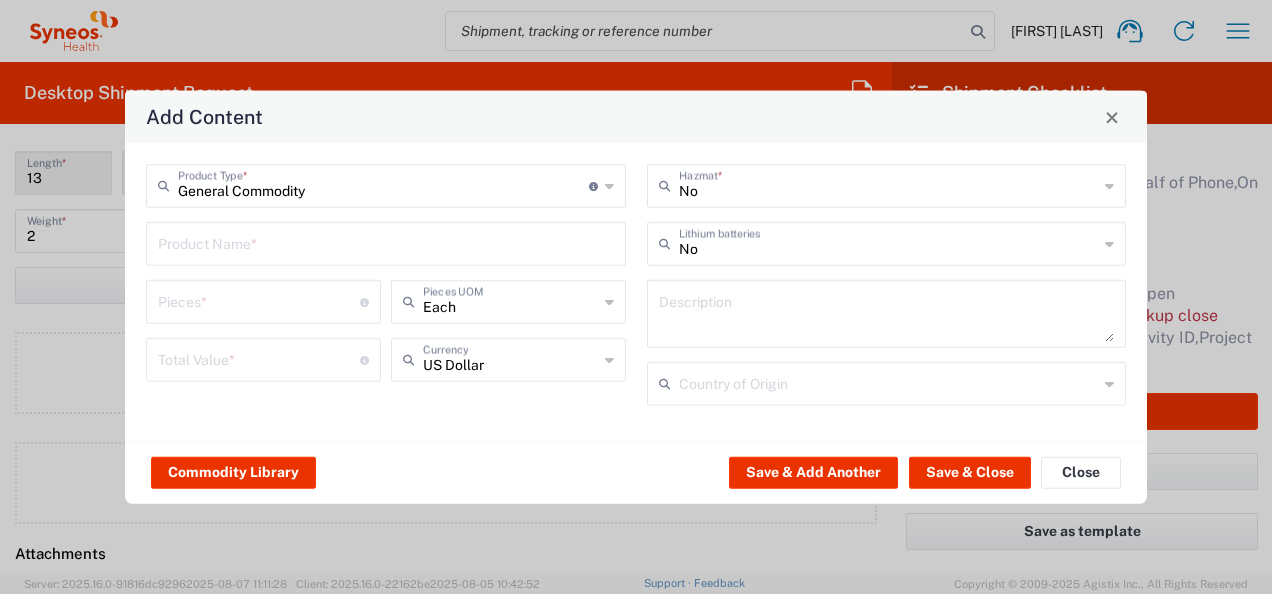 click at bounding box center [386, 242] 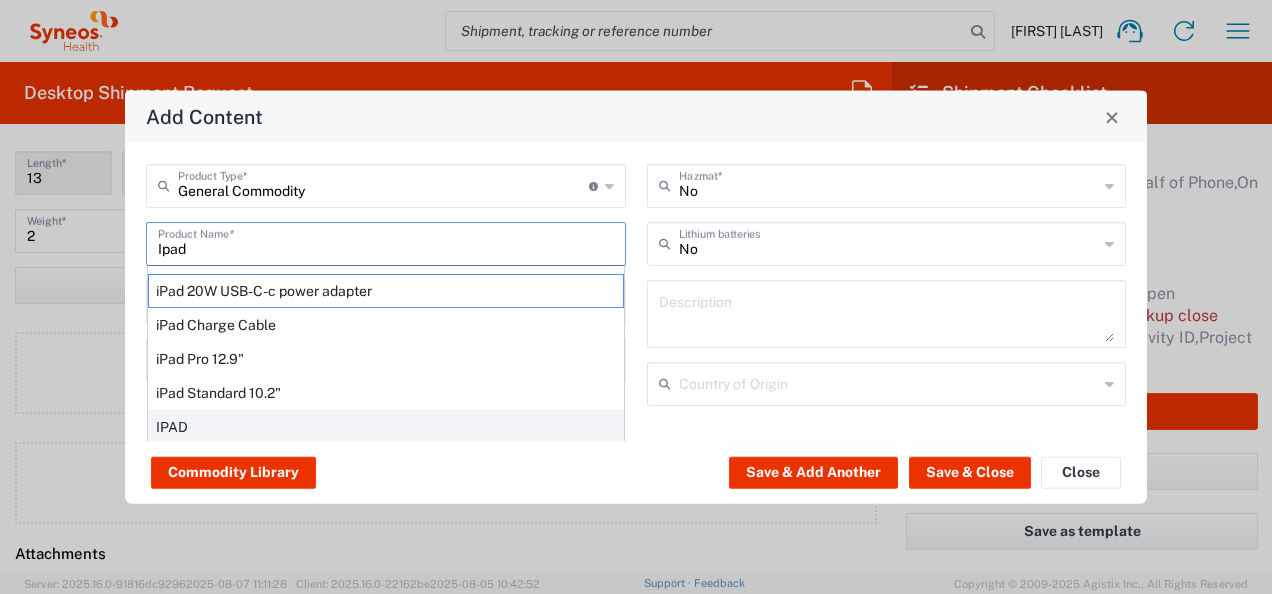 click on "IPAD" at bounding box center (386, 427) 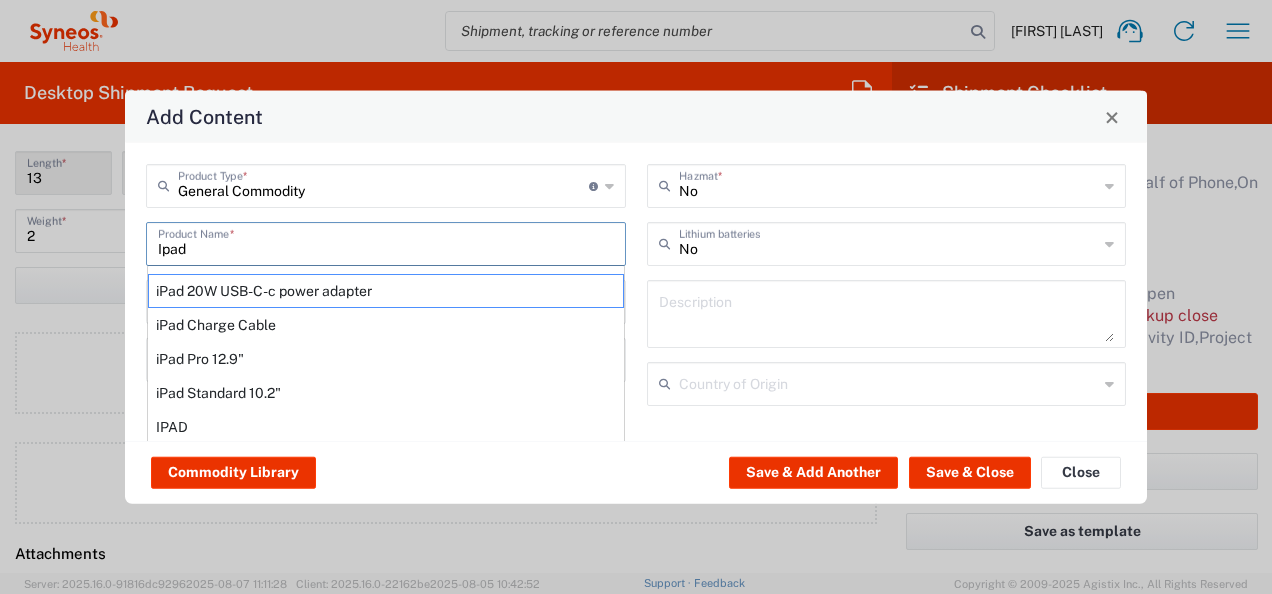 type on "IPAD" 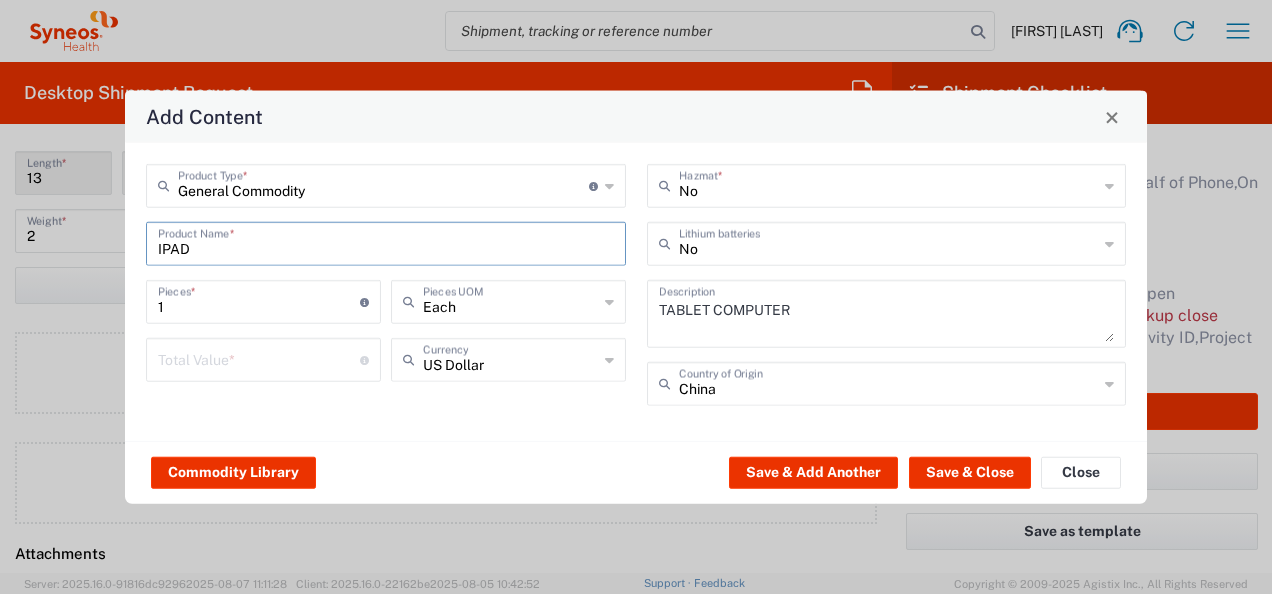 click at bounding box center [259, 358] 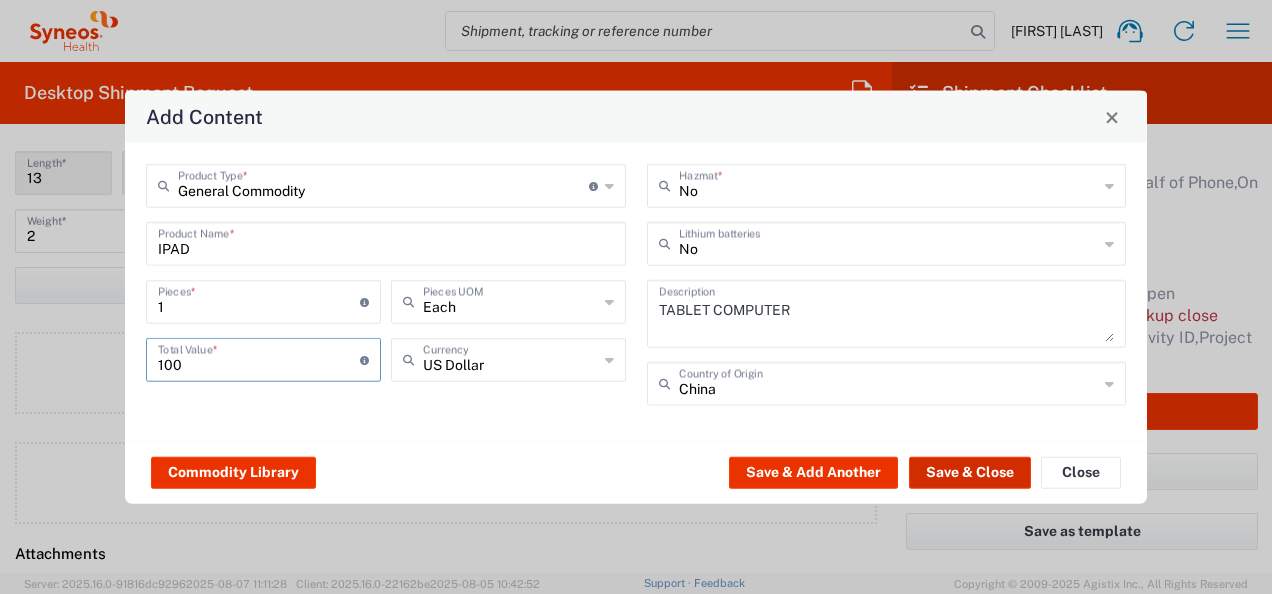 type on "100" 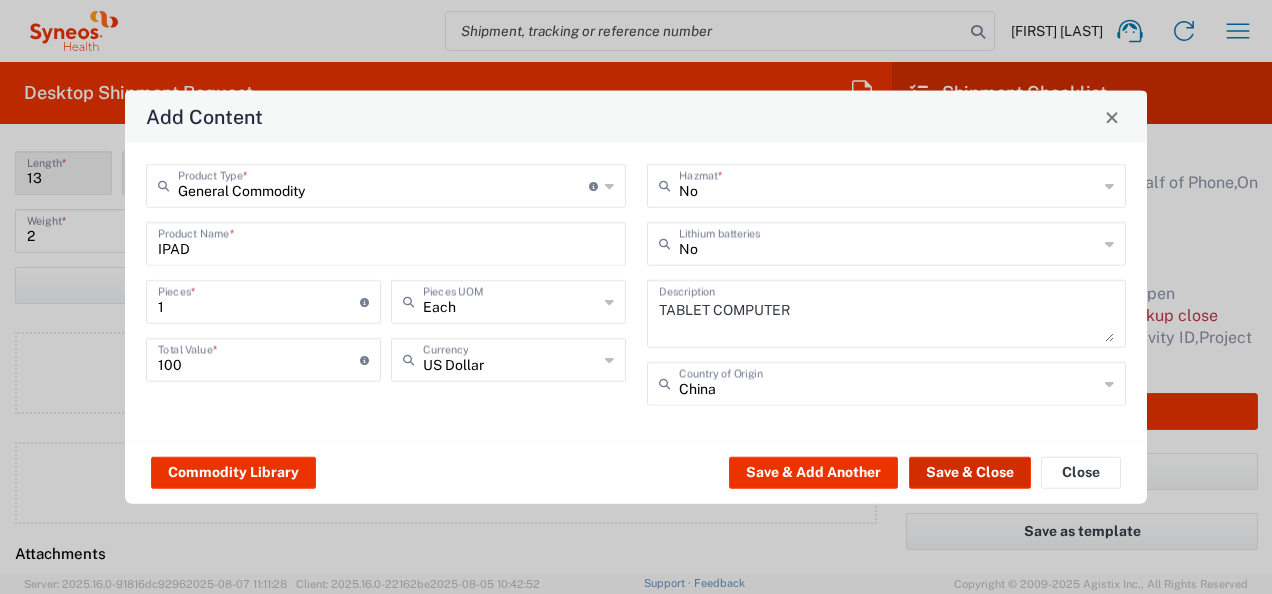 click on "Save & Close" 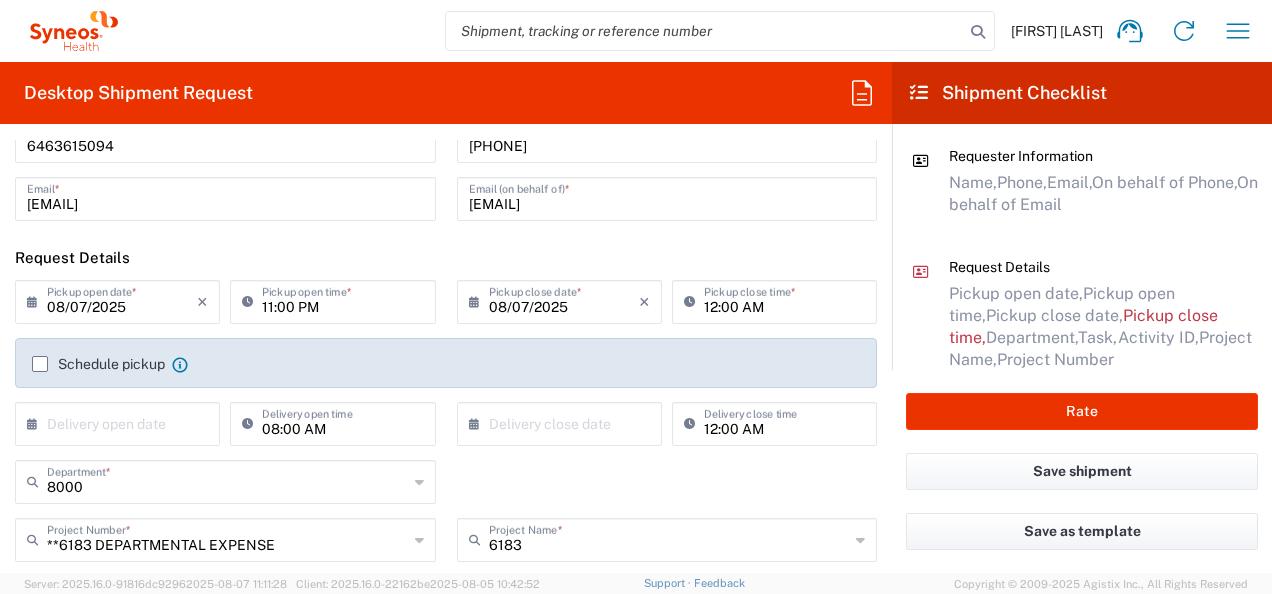 scroll, scrollTop: 100, scrollLeft: 0, axis: vertical 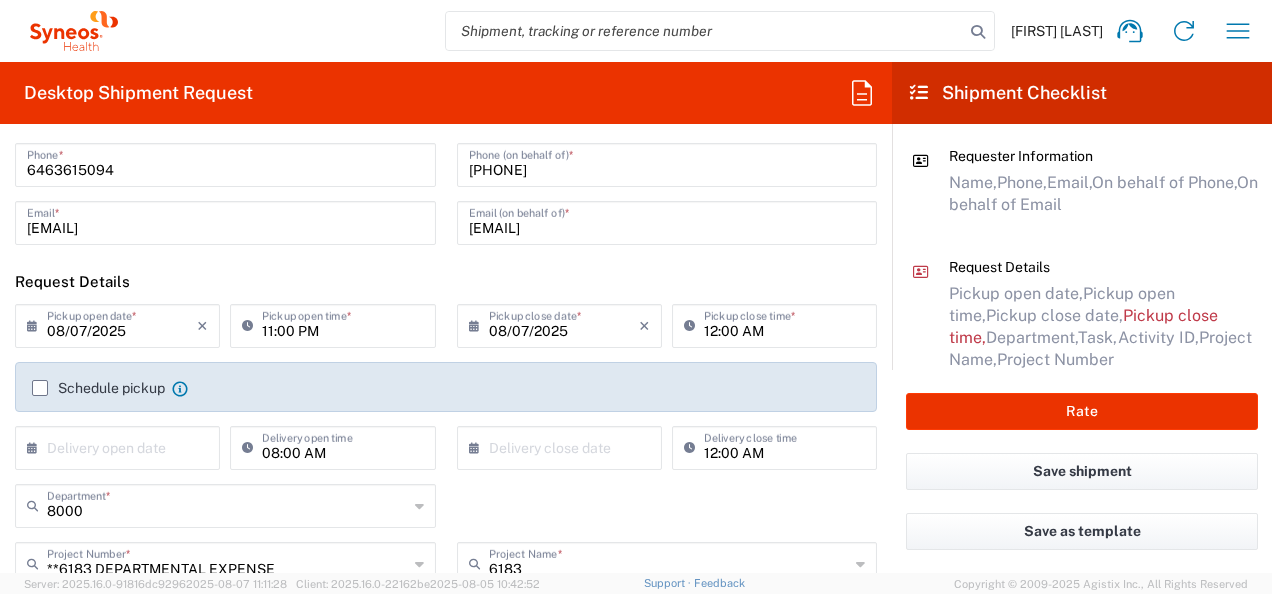 drag, startPoint x: 93, startPoint y: 324, endPoint x: 77, endPoint y: 332, distance: 17.888544 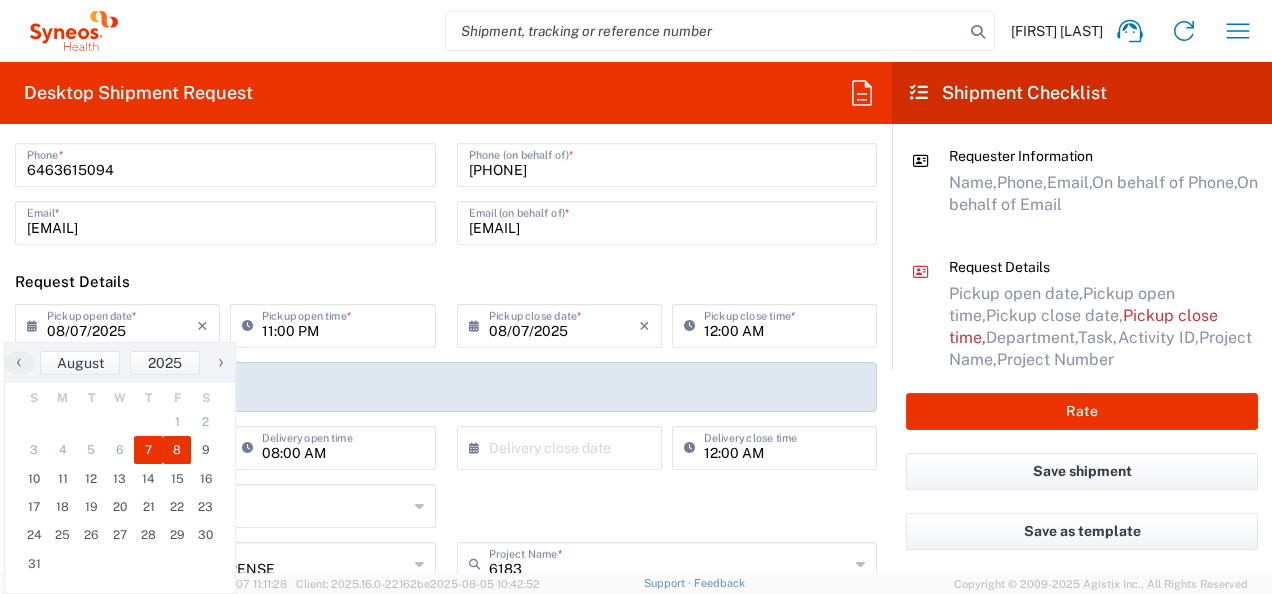 click on "8" 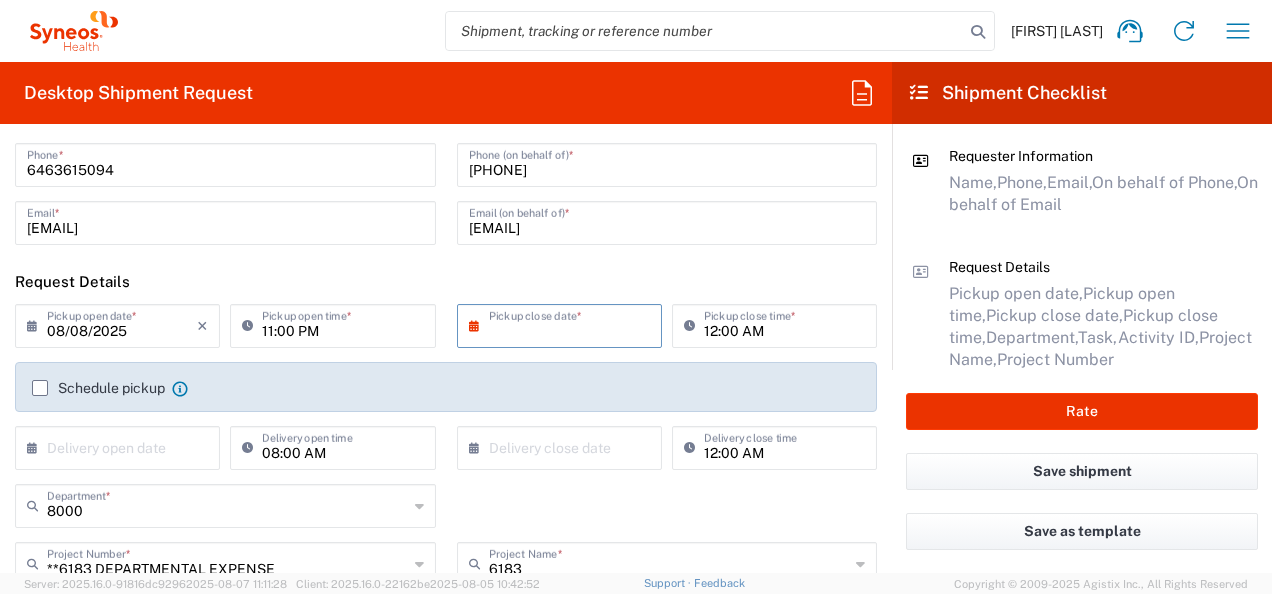 click at bounding box center [564, 324] 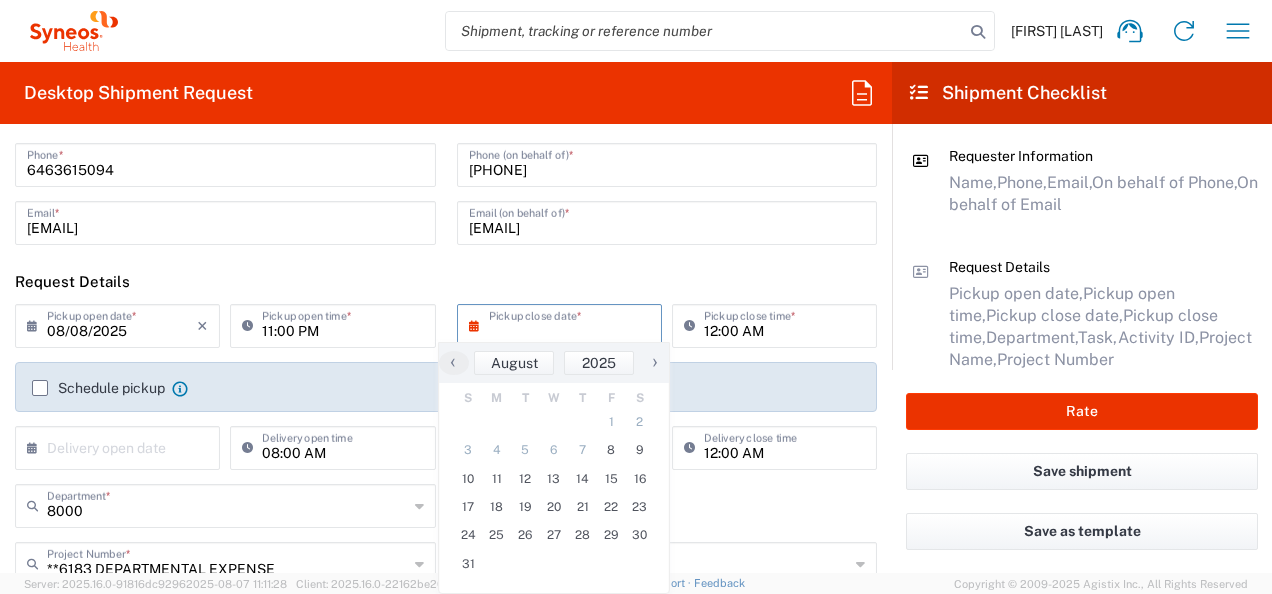 click on "1" 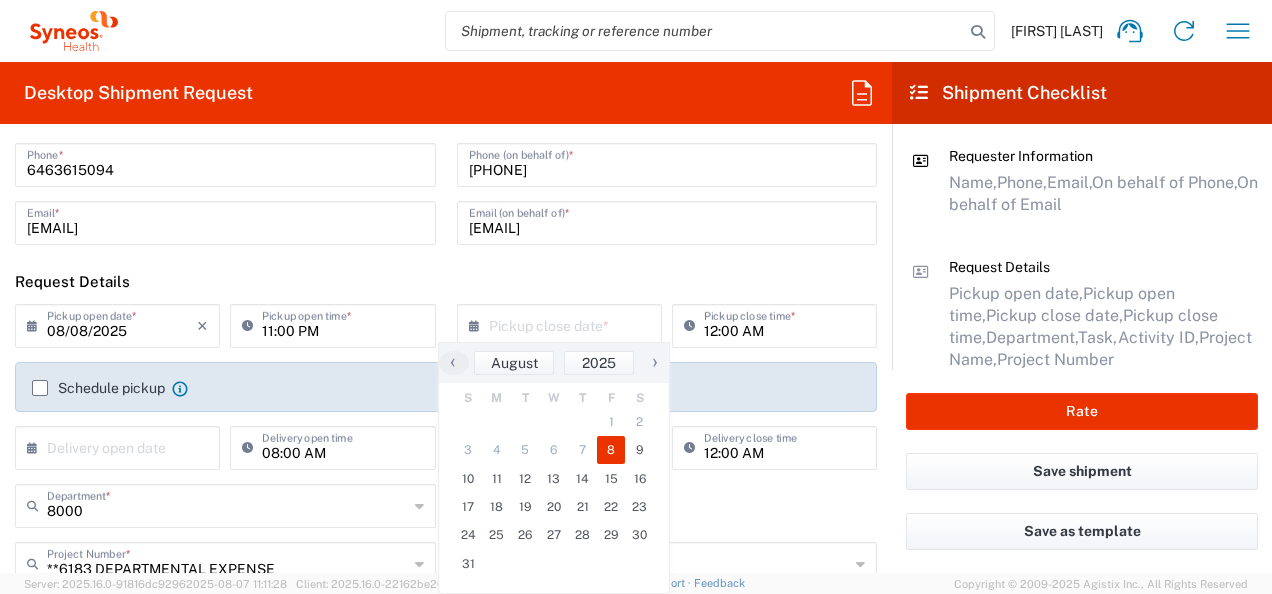 click on "8" 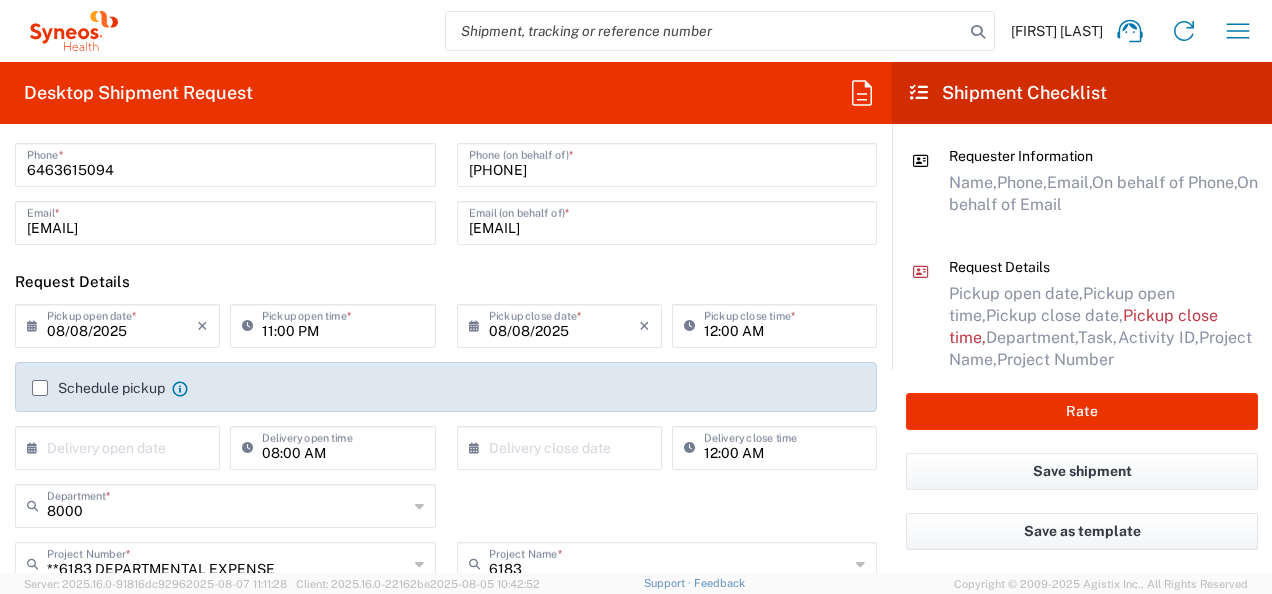 click on "12:00 AM" at bounding box center [784, 324] 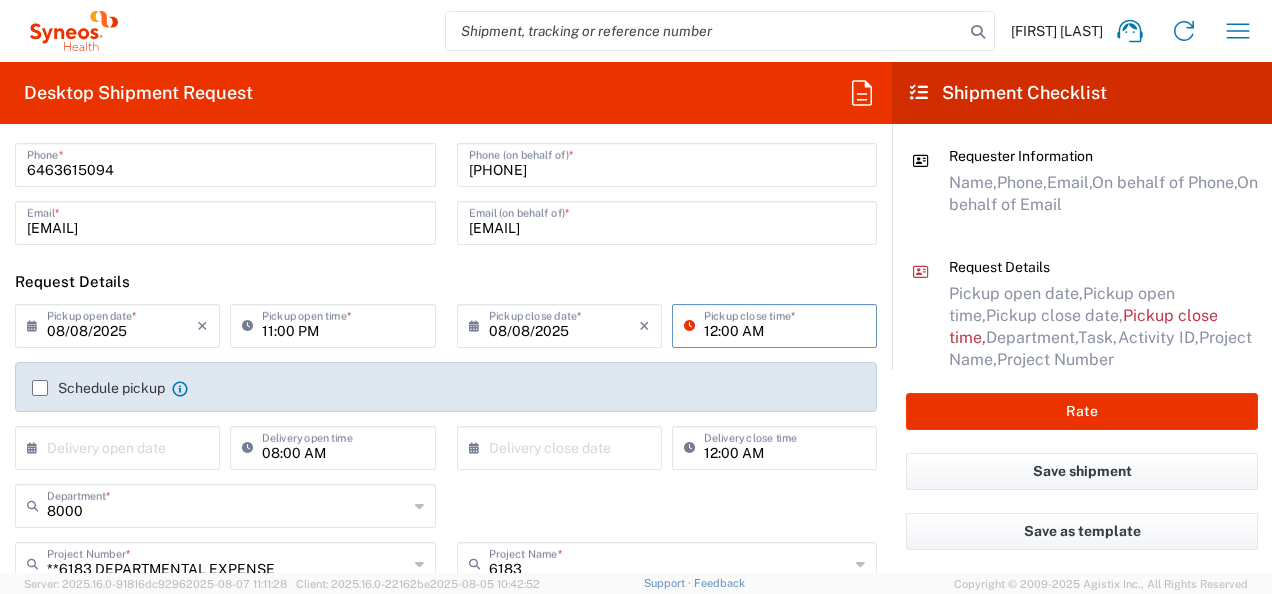 click on "12:00 AM" at bounding box center (784, 324) 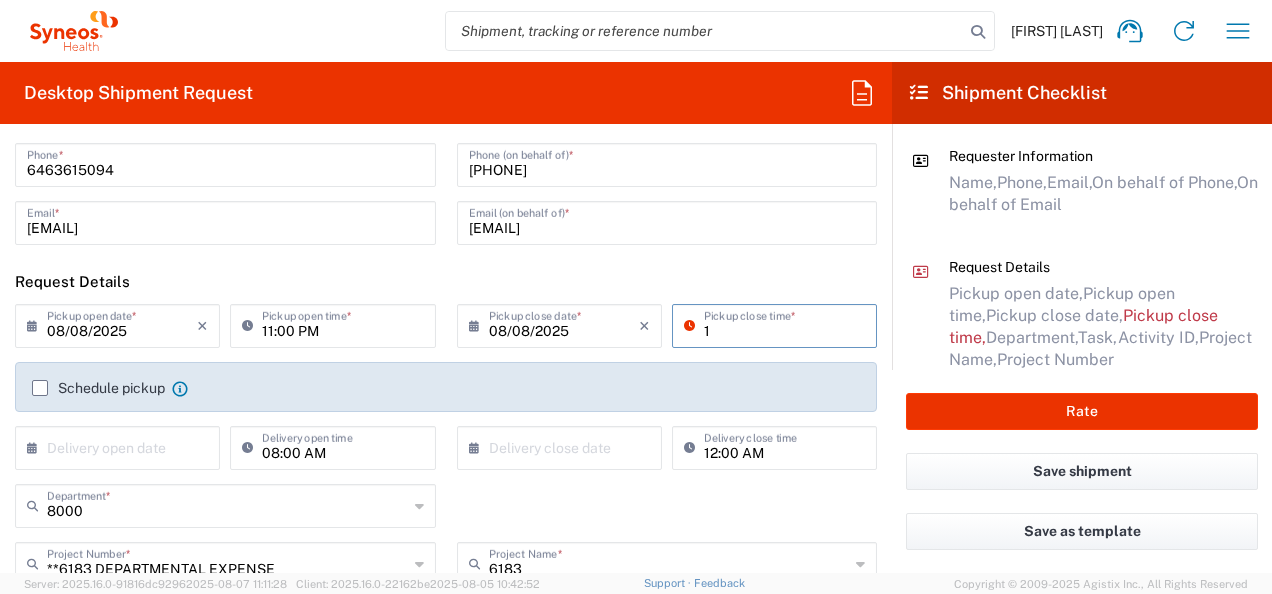 type on "11:00 PM" 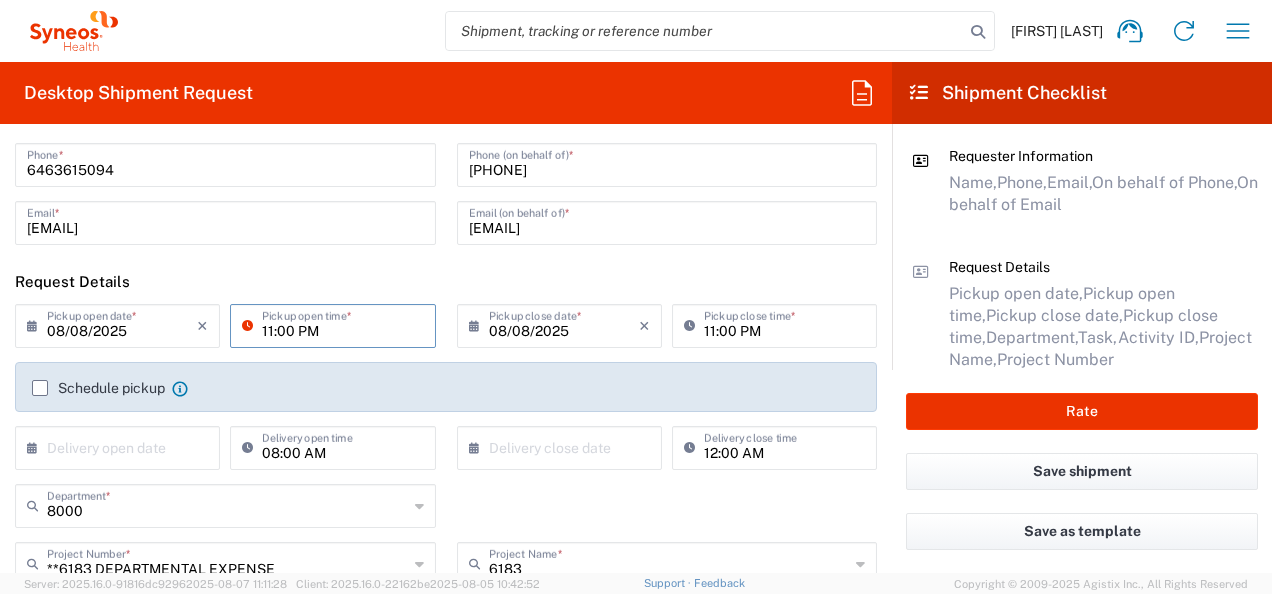 click on "11:00 PM" at bounding box center (342, 324) 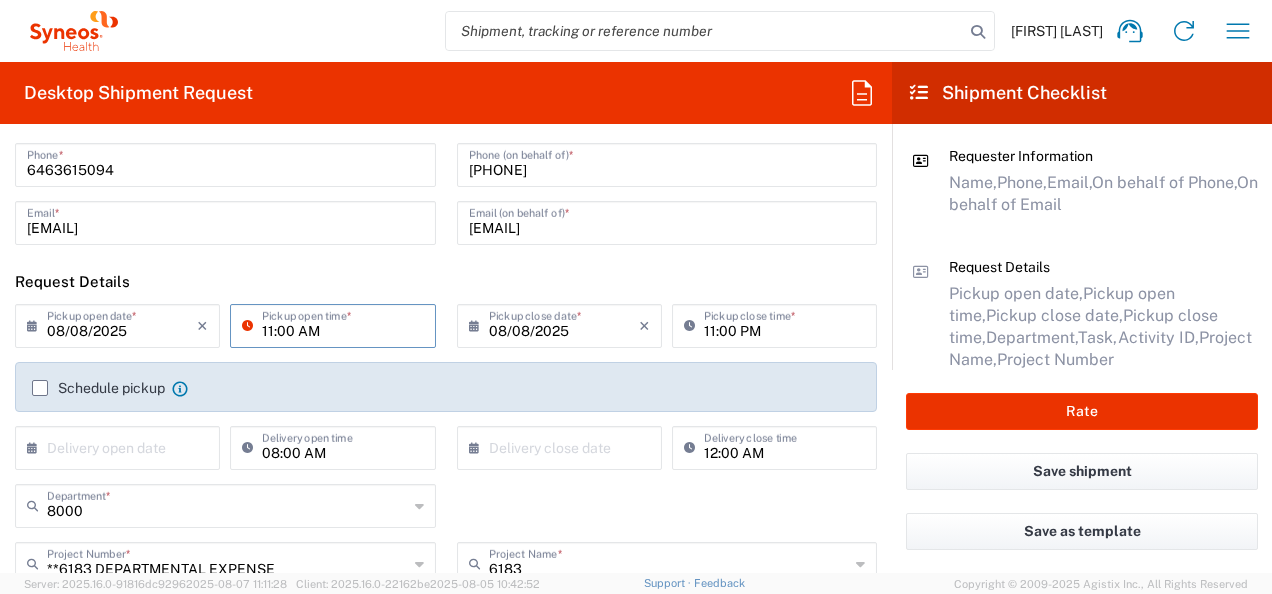 drag, startPoint x: 320, startPoint y: 329, endPoint x: 261, endPoint y: 329, distance: 59 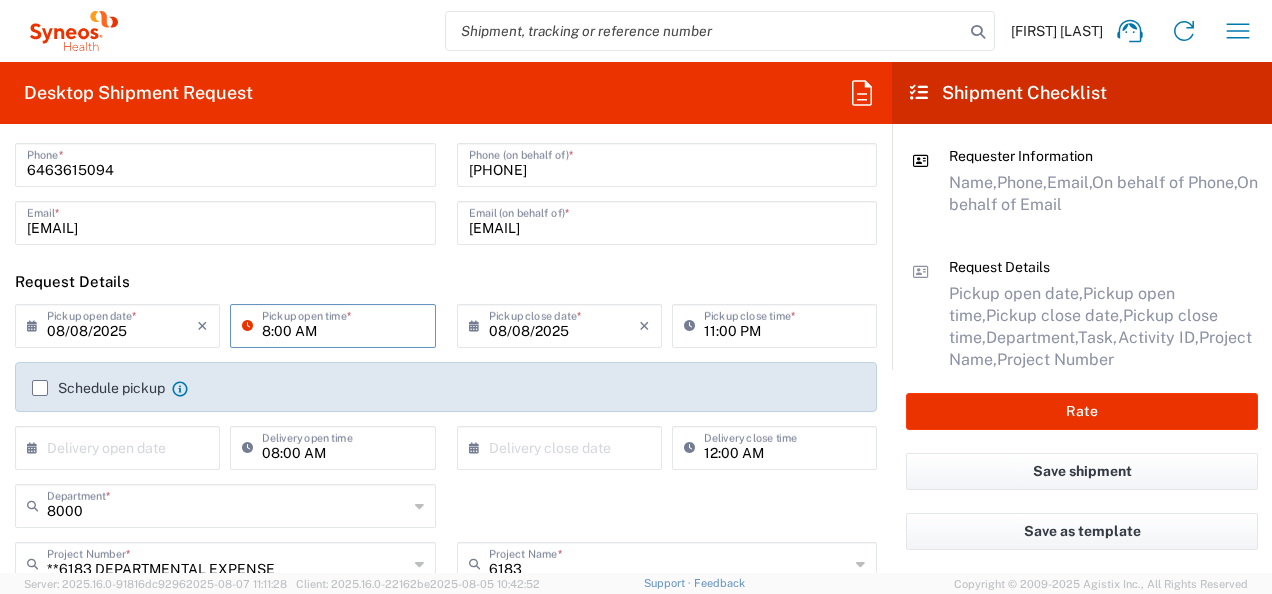 scroll, scrollTop: 478, scrollLeft: 0, axis: vertical 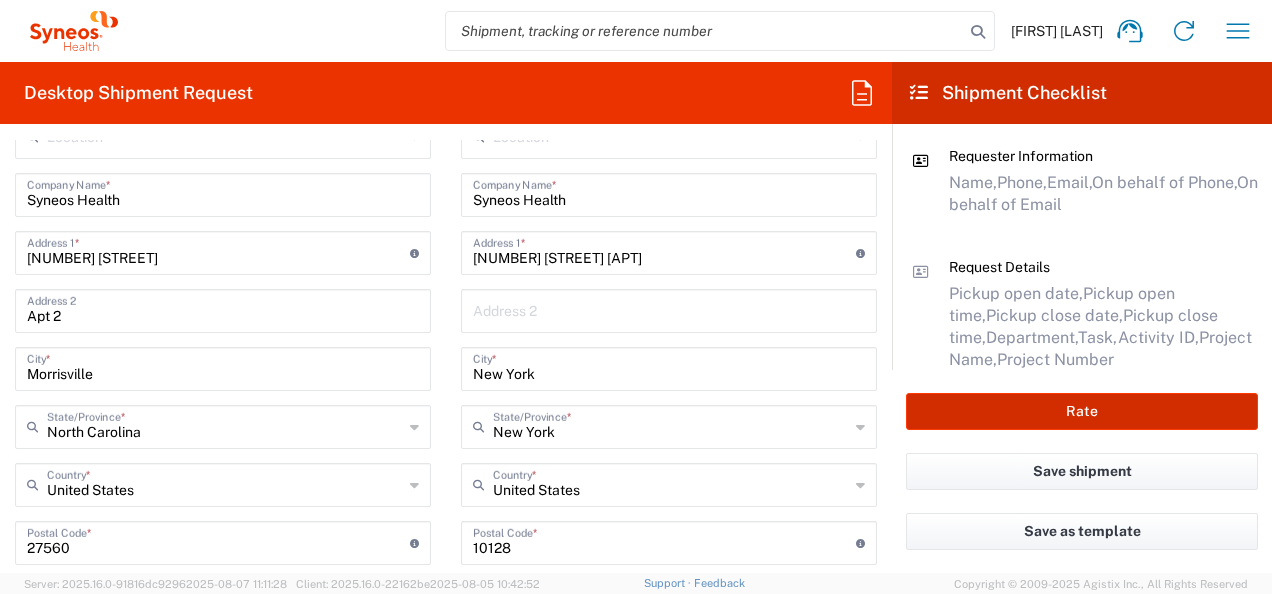 type on "08:00 AM" 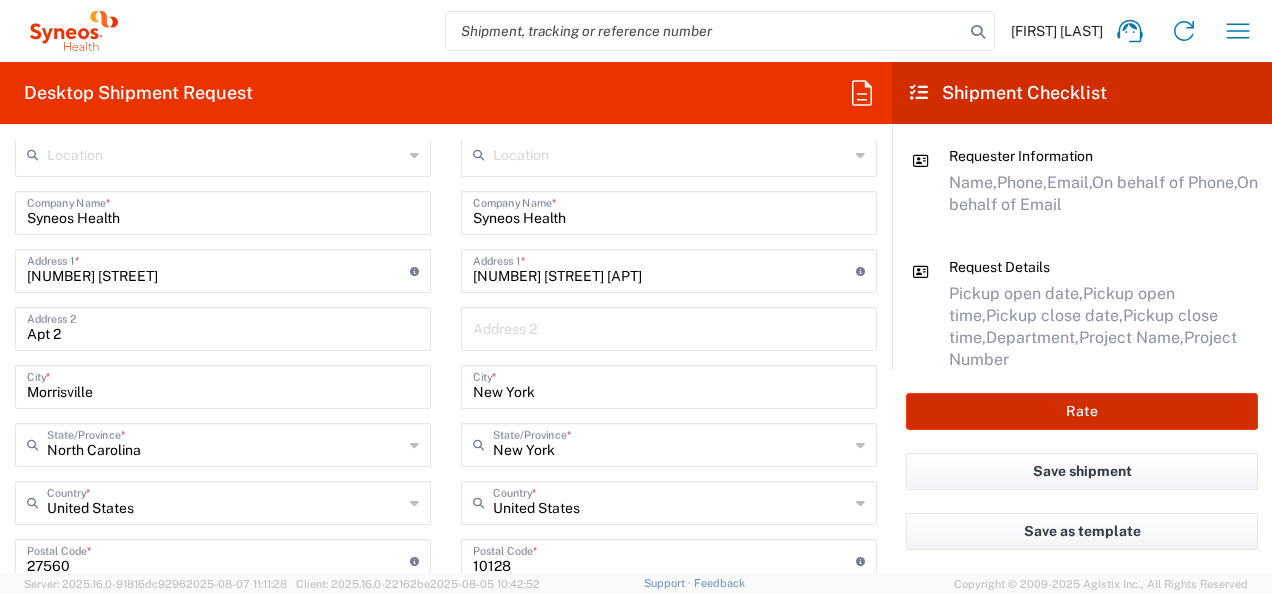 scroll, scrollTop: 855, scrollLeft: 0, axis: vertical 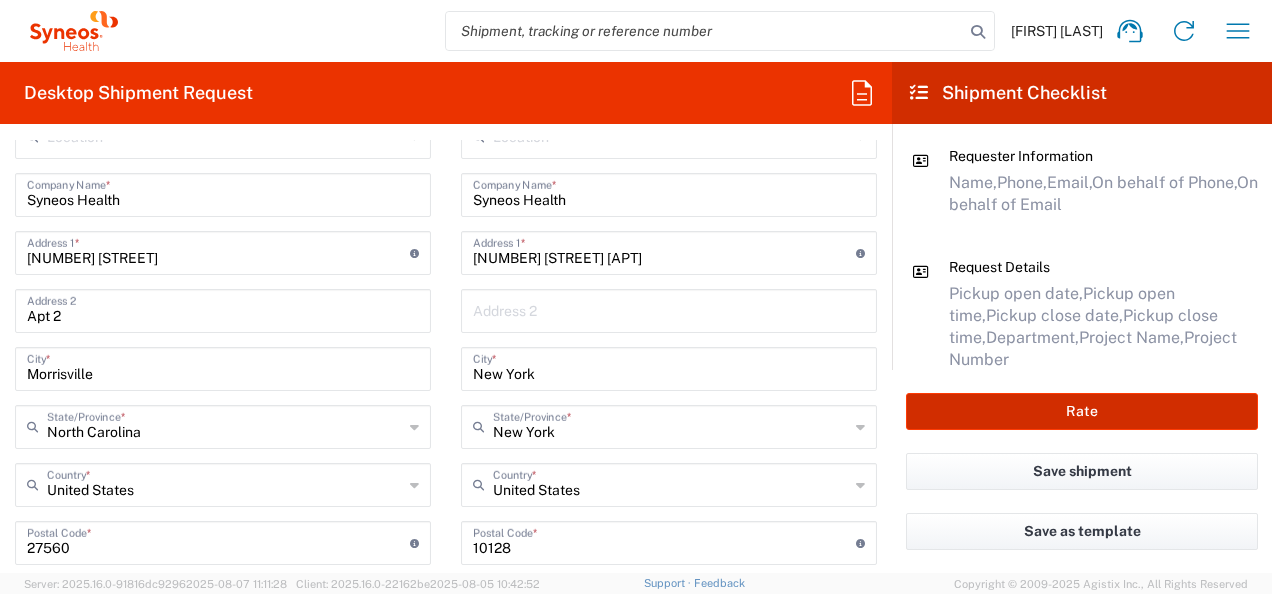 type on "**6183 DEPARTMENTAL EXPENSE" 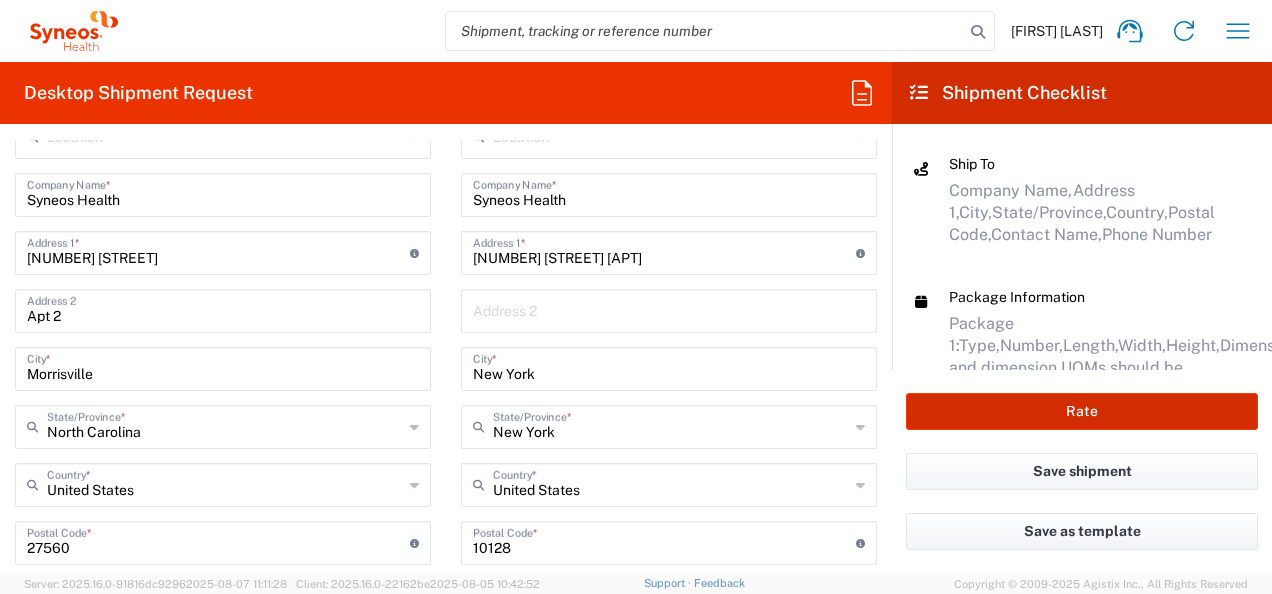 scroll, scrollTop: 464, scrollLeft: 0, axis: vertical 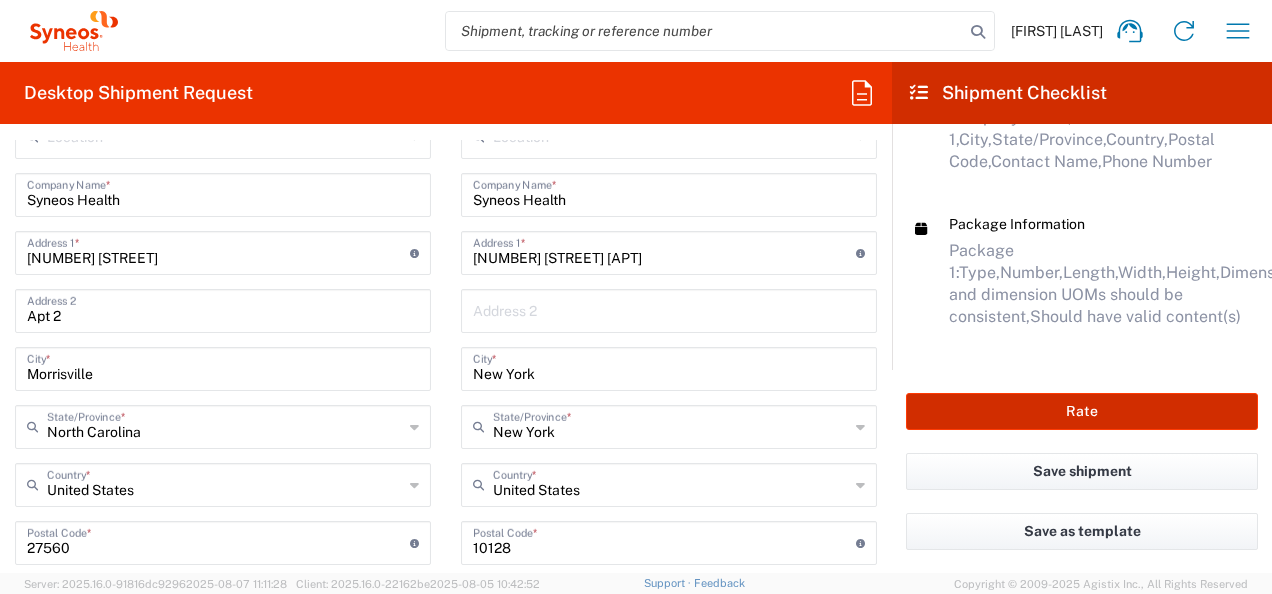 click on "Rate" 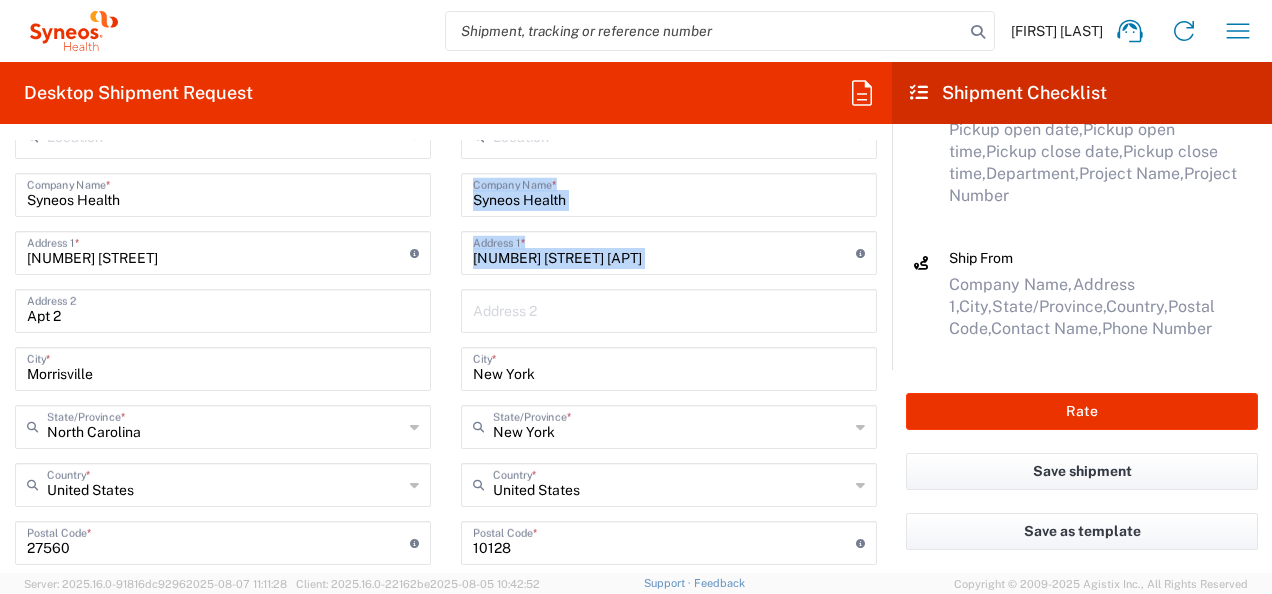 drag, startPoint x: 885, startPoint y: 240, endPoint x: 882, endPoint y: 150, distance: 90.04999 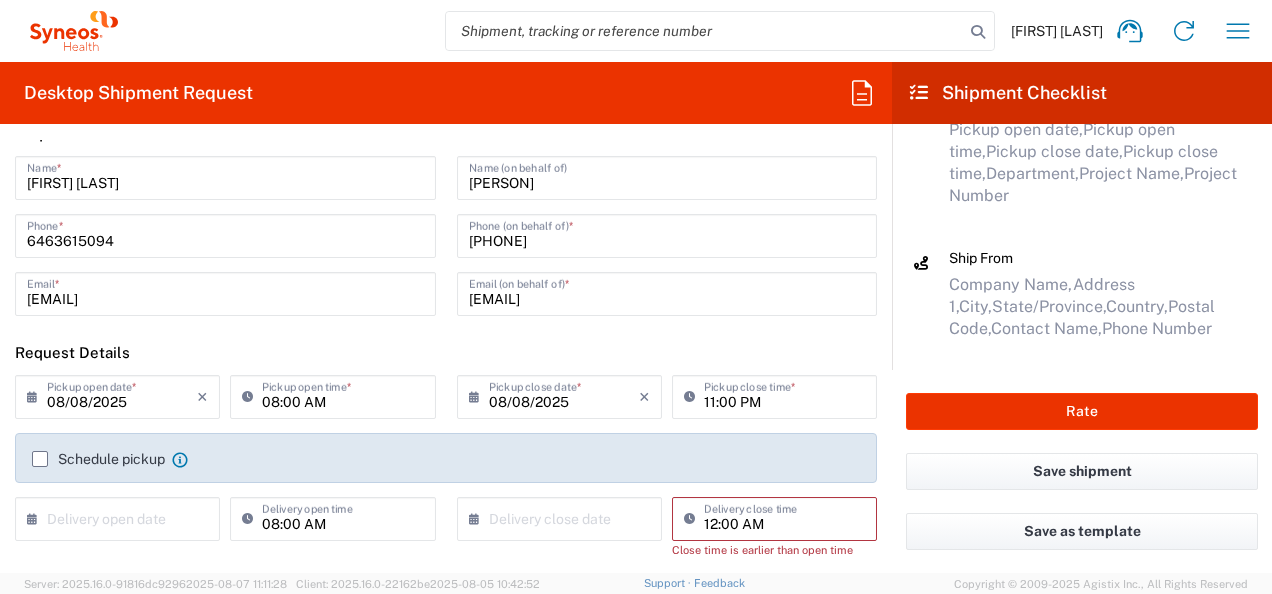 scroll, scrollTop: 0, scrollLeft: 0, axis: both 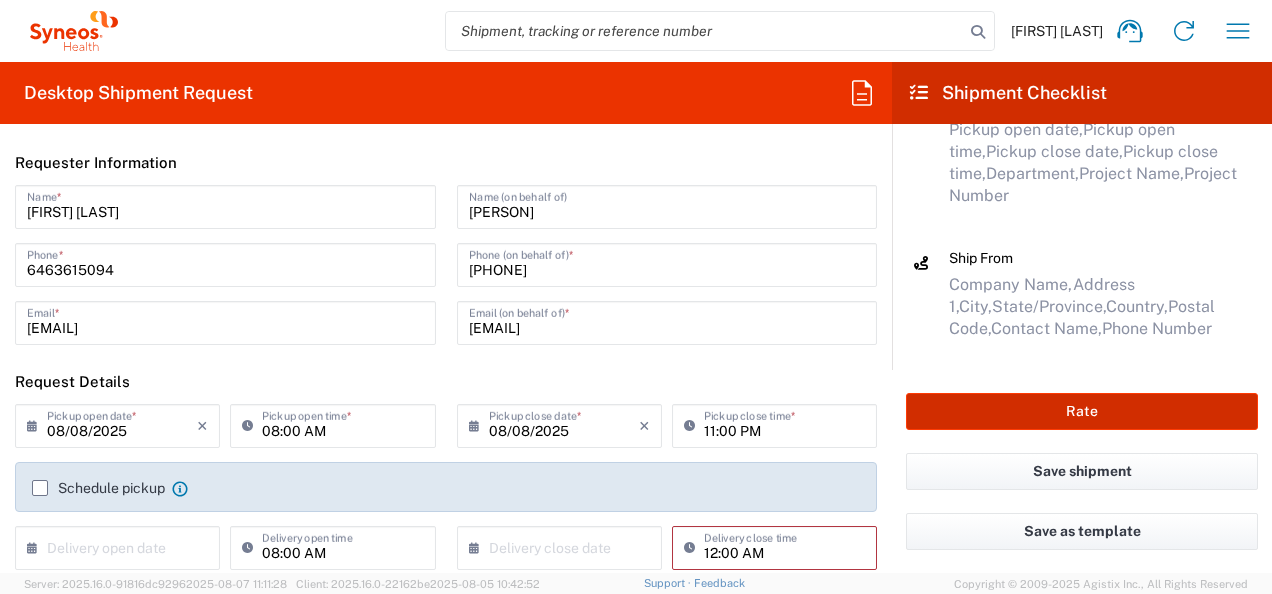 click on "Rate" 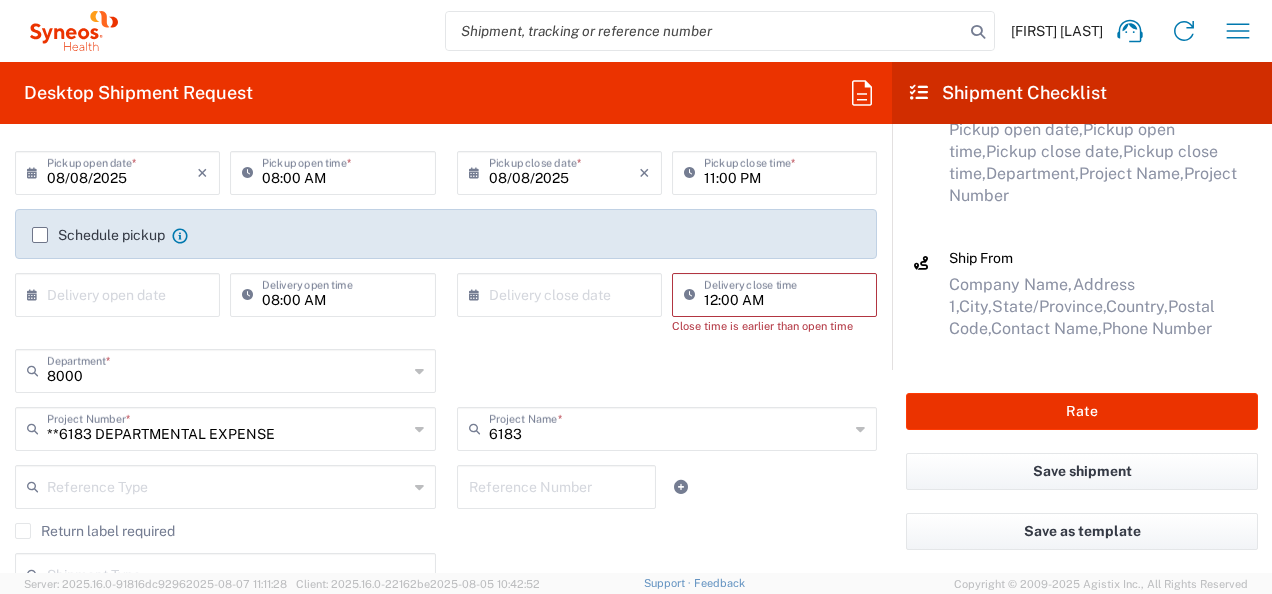 click on "12:00 AM" at bounding box center (784, 293) 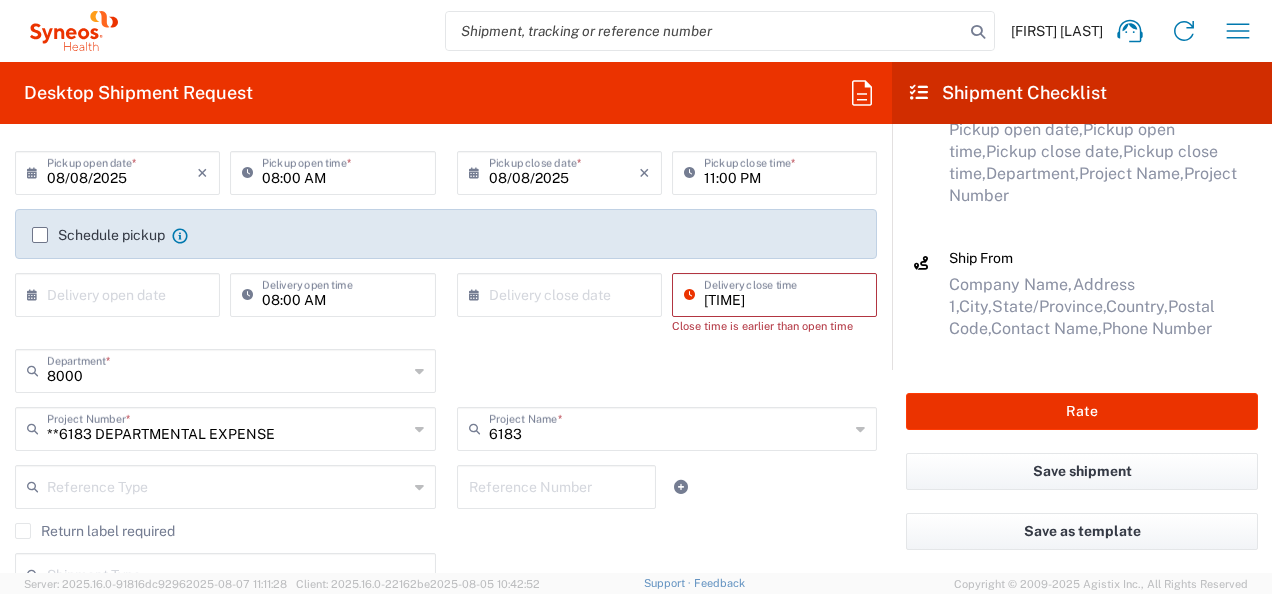 click on "[TIME]" at bounding box center [784, 293] 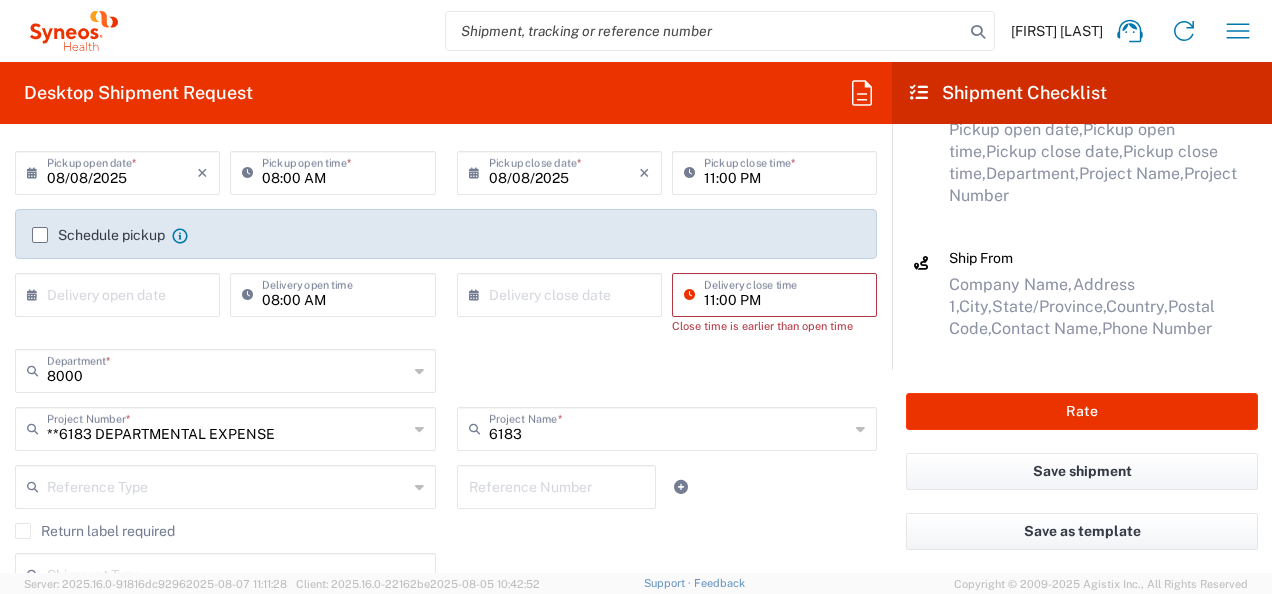 type on "11:00 PM" 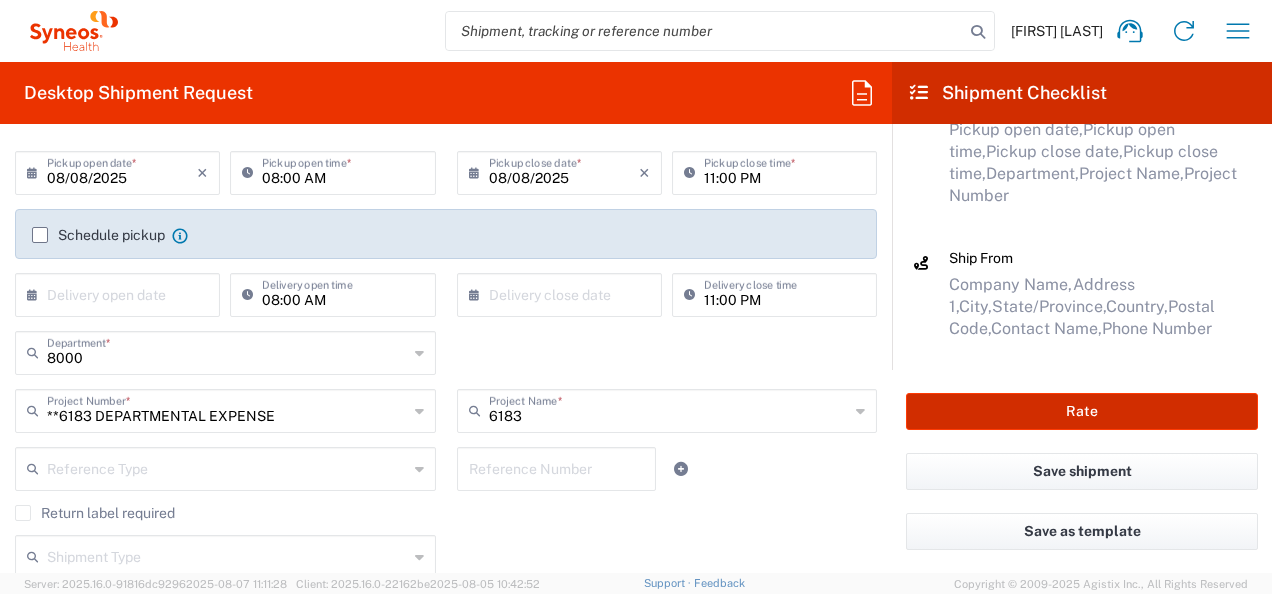 drag, startPoint x: 767, startPoint y: 353, endPoint x: 937, endPoint y: 401, distance: 176.64655 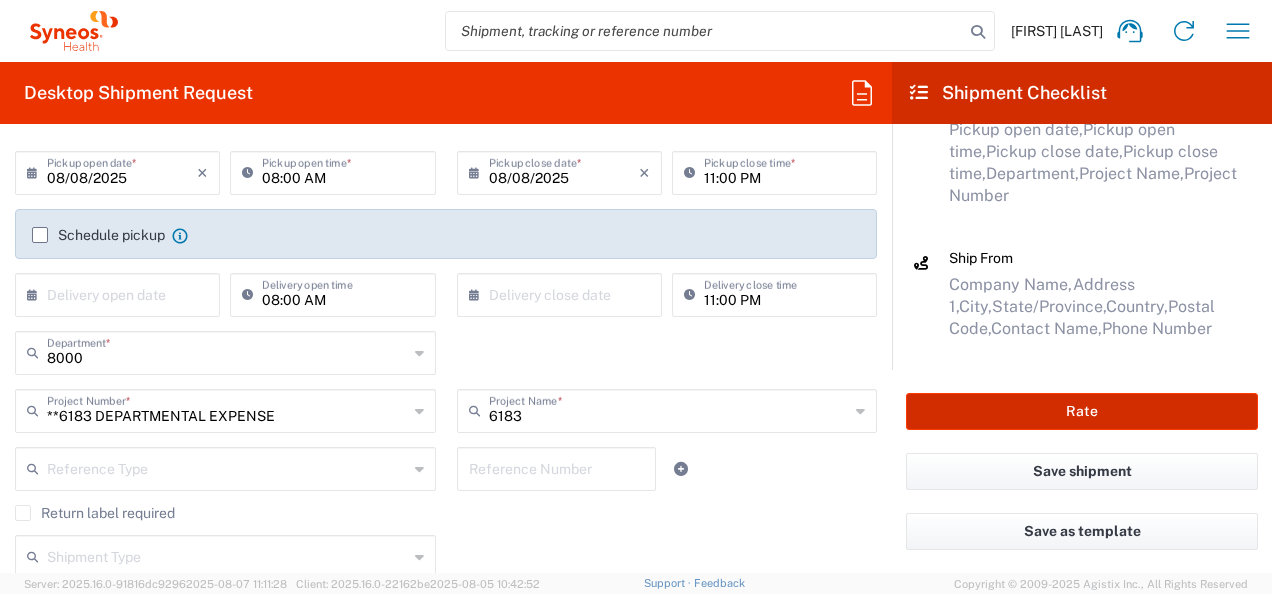 click on "Rate" 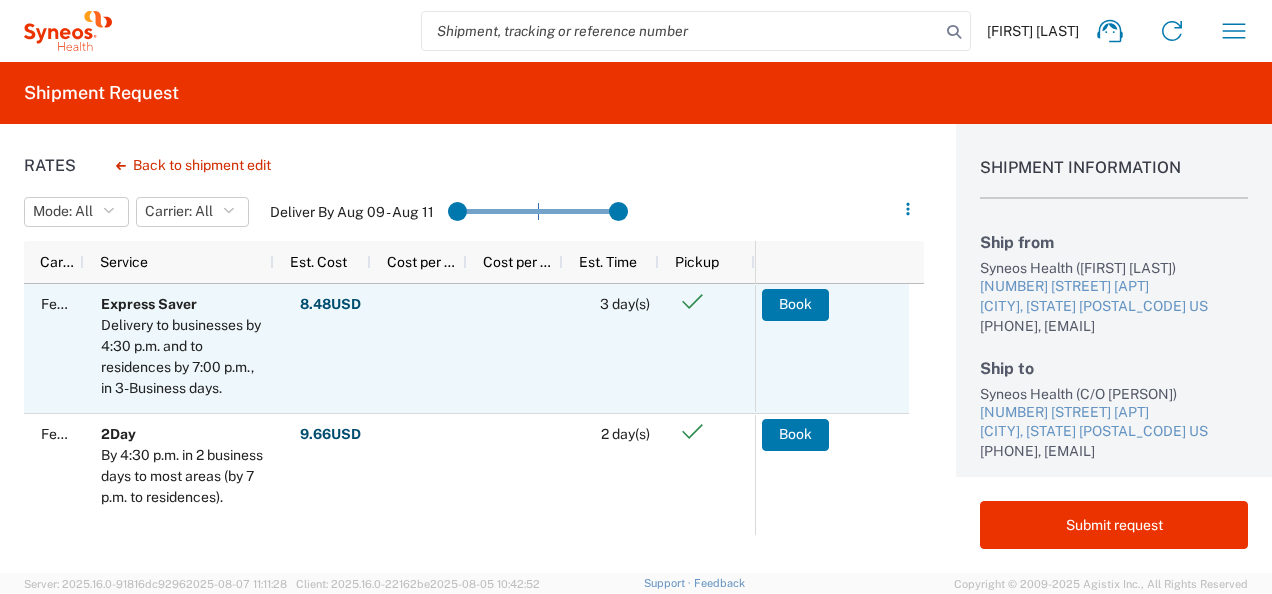 scroll, scrollTop: 147, scrollLeft: 0, axis: vertical 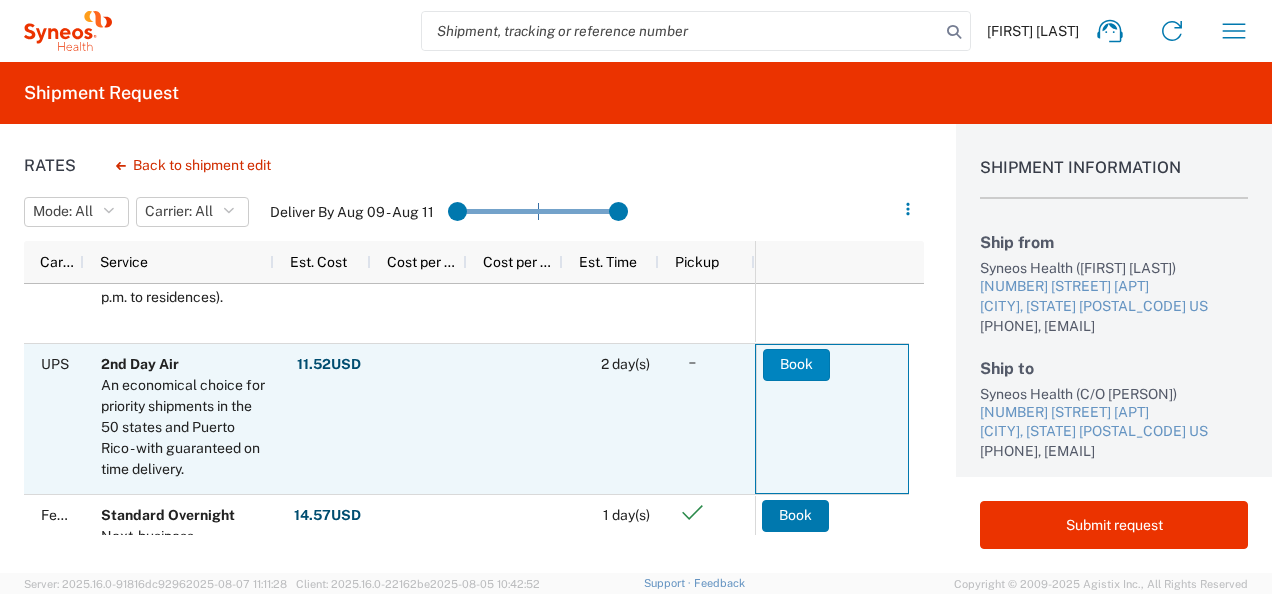 click on "Book" 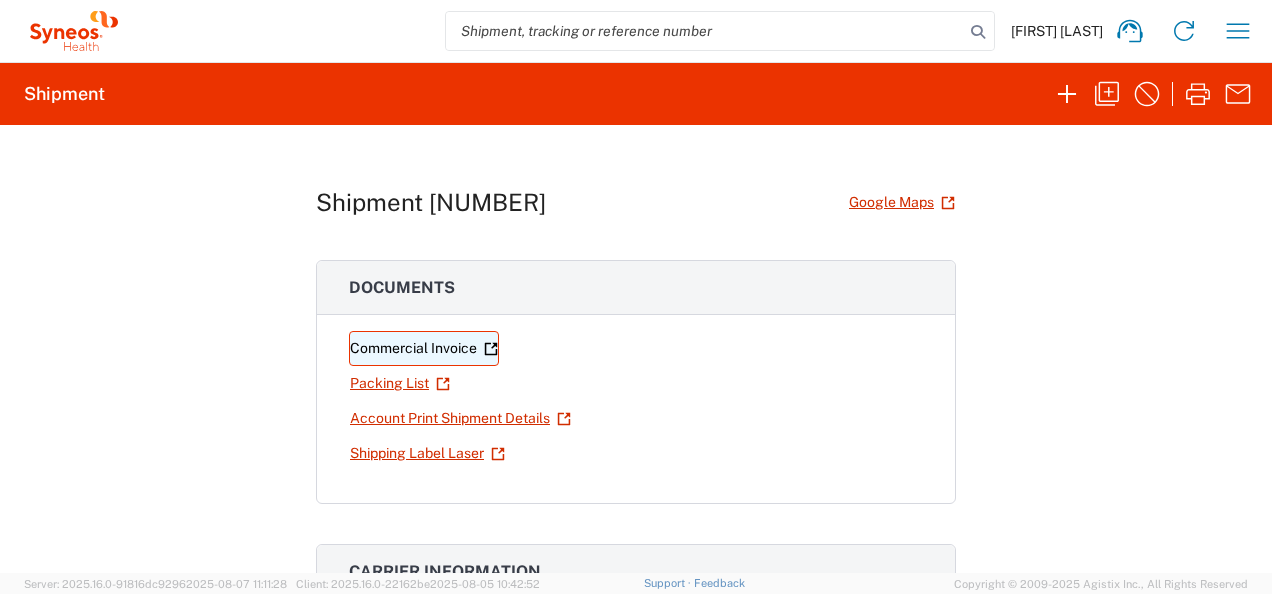 click on "Commercial Invoice" 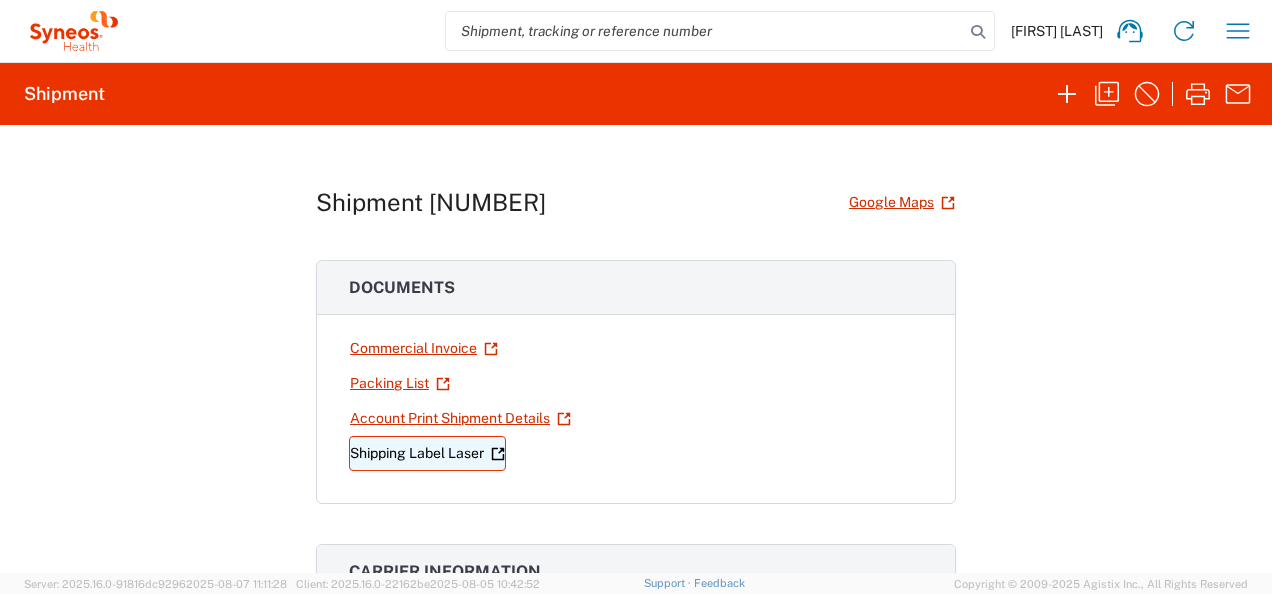 click on "Shipping Label Laser" 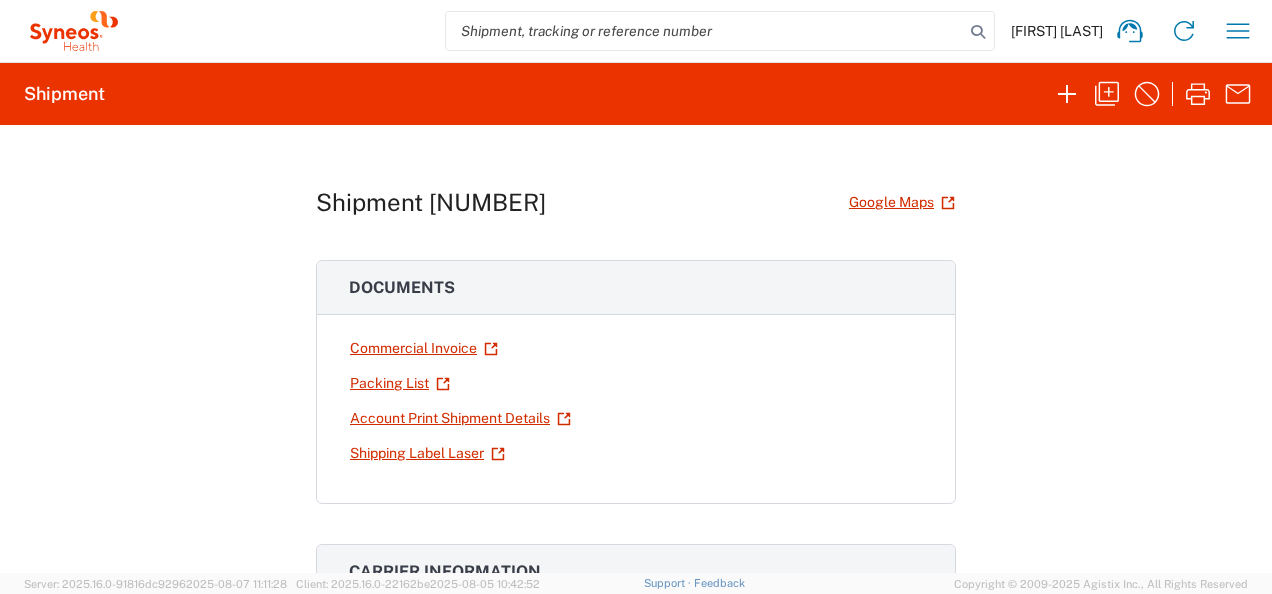 click on "[FIRST] [LAST]" 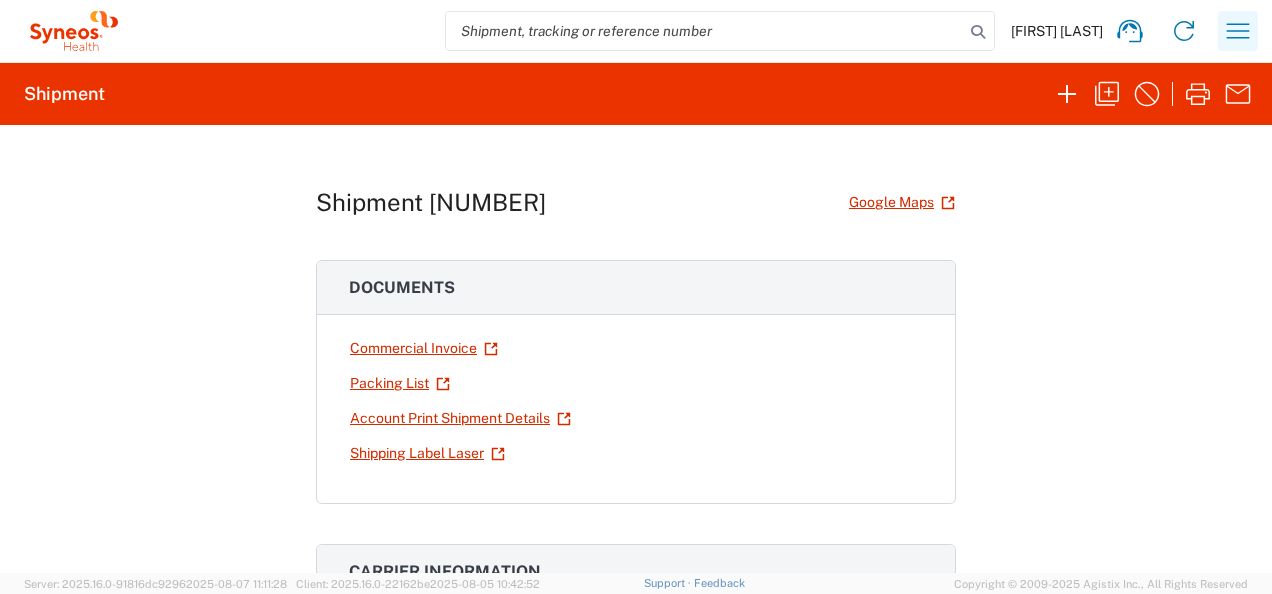 click 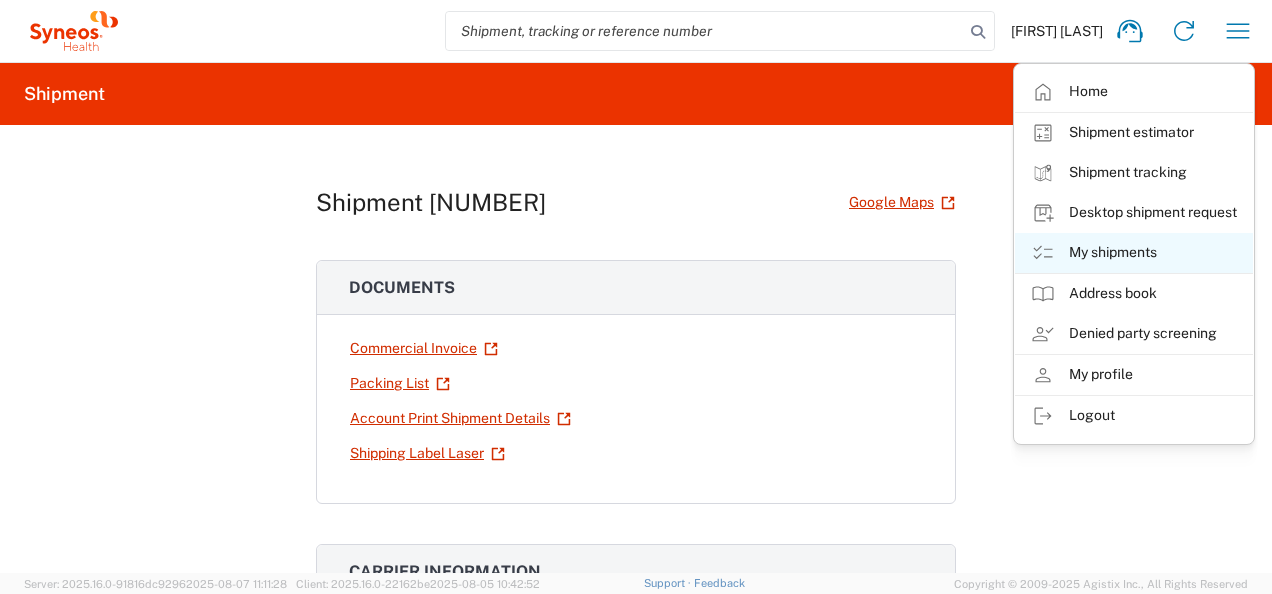 click on "My shipments" 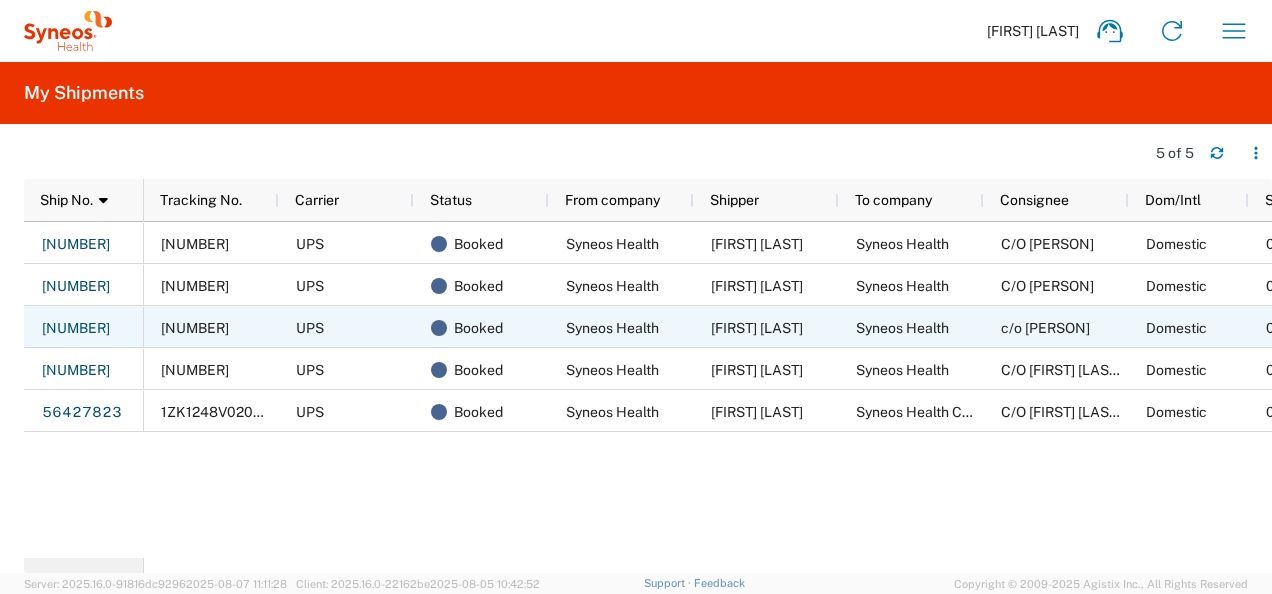 click on "c/o [PERSON]" 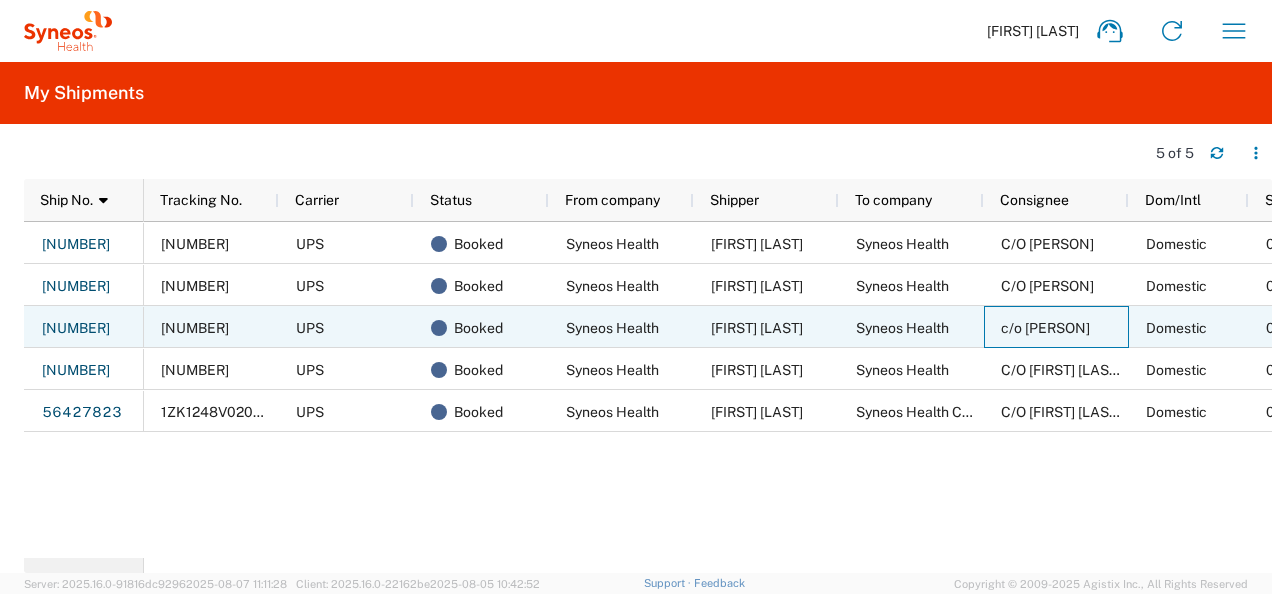 click on "c/o [PERSON]" 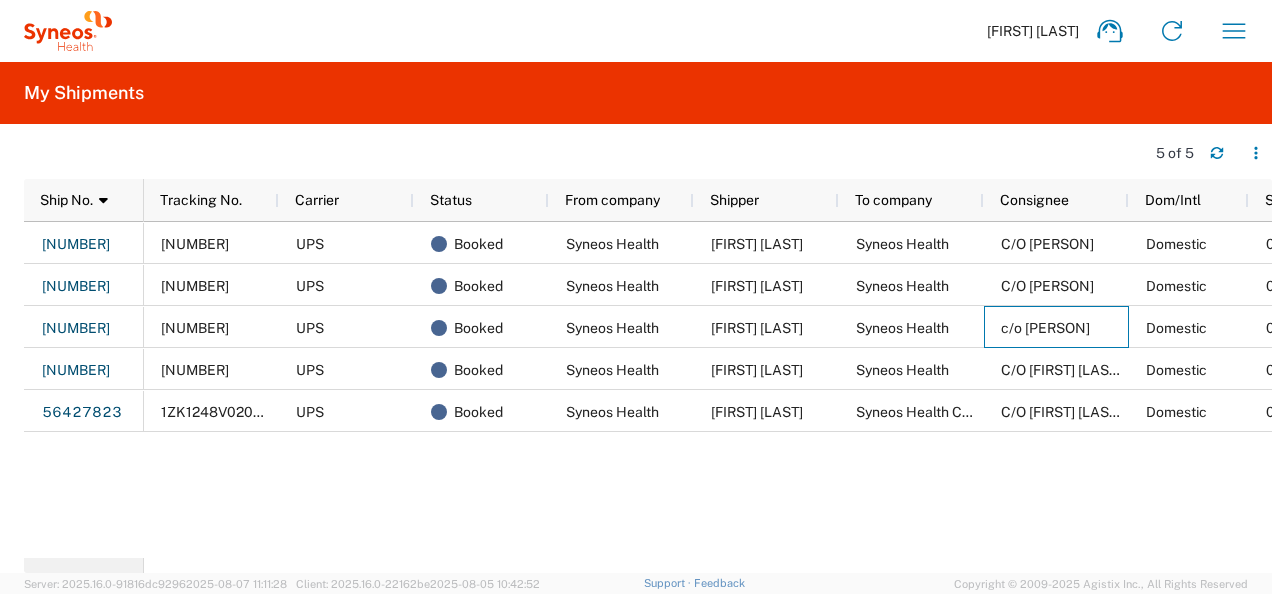 scroll, scrollTop: 0, scrollLeft: 97, axis: horizontal 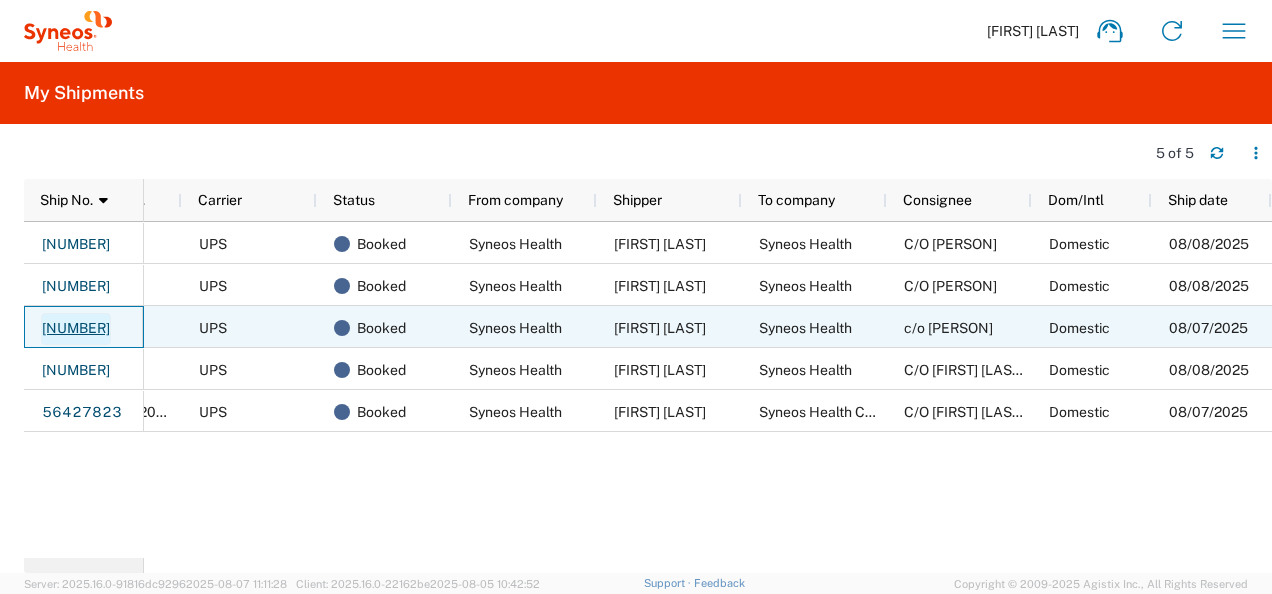 click on "[NUMBER]" 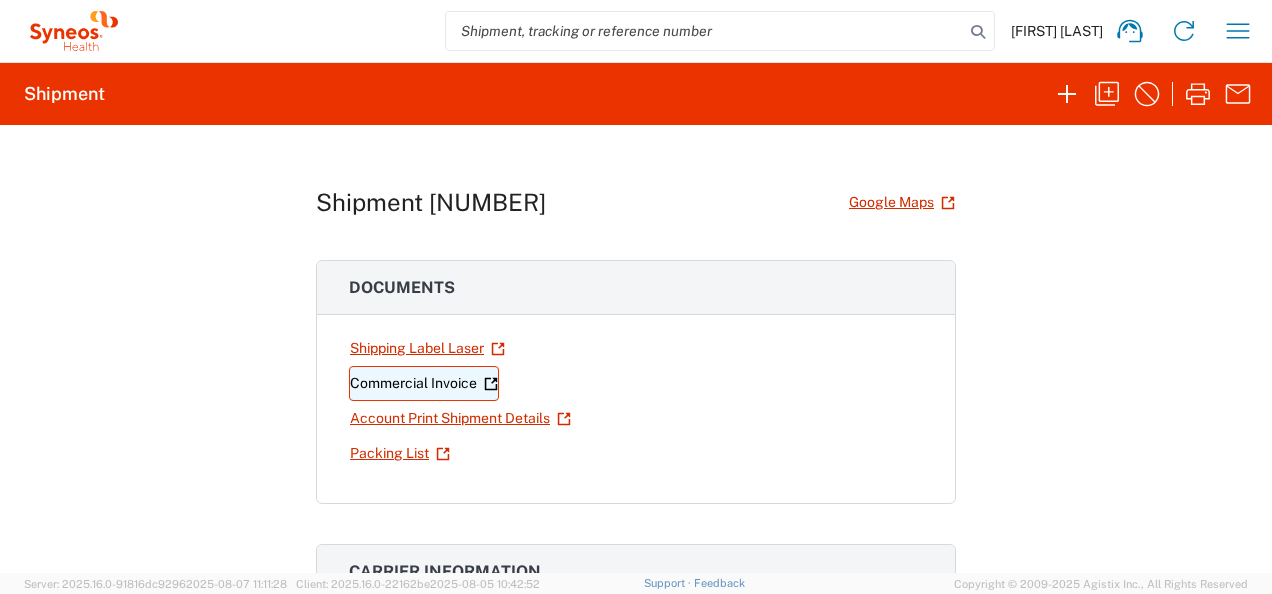click on "Commercial Invoice" 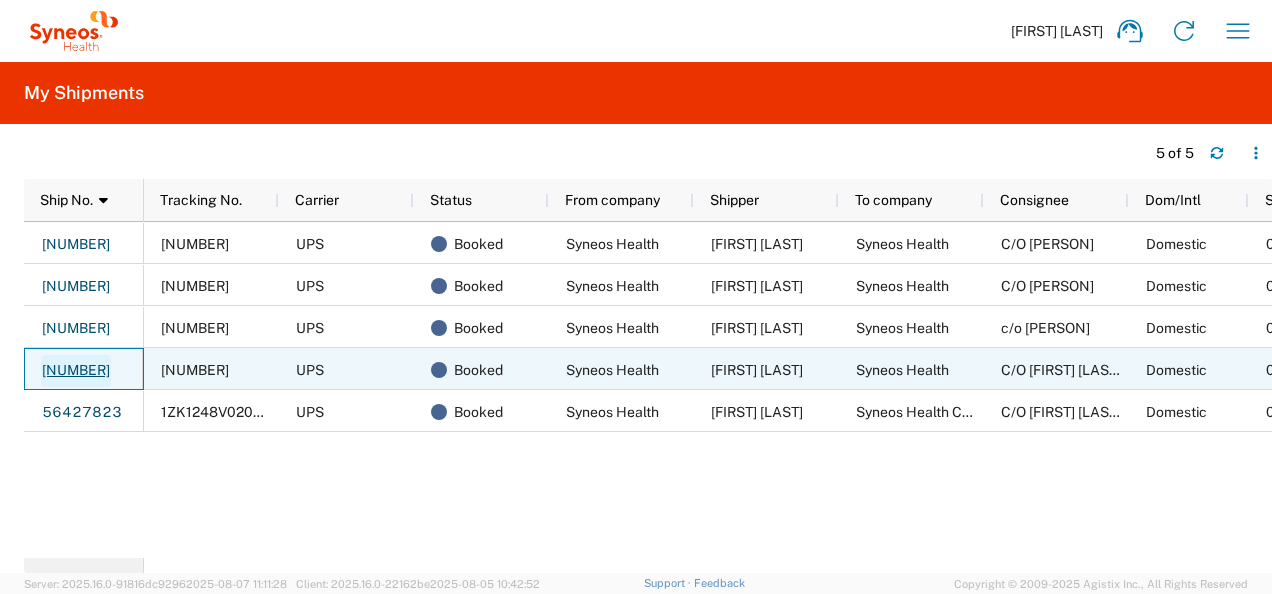 click on "[NUMBER]" 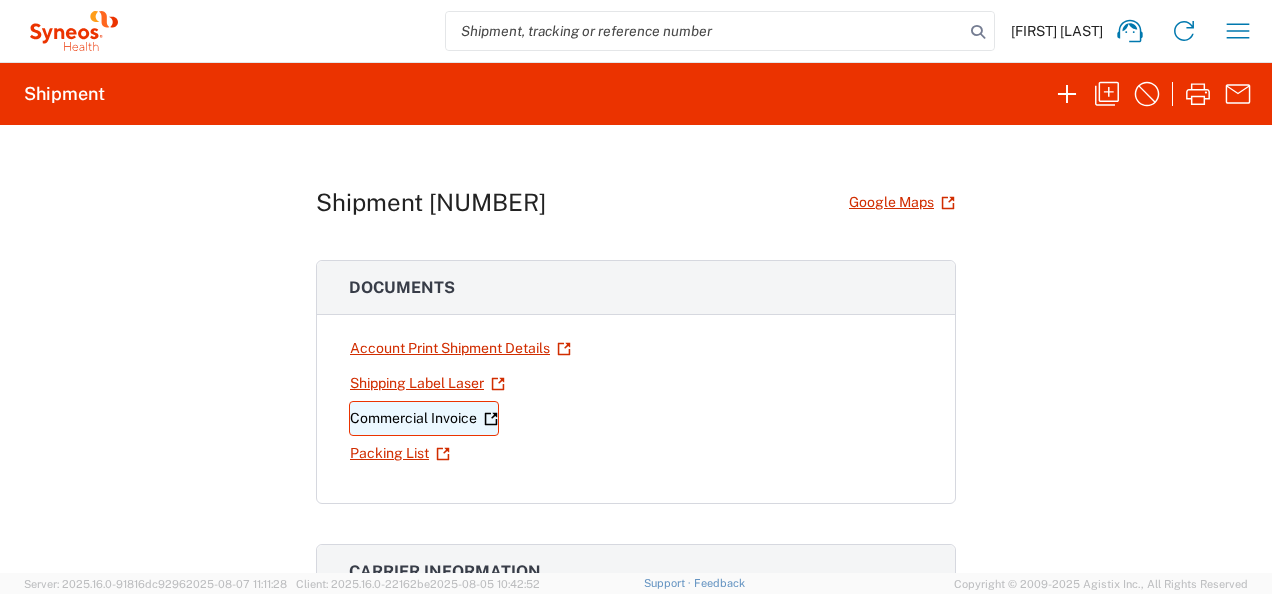 click on "Commercial Invoice" 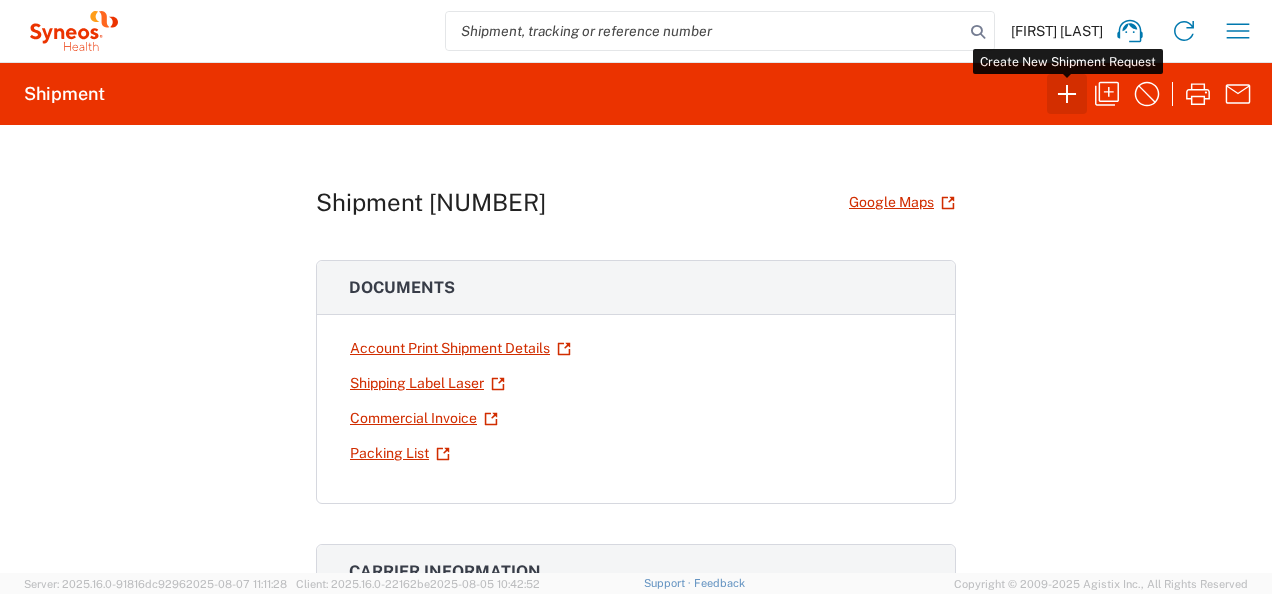 click 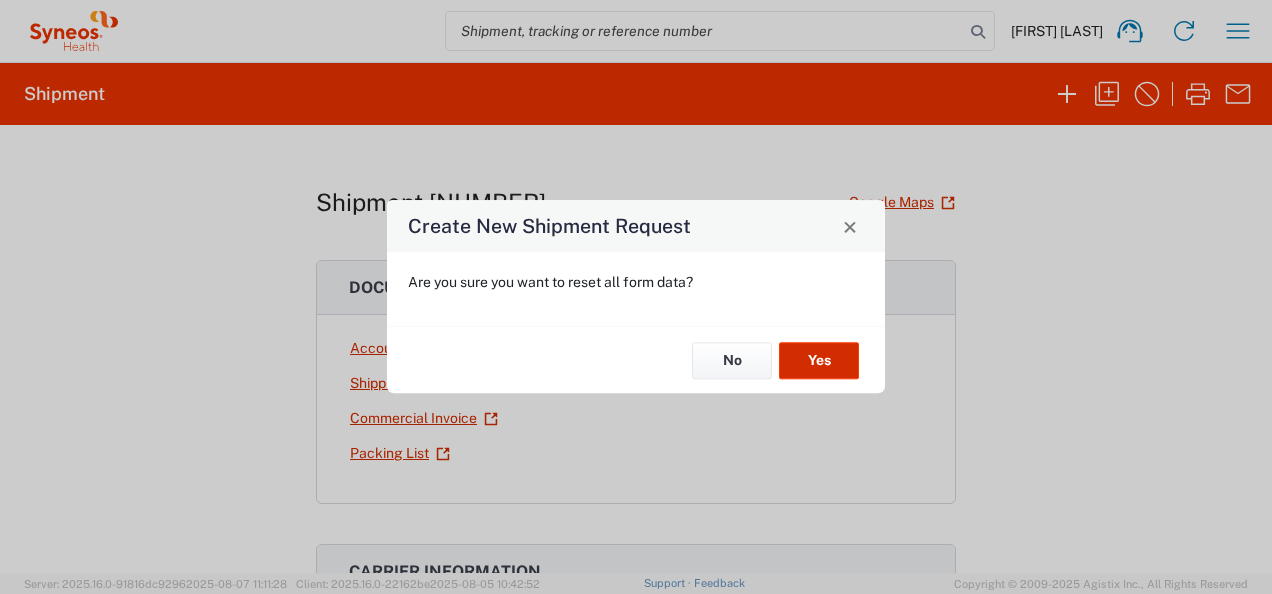 click on "Yes" 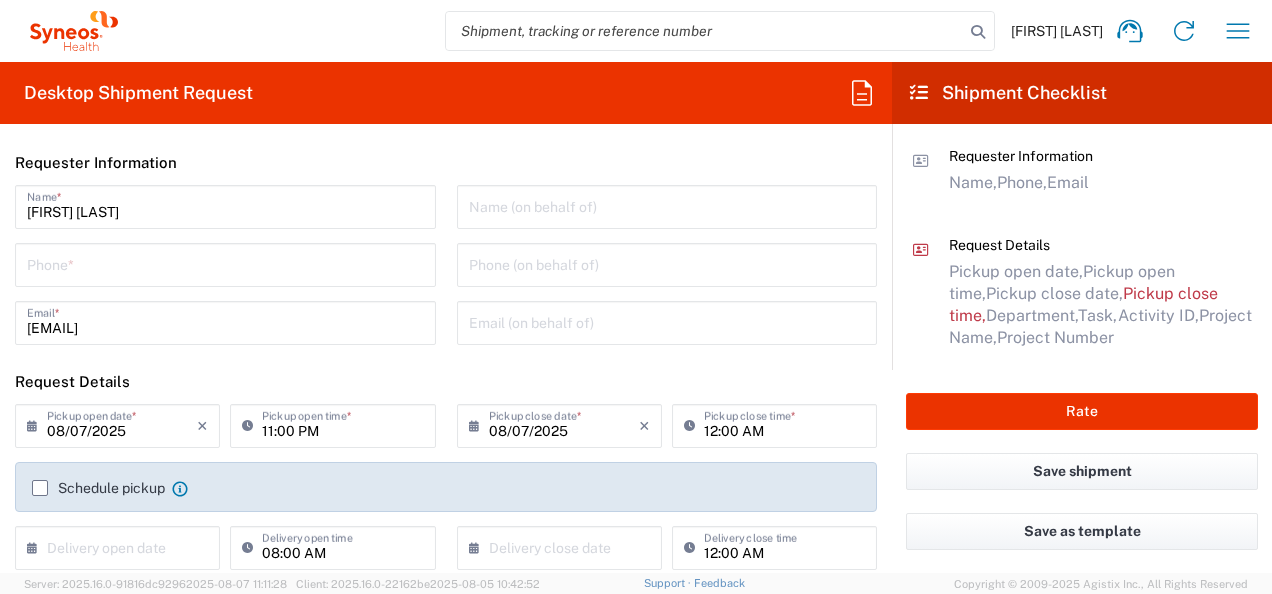 type on "8000" 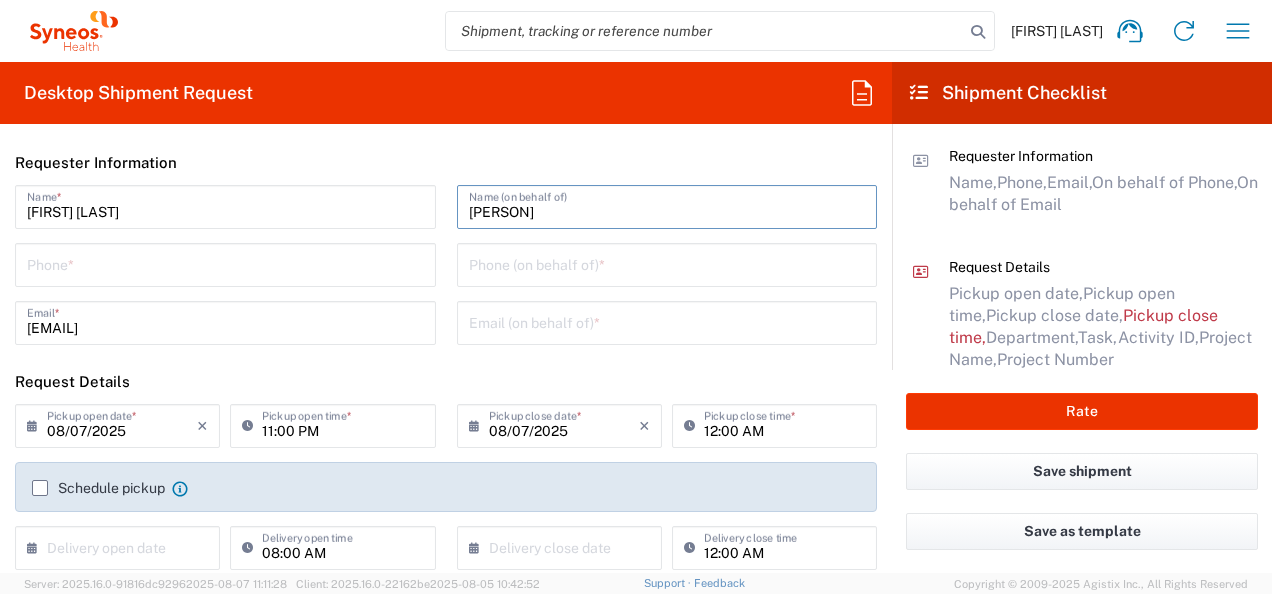 type on "[PERSON]" 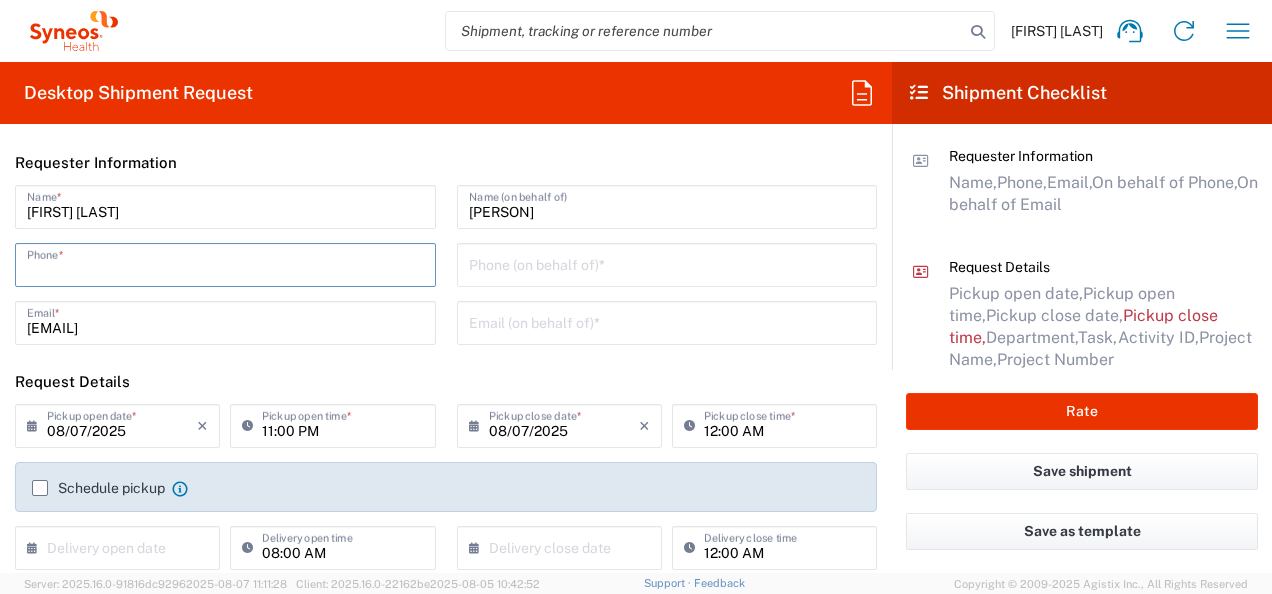 click at bounding box center (225, 263) 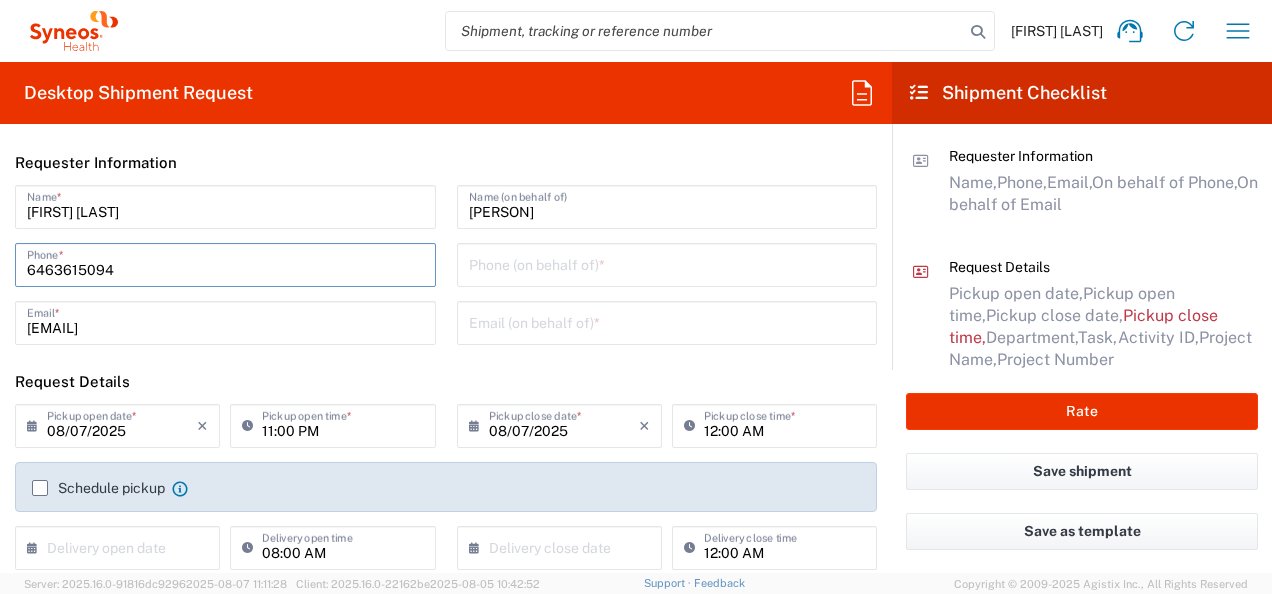 type on "[EMAIL]" 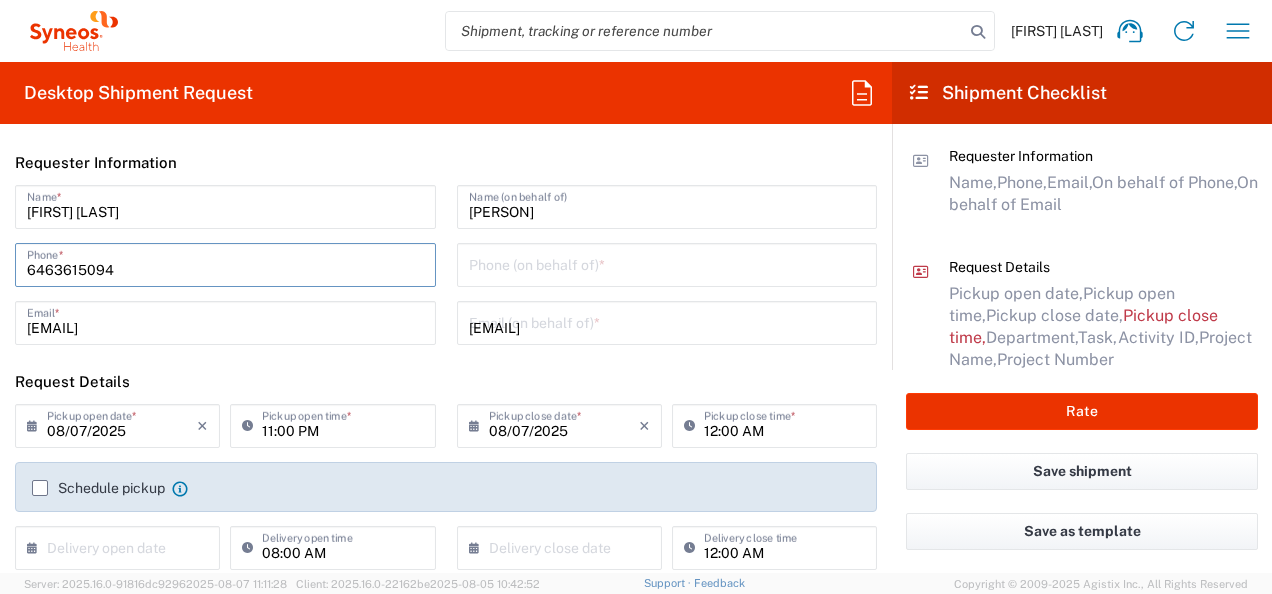 type on "**6183 DEPARTMENTAL EXPENSE" 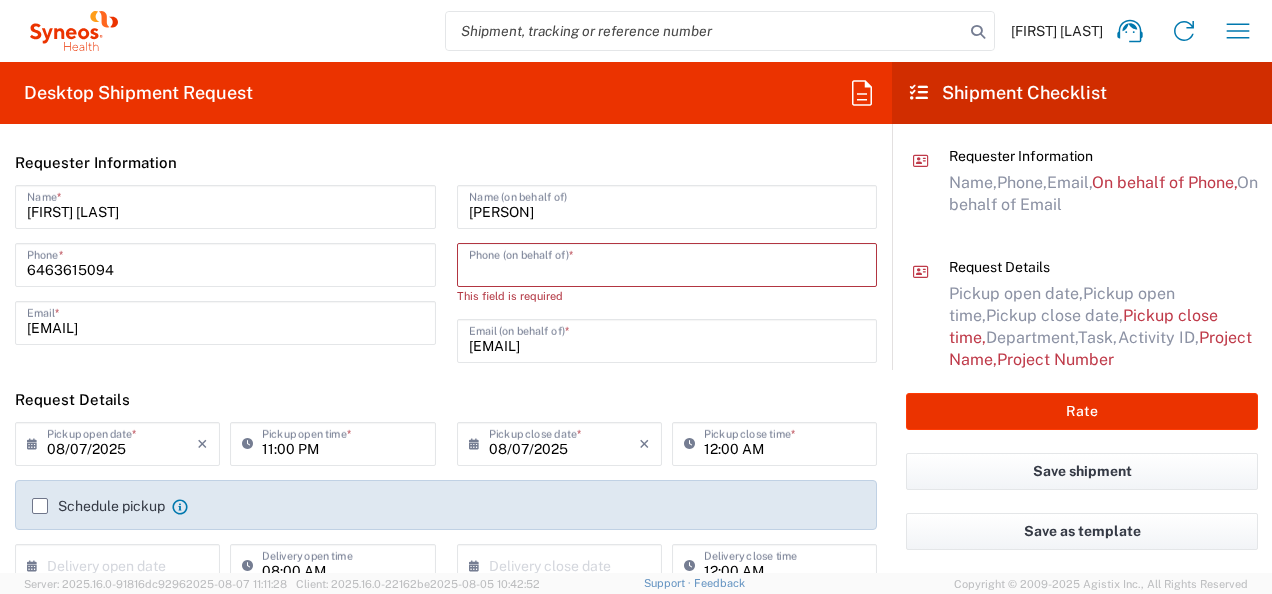 type on "[PHONE]" 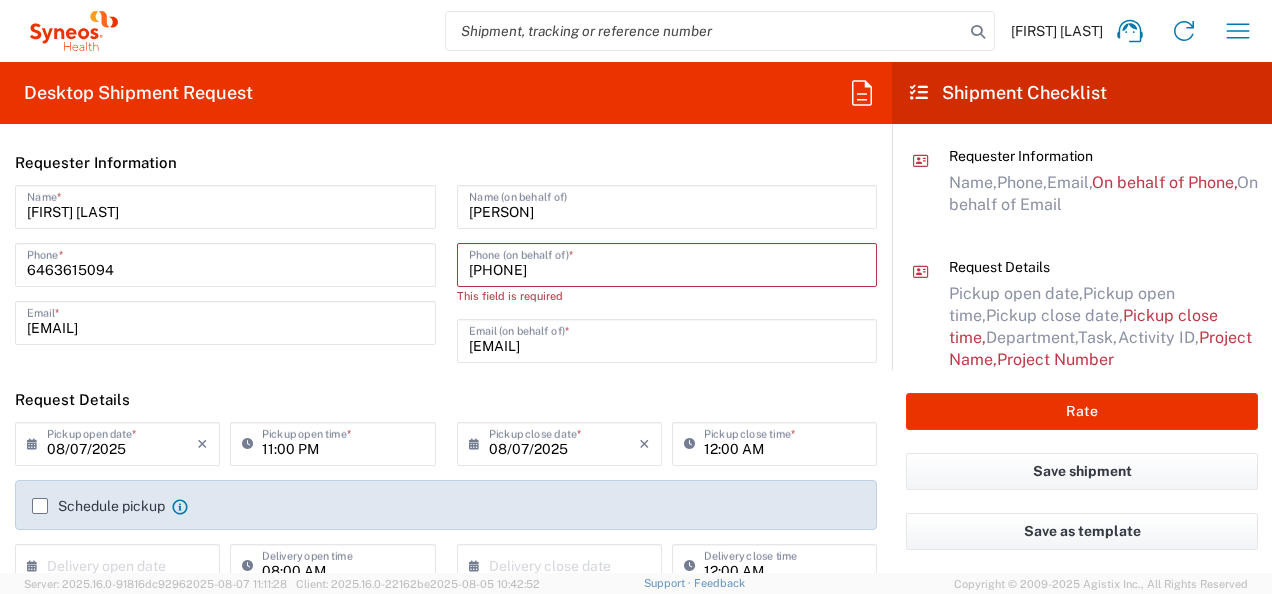 click on "[DATE] × Pickup open date * Cancel Apply" 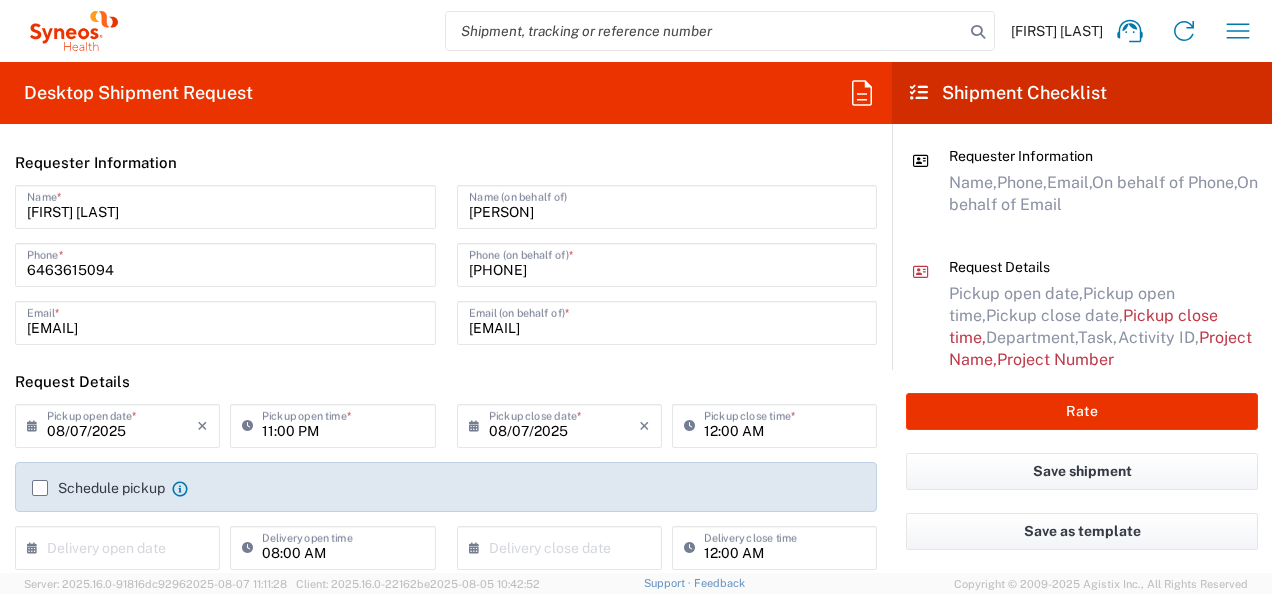 click on "08/07/2025" at bounding box center [122, 424] 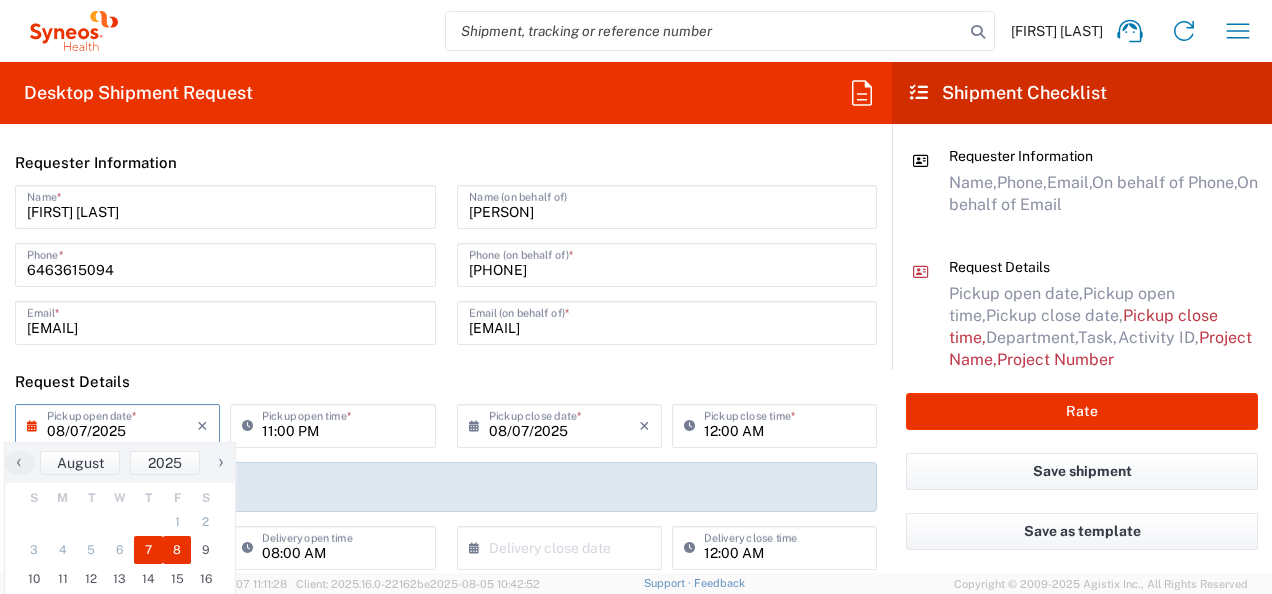 click on "8" 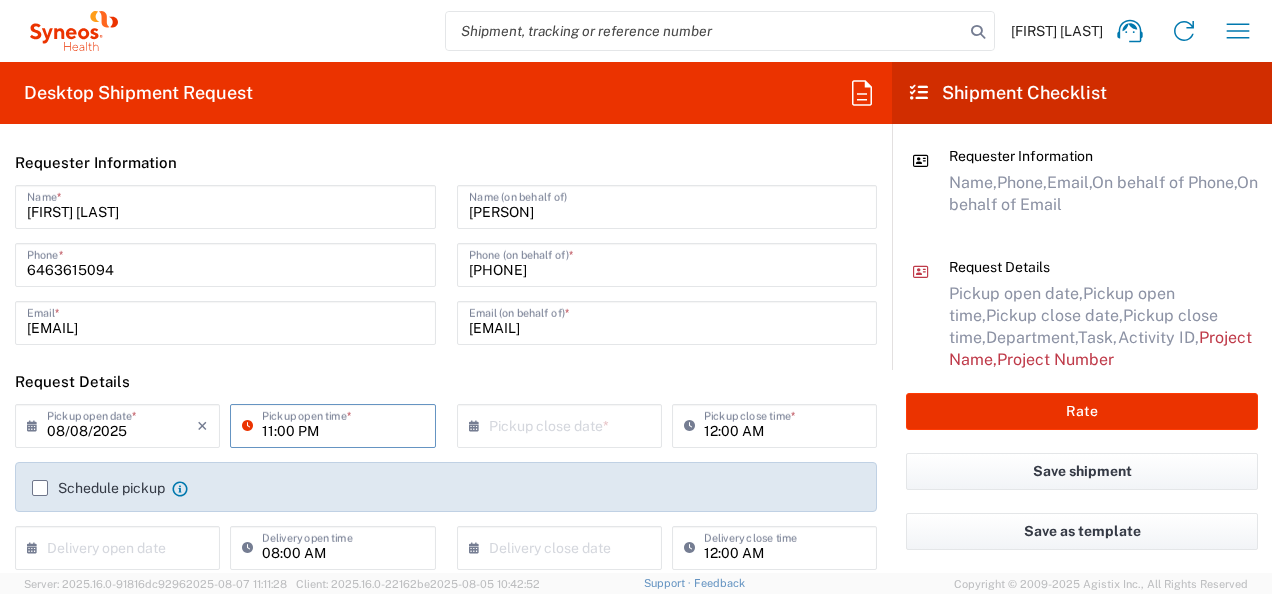 click on "11:00 PM" at bounding box center [342, 424] 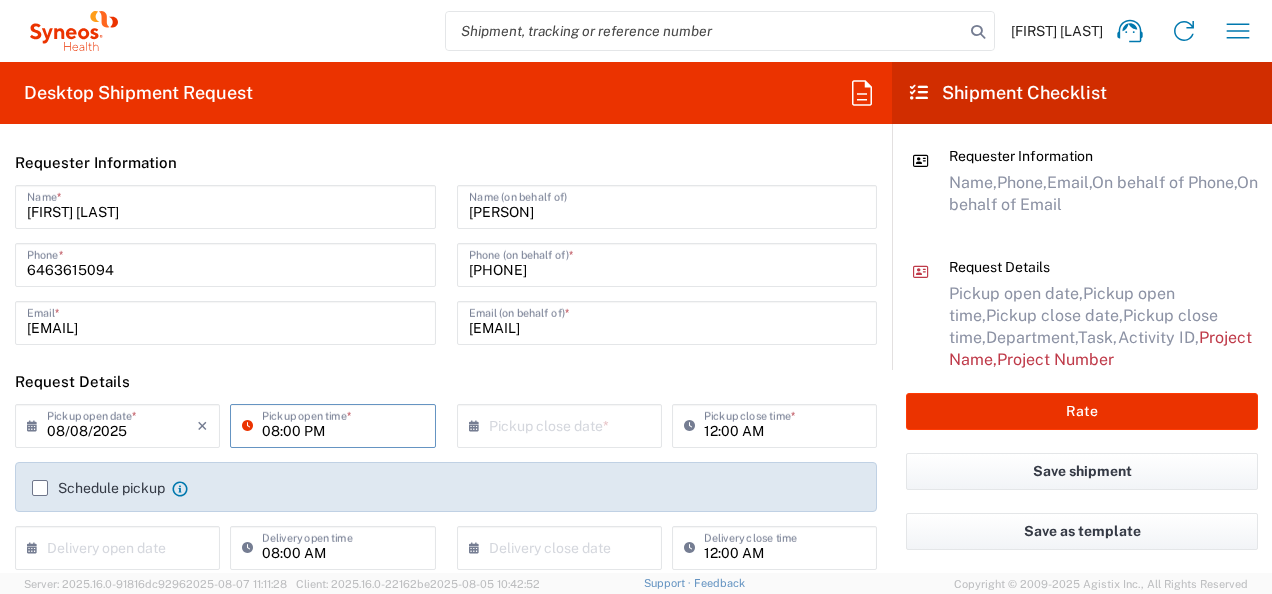 click on "08:00 PM" at bounding box center (342, 424) 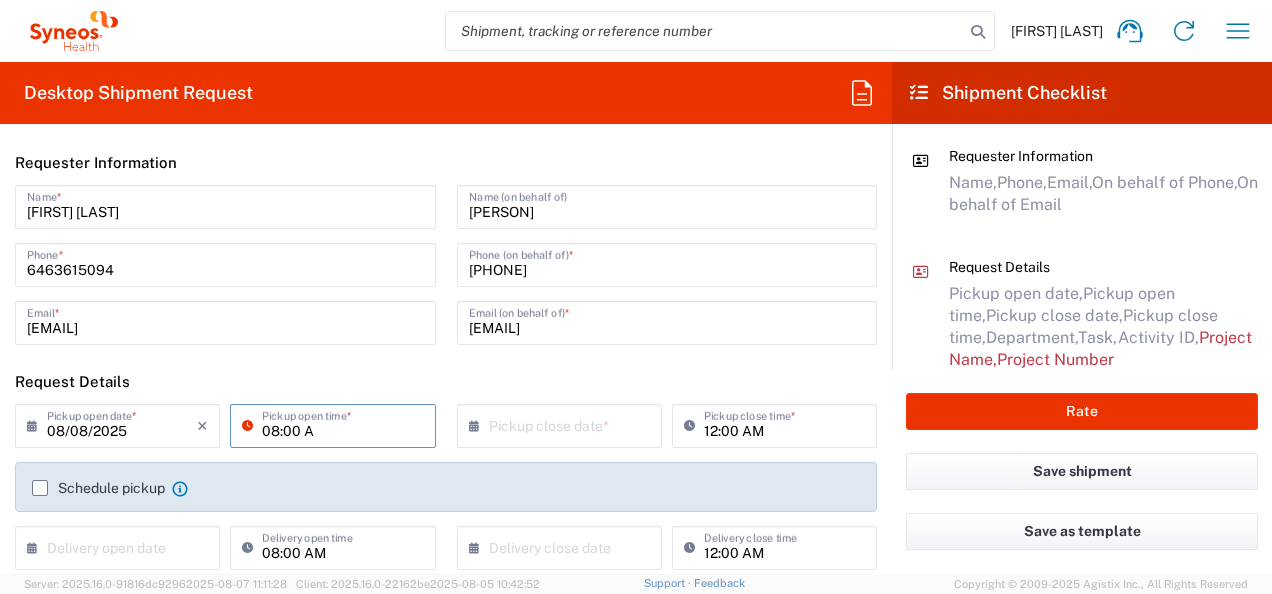 type on "08:00 AM" 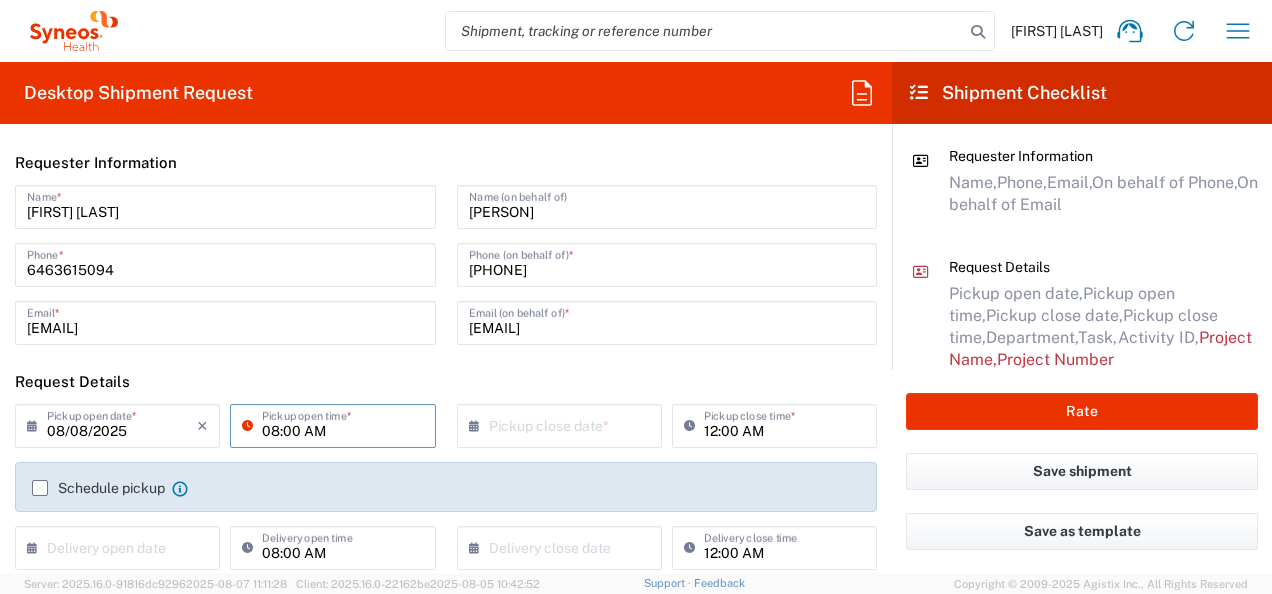 click on "12:00 AM" at bounding box center [784, 424] 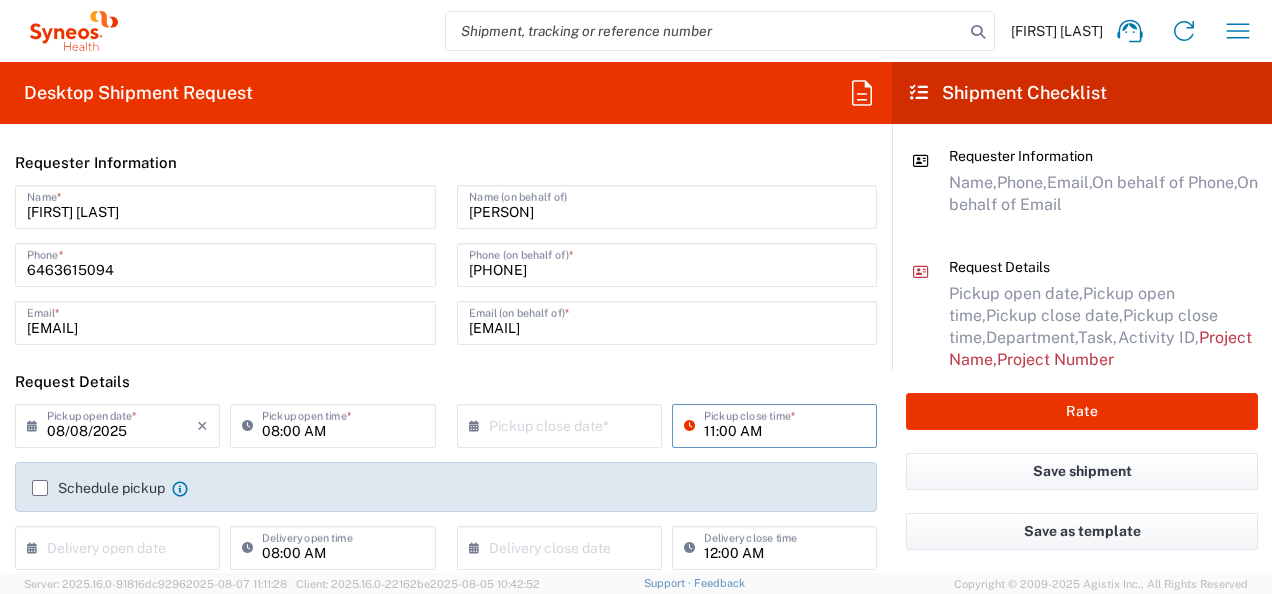 click on "11:00 AM" at bounding box center [784, 424] 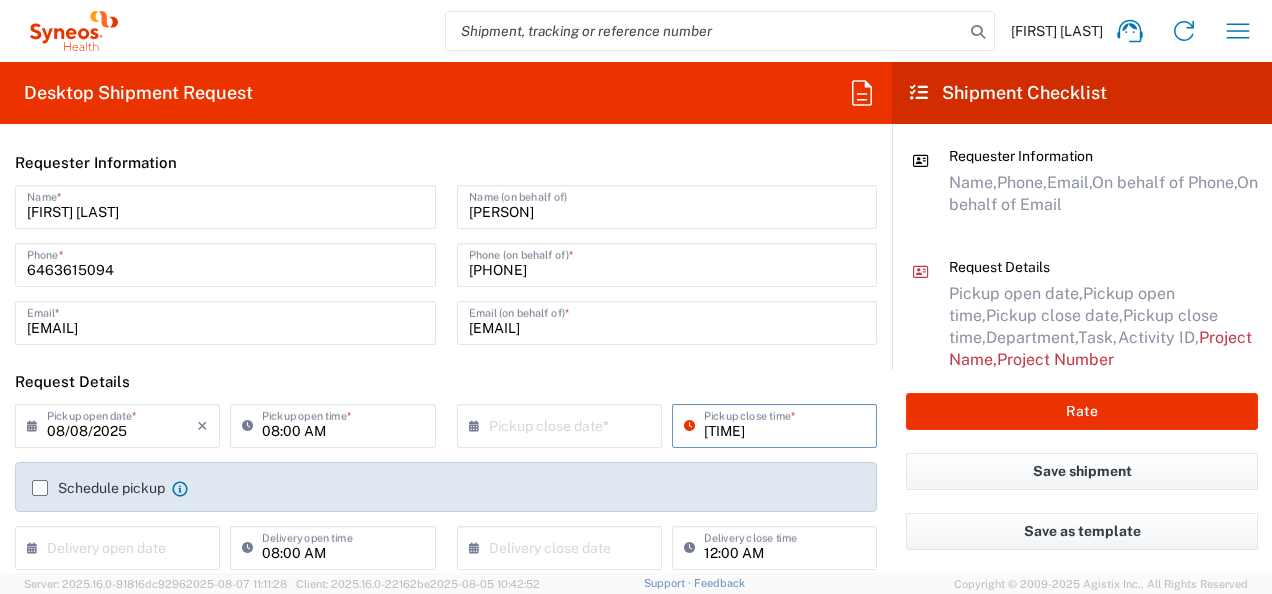 type on "11:00 PM" 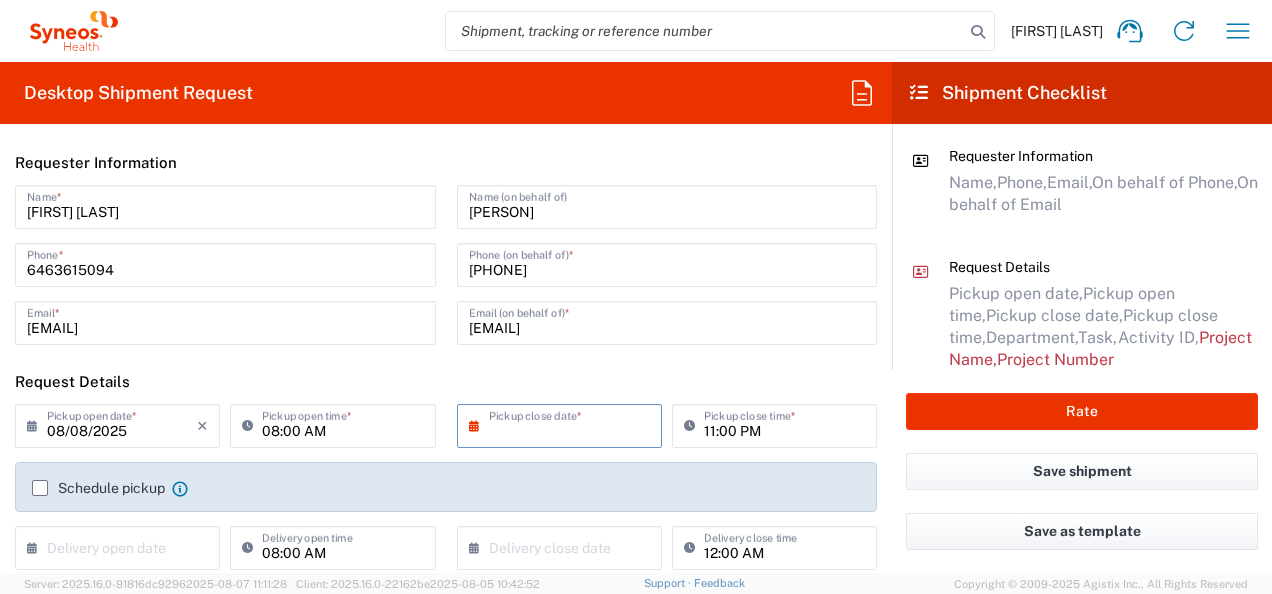 click at bounding box center [564, 424] 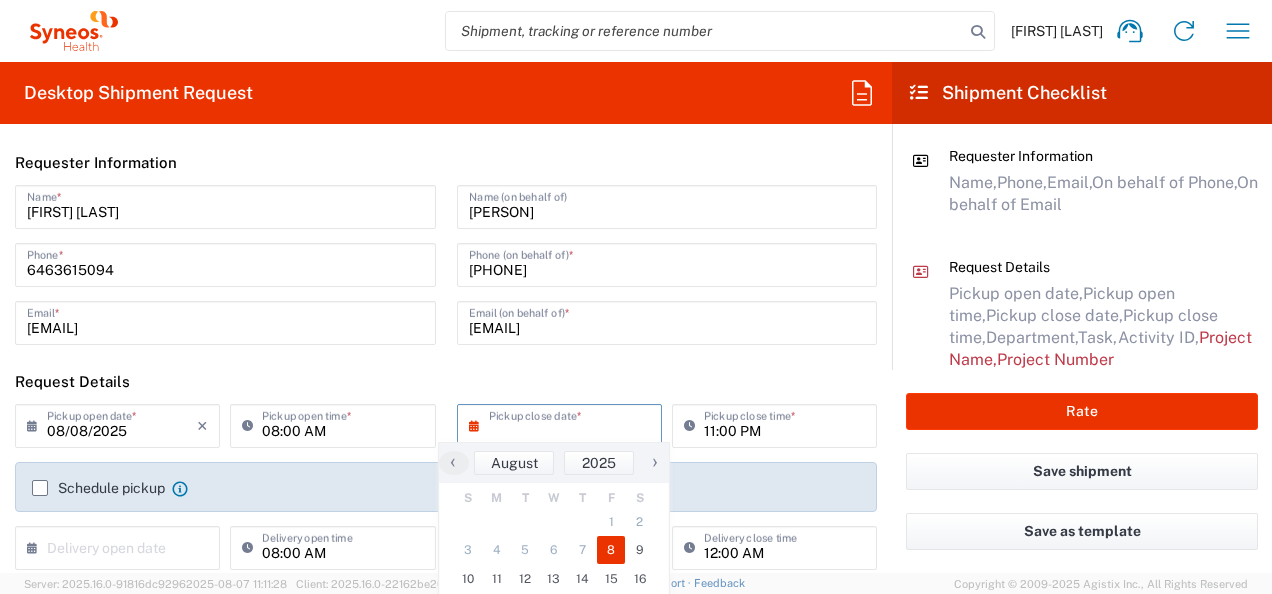 click on "8" 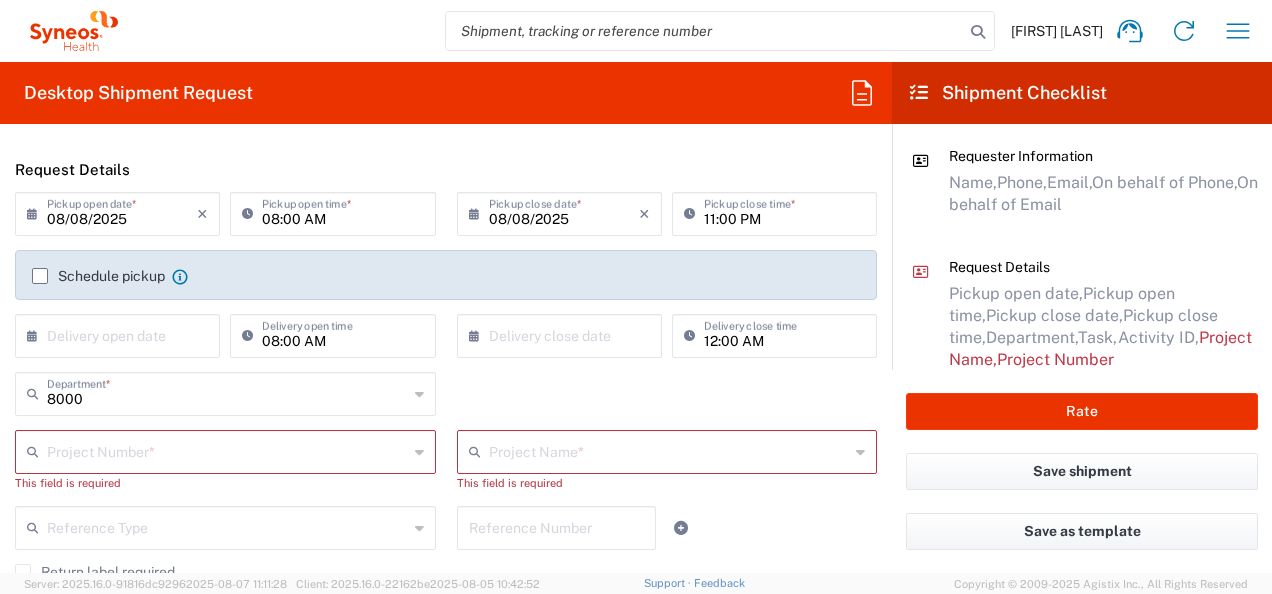 scroll, scrollTop: 253, scrollLeft: 0, axis: vertical 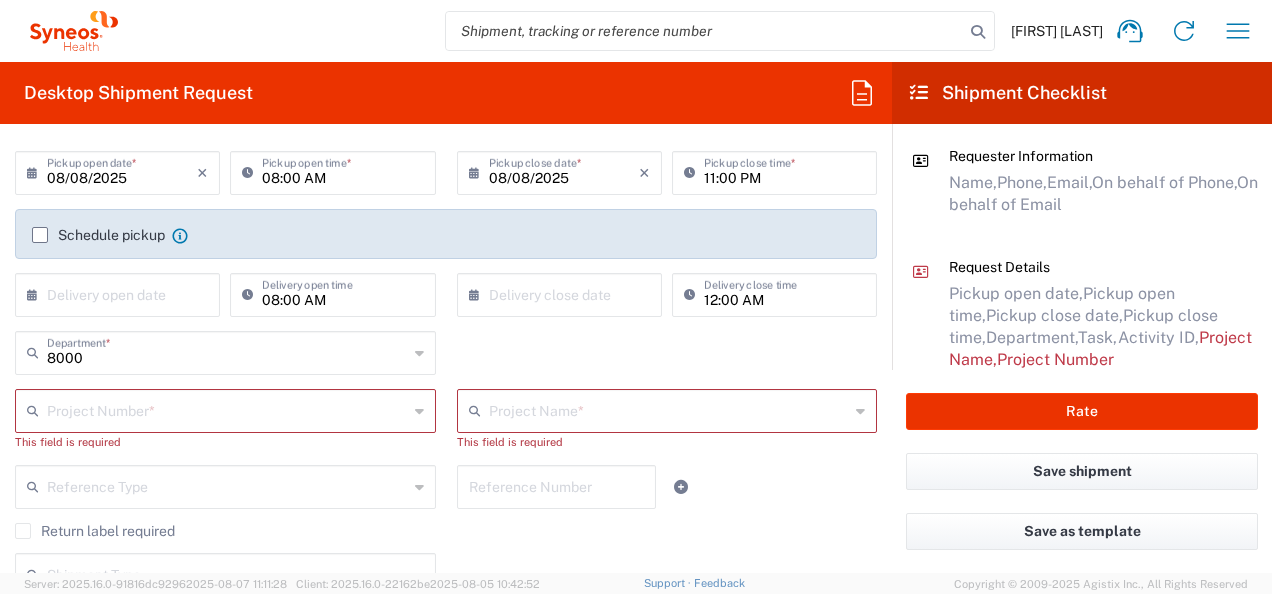 drag, startPoint x: 316, startPoint y: 420, endPoint x: 126, endPoint y: 443, distance: 191.38704 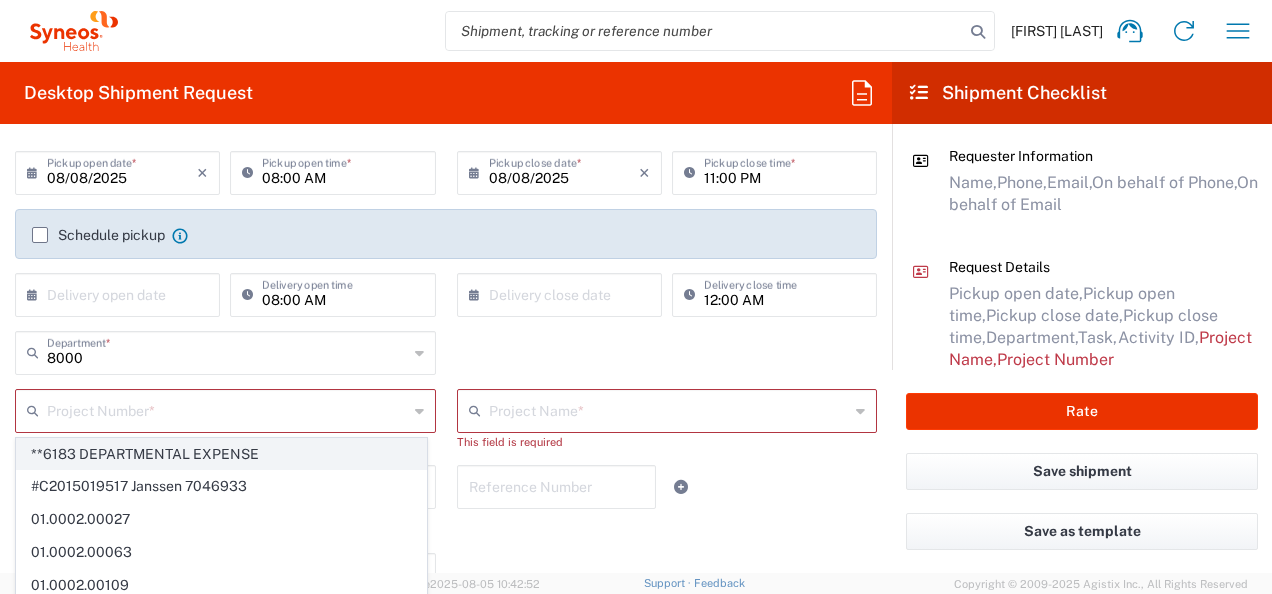 click on "**6183 DEPARTMENTAL EXPENSE" 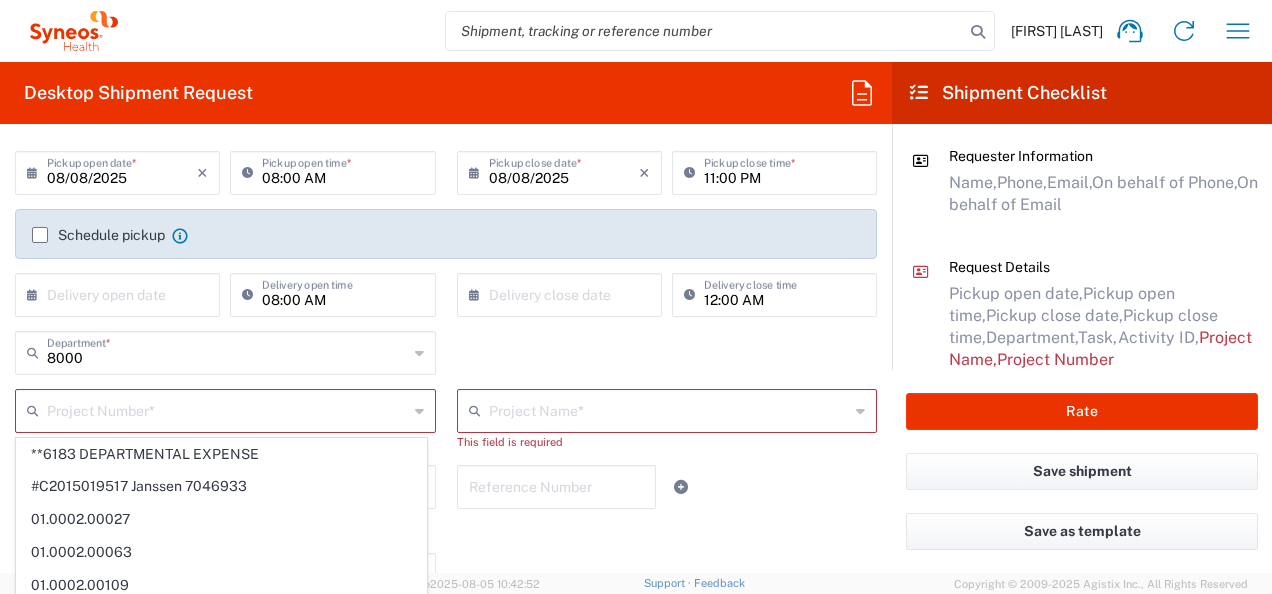 type on "**6183 DEPARTMENTAL EXPENSE" 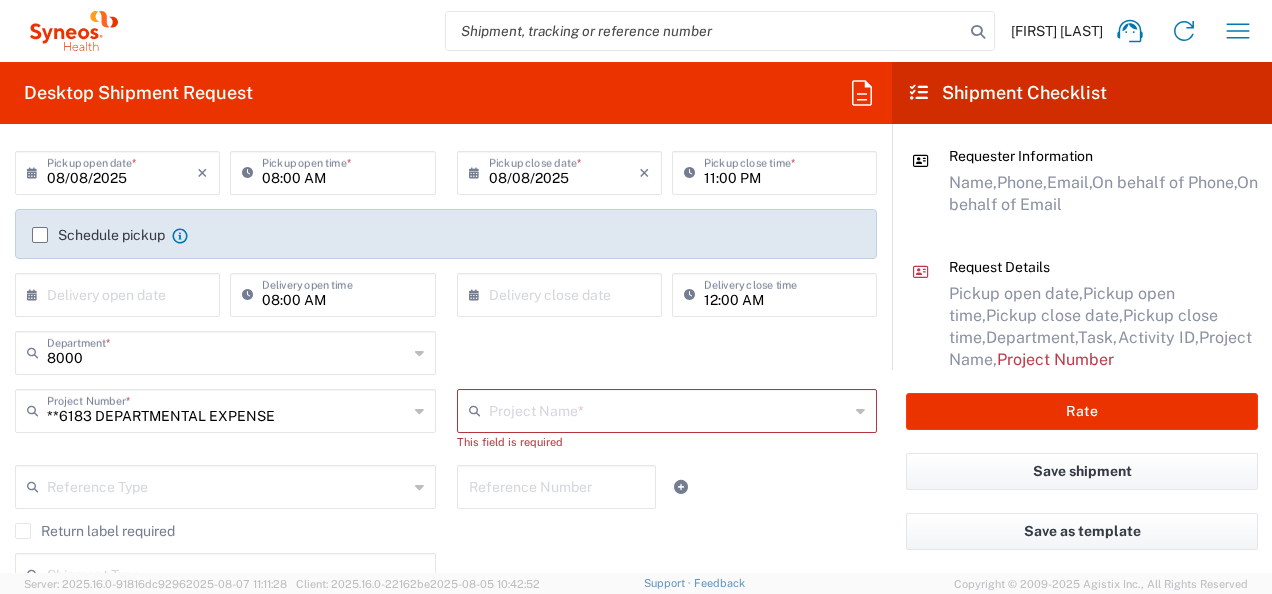 type on "6183" 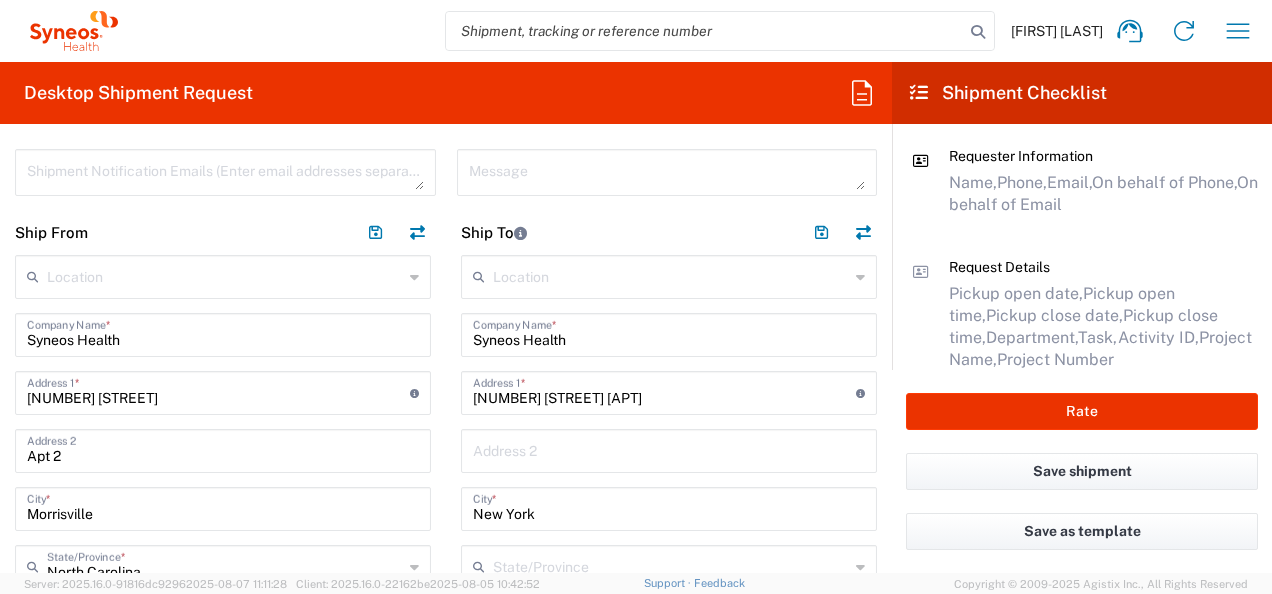 scroll, scrollTop: 749, scrollLeft: 0, axis: vertical 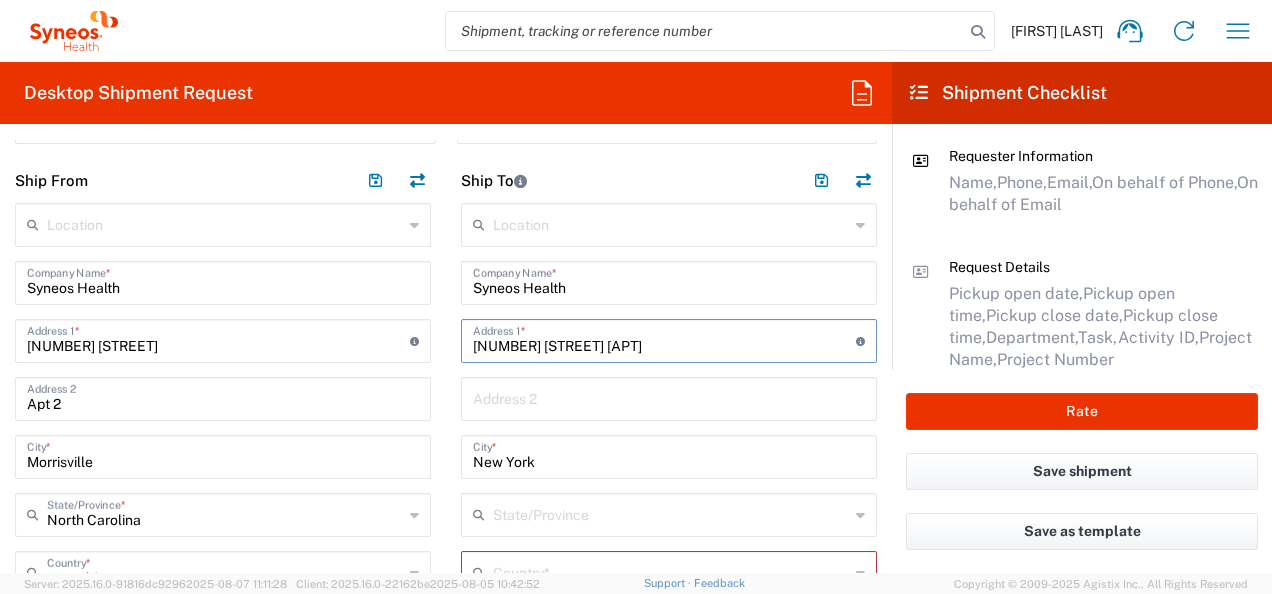 drag, startPoint x: 673, startPoint y: 347, endPoint x: 421, endPoint y: 362, distance: 252.44603 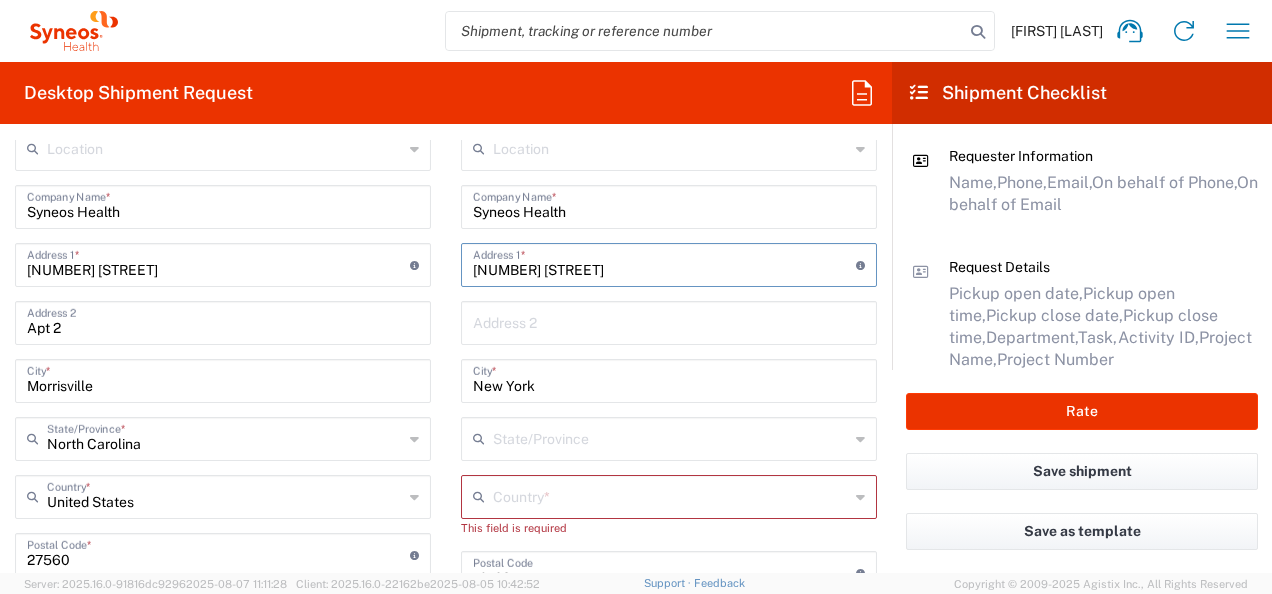 scroll, scrollTop: 849, scrollLeft: 0, axis: vertical 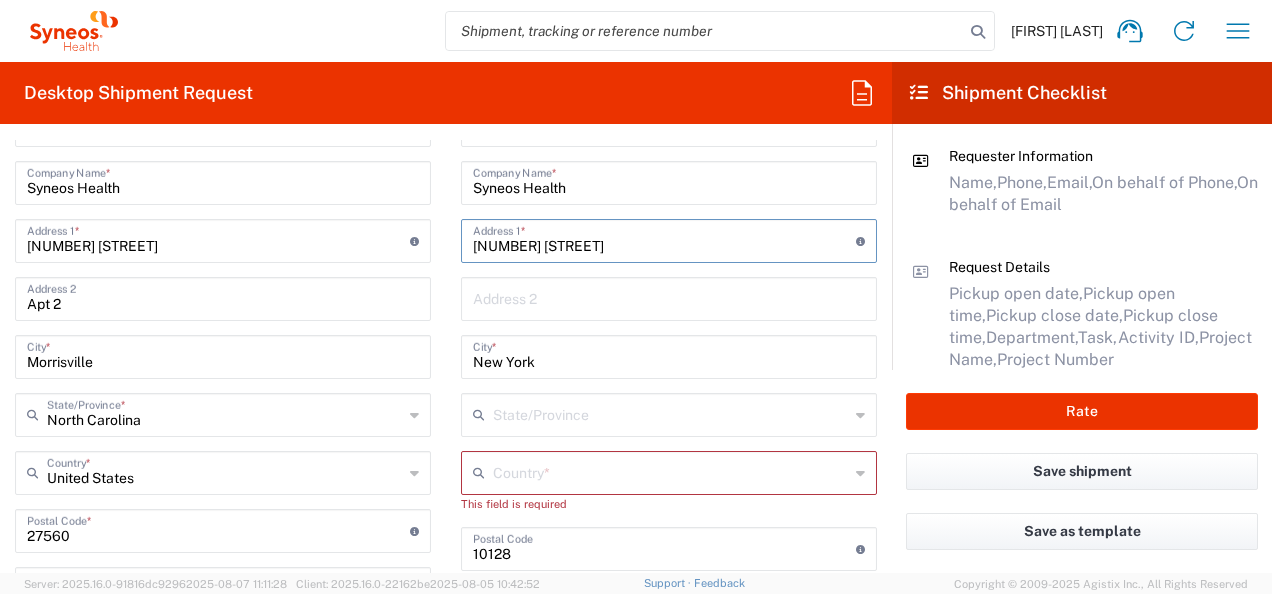 type on "[NUMBER] [STREET]" 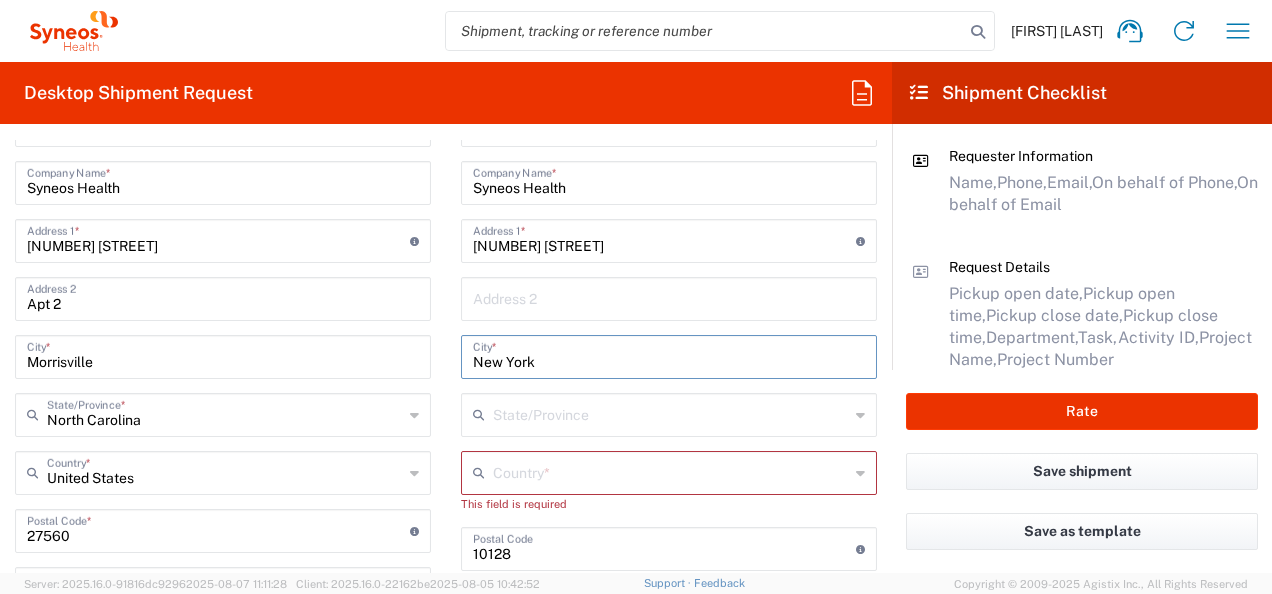 drag, startPoint x: 544, startPoint y: 359, endPoint x: 437, endPoint y: 355, distance: 107.07474 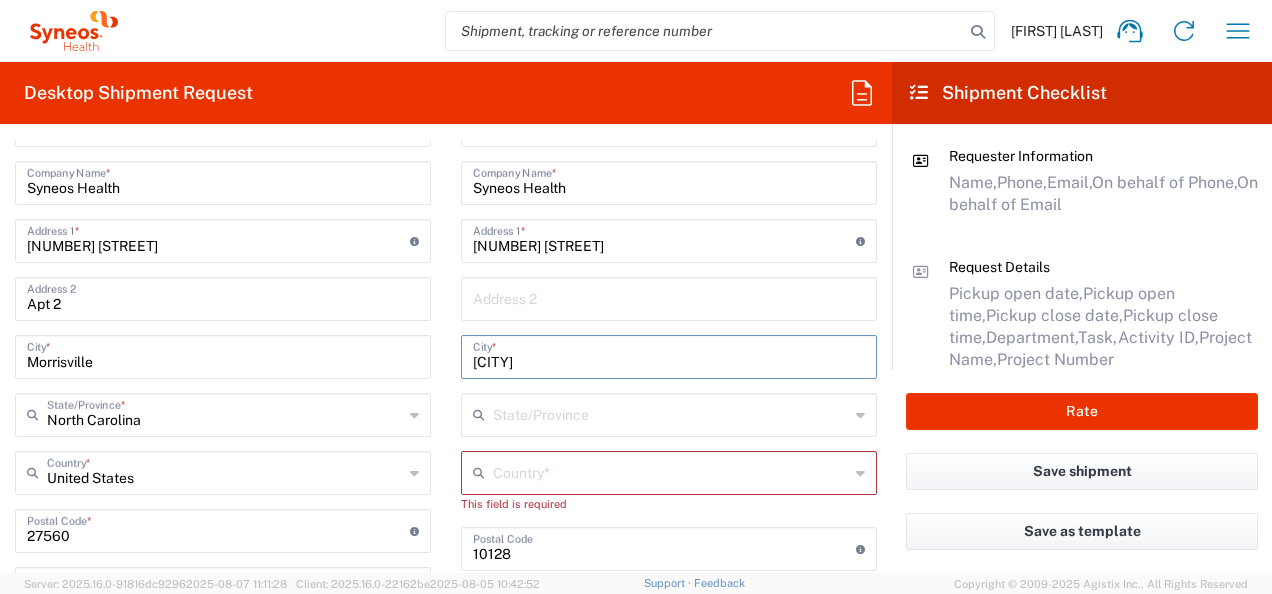 drag, startPoint x: 577, startPoint y: 364, endPoint x: 531, endPoint y: 355, distance: 46.872166 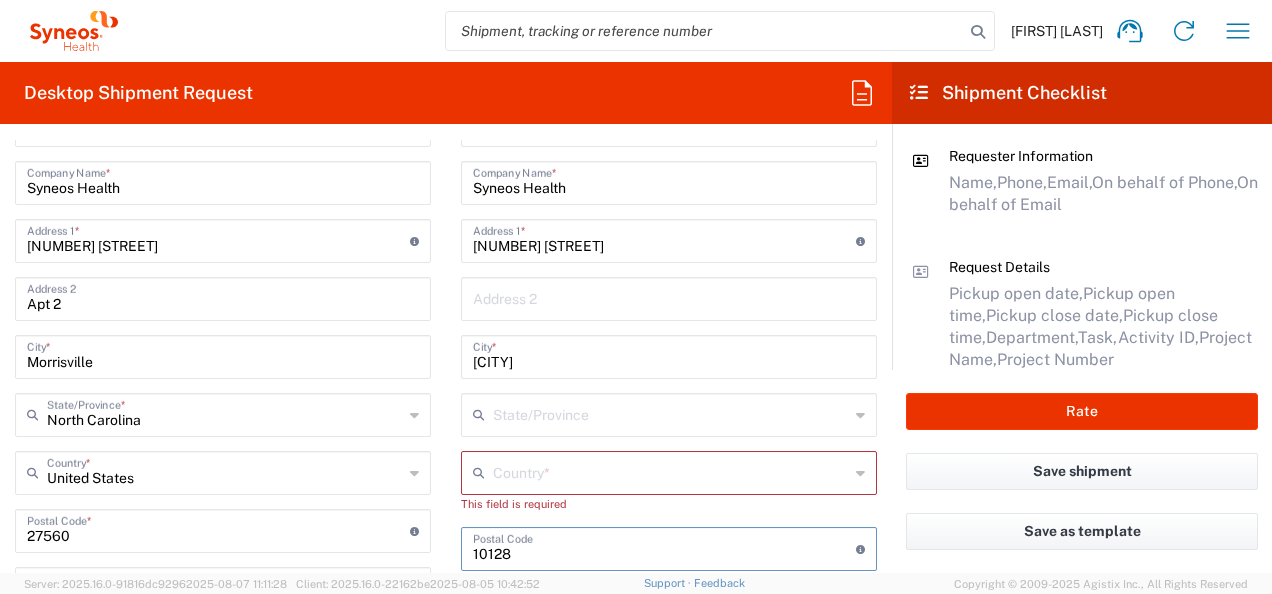 drag, startPoint x: 534, startPoint y: 548, endPoint x: 509, endPoint y: 550, distance: 25.079872 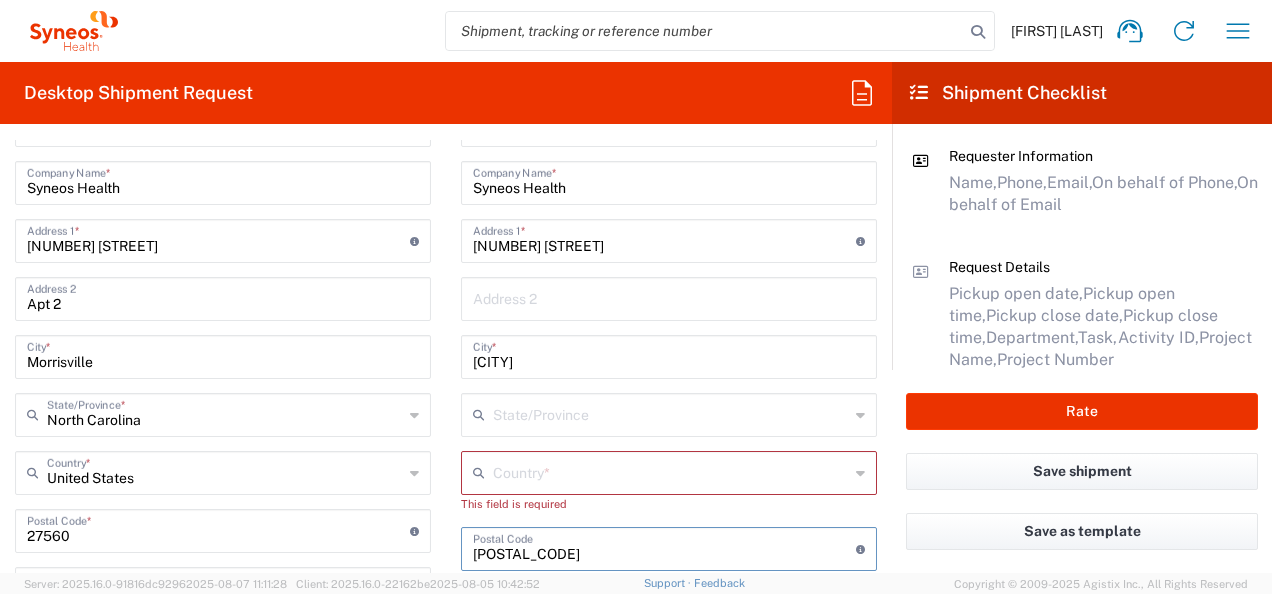 type on "[POSTAL_CODE]" 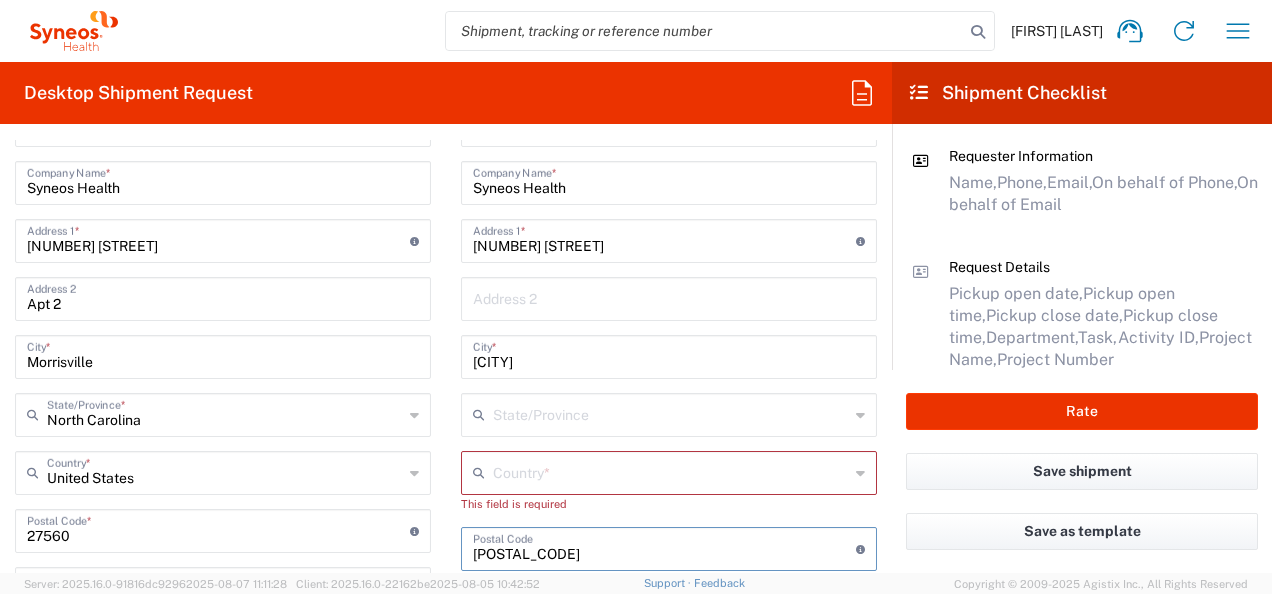 click at bounding box center [671, 471] 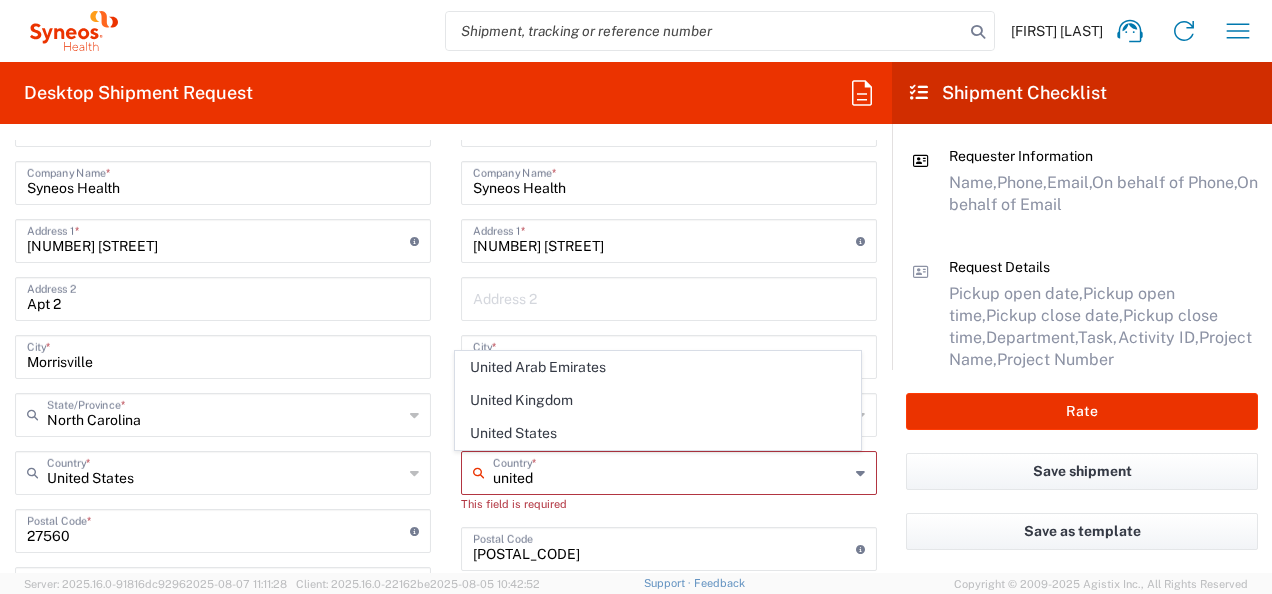 click on "United States" 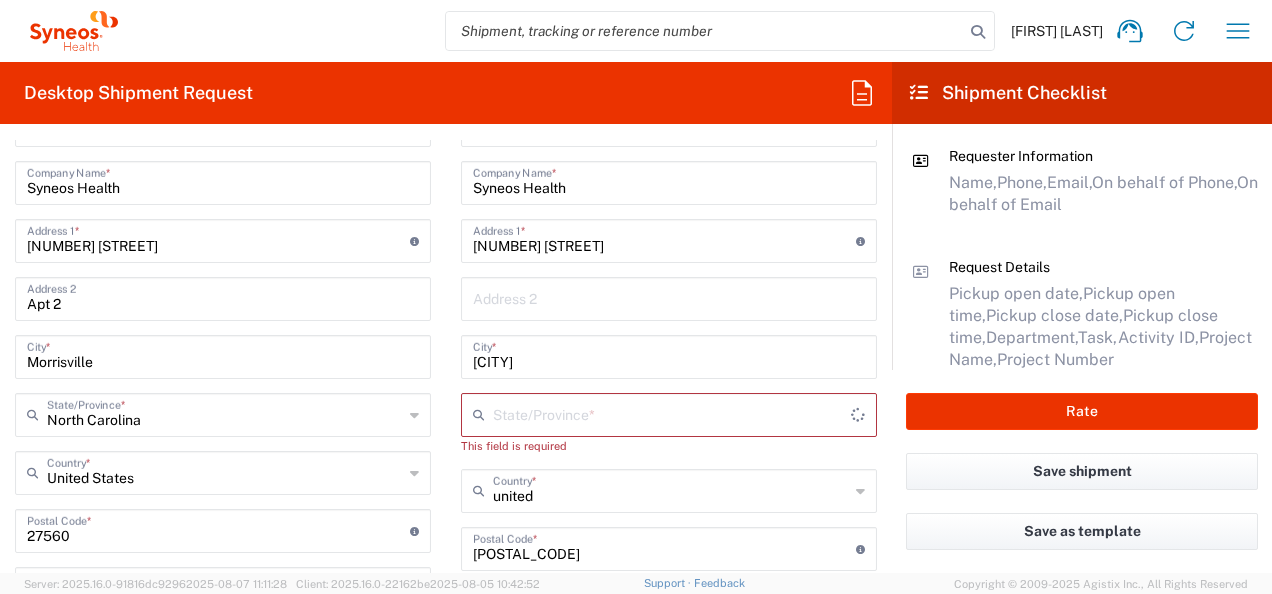 type on "United States" 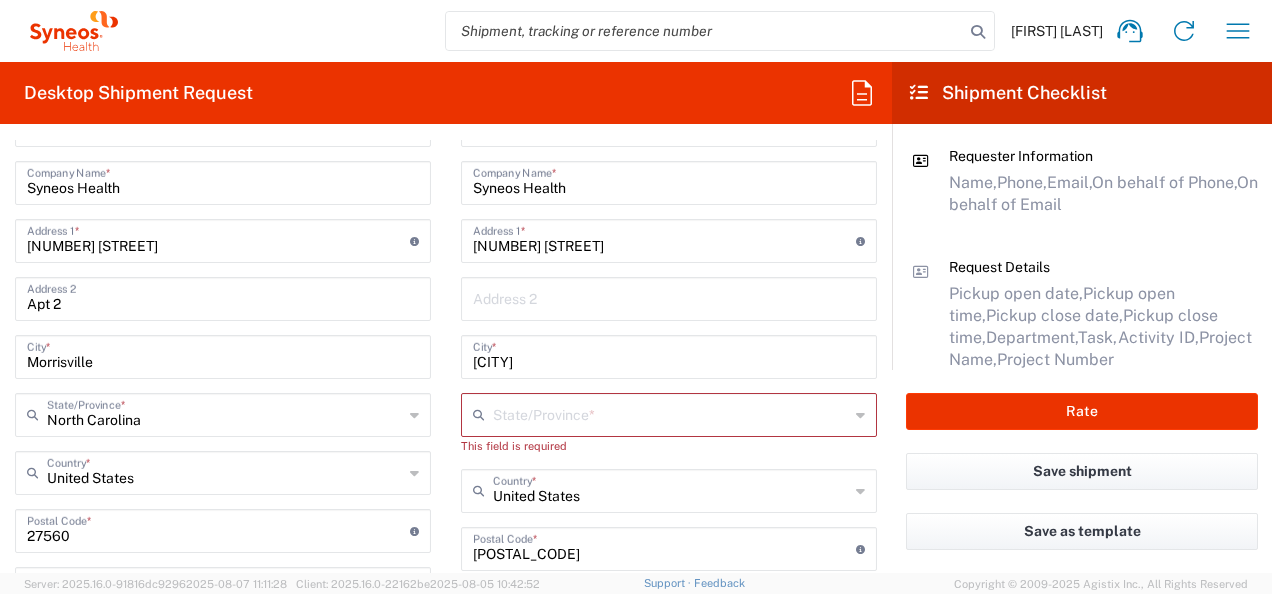 drag, startPoint x: 596, startPoint y: 418, endPoint x: 571, endPoint y: 413, distance: 25.495098 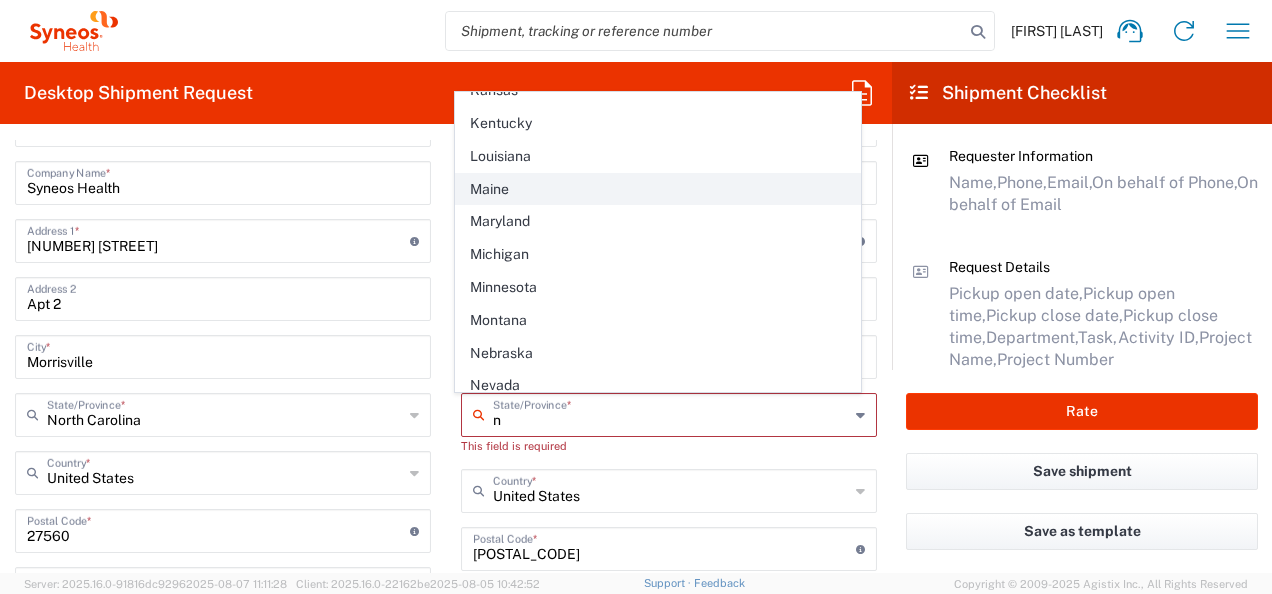 scroll, scrollTop: 300, scrollLeft: 0, axis: vertical 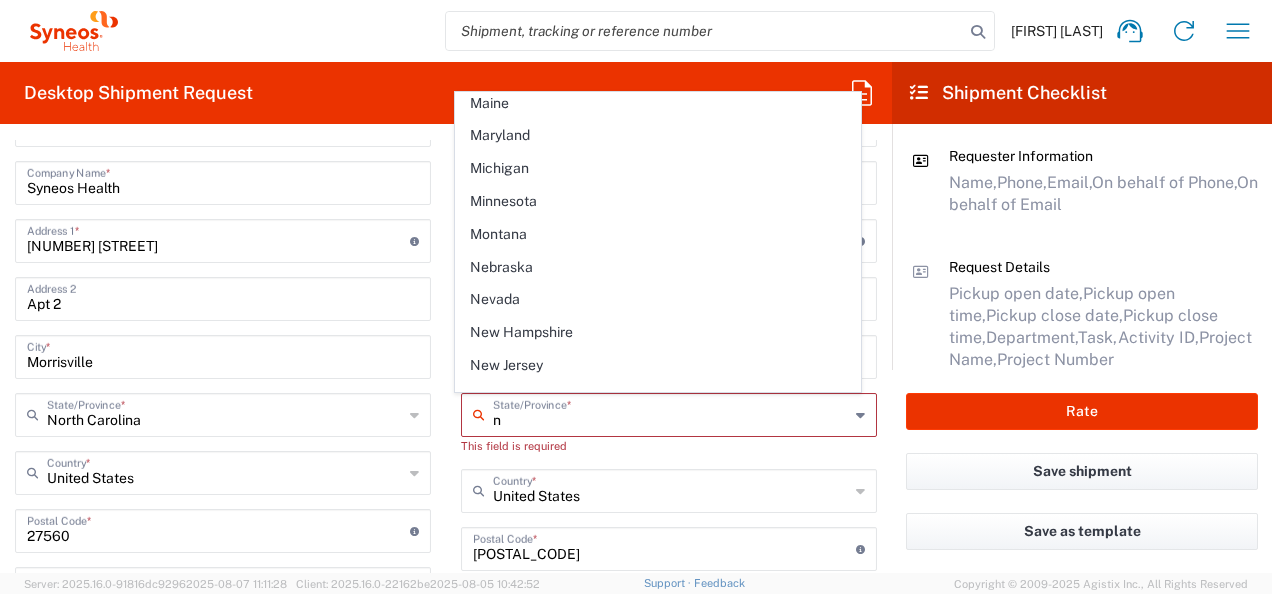drag, startPoint x: 488, startPoint y: 365, endPoint x: 672, endPoint y: 437, distance: 197.58542 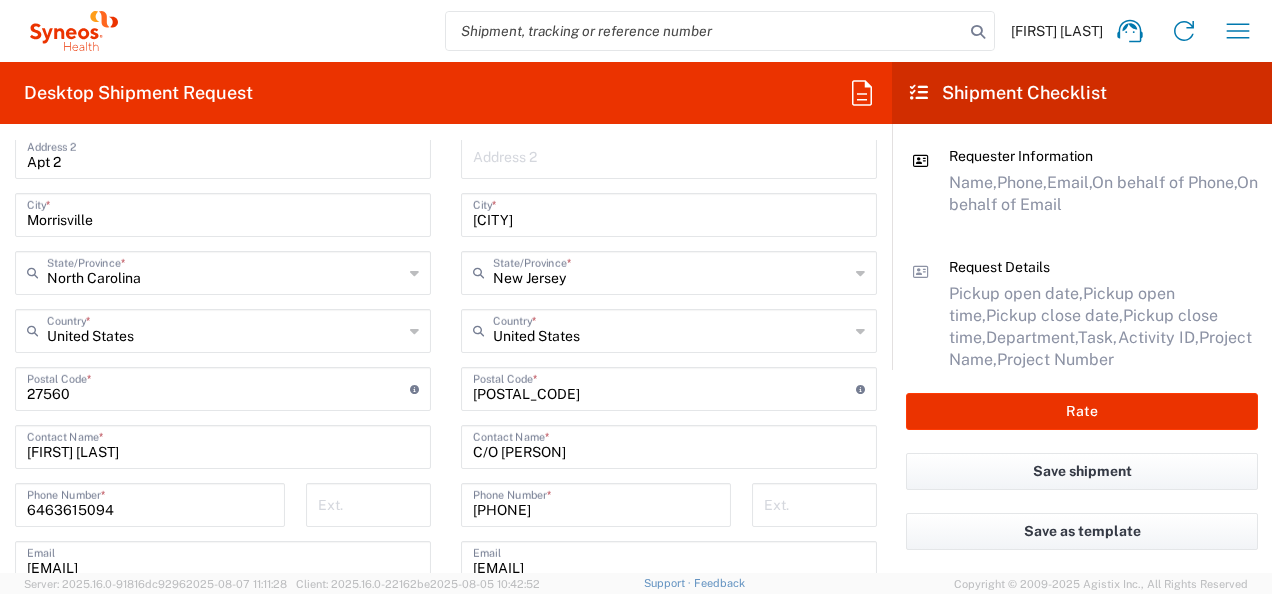 scroll, scrollTop: 1141, scrollLeft: 0, axis: vertical 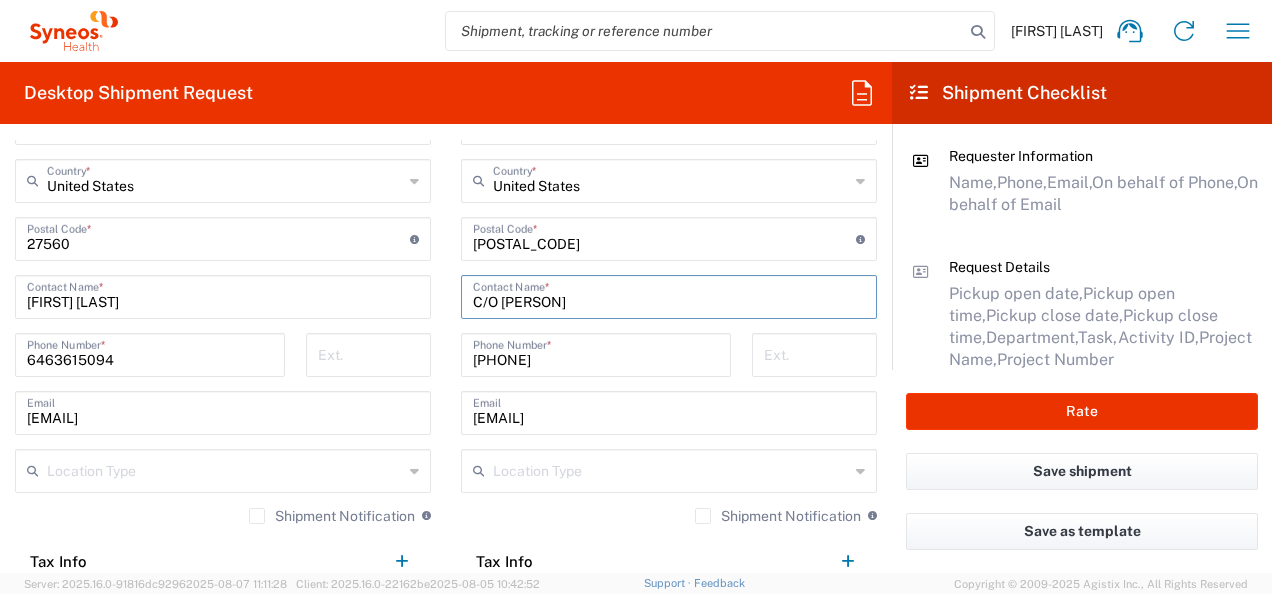 drag, startPoint x: 499, startPoint y: 301, endPoint x: 745, endPoint y: 300, distance: 246.00203 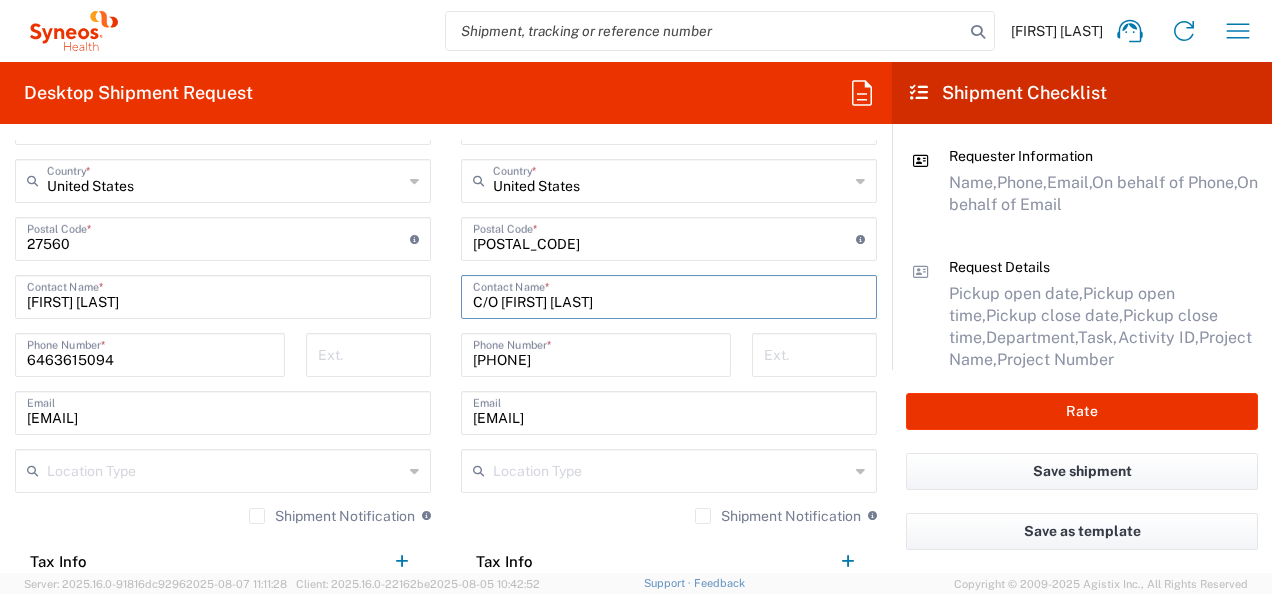 type on "C/O [FIRST] [LAST]" 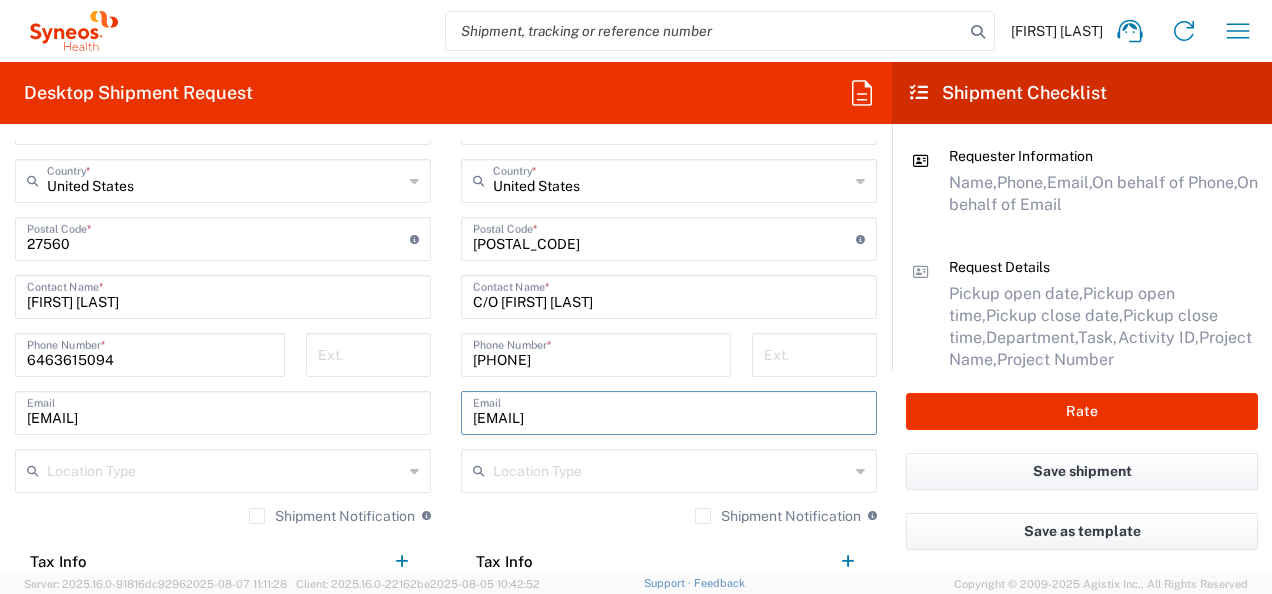drag, startPoint x: 554, startPoint y: 416, endPoint x: 443, endPoint y: 414, distance: 111.01801 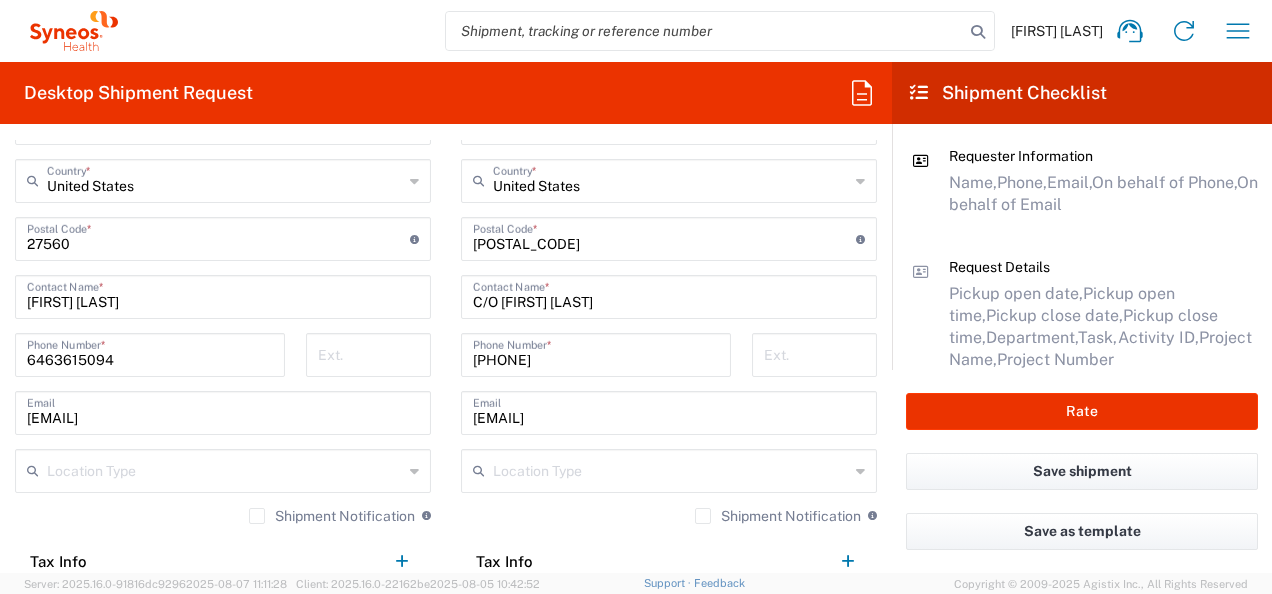 click on "Shipment Notification  If checked, a shipment notification email will be sent to the email address above when shipment is booked with carrier" 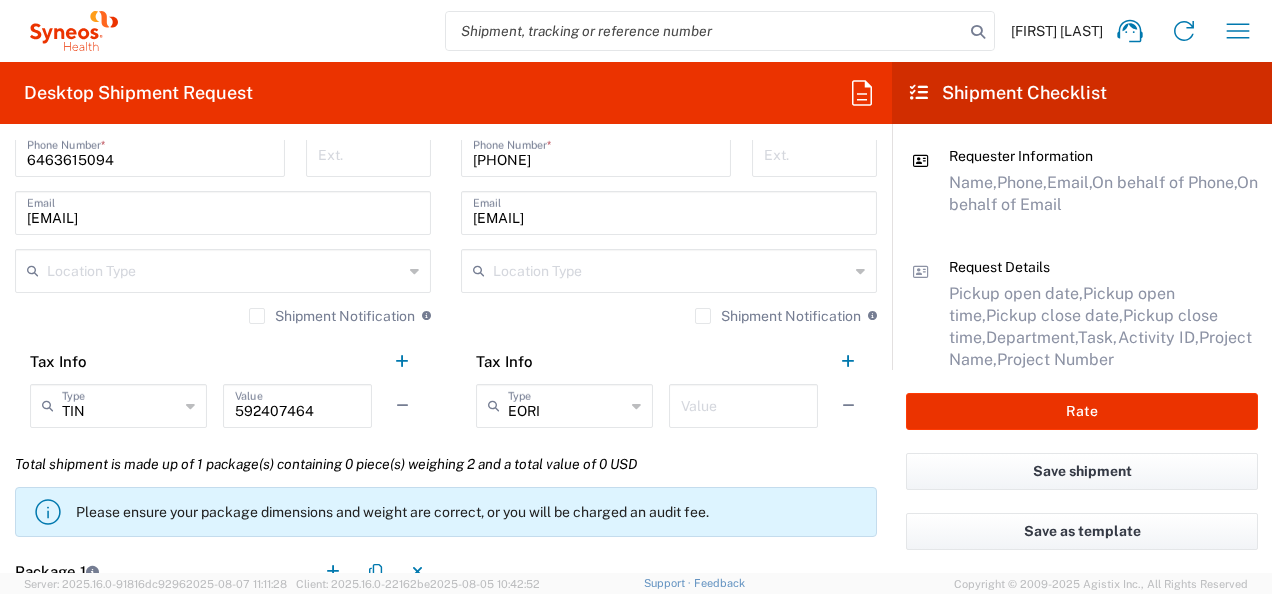 click on "Location Type" 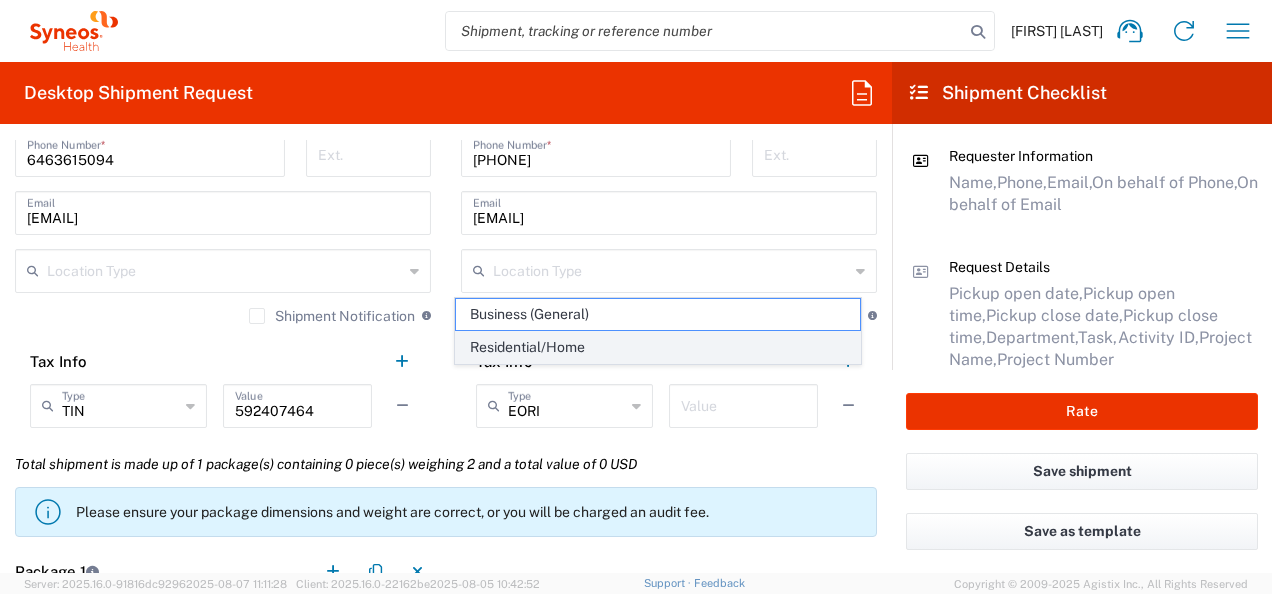 click on "Residential/Home" 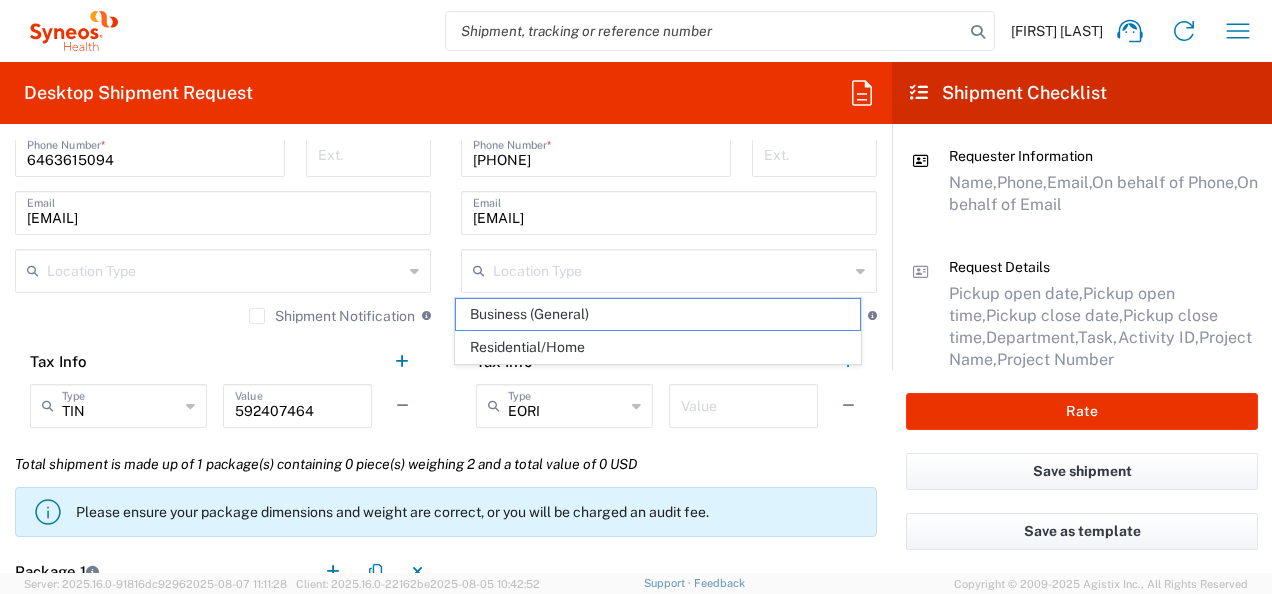 type on "Residential/Home" 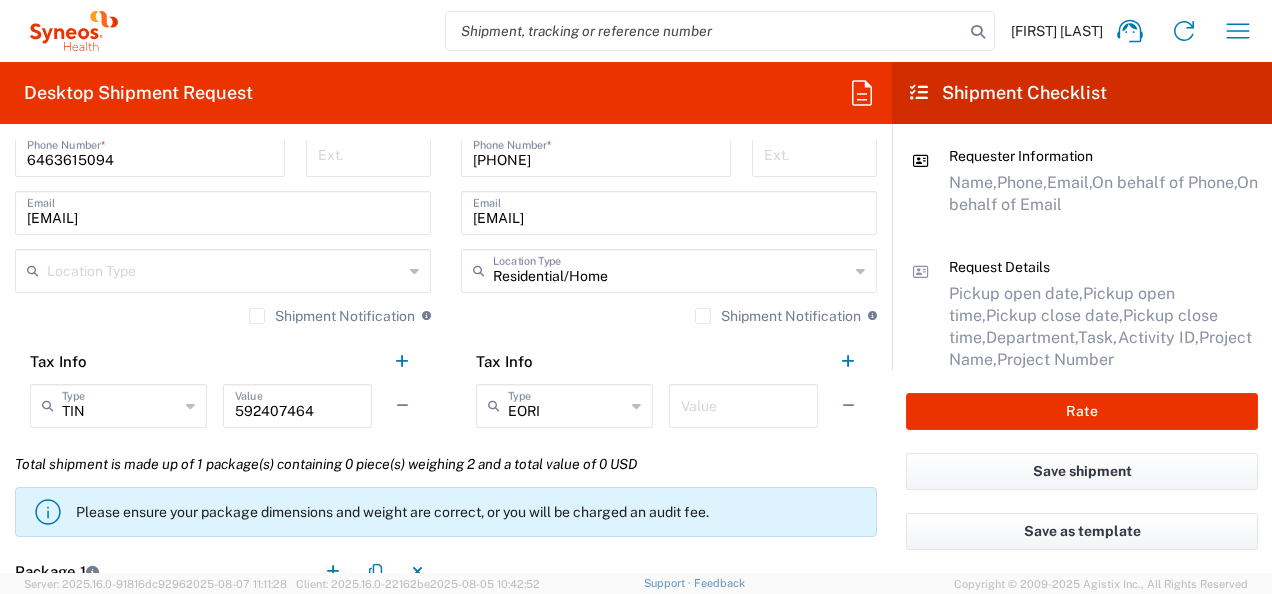 click on "Location Type" 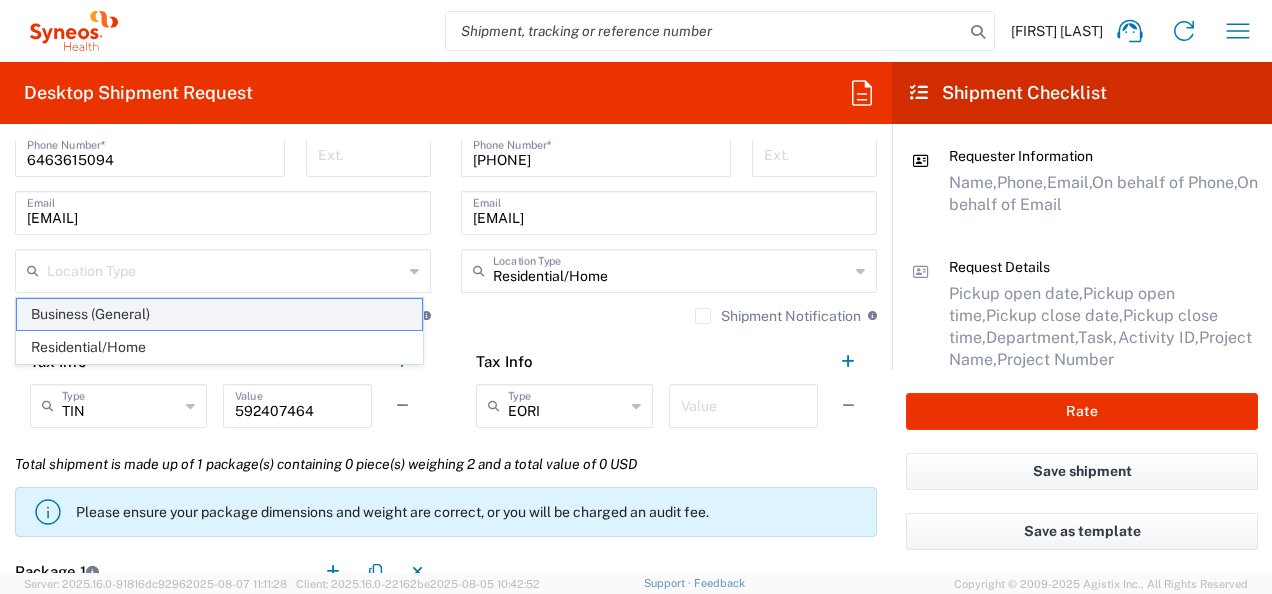 click on "Business (General)" 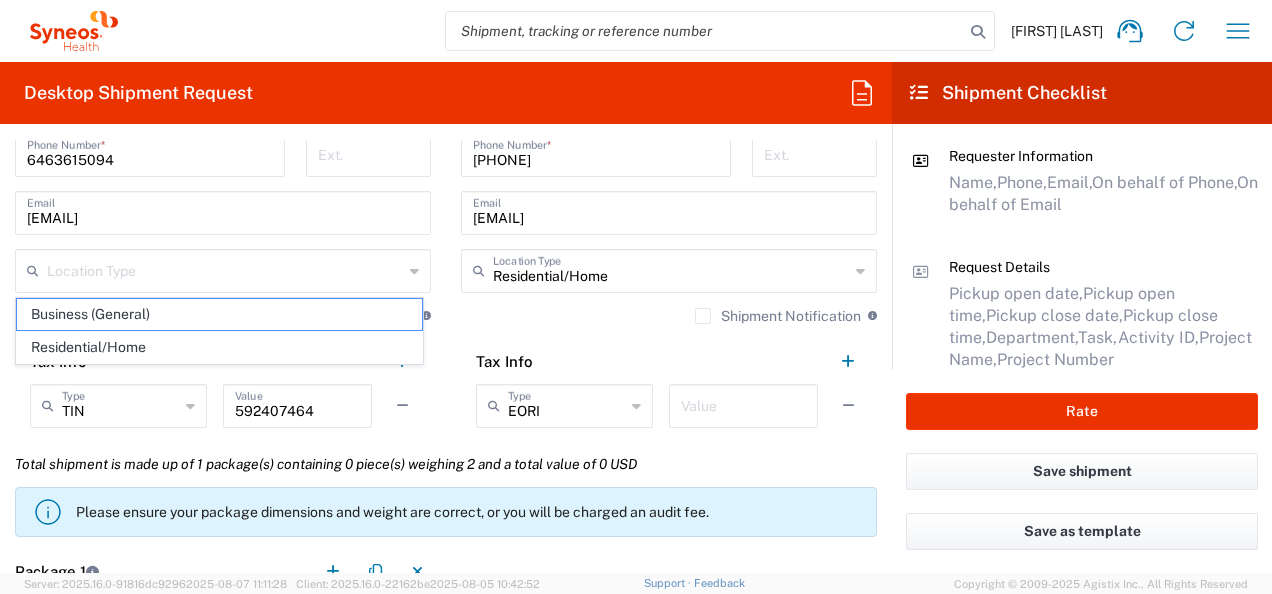 type on "Business (General)" 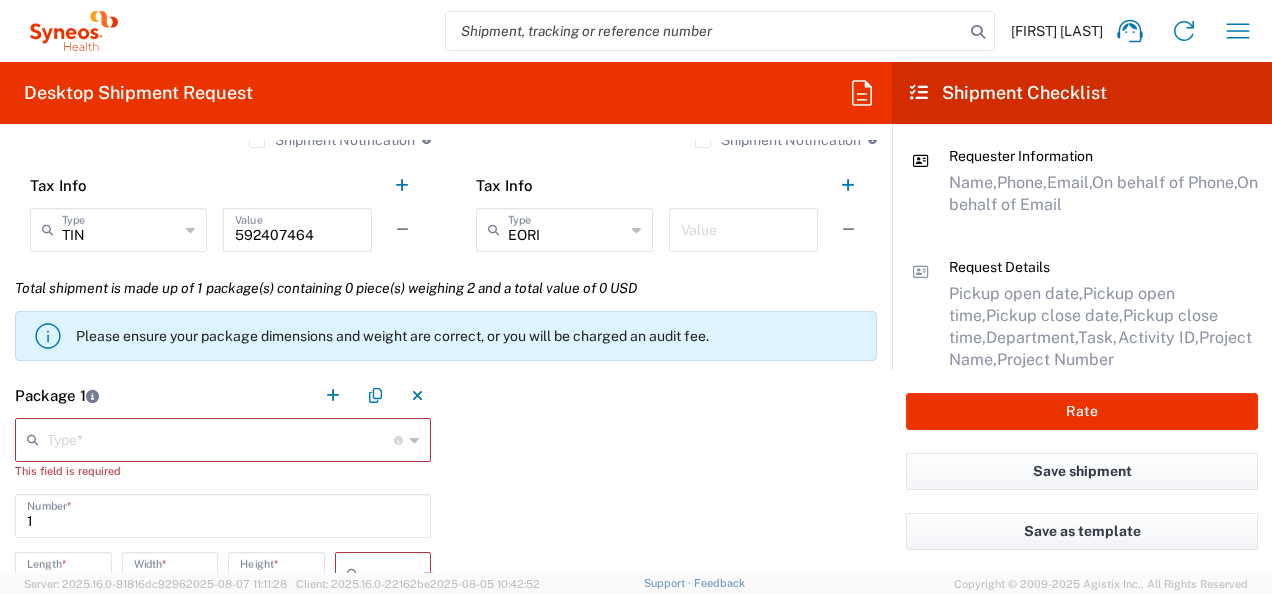 scroll, scrollTop: 1541, scrollLeft: 0, axis: vertical 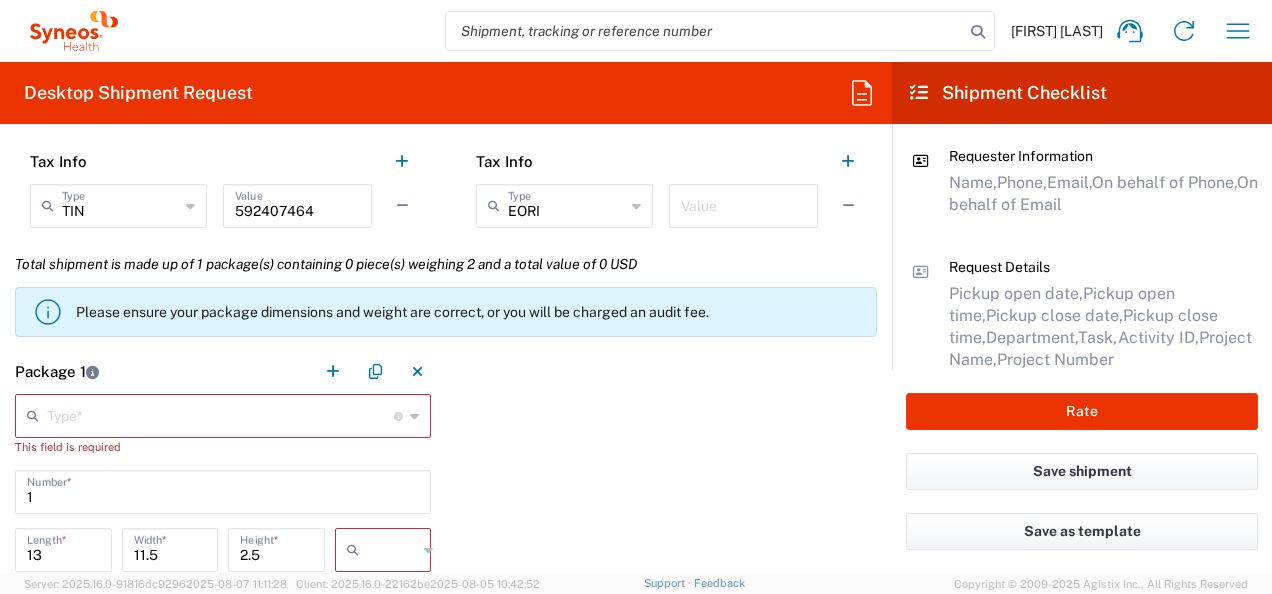 click at bounding box center [220, 414] 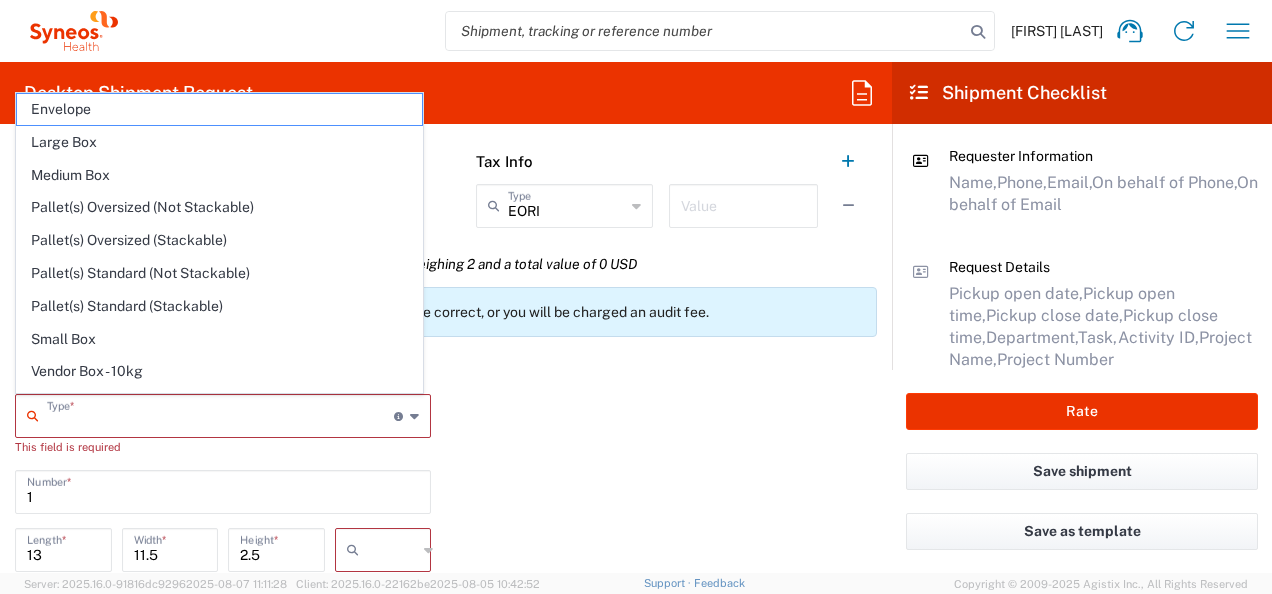 drag, startPoint x: 97, startPoint y: 165, endPoint x: 283, endPoint y: 480, distance: 365.81552 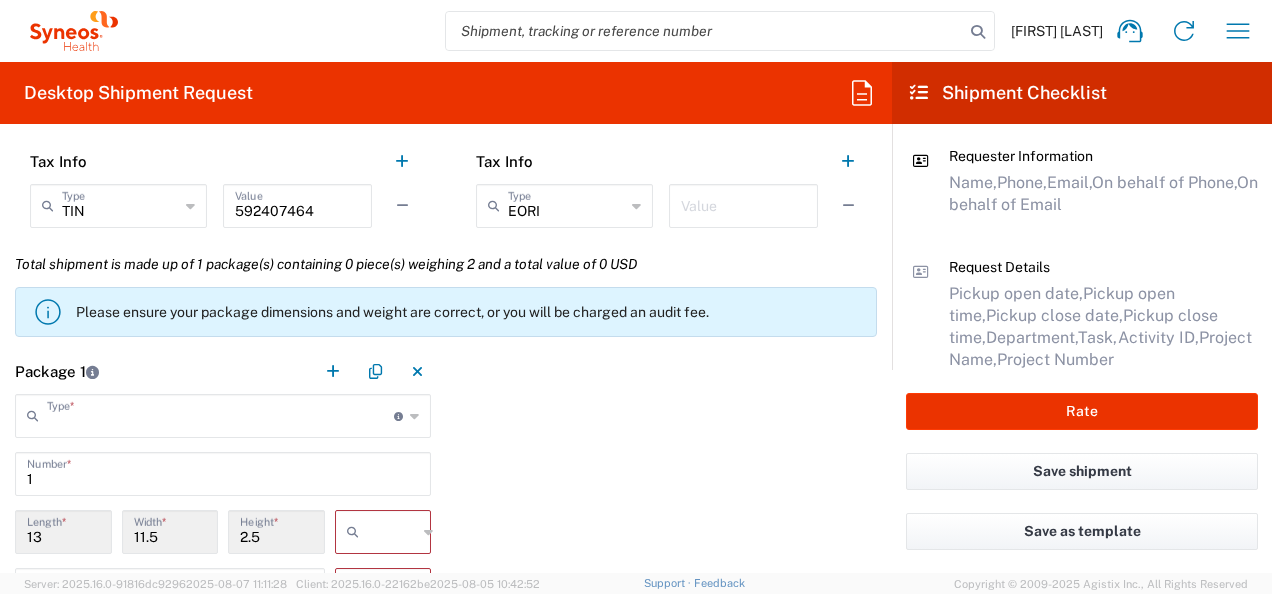 type on "Medium Box" 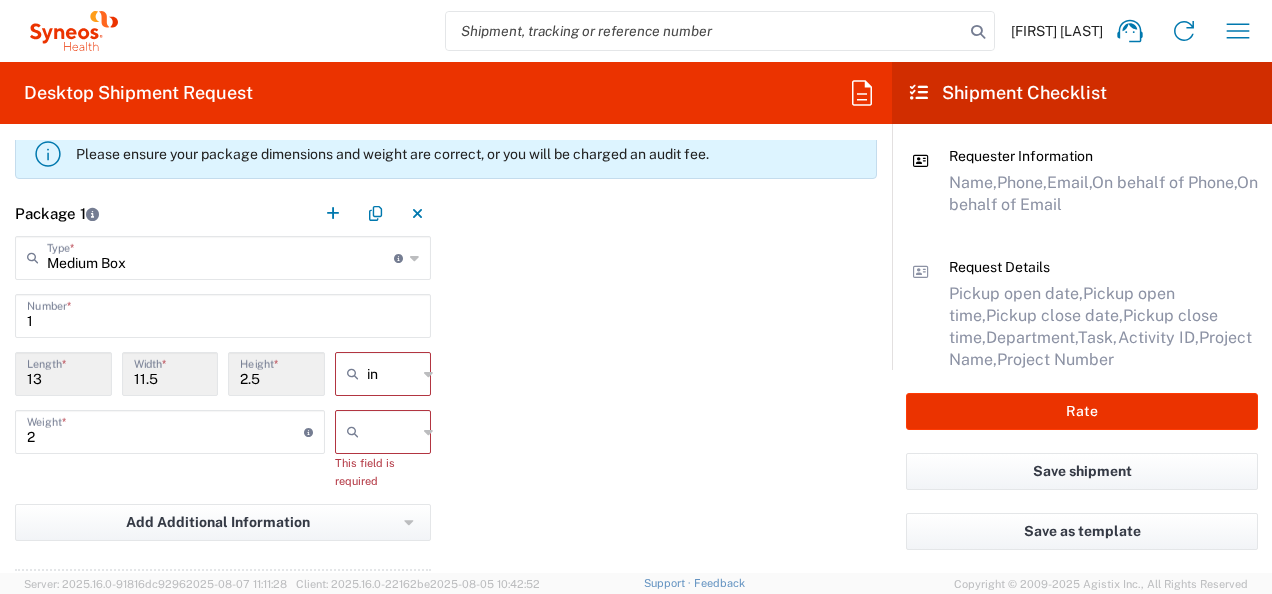 scroll, scrollTop: 1741, scrollLeft: 0, axis: vertical 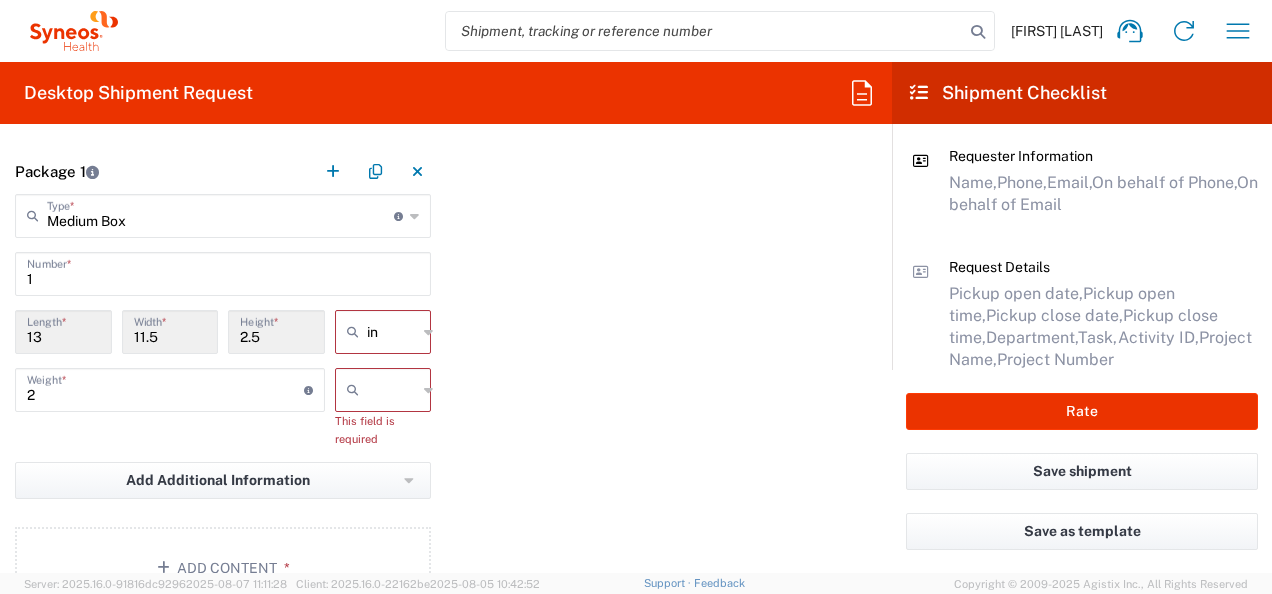 click 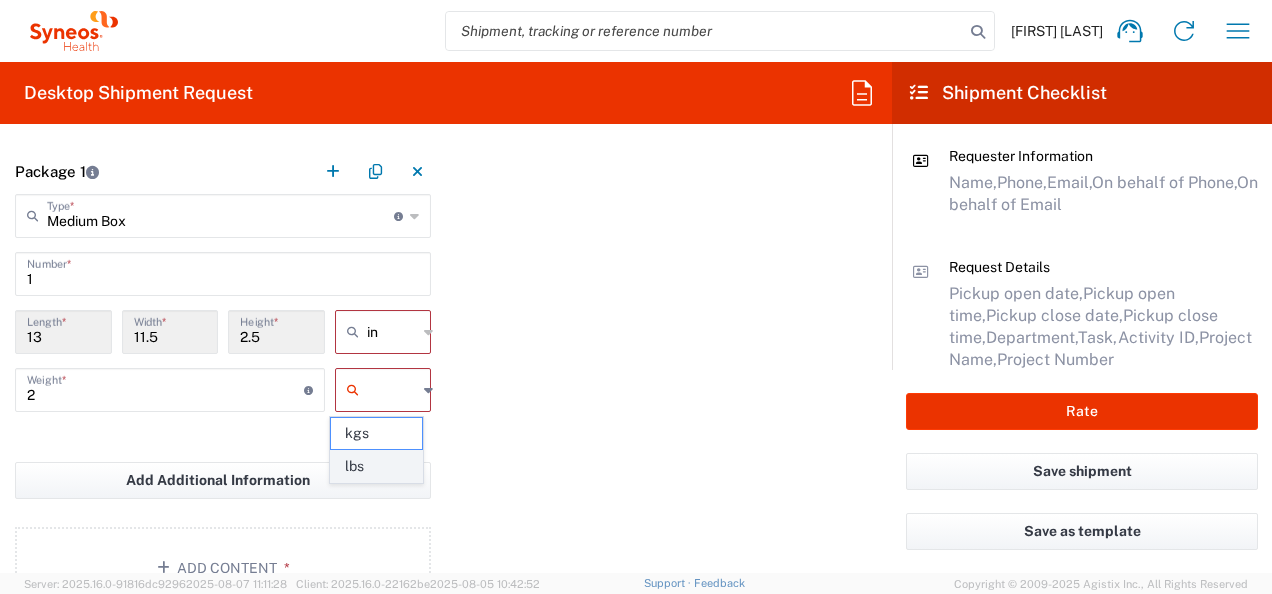 click on "lbs" 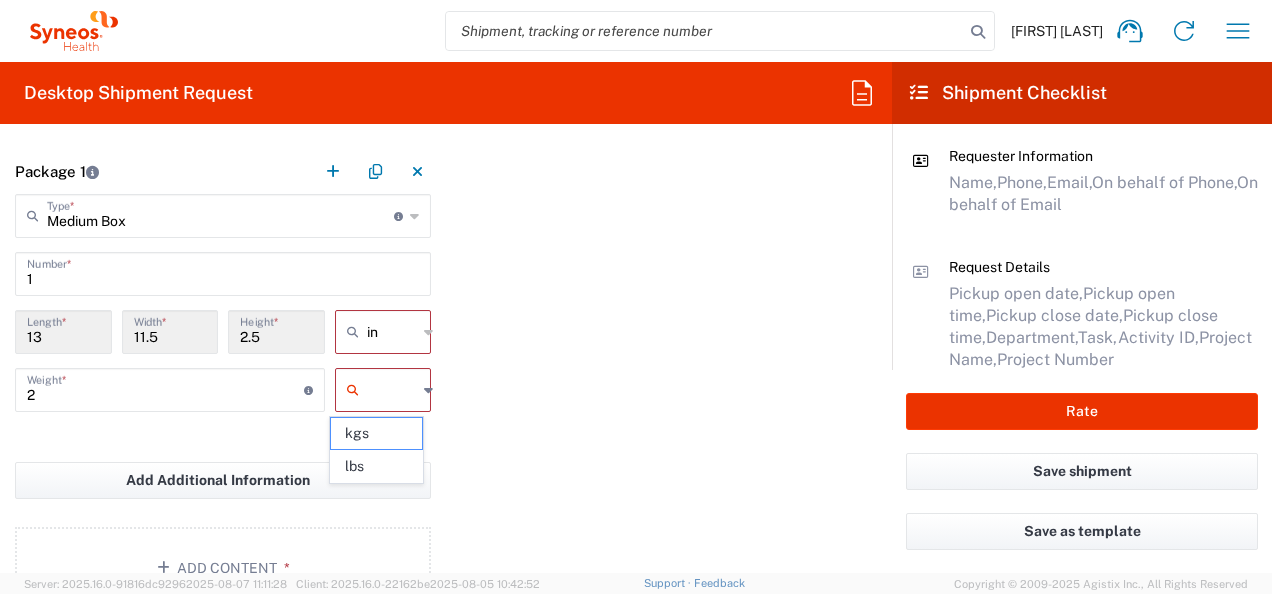 type on "lbs" 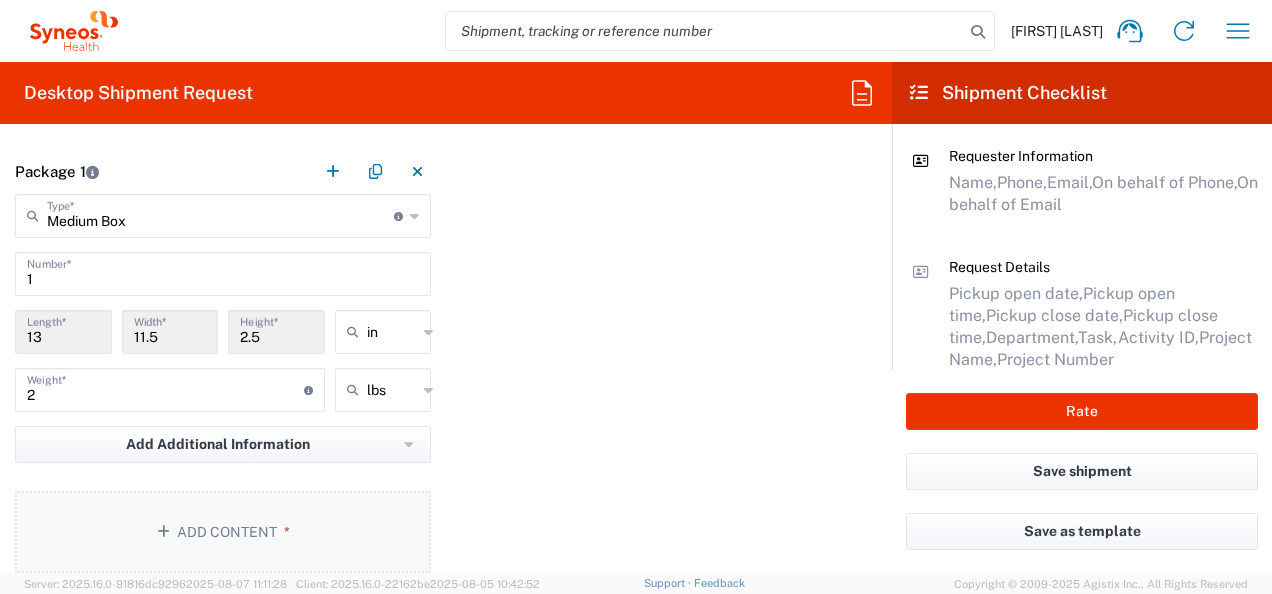 click on "Add Content *" 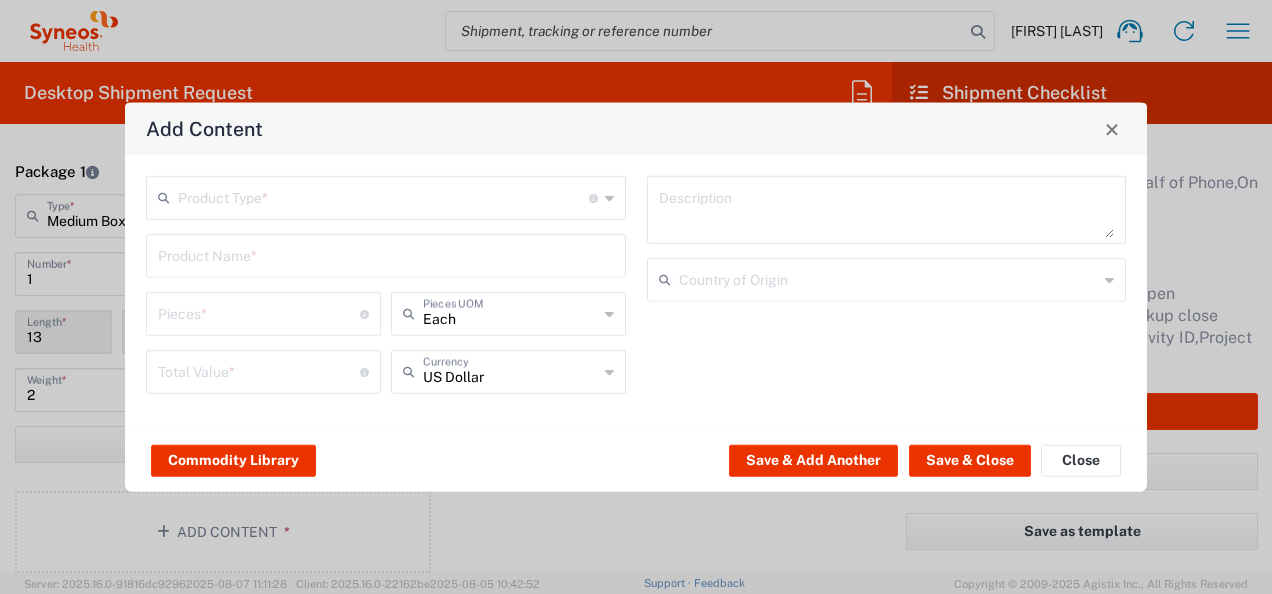 click at bounding box center [383, 196] 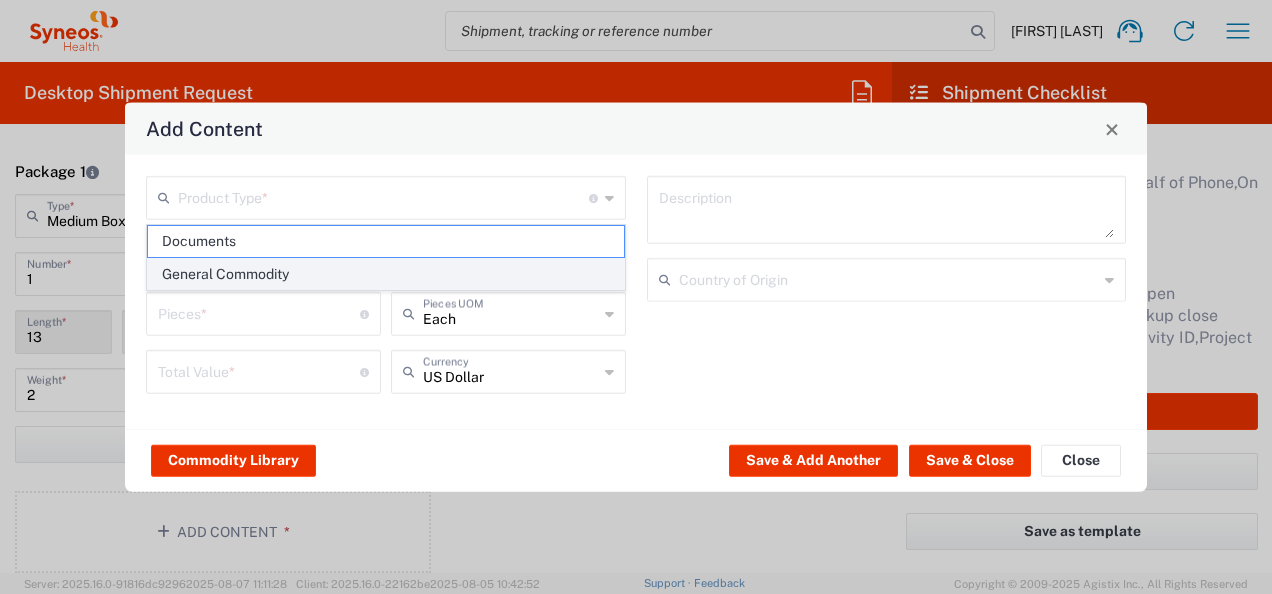 click on "General Commodity" 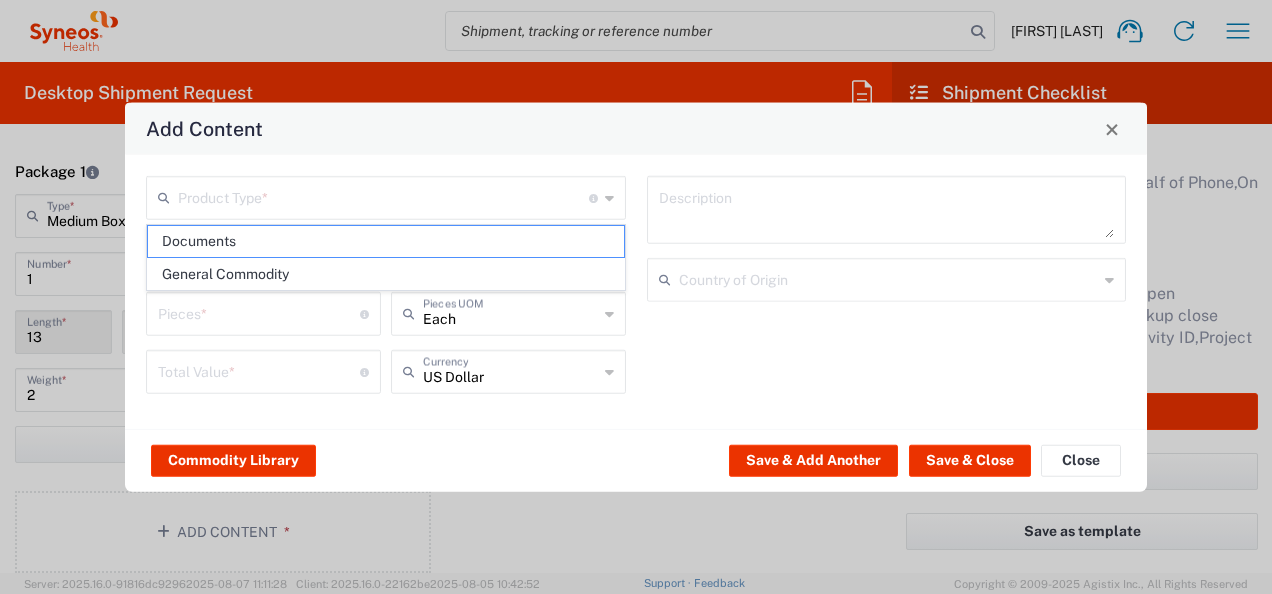 type on "General Commodity" 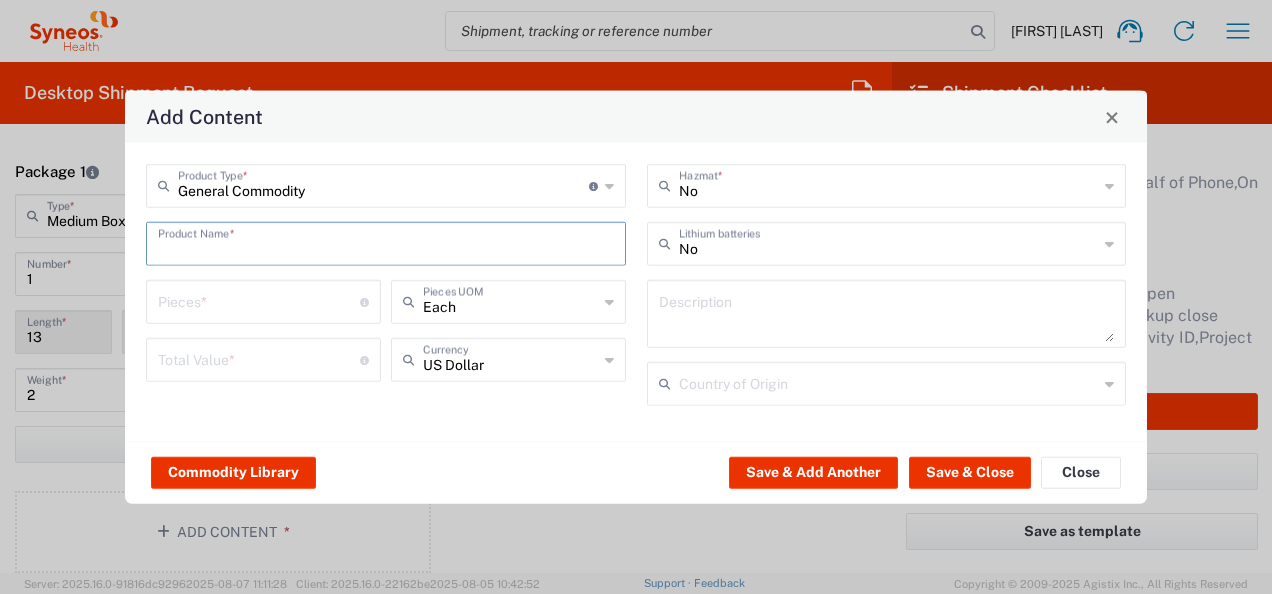 click at bounding box center [386, 242] 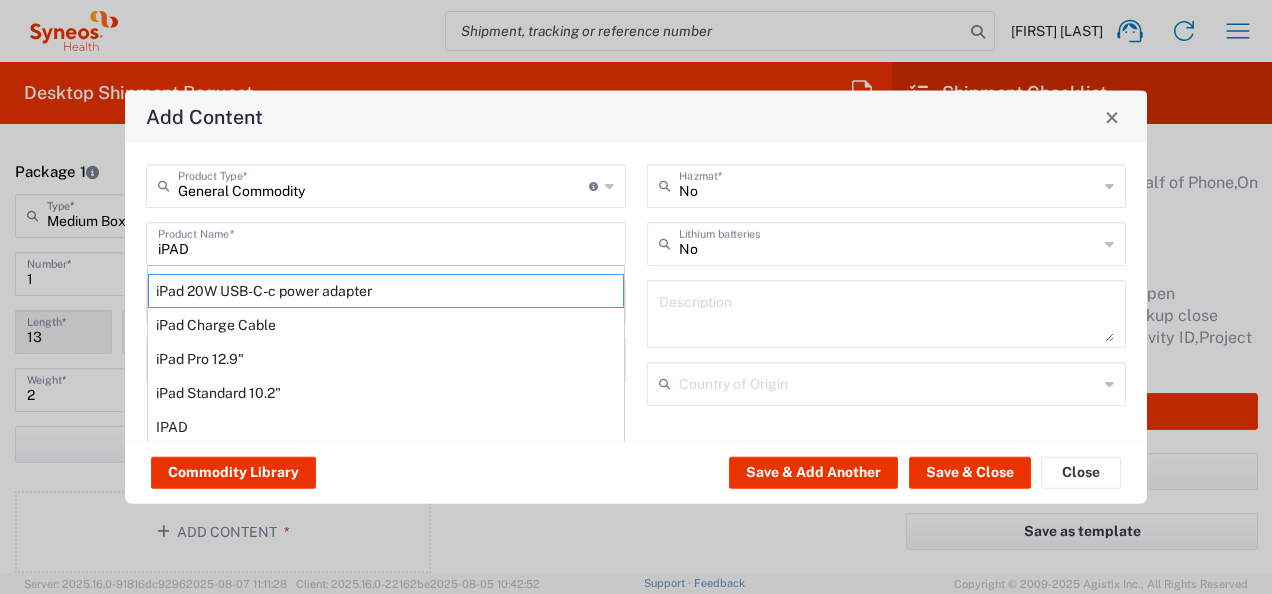 drag, startPoint x: 166, startPoint y: 418, endPoint x: 388, endPoint y: 420, distance: 222.009 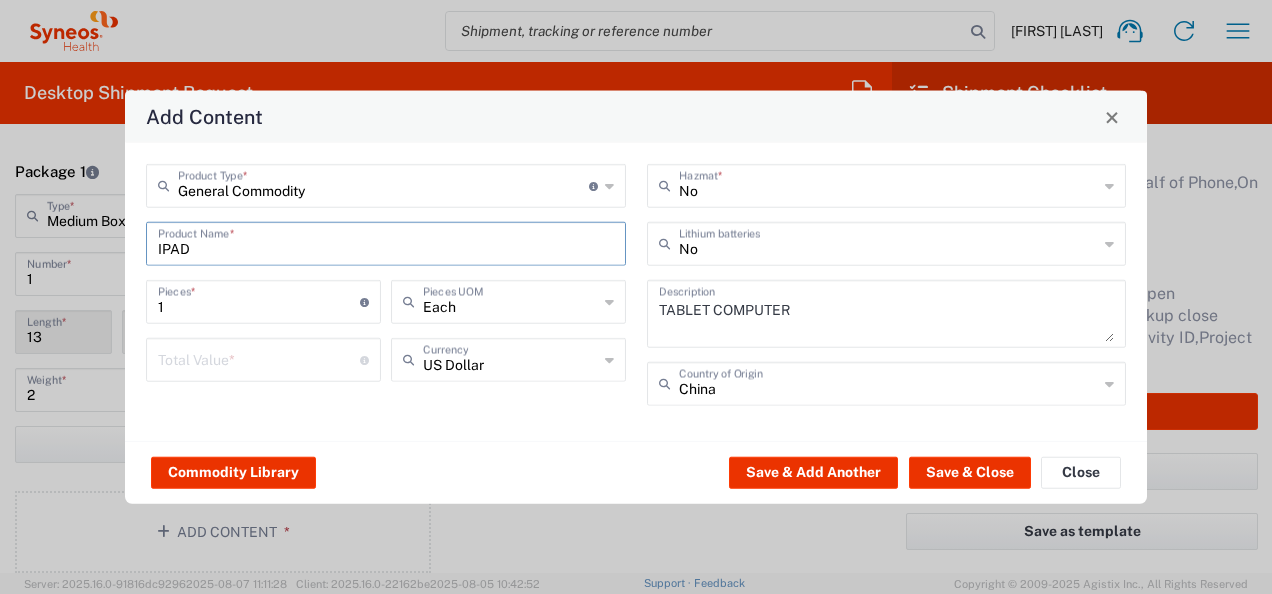 click at bounding box center [259, 358] 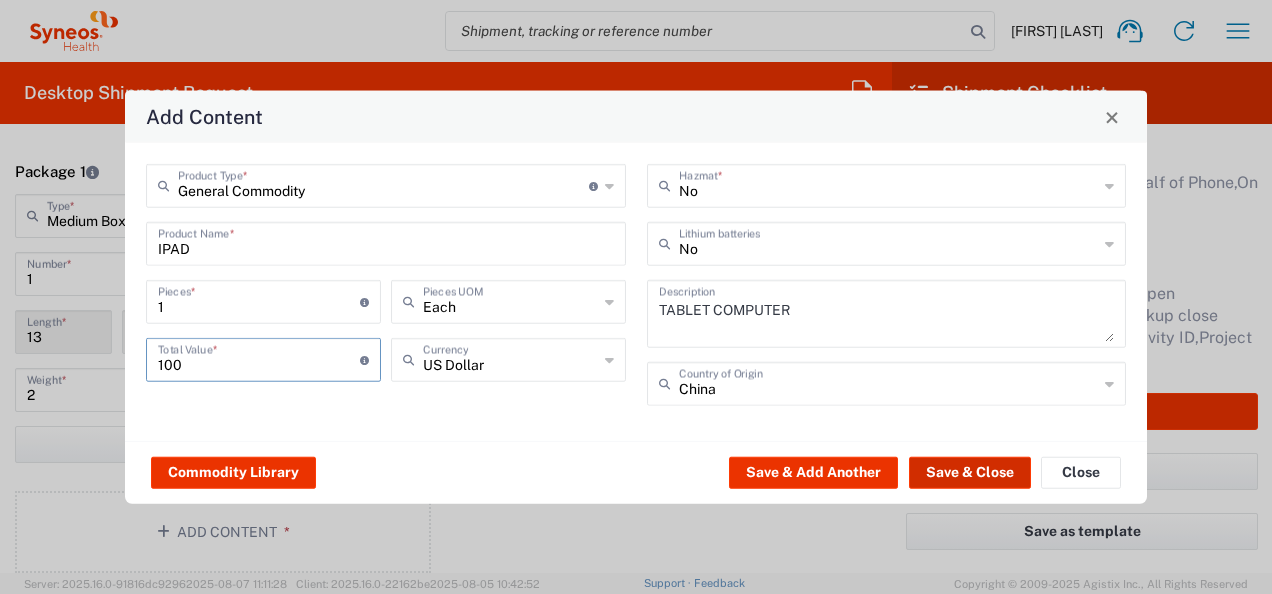 type on "100" 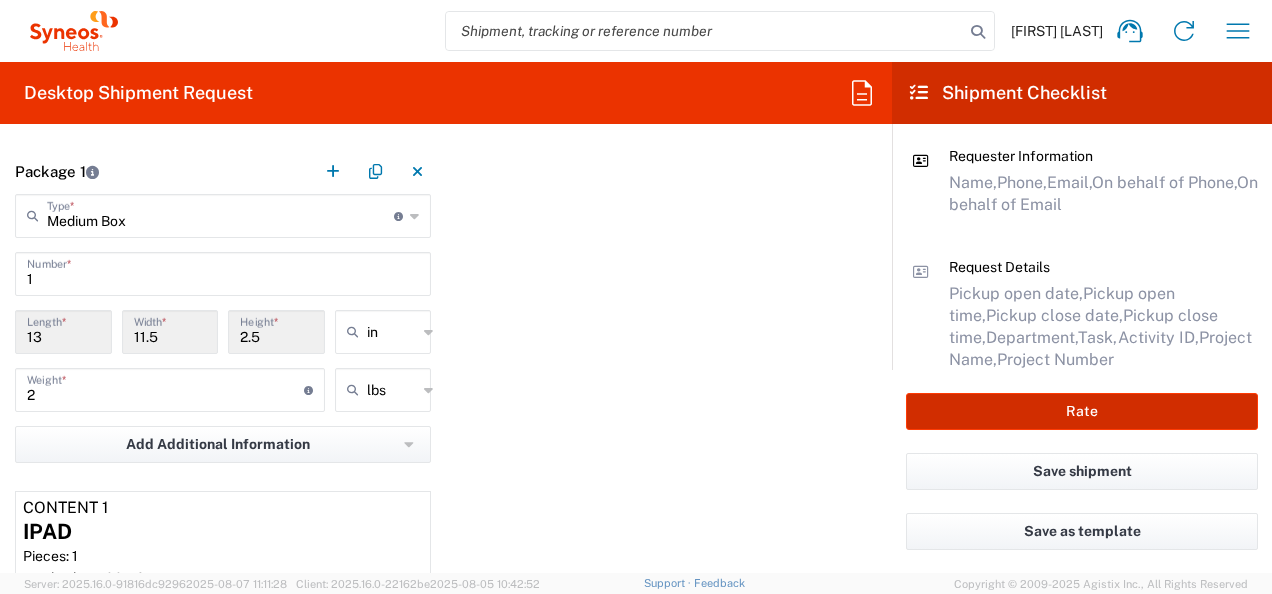 drag, startPoint x: 979, startPoint y: 408, endPoint x: 1058, endPoint y: 431, distance: 82.28001 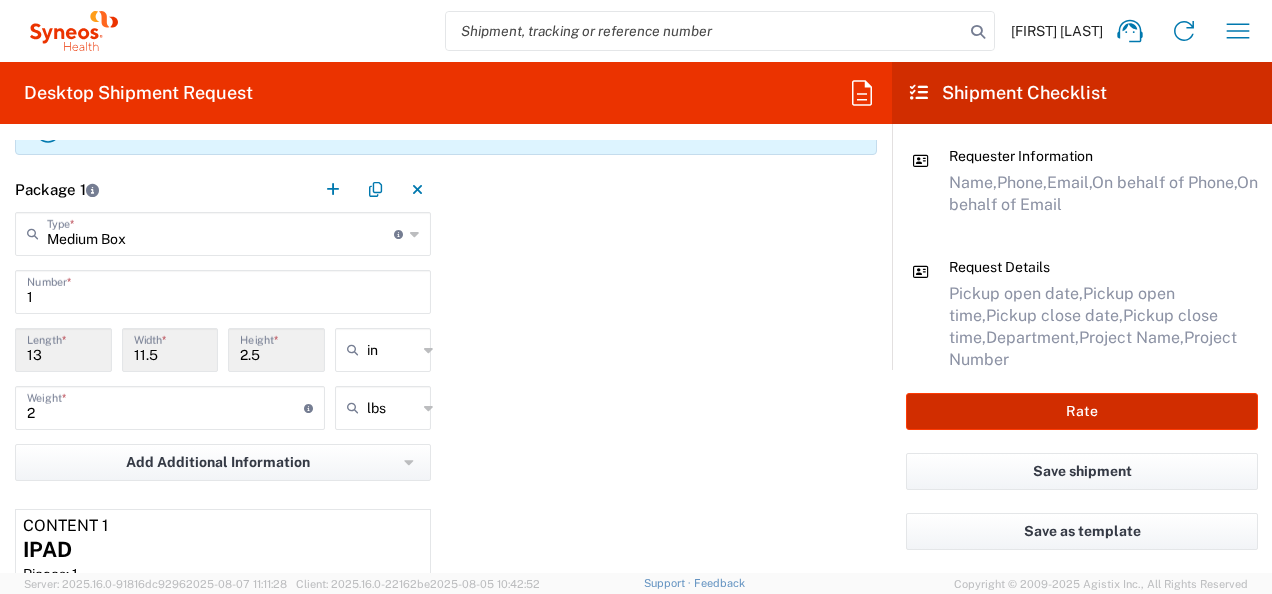 scroll, scrollTop: 1759, scrollLeft: 0, axis: vertical 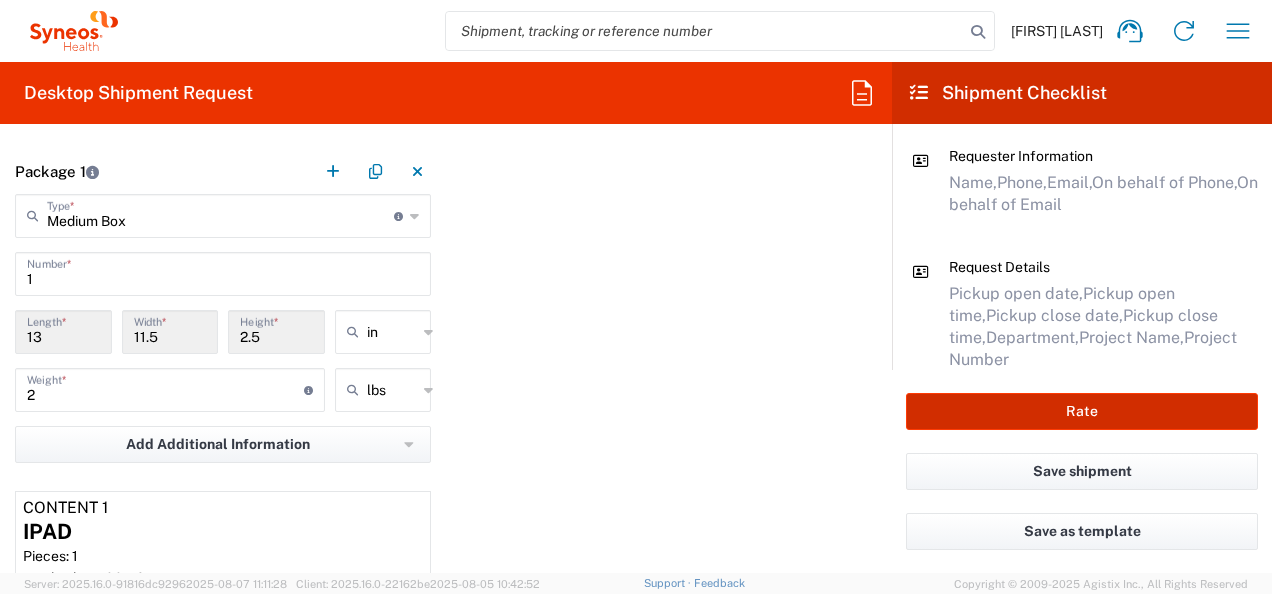 type on "**6183 DEPARTMENTAL EXPENSE" 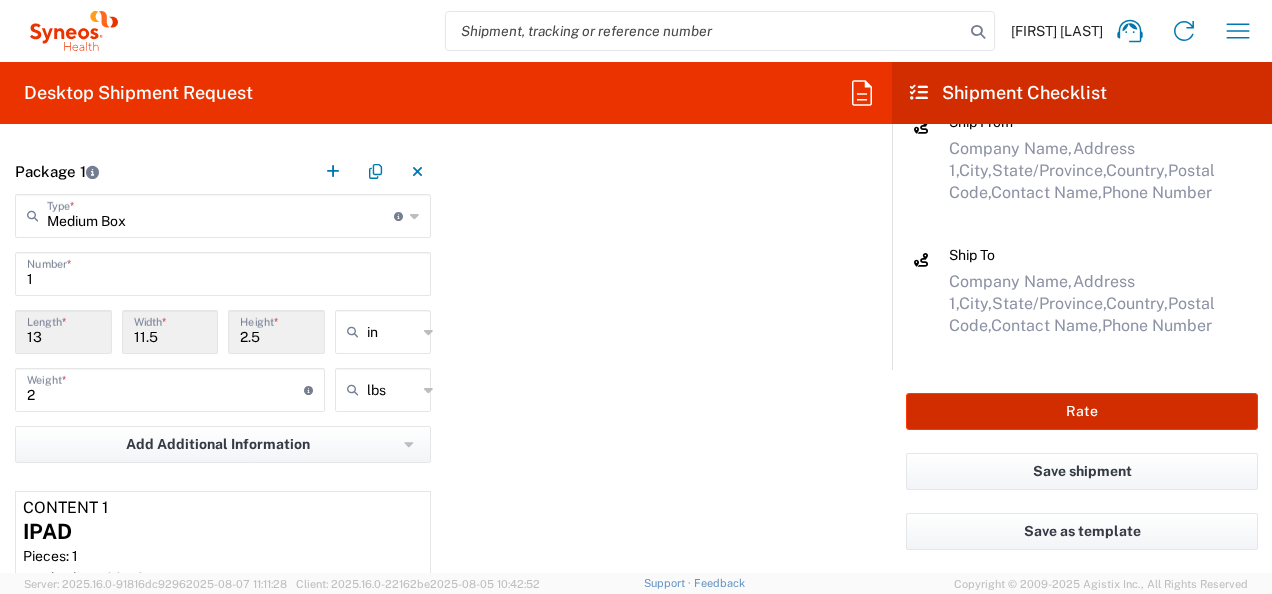 scroll, scrollTop: 464, scrollLeft: 0, axis: vertical 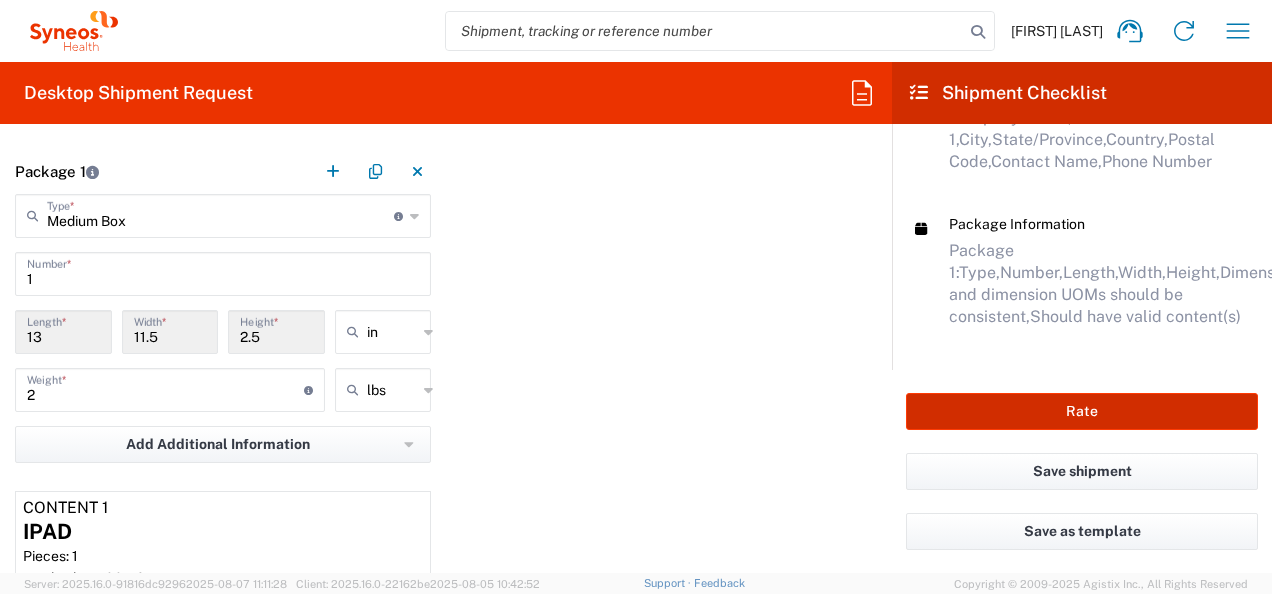 click on "Rate" 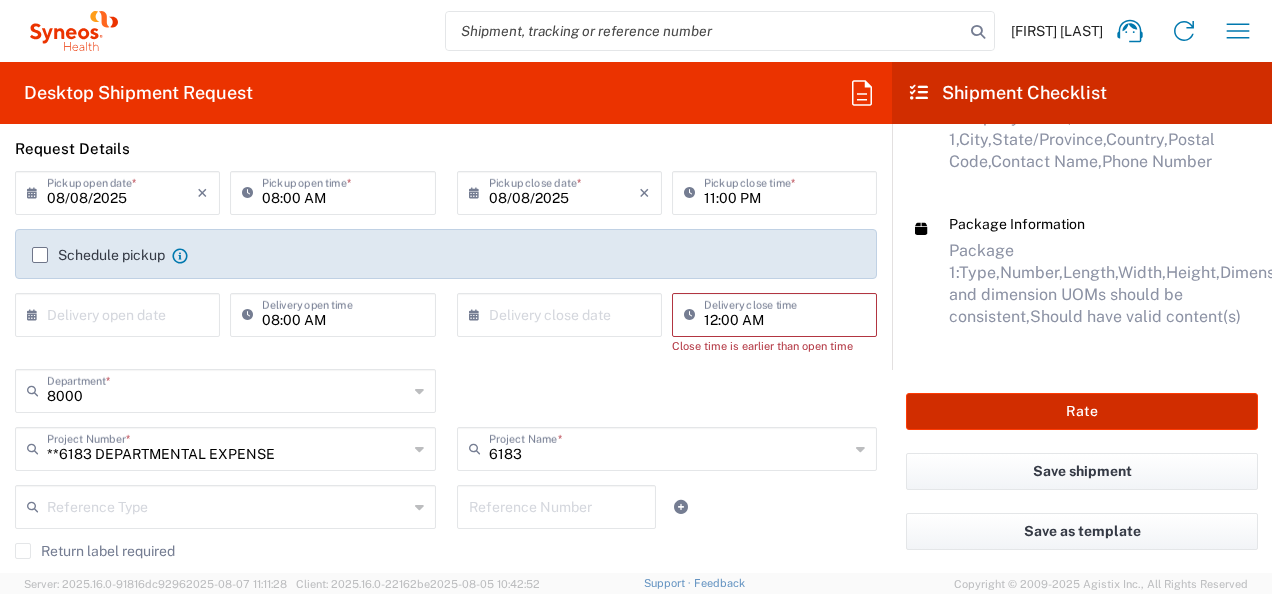 scroll, scrollTop: 321, scrollLeft: 0, axis: vertical 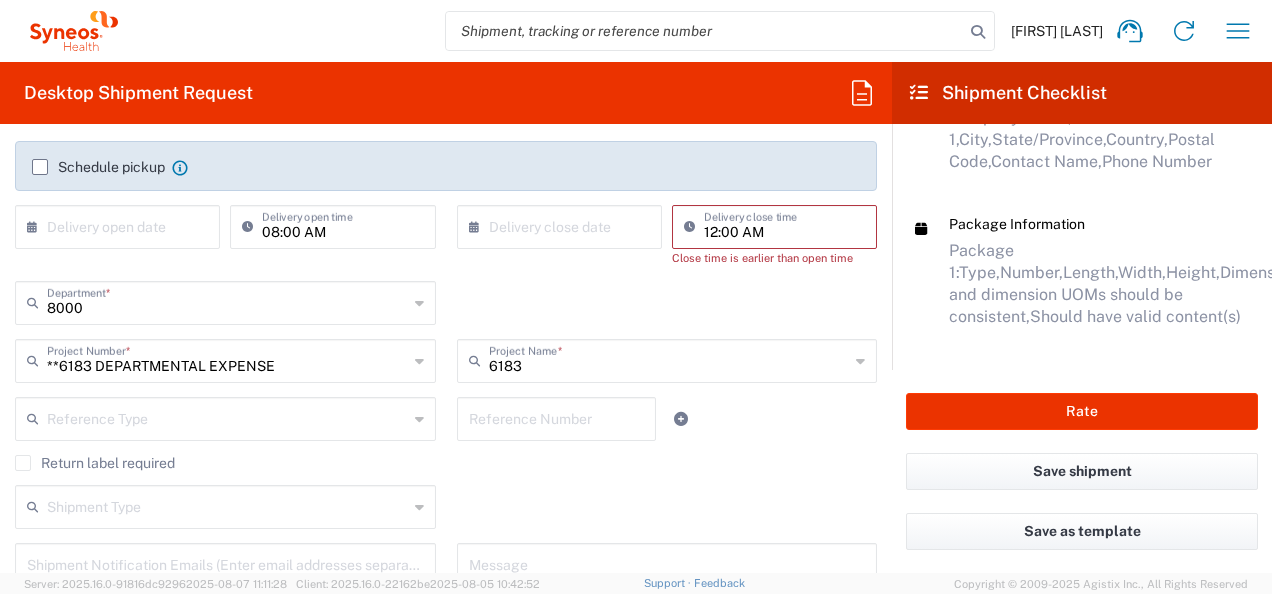 click on "12:00 AM" at bounding box center [784, 225] 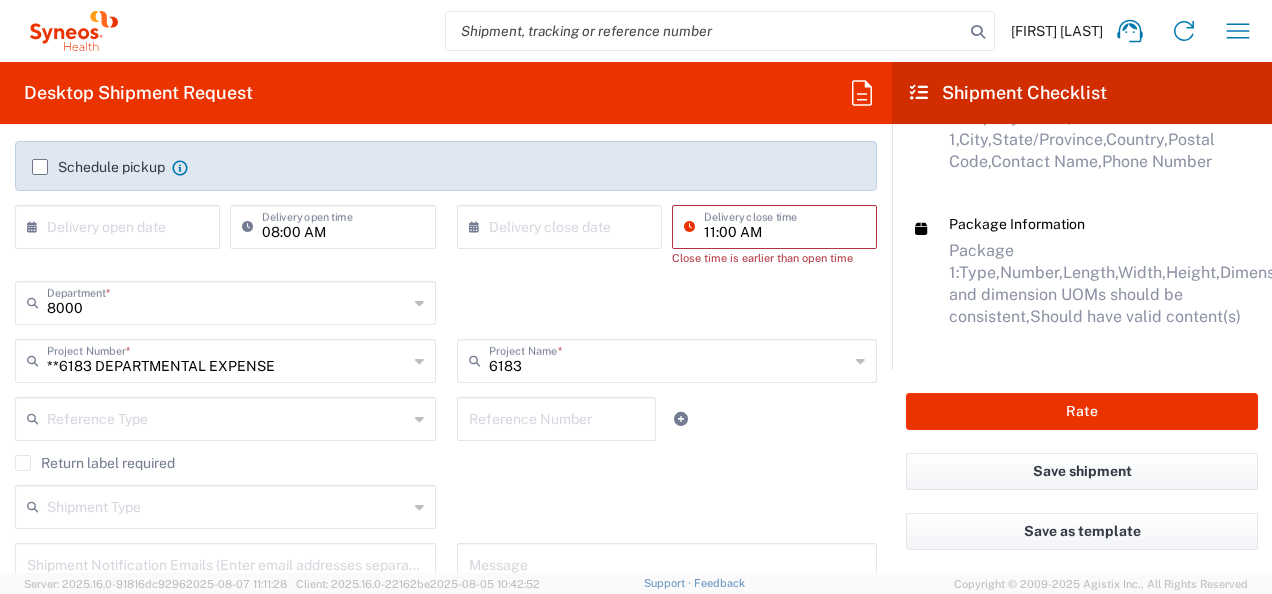click on "11:00 AM" at bounding box center (784, 225) 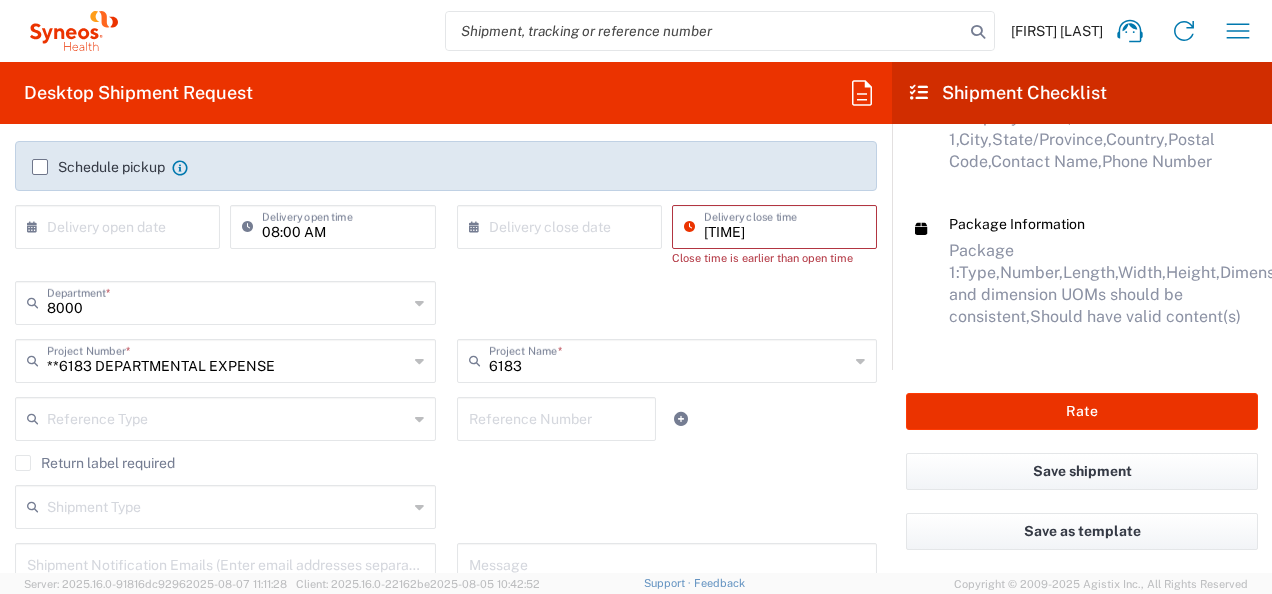 type on "11:00 PM" 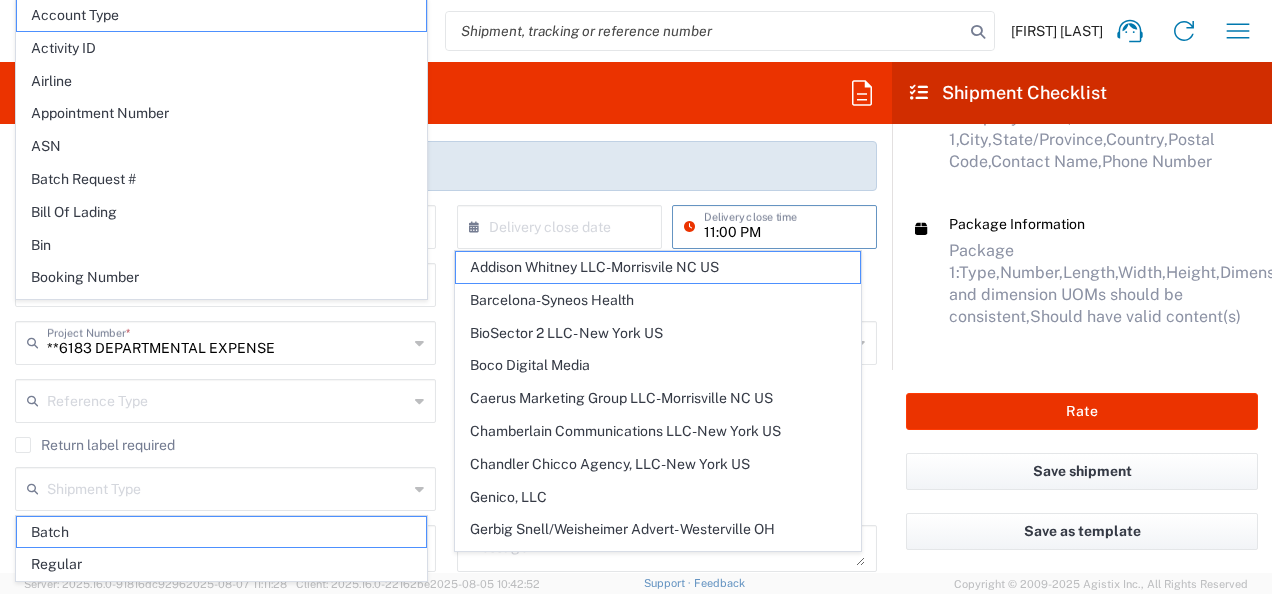 scroll, scrollTop: 400, scrollLeft: 0, axis: vertical 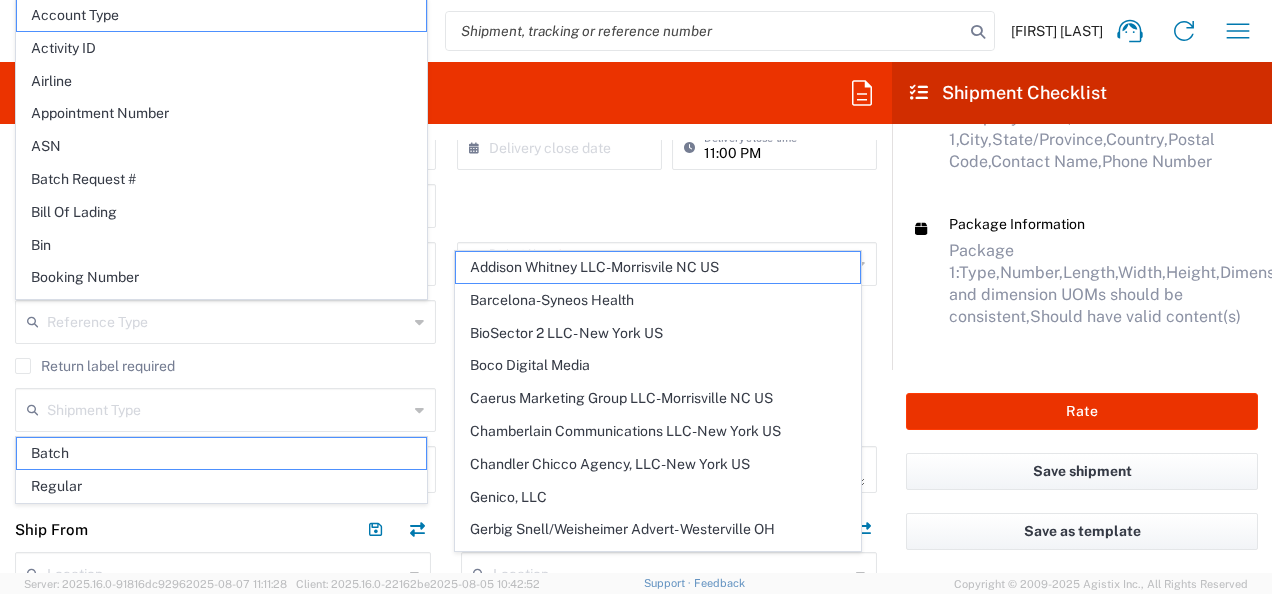click on "8000 Department * 8000 3000 3100 3109 3110 3111 3112 3125 3130 3135 3136 3150 3155 3165 3171 3172 3190 3191 3192 3193 3194 3200 3201 3202 3210 3211 Dept 3212 3213 3214 3215 3216 3218 3220 3221 3222 3223 3225 3226 3227 3228 3229 3230 3231 3232 3233 3234 3235 3236 3237 3238 3240" 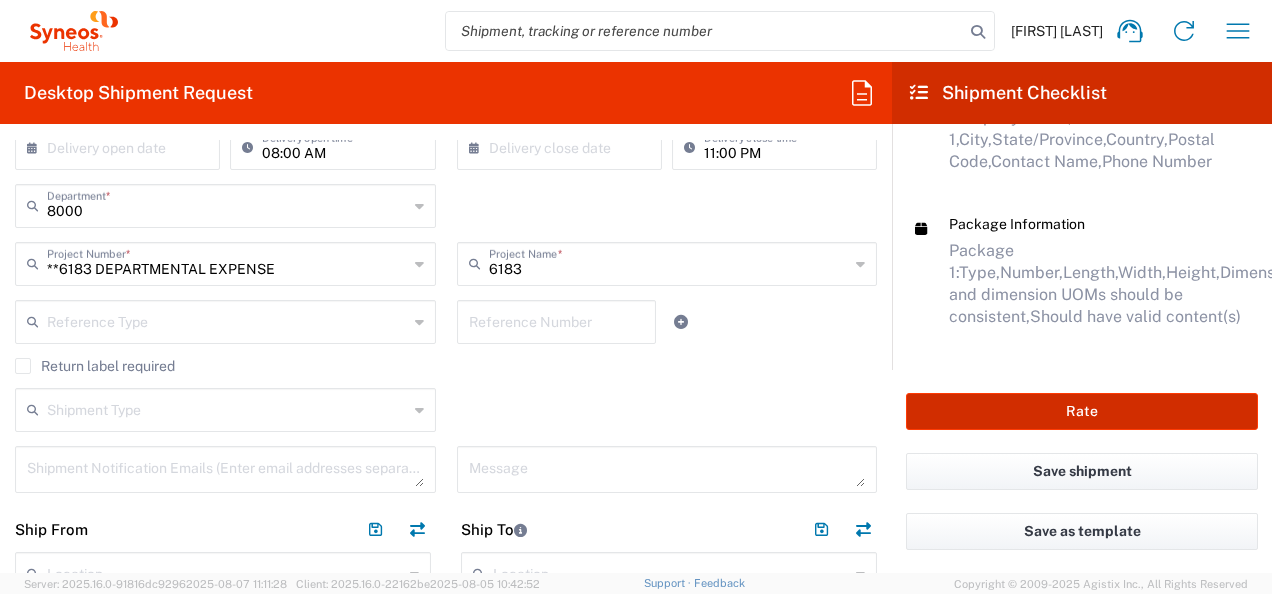 click on "Rate" 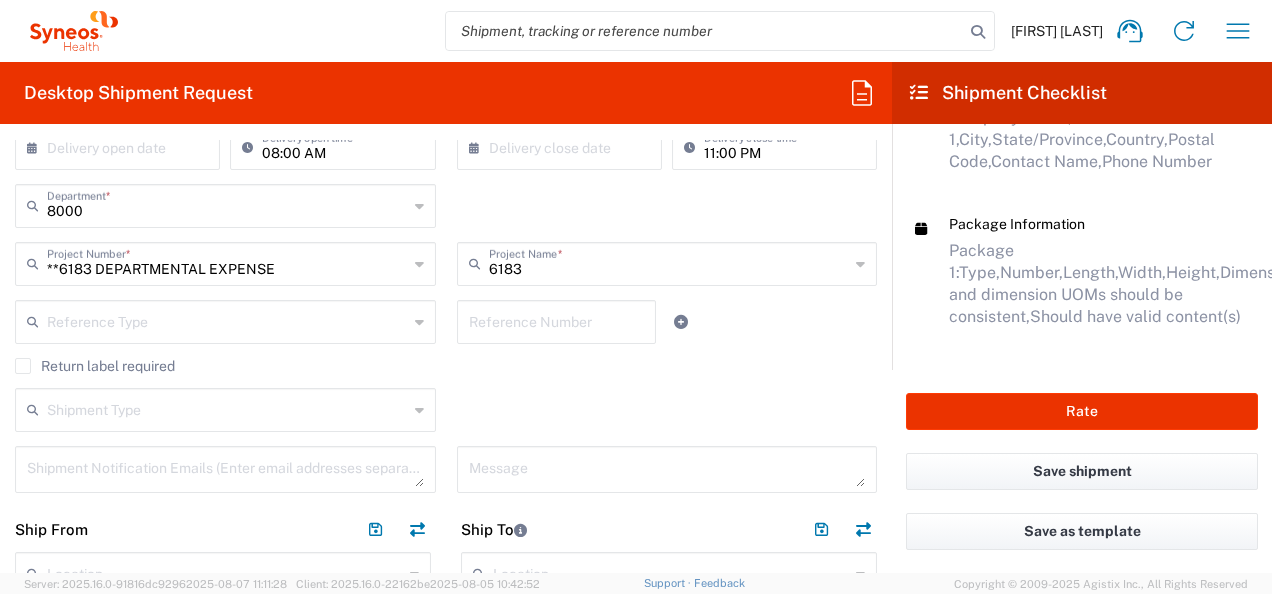 click 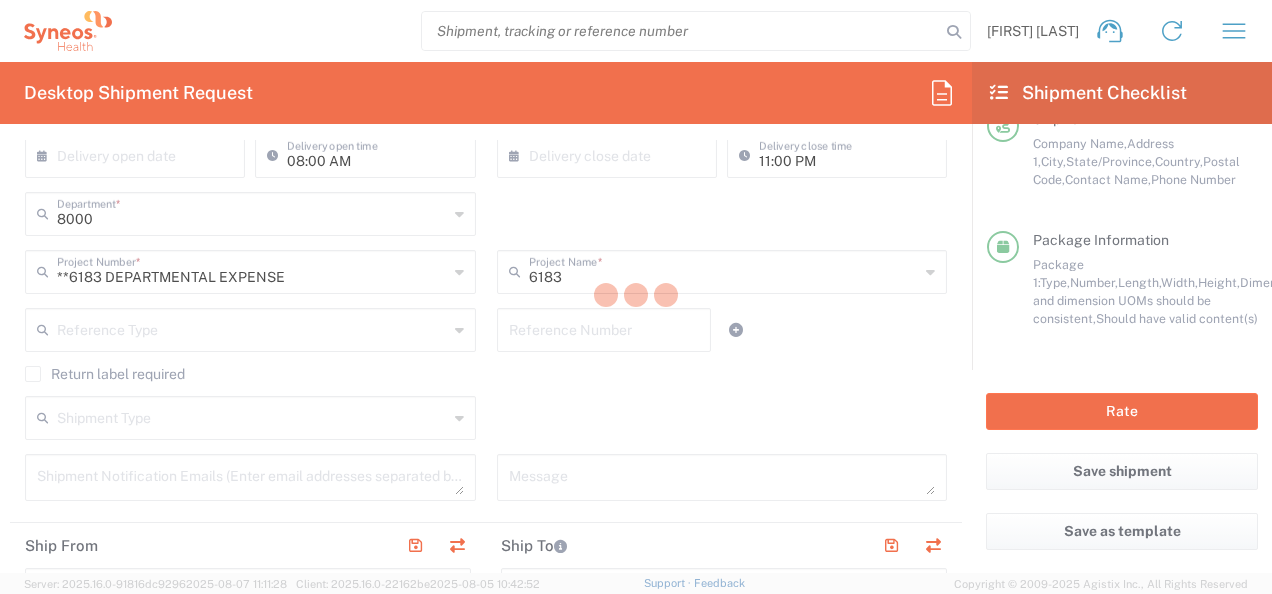 scroll, scrollTop: 418, scrollLeft: 0, axis: vertical 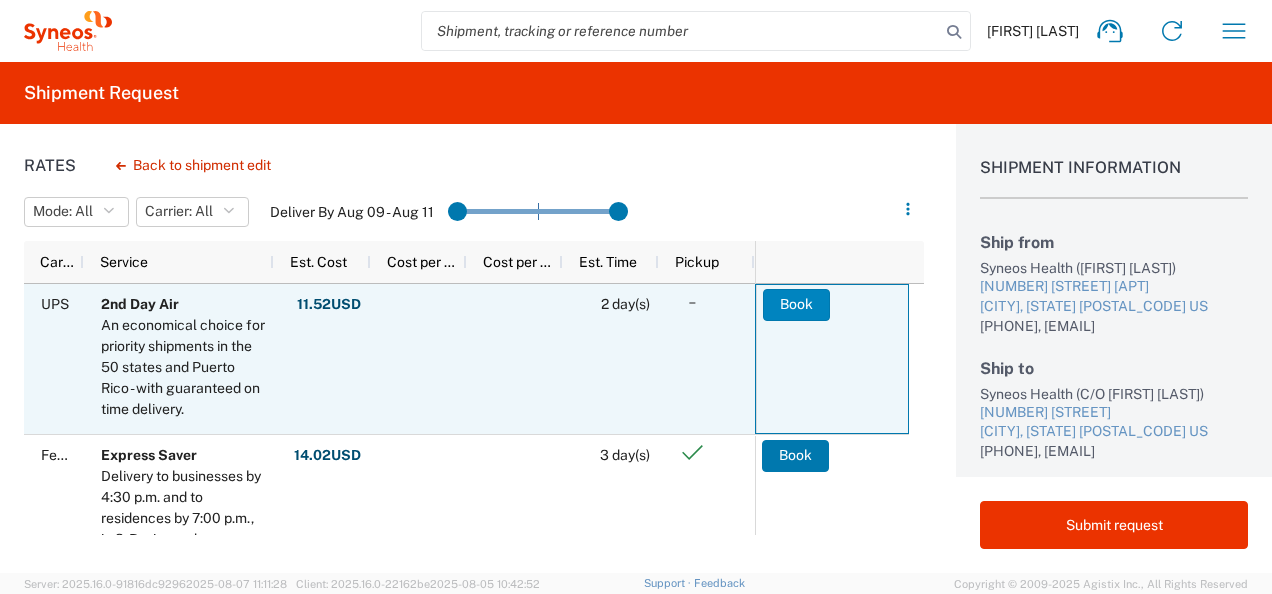 click on "Book" 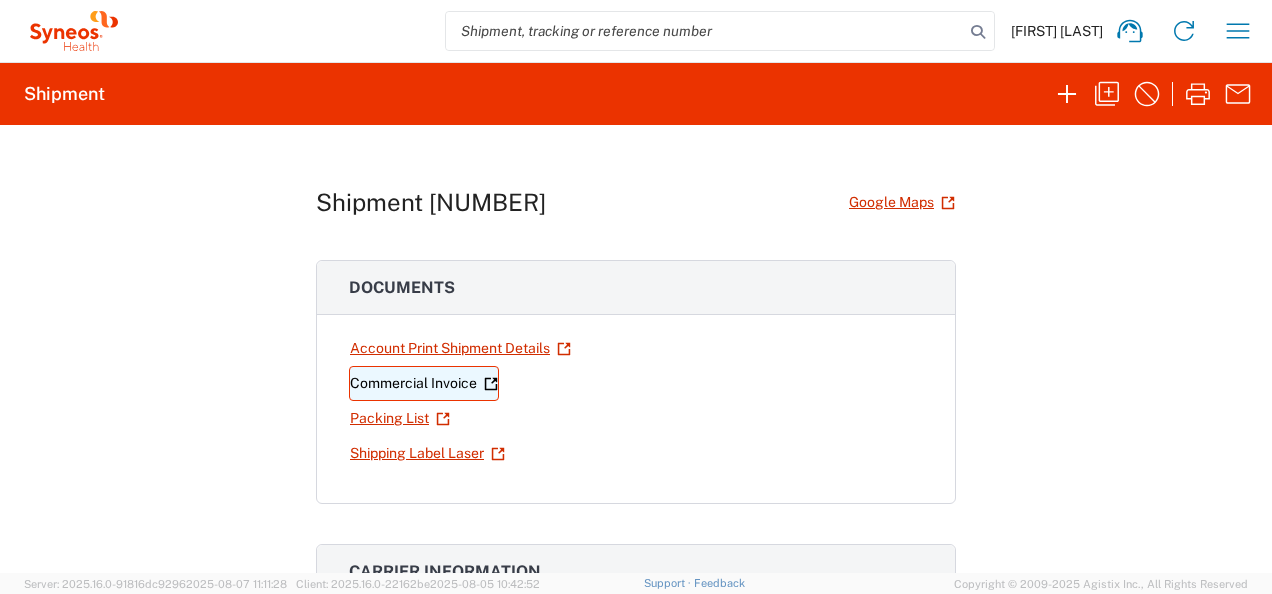 click on "Commercial Invoice" 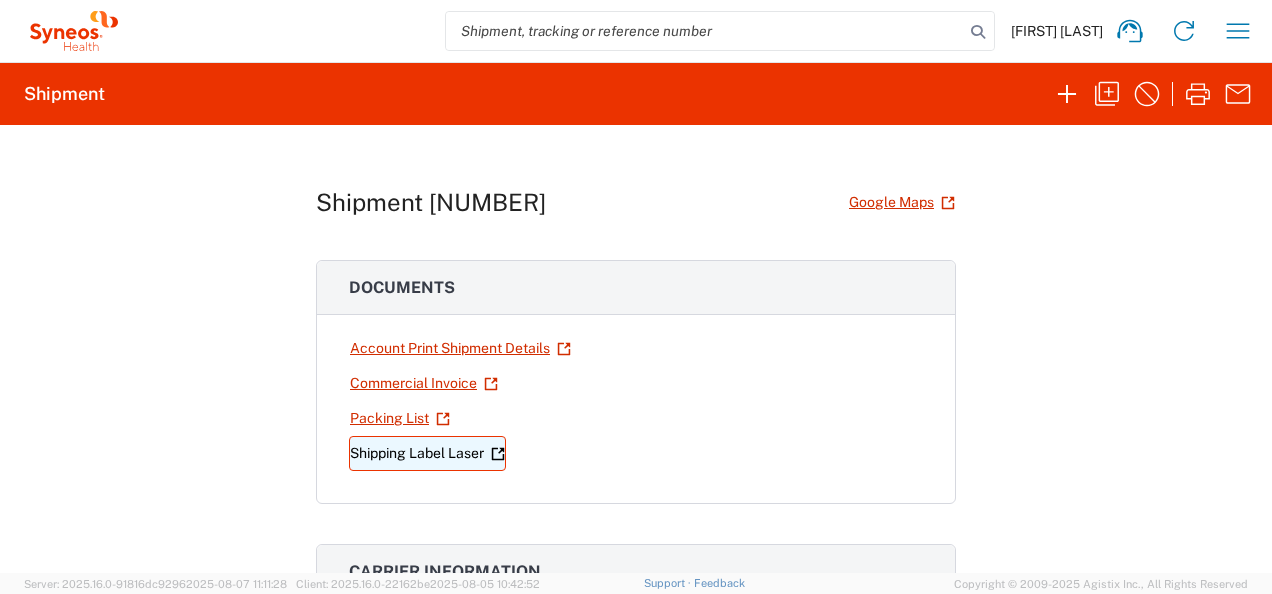 click on "Shipping Label Laser" 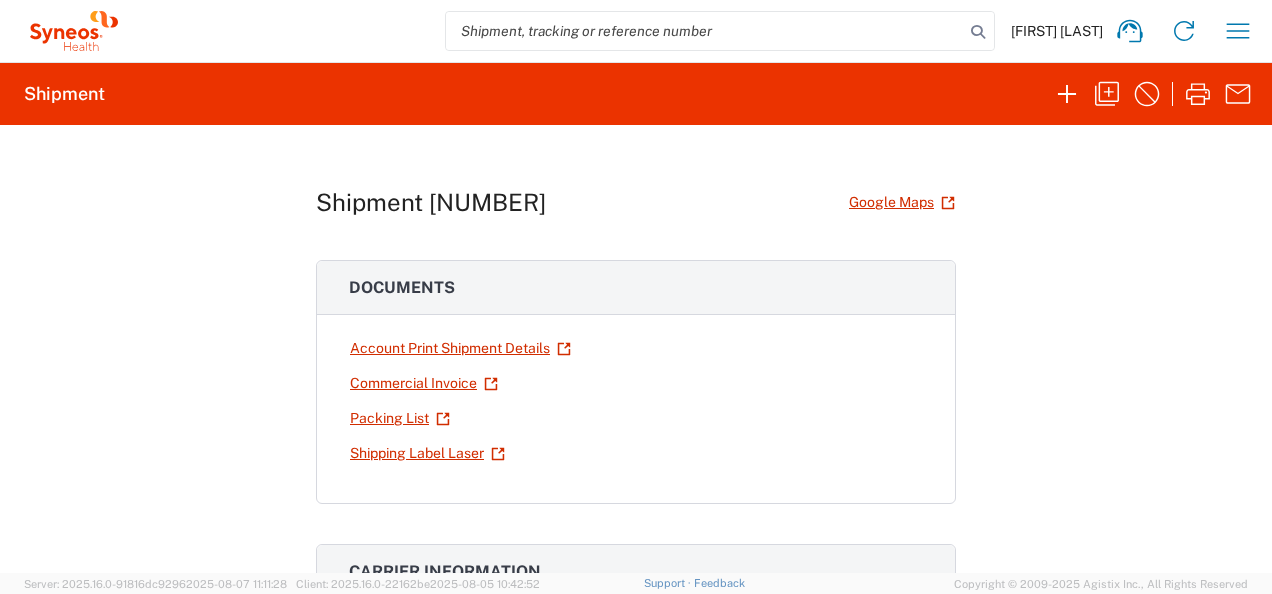 click on "[FIRST] [LAST]" 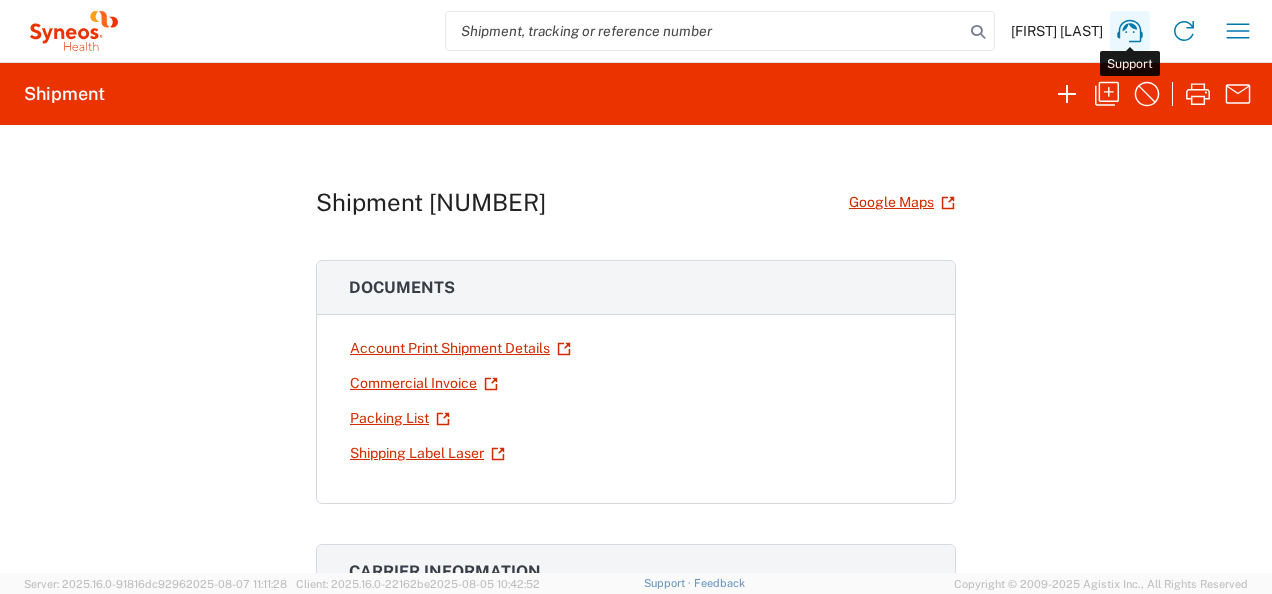 click 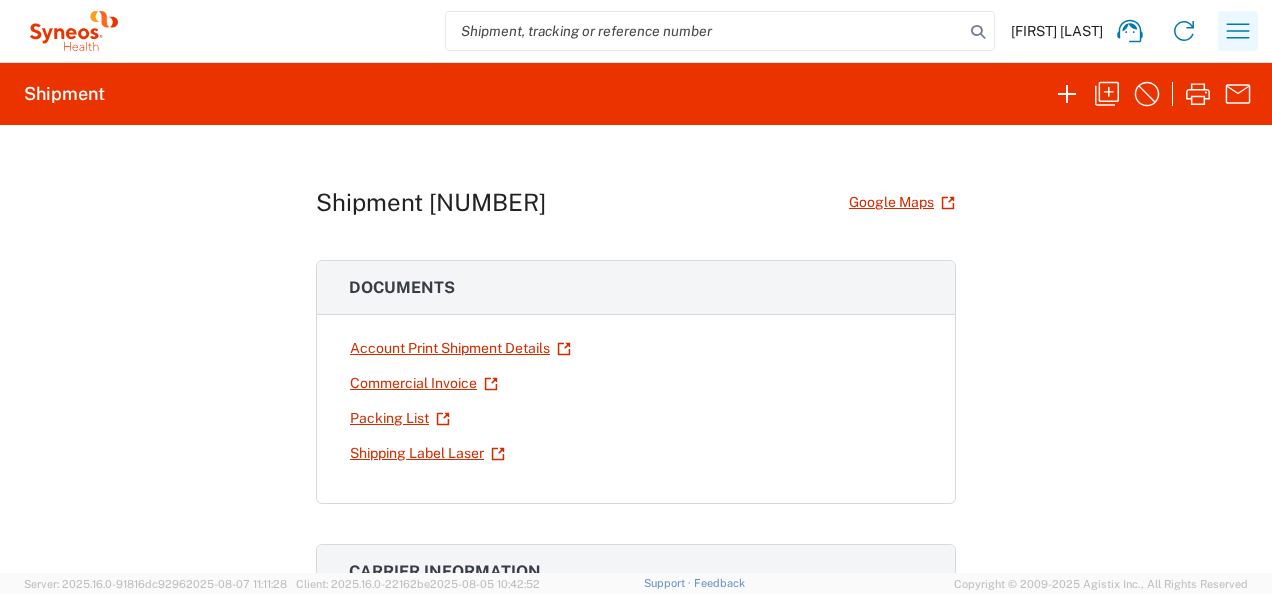 click 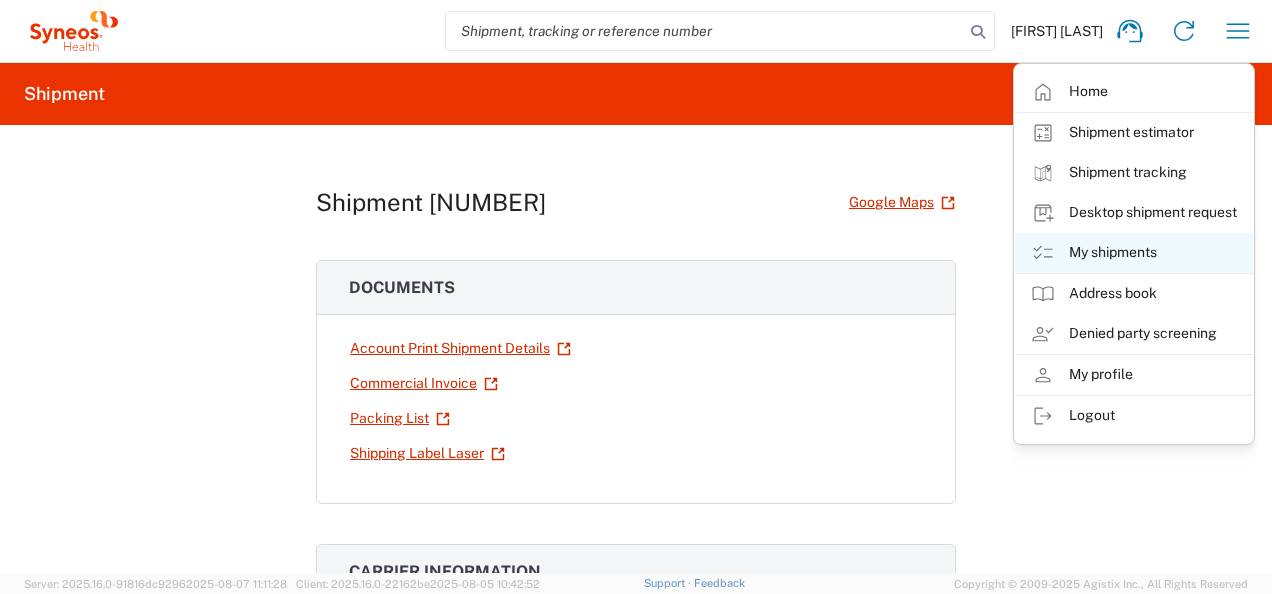 click on "My shipments" 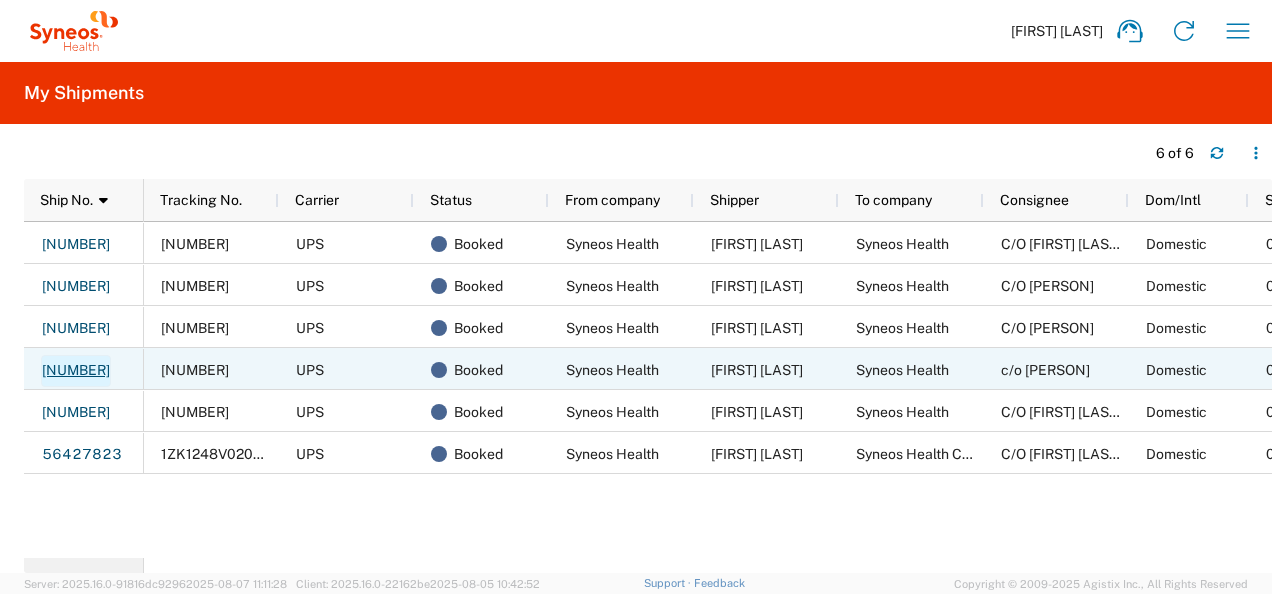 click on "[NUMBER]" 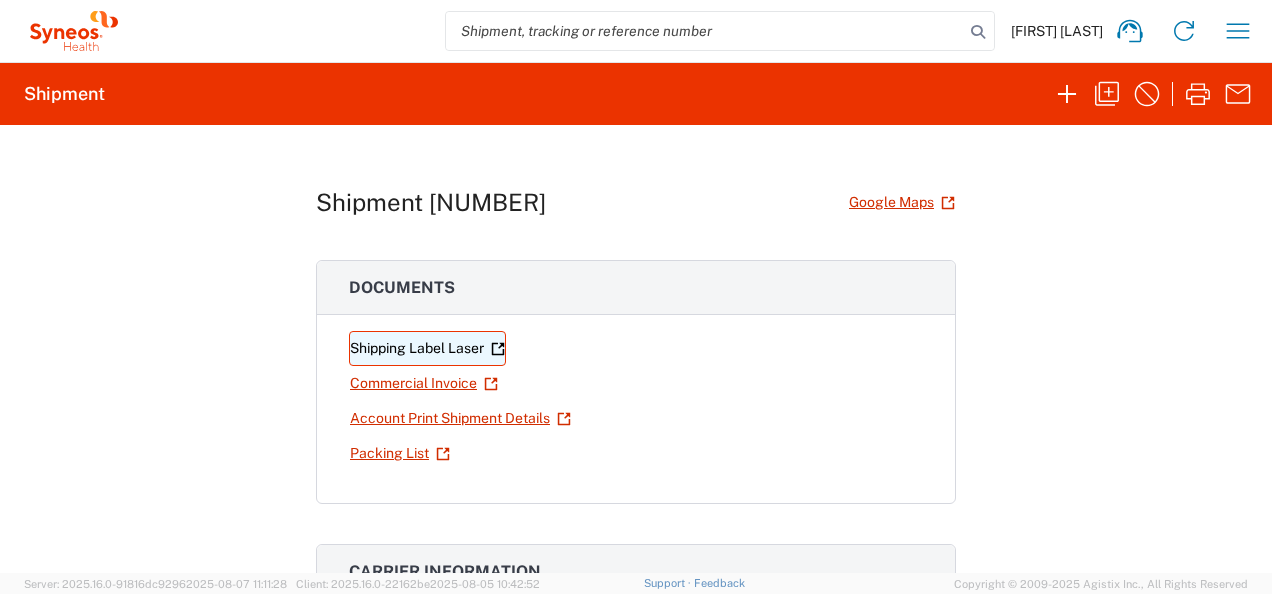 click on "Shipping Label Laser" 